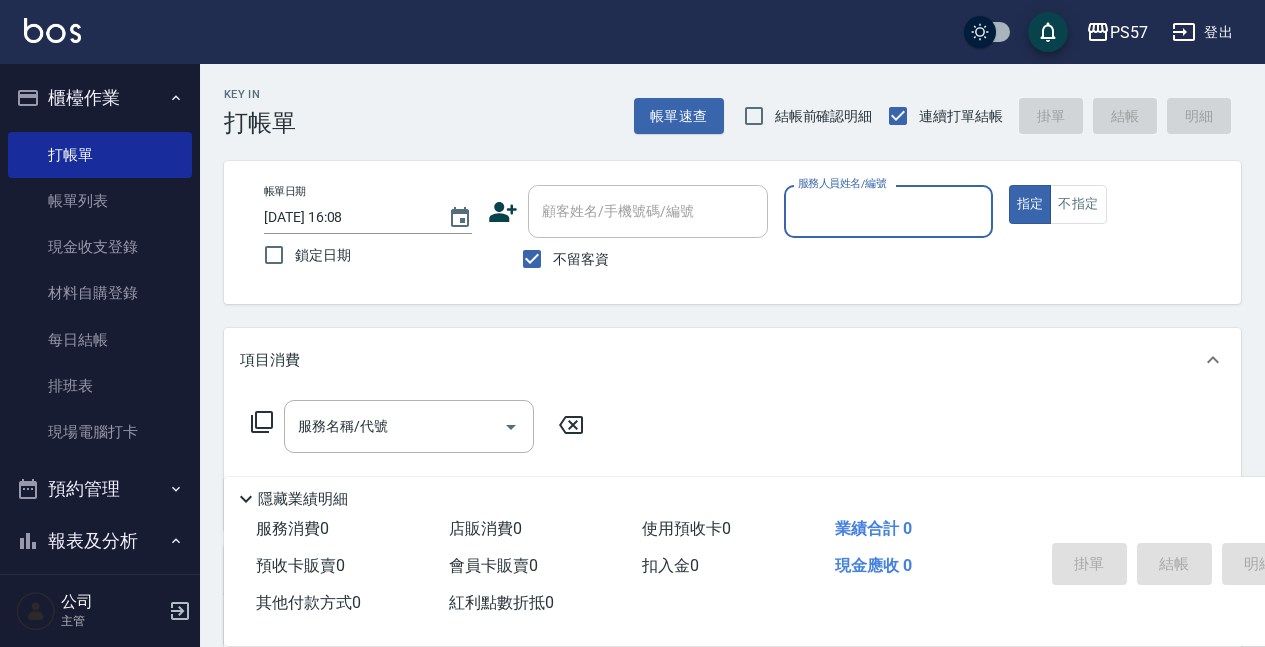 scroll, scrollTop: 0, scrollLeft: 0, axis: both 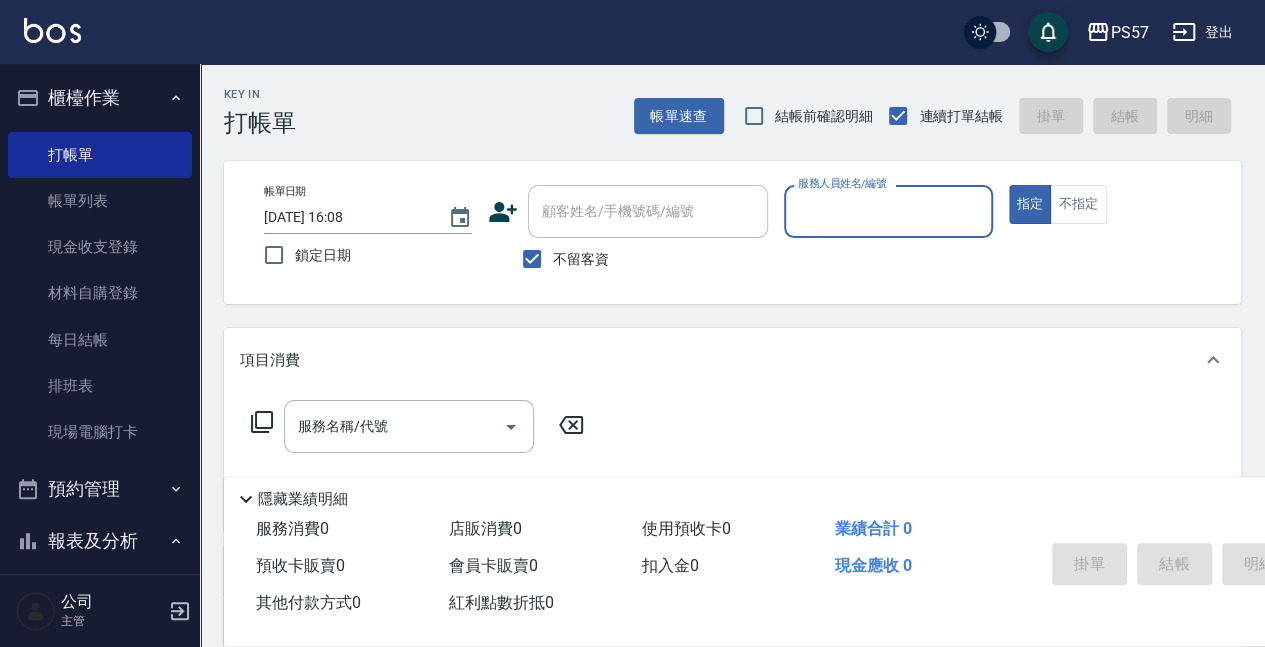 type on "ㄩ" 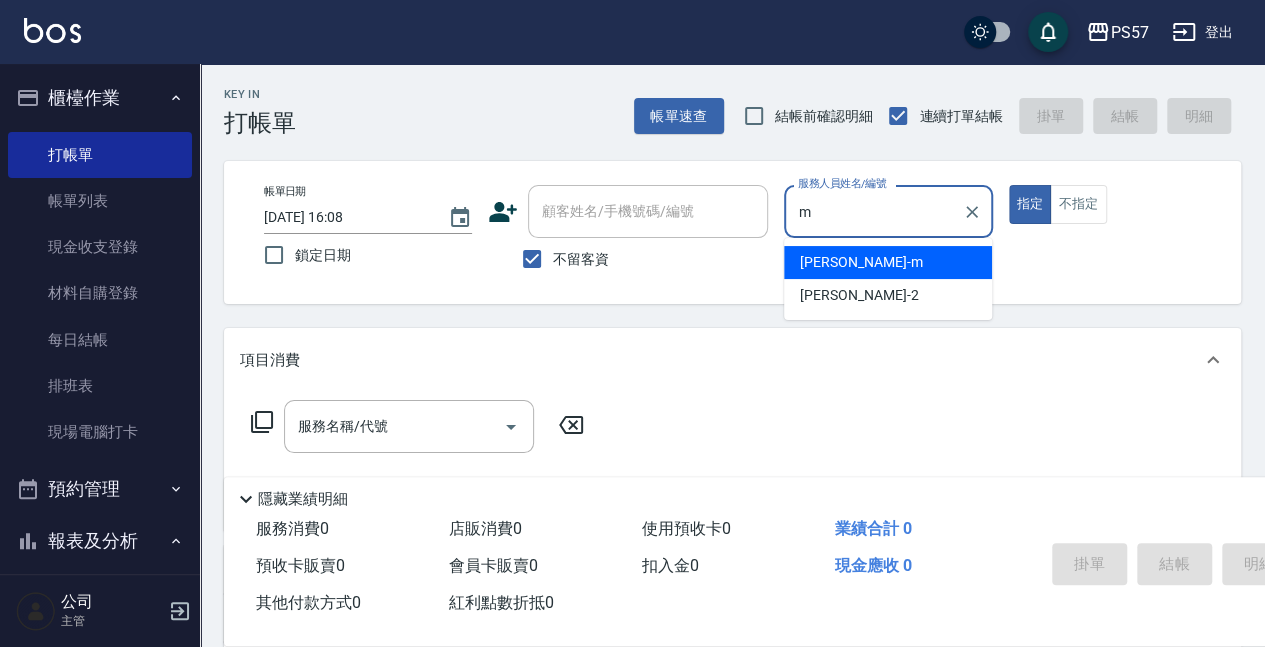 type on "[PERSON_NAME]-m" 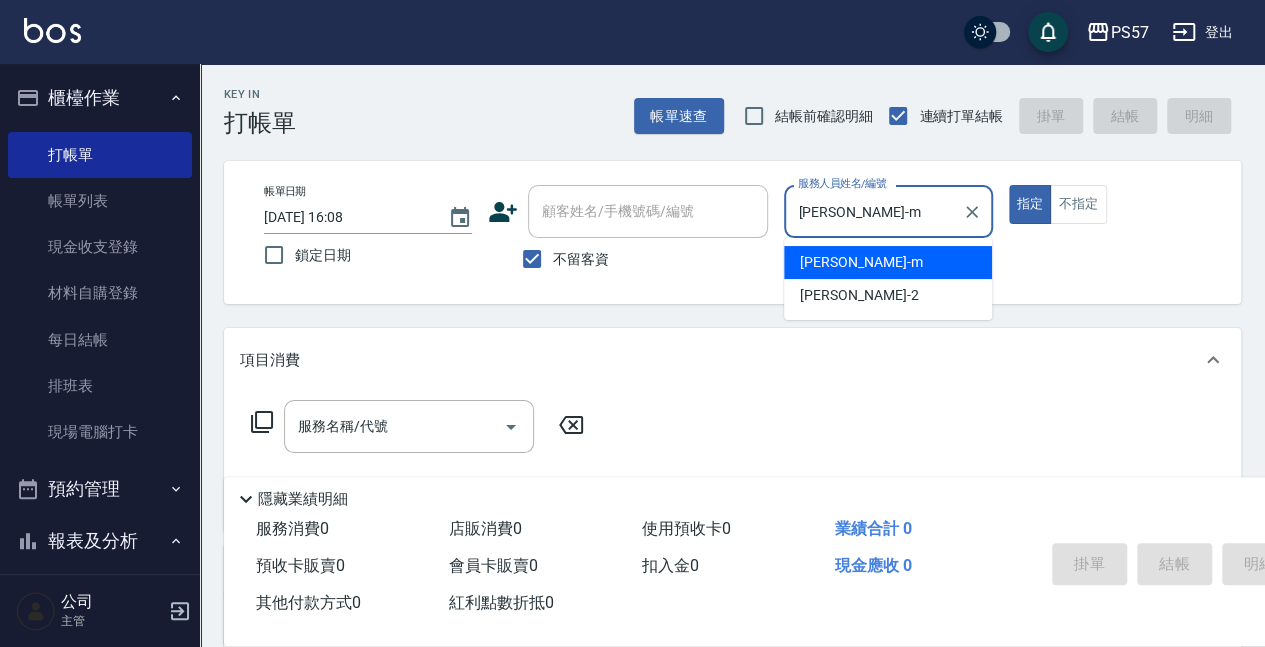 type on "true" 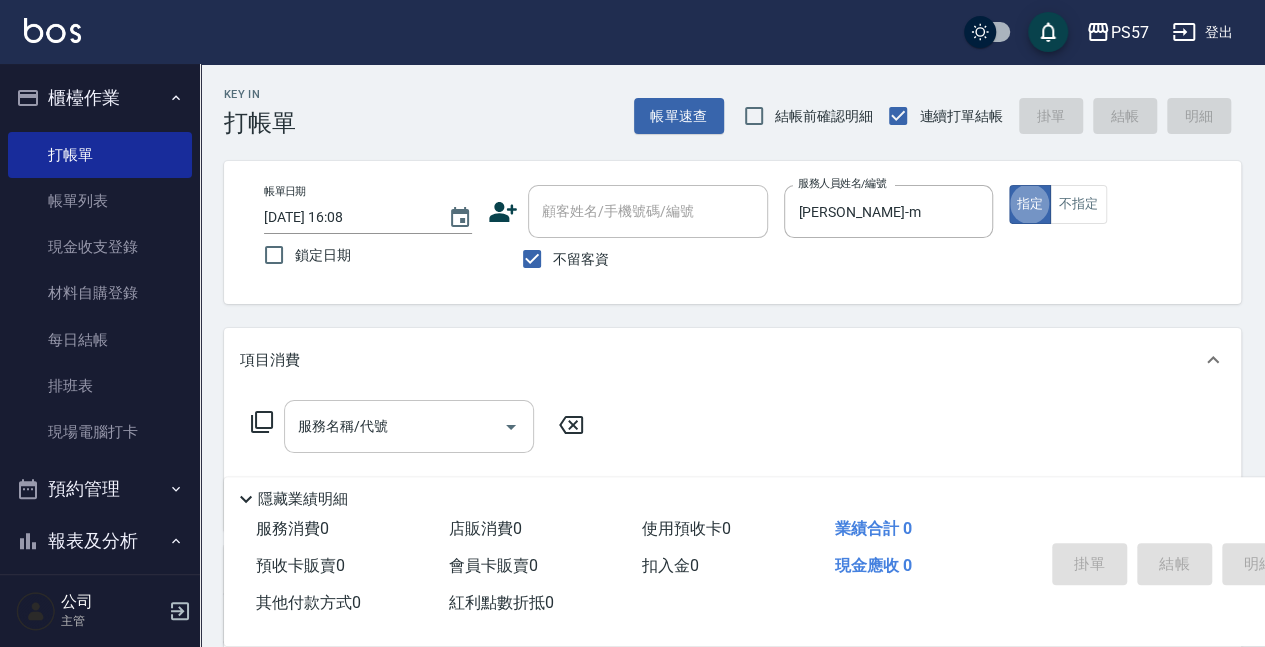click on "服務名稱/代號" at bounding box center (394, 426) 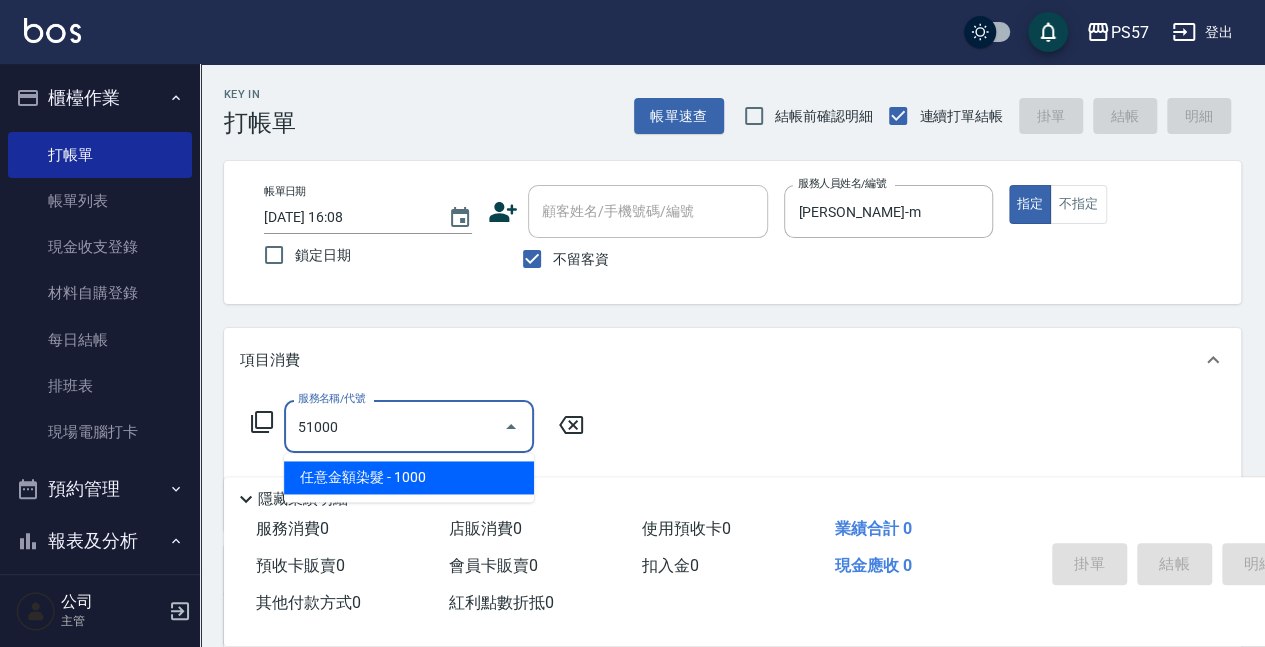 type on "任意金額染髮(51000)" 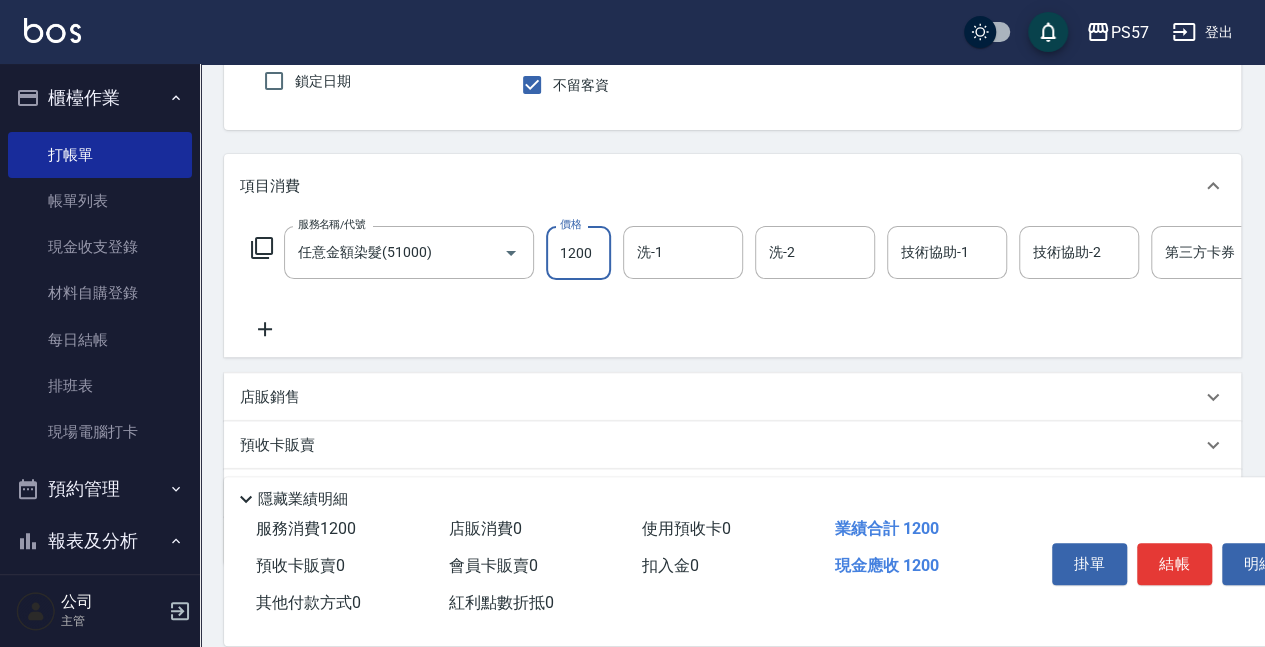 scroll, scrollTop: 200, scrollLeft: 0, axis: vertical 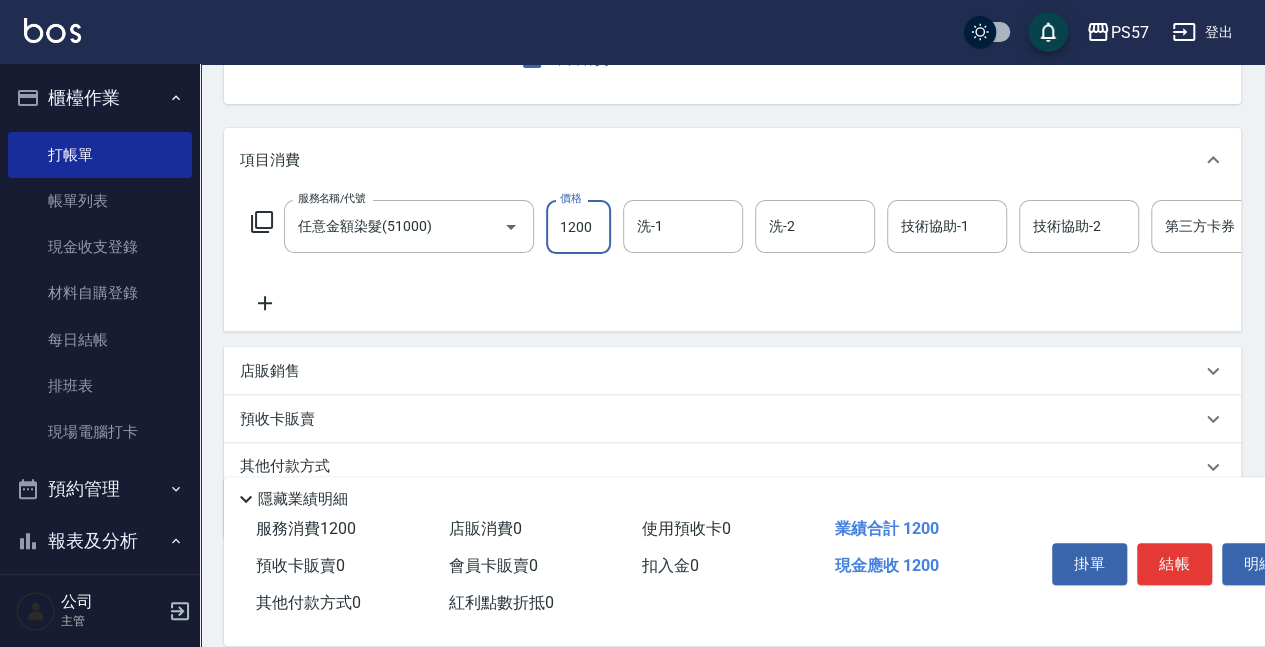 type on "1200" 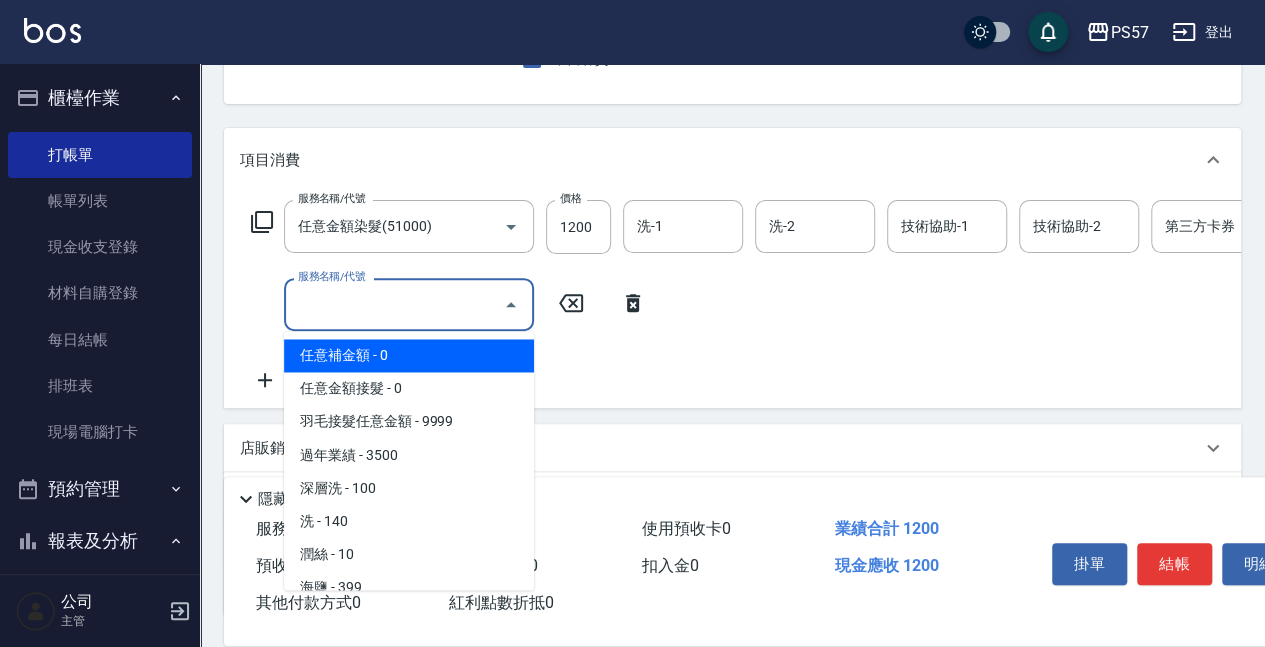 click on "服務名稱/代號" at bounding box center [394, 304] 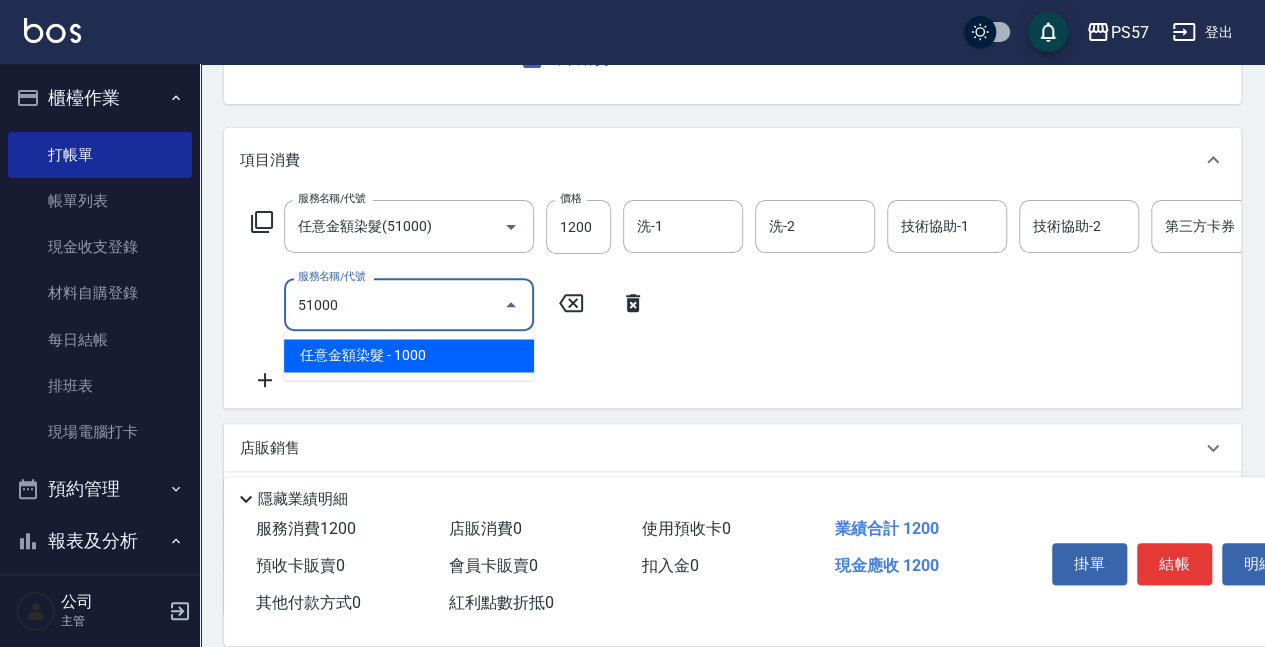 type on "任意金額染髮(51000)" 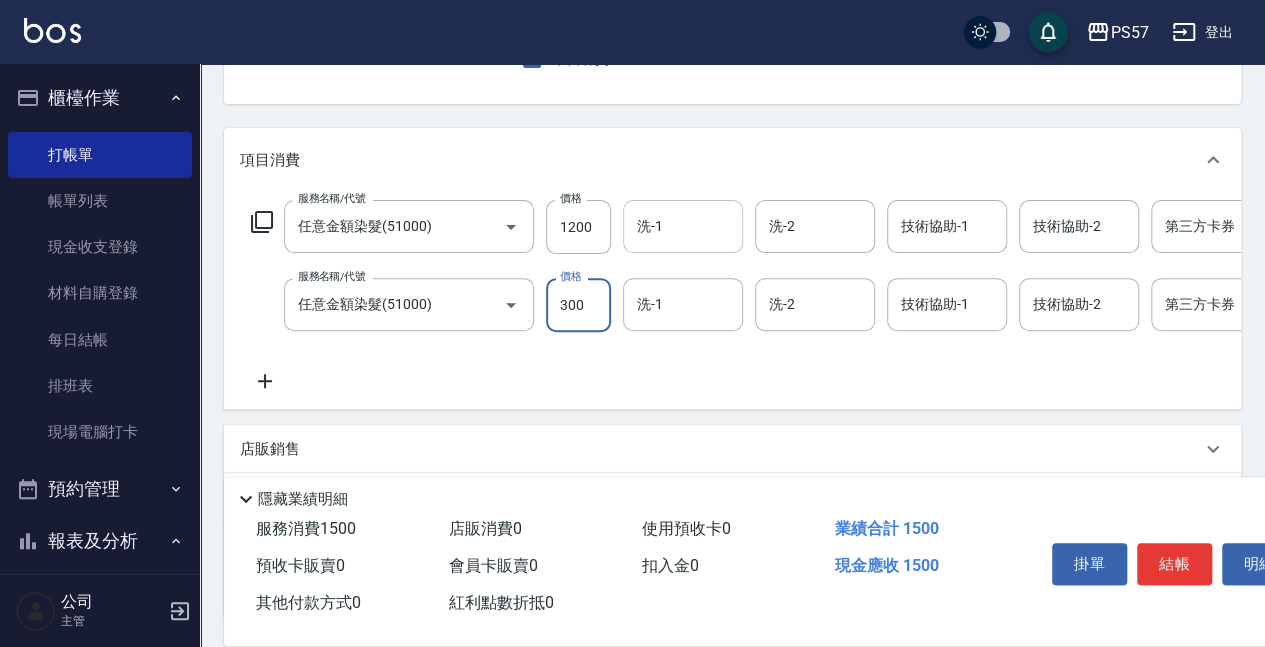 click on "洗-1" at bounding box center (683, 226) 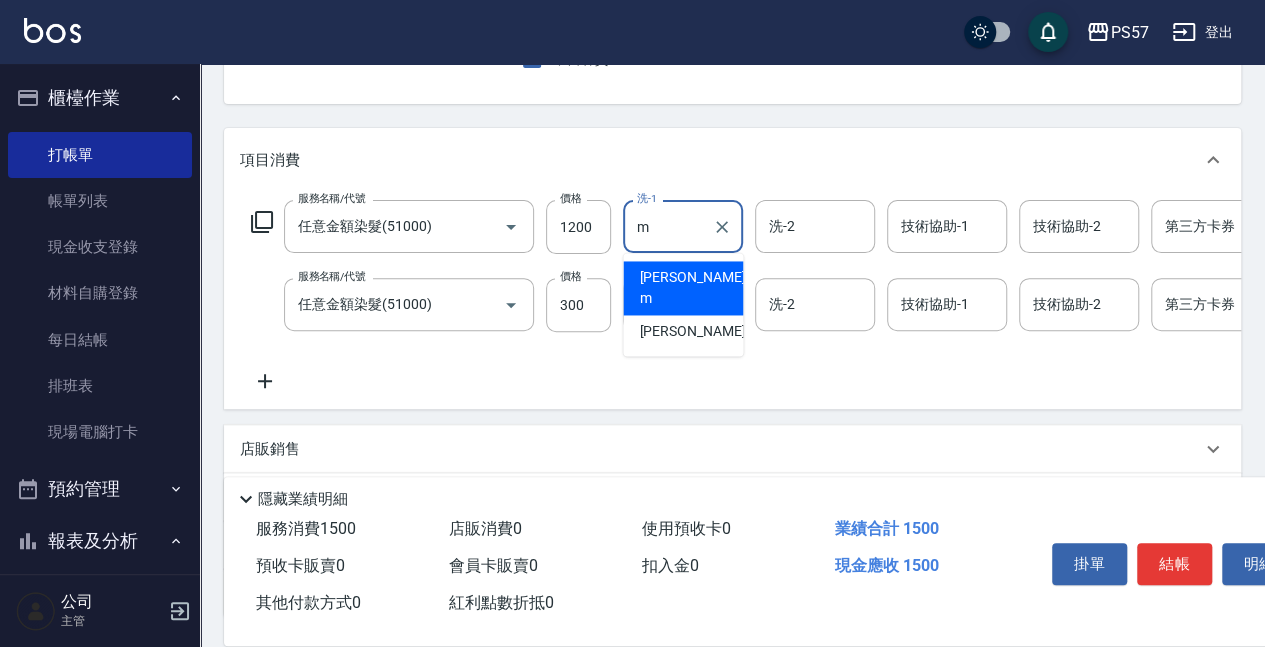 click on "[PERSON_NAME]-m" at bounding box center (683, 288) 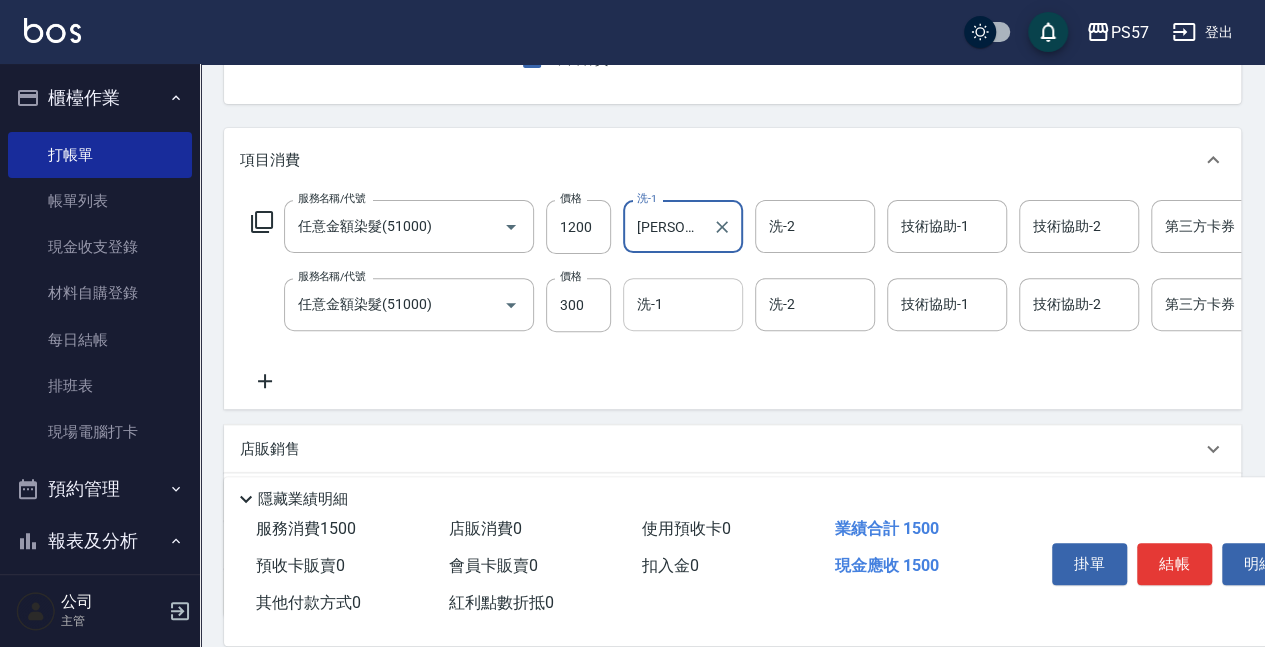 type on "[PERSON_NAME]-m" 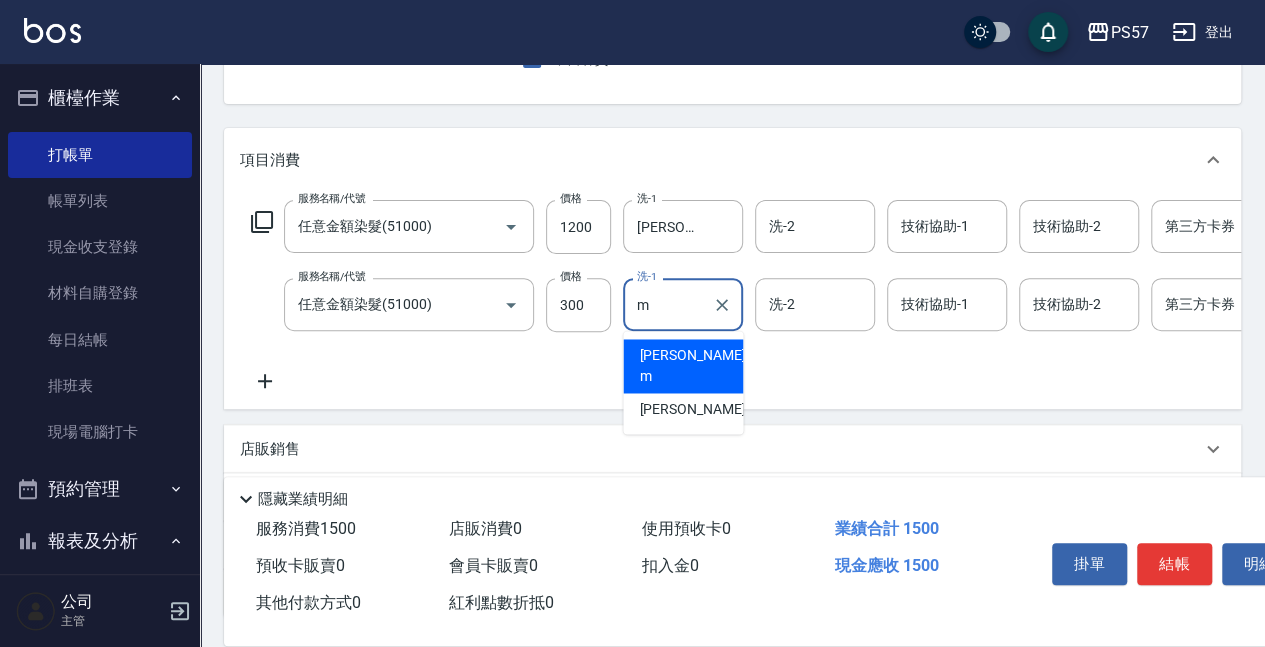 click on "[PERSON_NAME]-m" at bounding box center (683, 366) 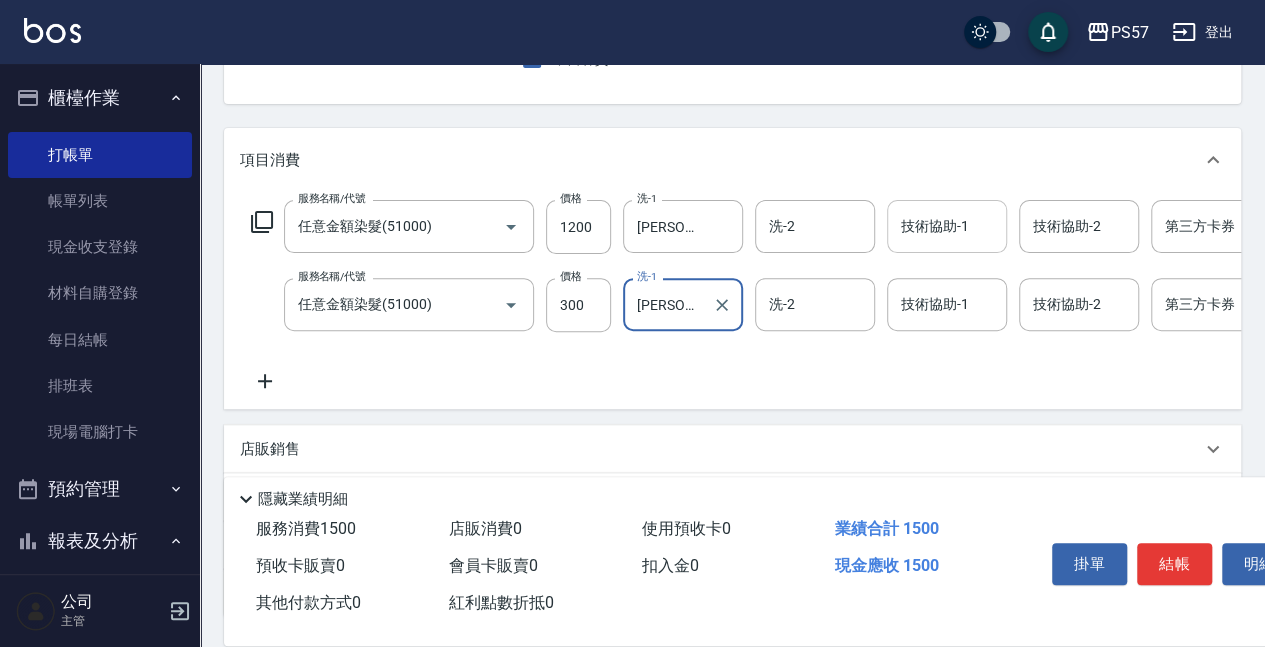 click on "技術協助-1" at bounding box center (947, 226) 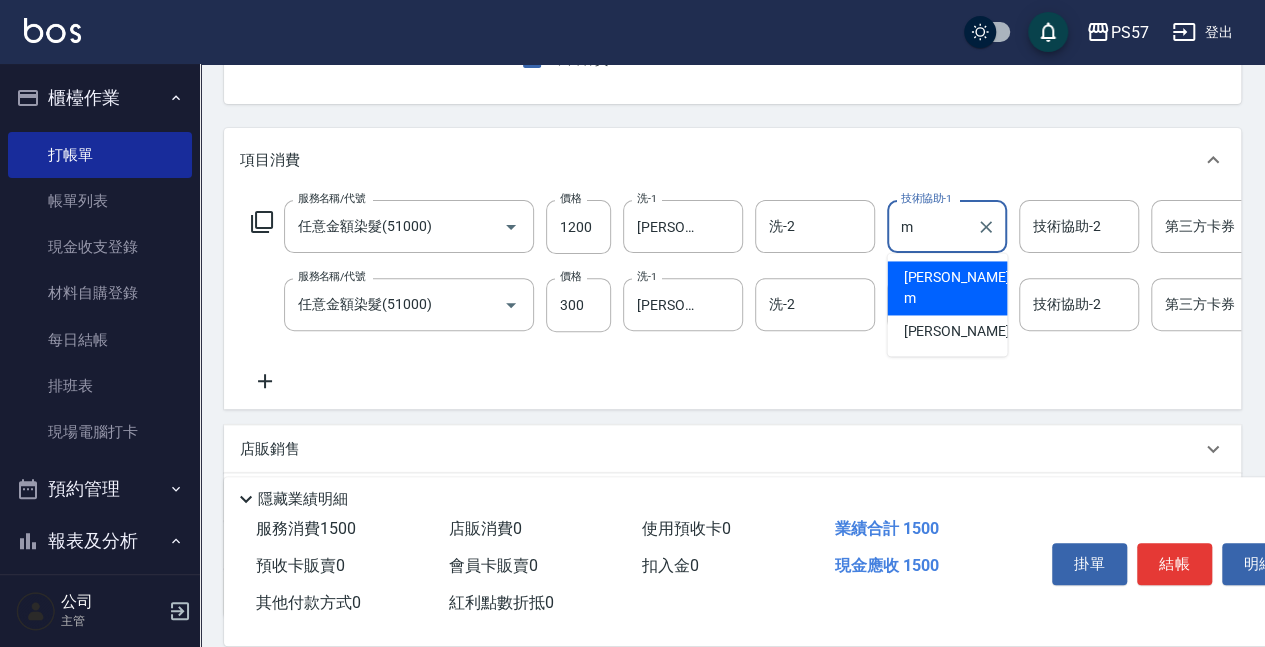 click on "[PERSON_NAME]-m" at bounding box center (958, 288) 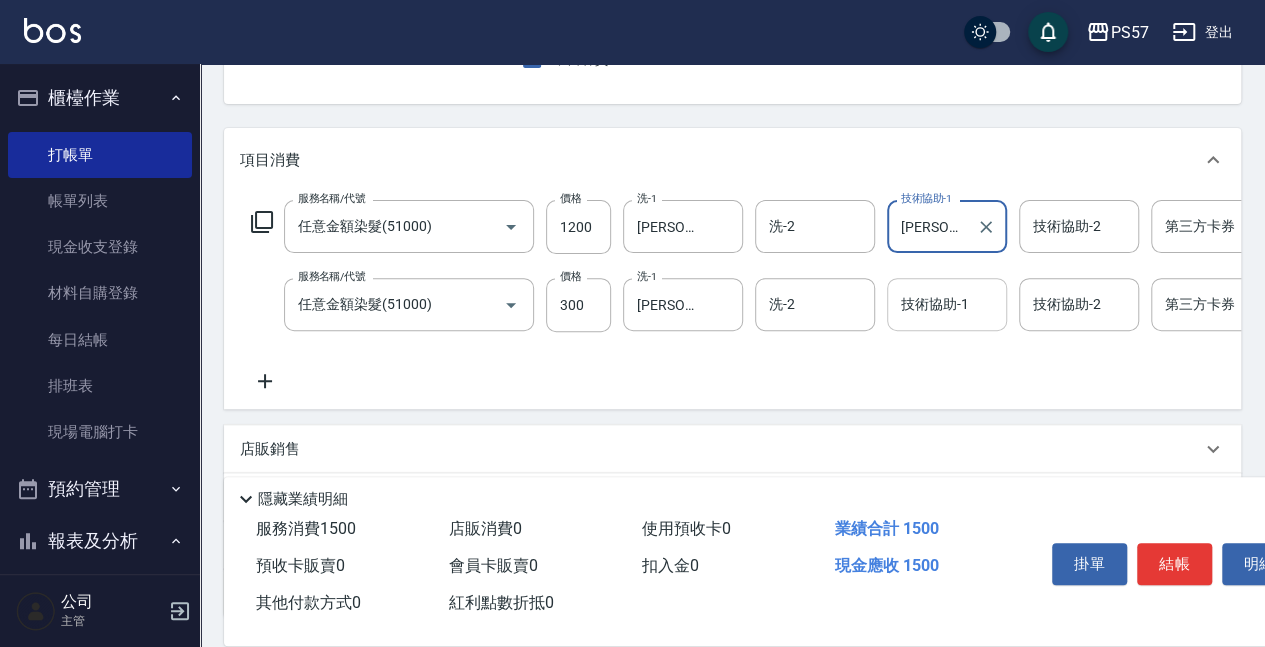 click on "技術協助-1" at bounding box center (947, 304) 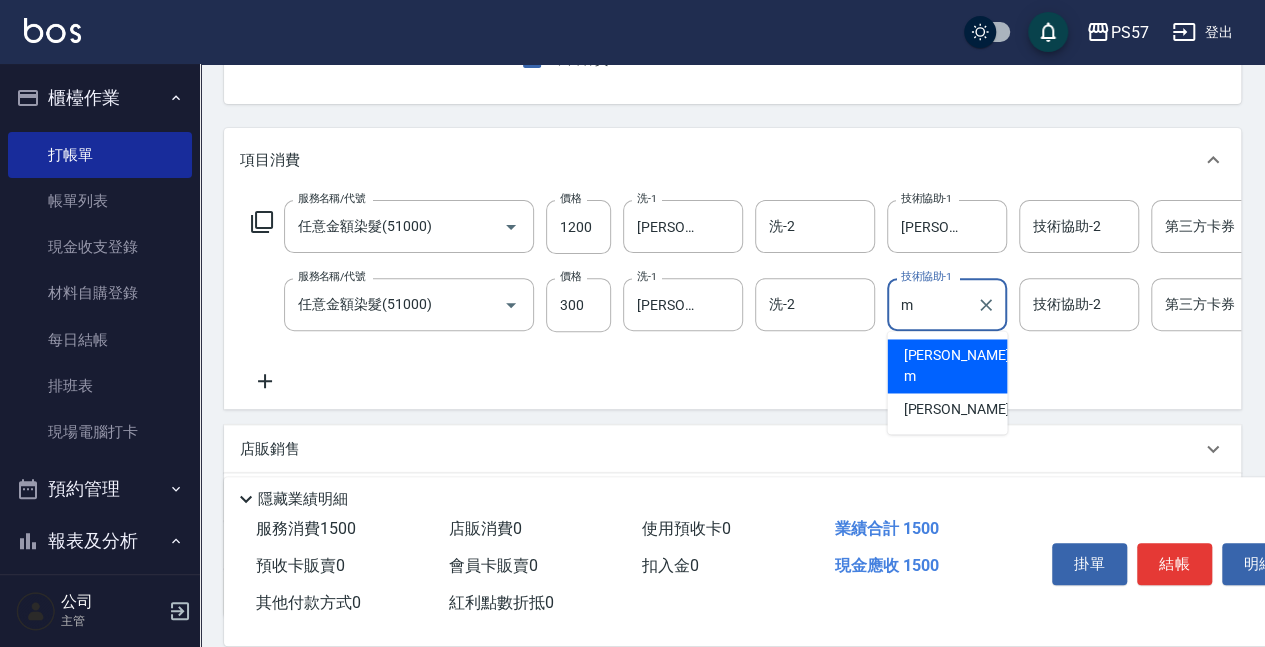 click on "[PERSON_NAME]-m" at bounding box center (958, 366) 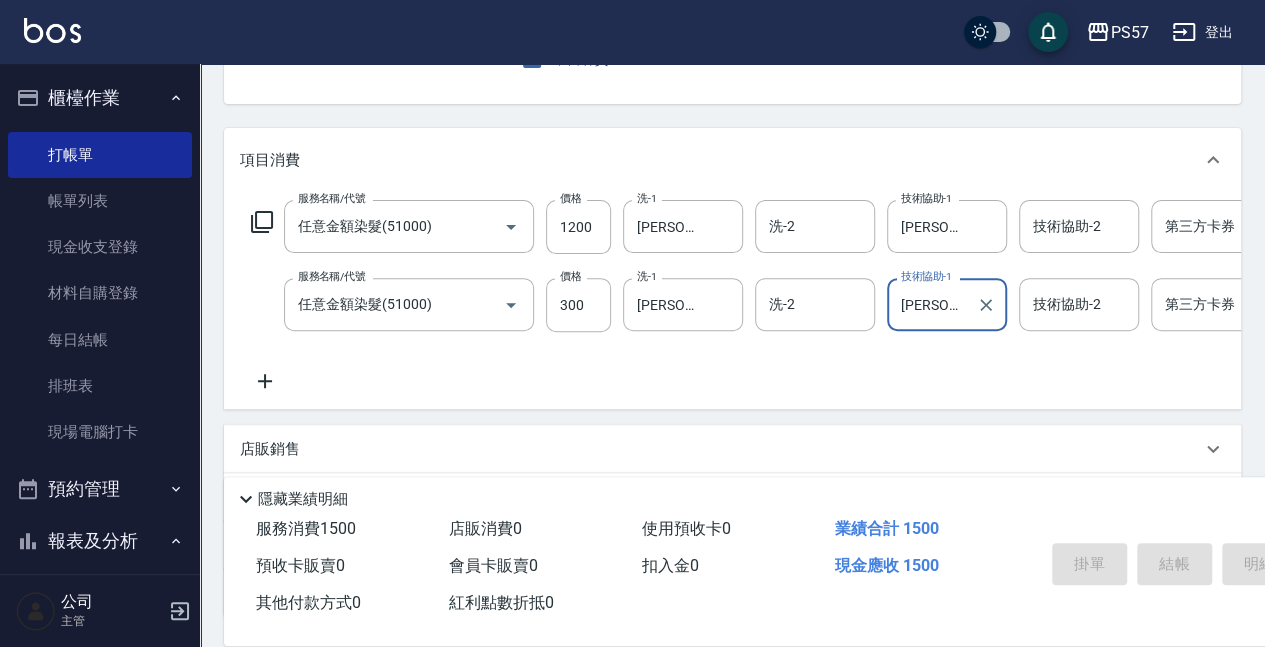 type on "[DATE] 20:24" 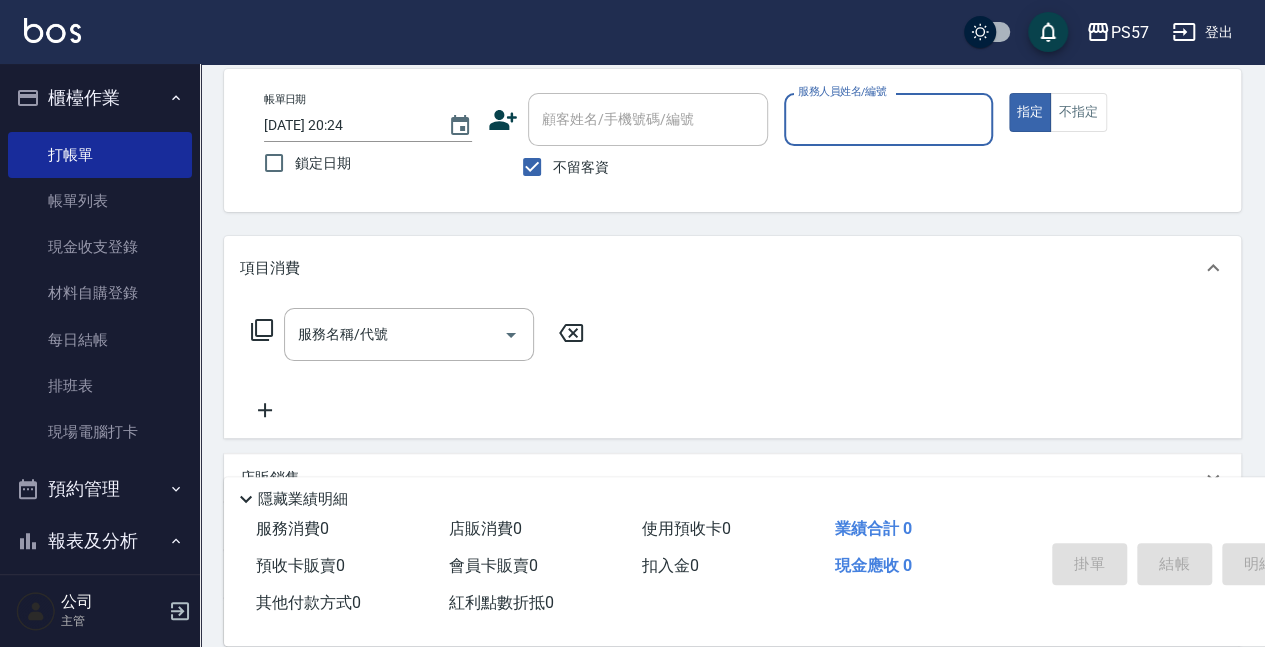 scroll, scrollTop: 0, scrollLeft: 0, axis: both 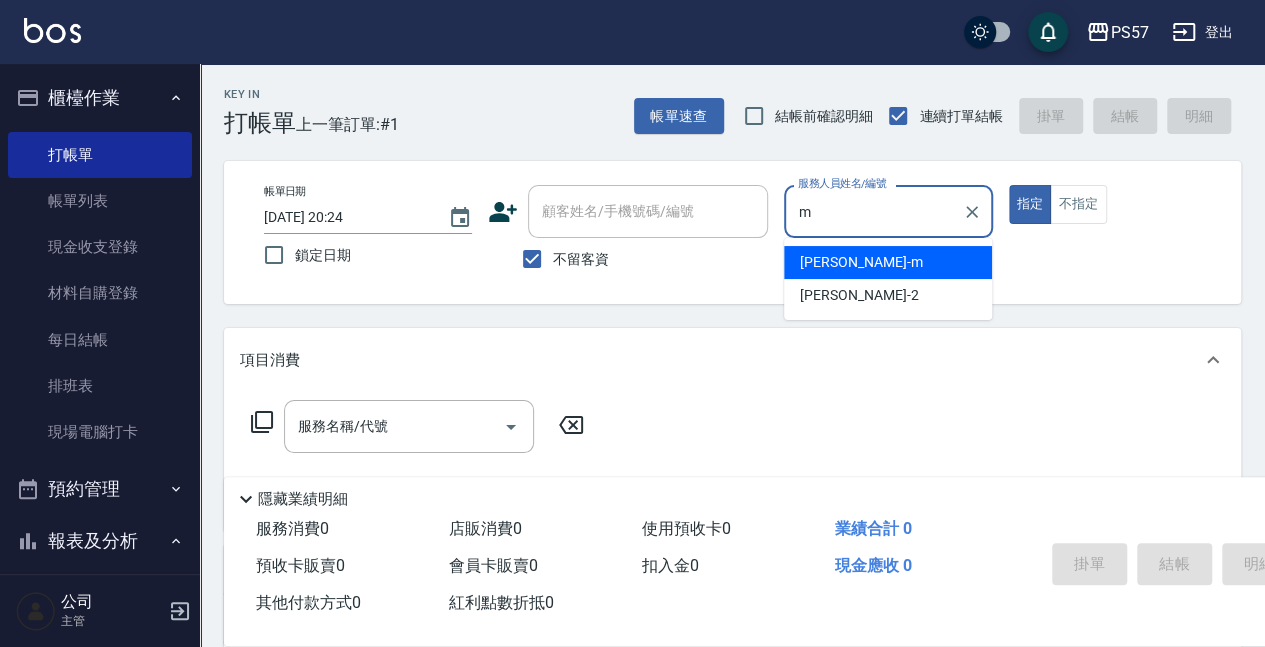 type on "[PERSON_NAME]-m" 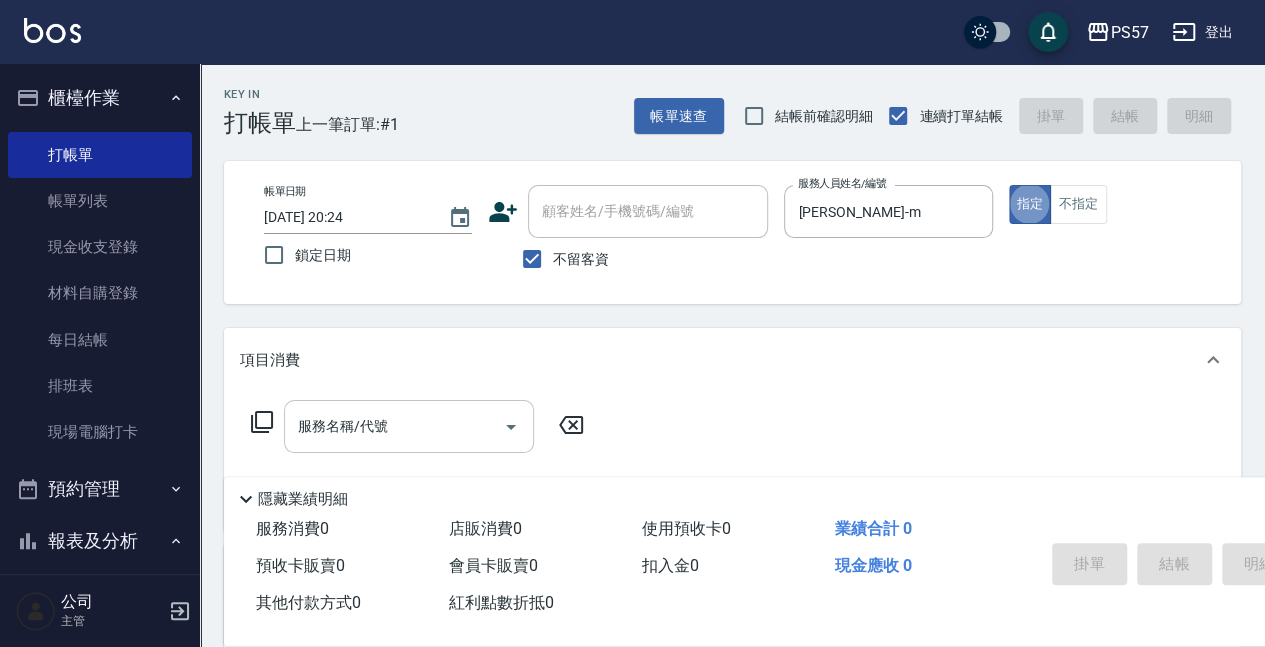 click on "服務名稱/代號" at bounding box center (409, 426) 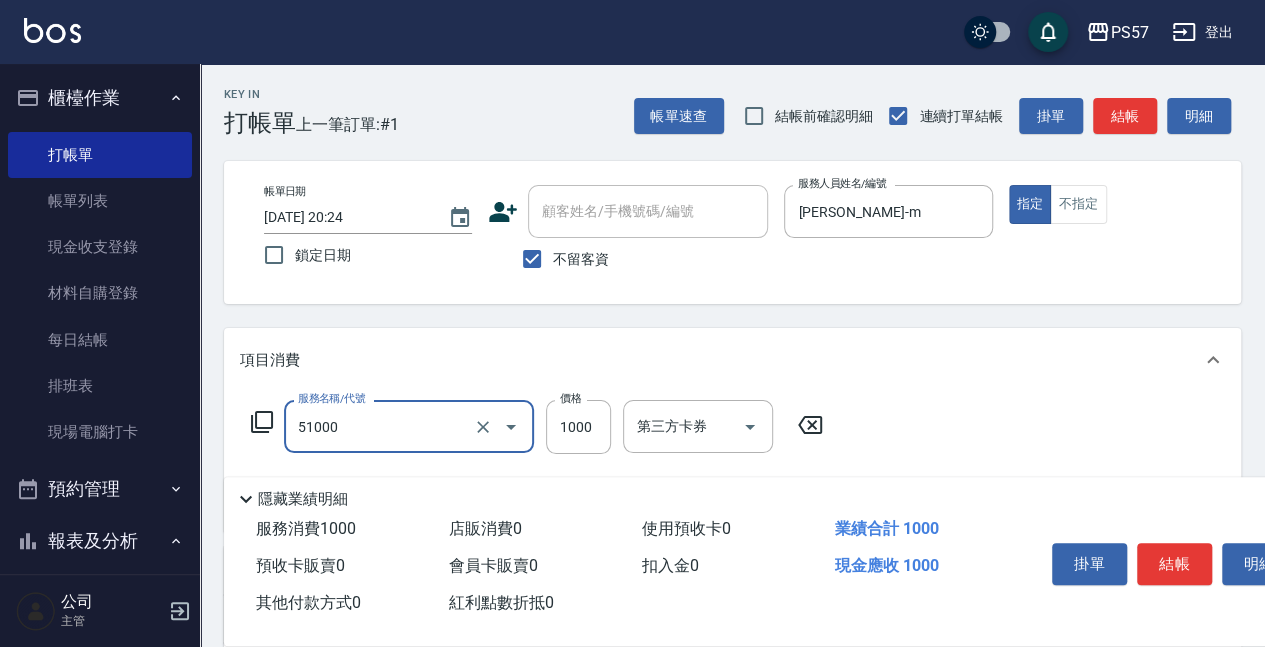 type on "任意金額染髮(51000)" 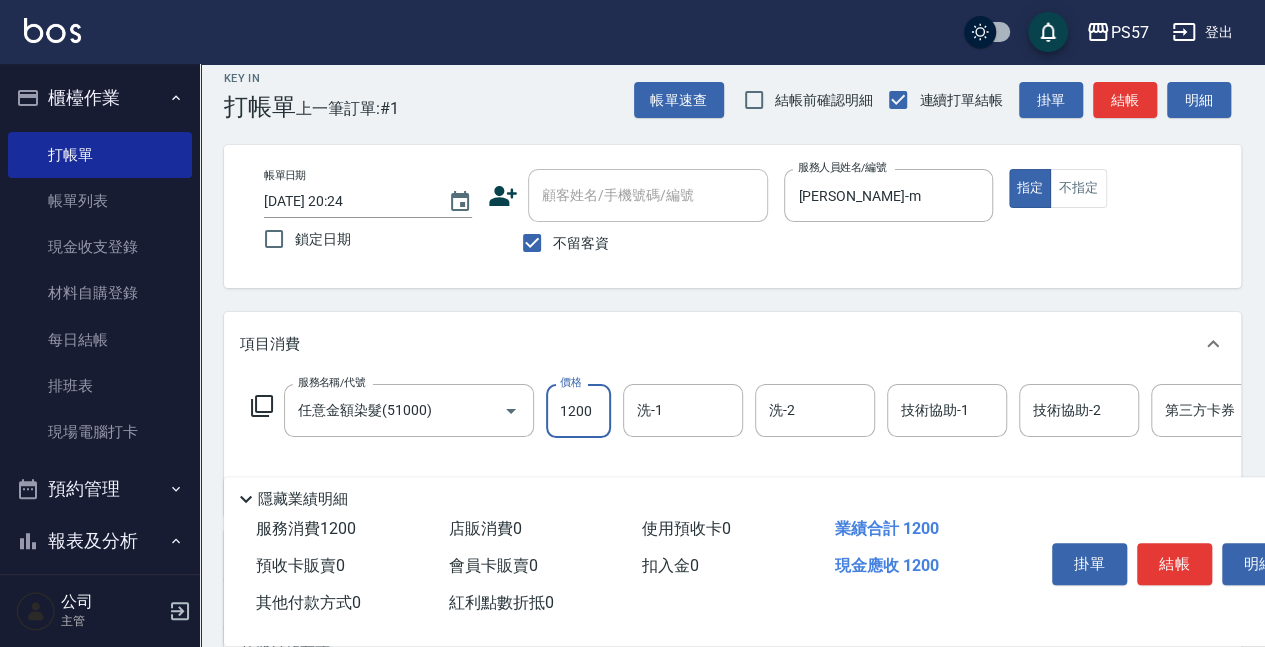 scroll, scrollTop: 133, scrollLeft: 0, axis: vertical 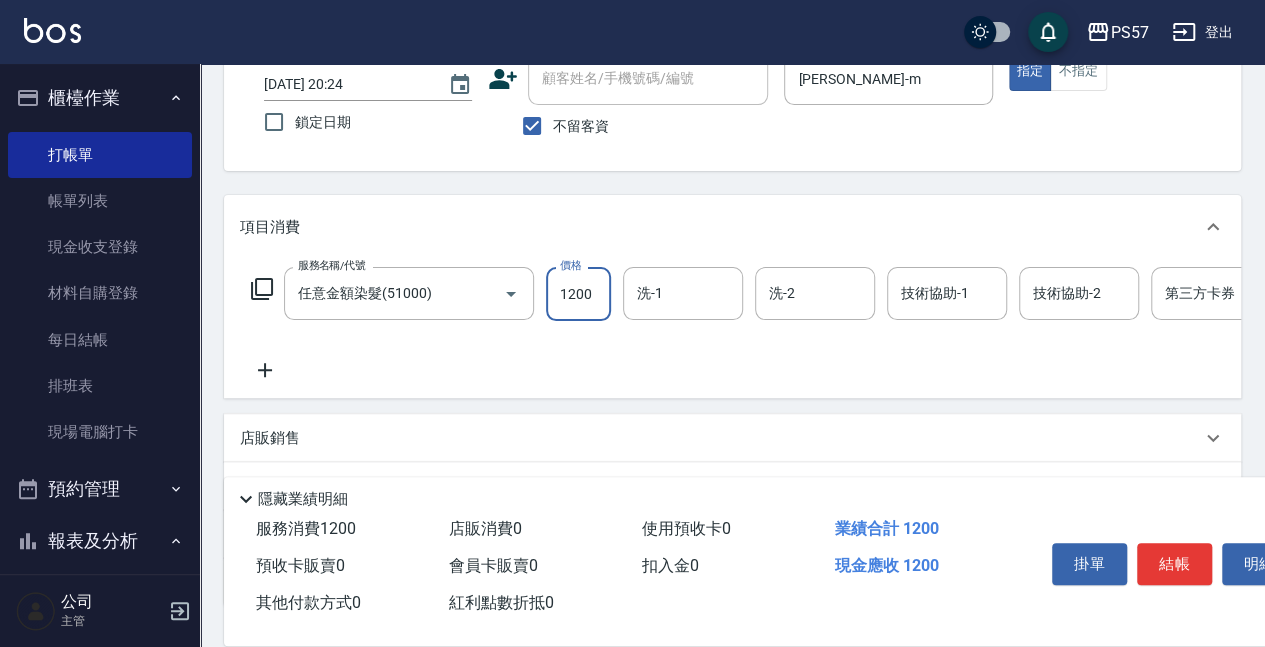 type on "1200" 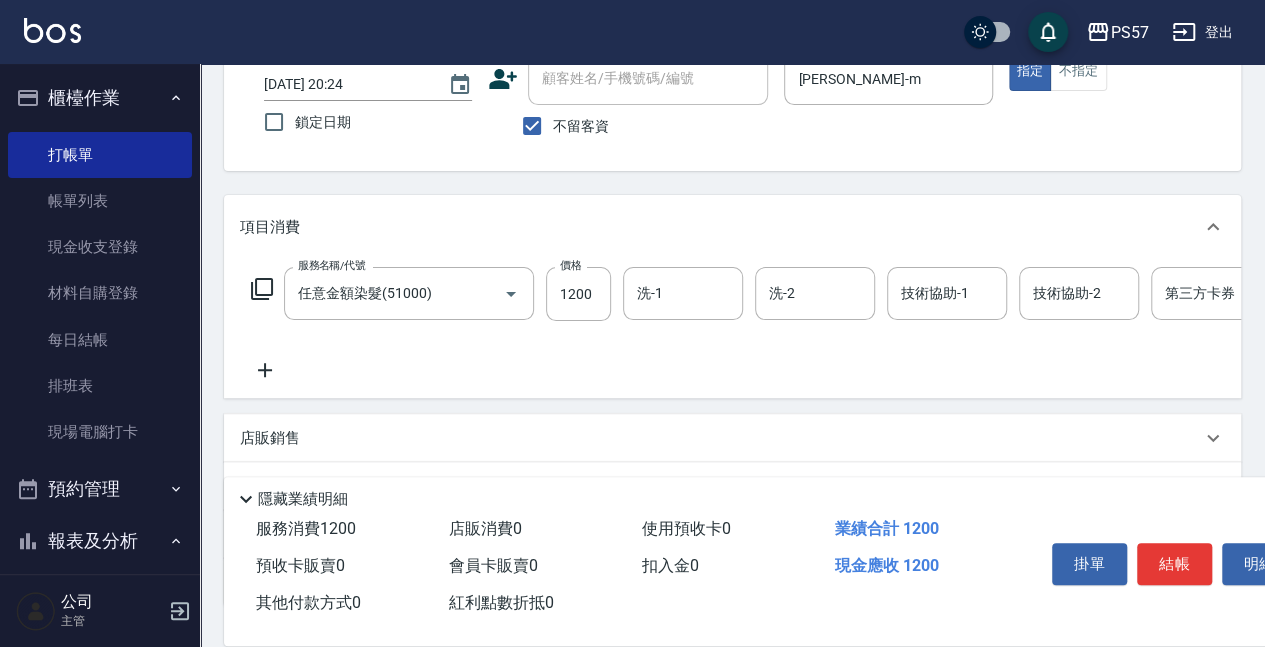 click 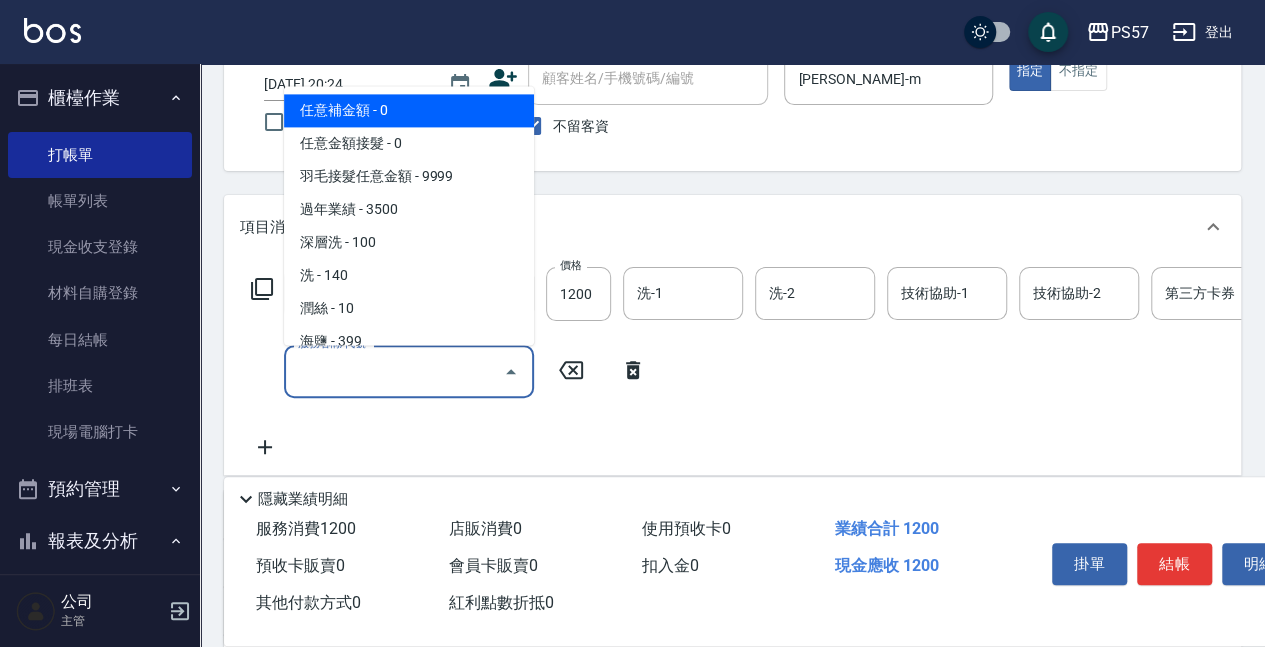 click on "服務名稱/代號" at bounding box center (394, 371) 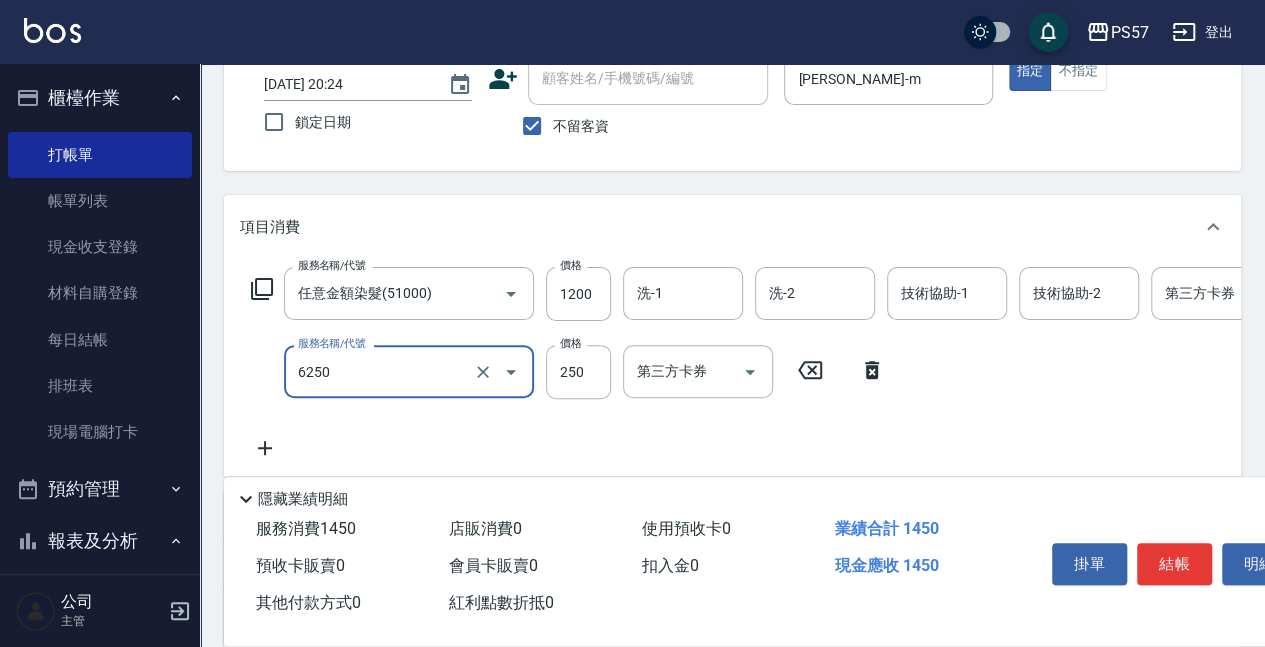 type on "刮痧(6250)" 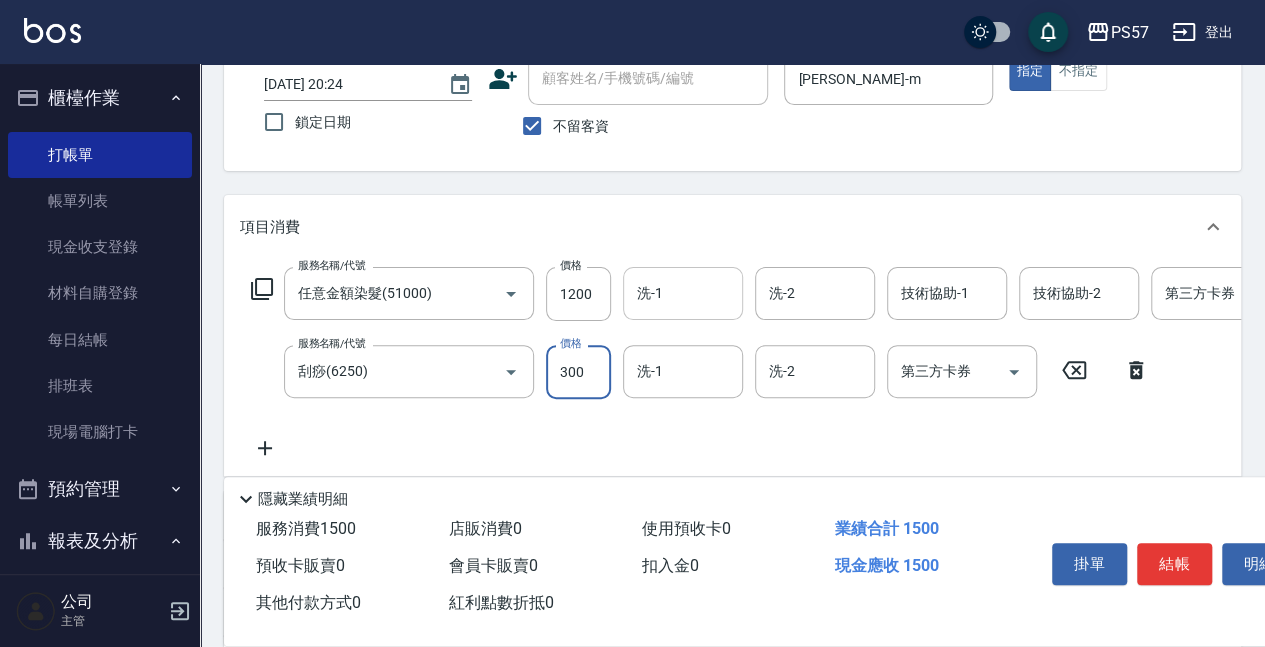type on "300" 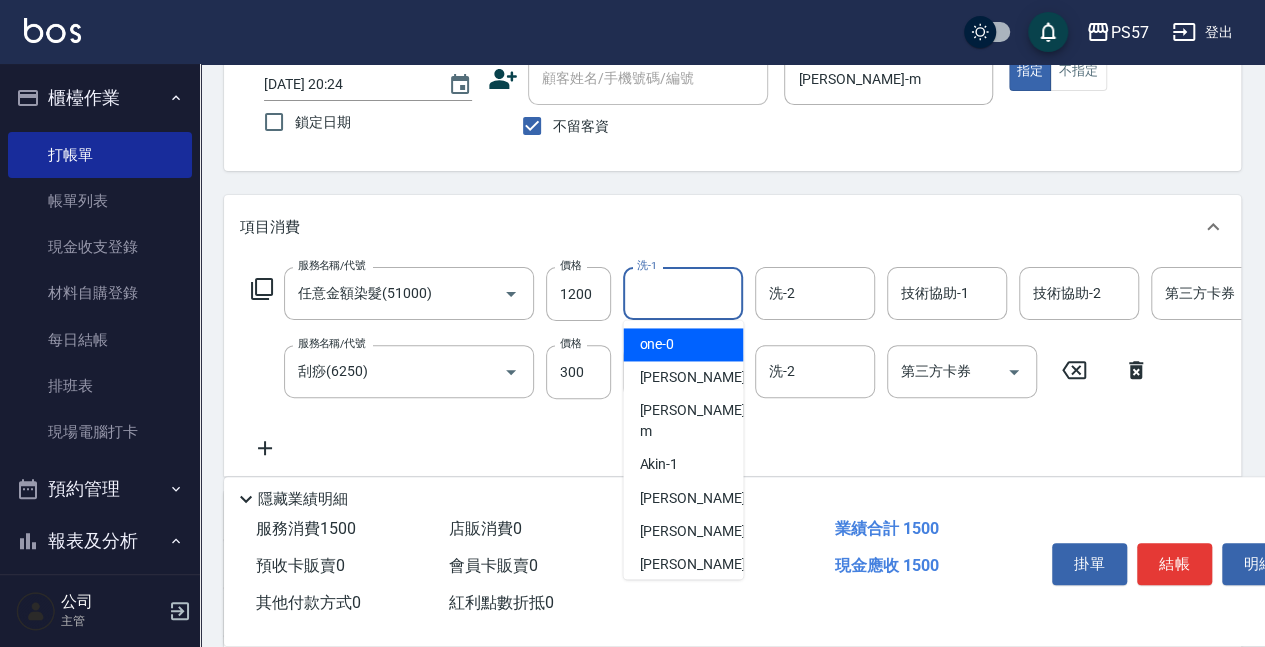 click on "洗-1" at bounding box center [683, 293] 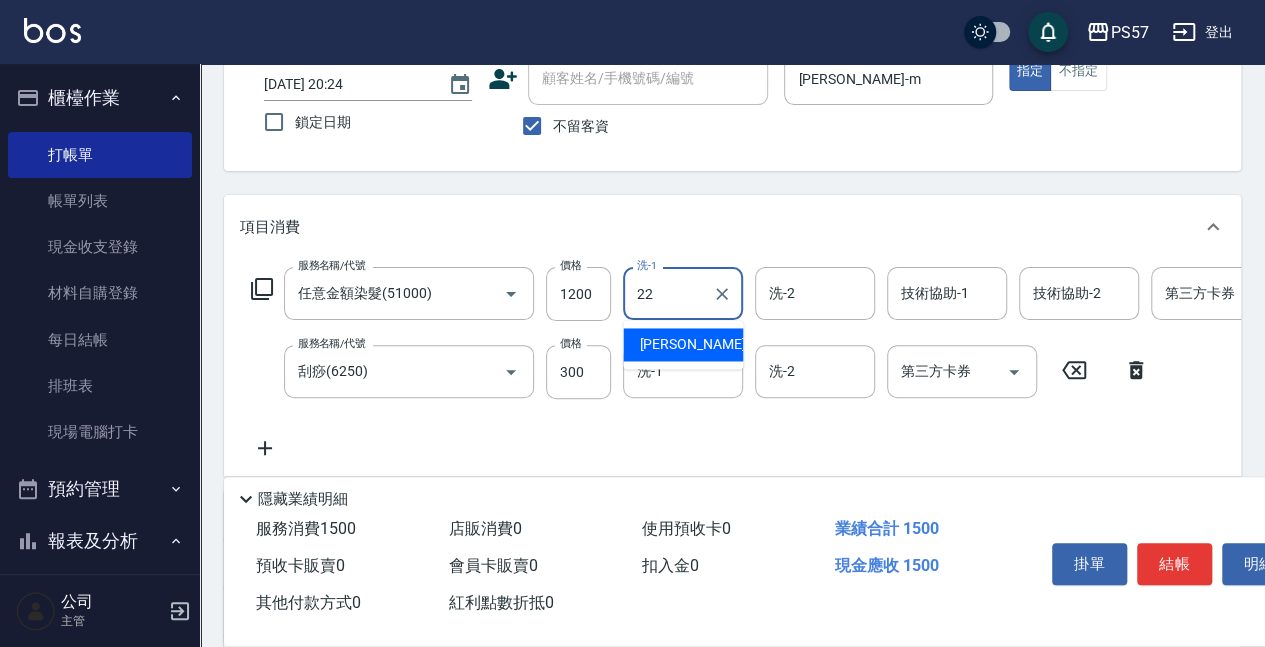 type on "[PERSON_NAME]-22" 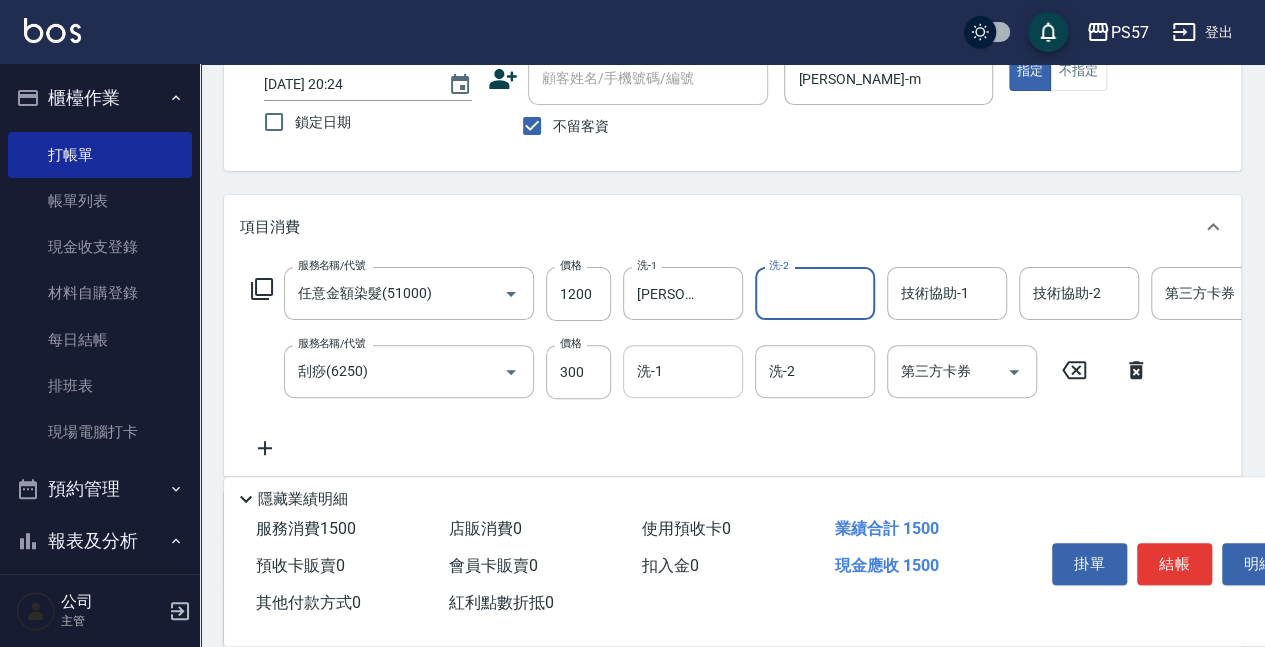 click on "洗-1" at bounding box center (683, 371) 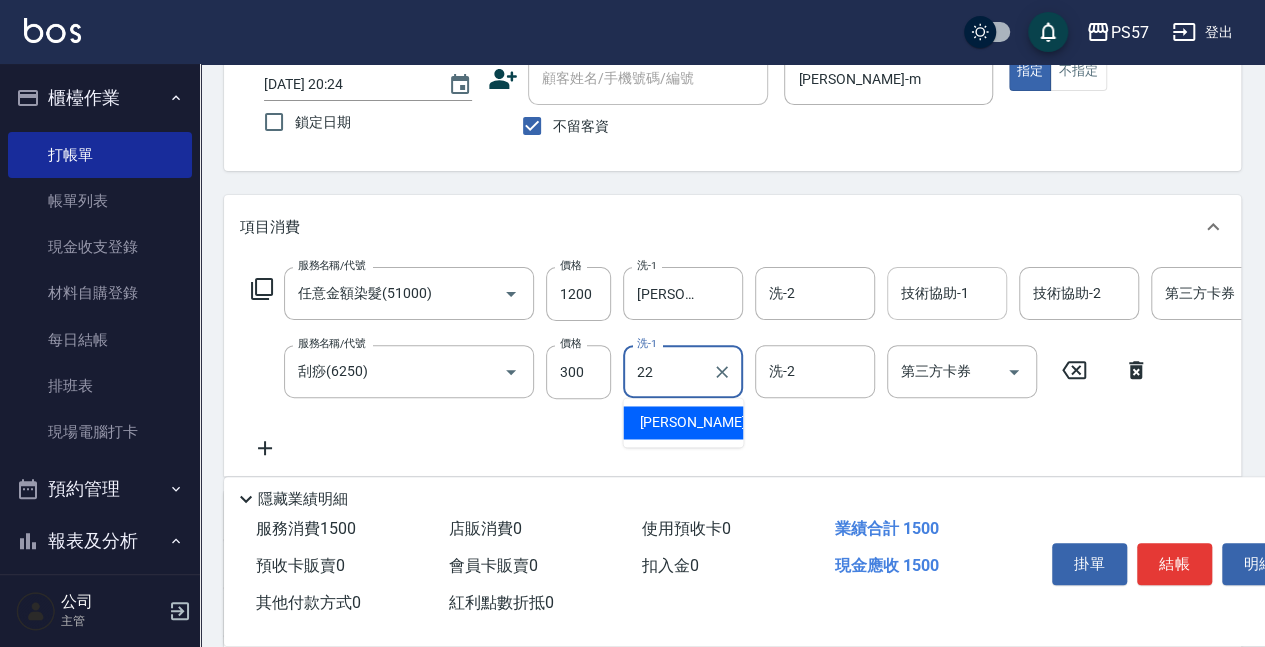 type on "[PERSON_NAME]-22" 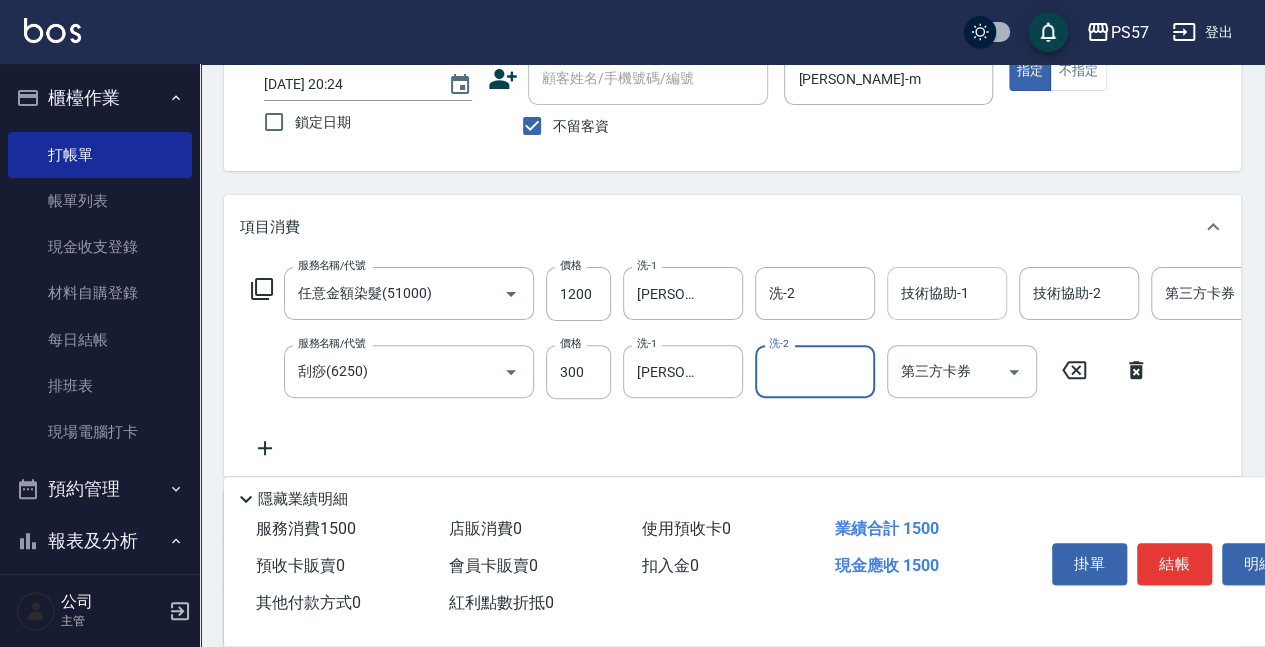 click on "技術協助-1" at bounding box center [947, 293] 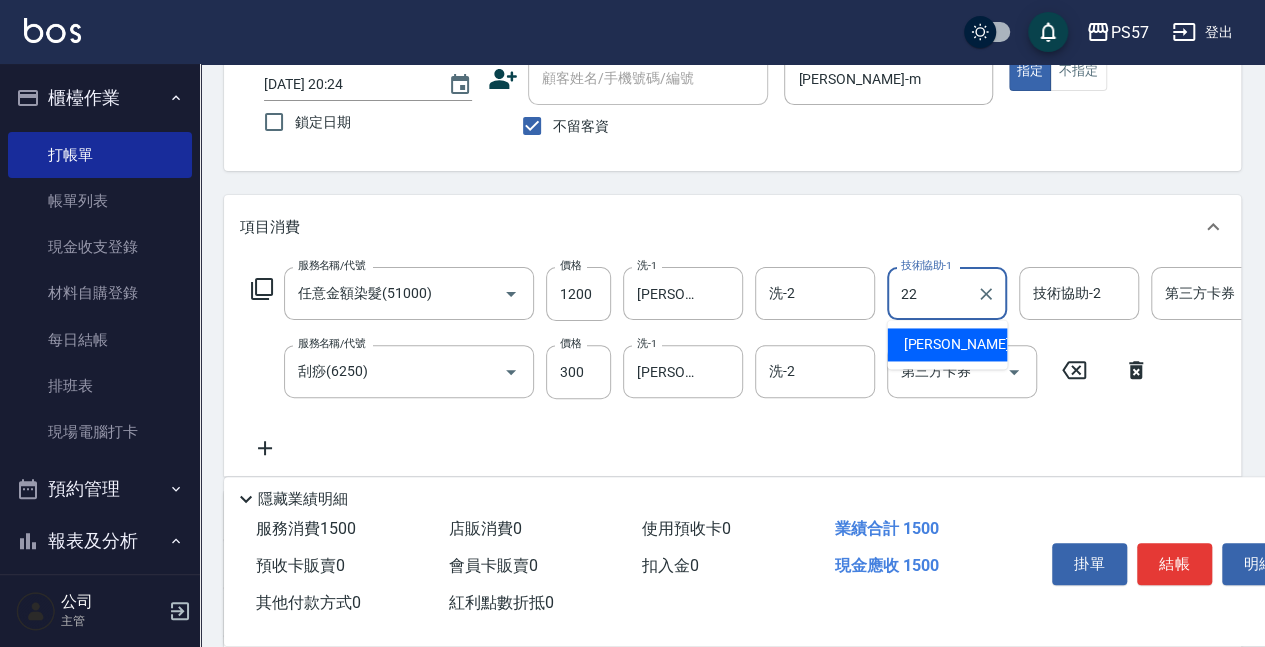 type on "[PERSON_NAME]-22" 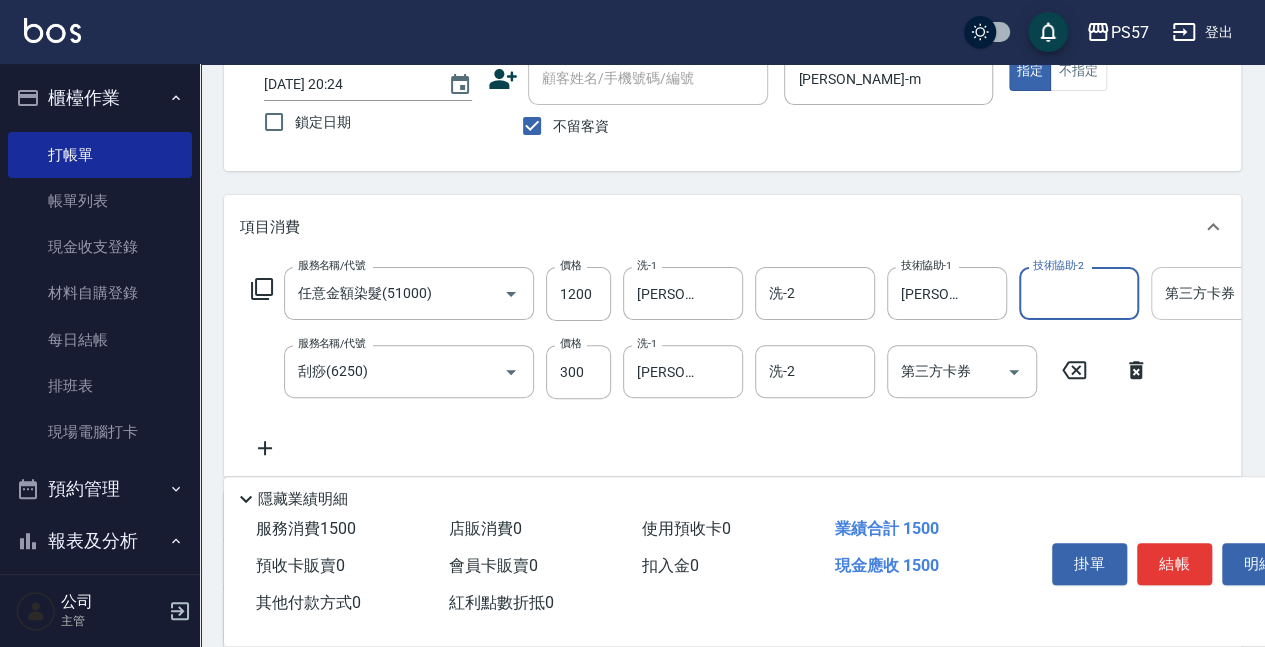 click on "第三方卡券" at bounding box center [1226, 293] 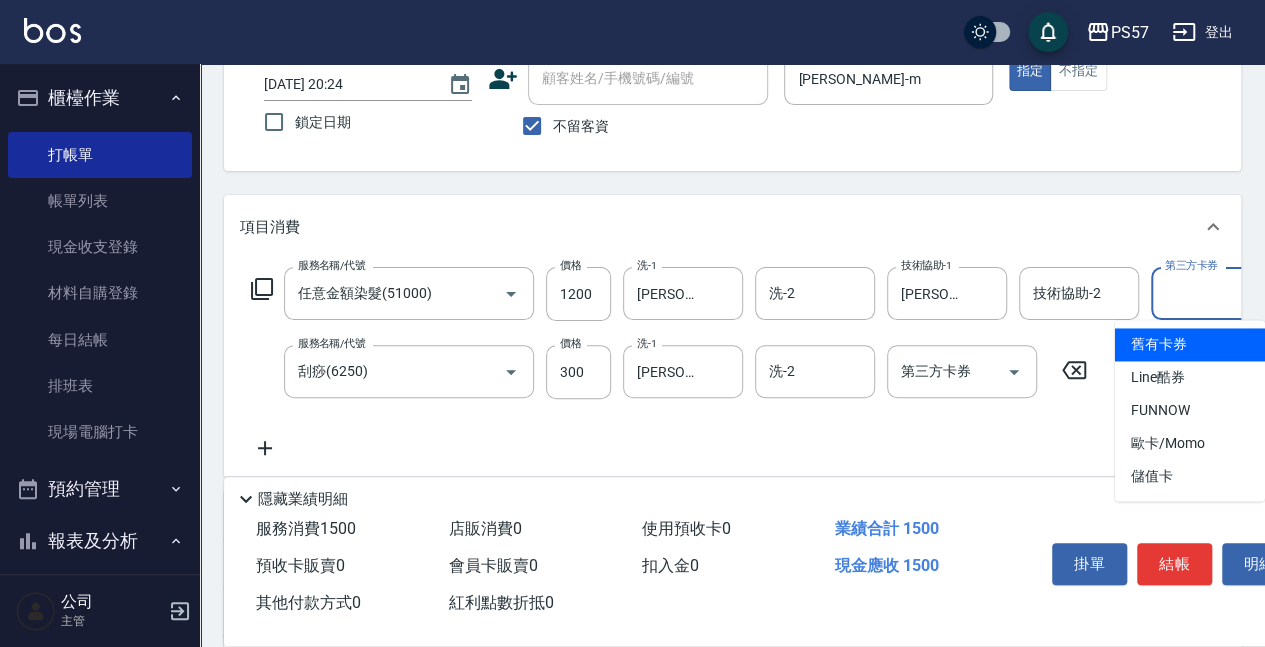 scroll, scrollTop: 0, scrollLeft: 21, axis: horizontal 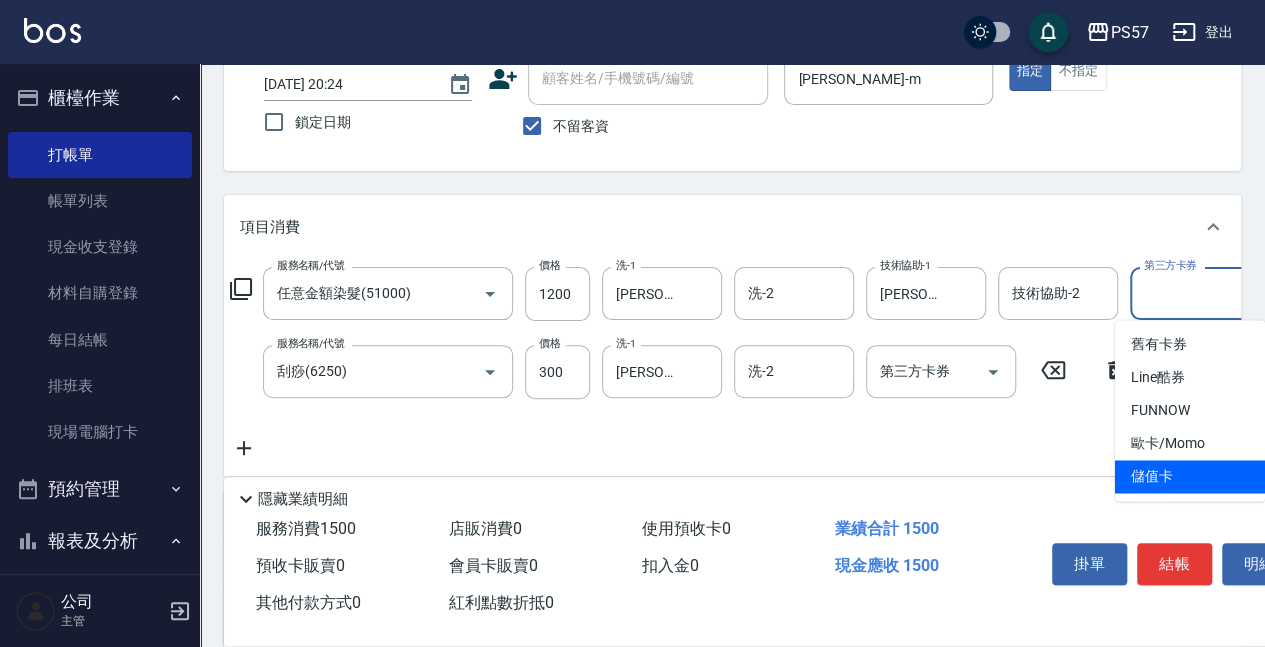 click on "儲值卡" at bounding box center (1190, 476) 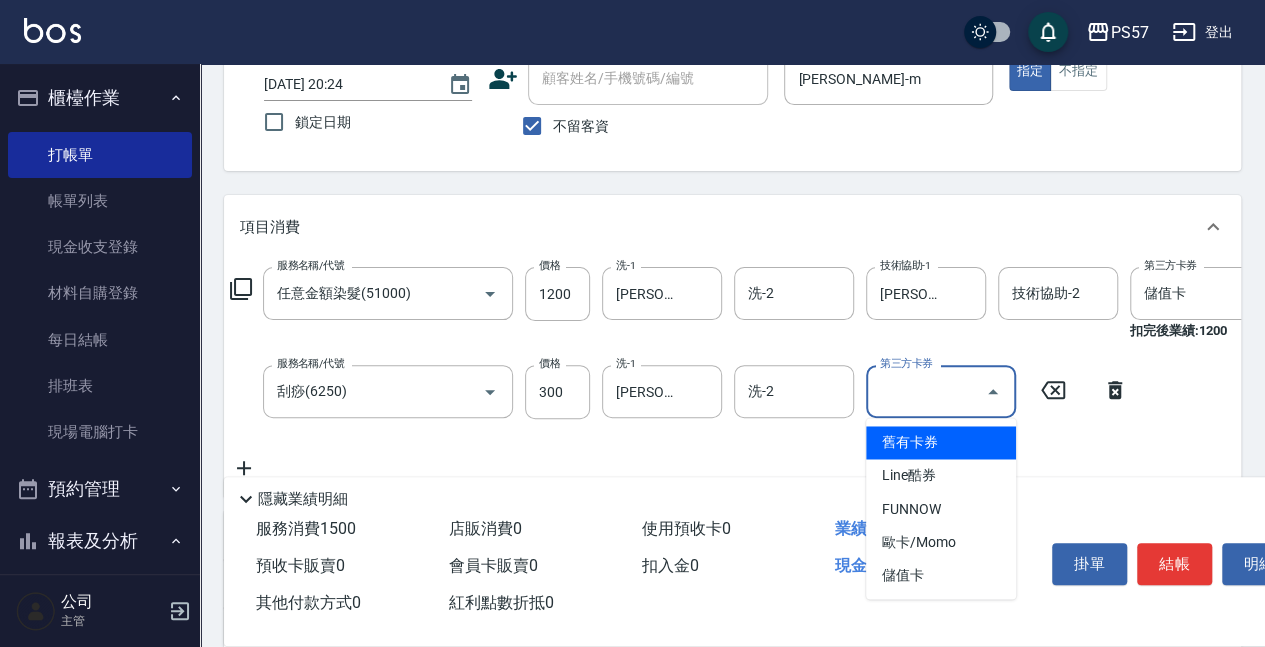 click on "第三方卡券" at bounding box center (926, 391) 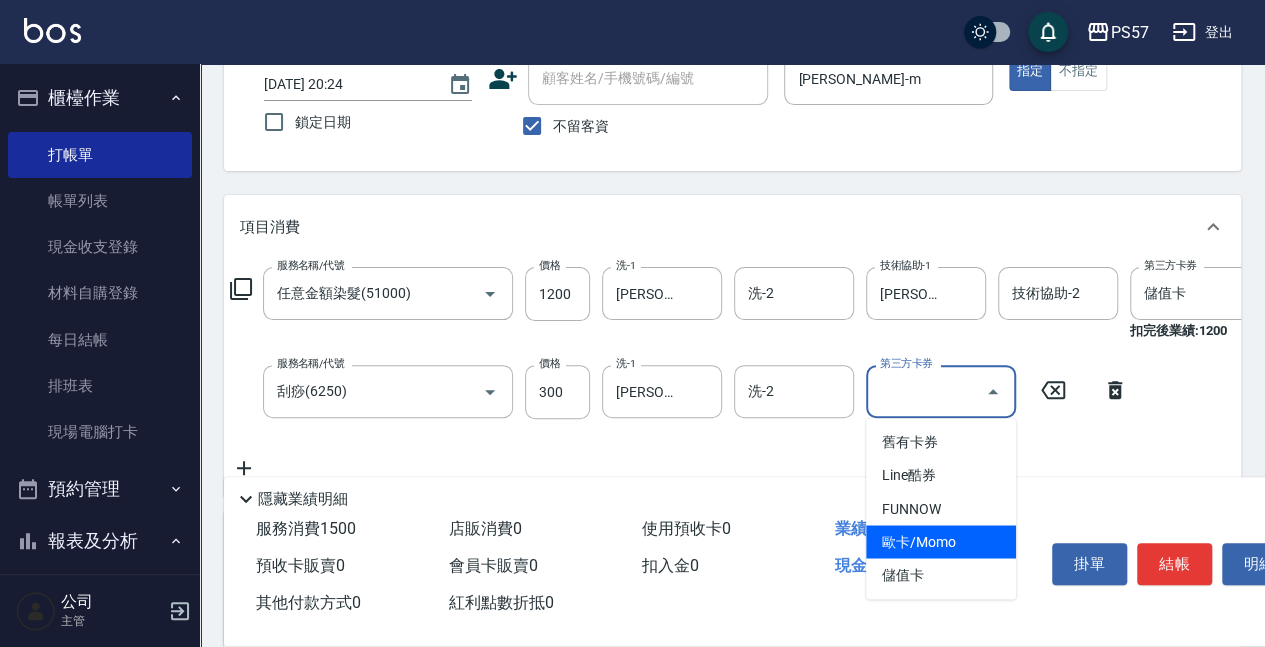 click on "歐卡/Momo" at bounding box center (941, 541) 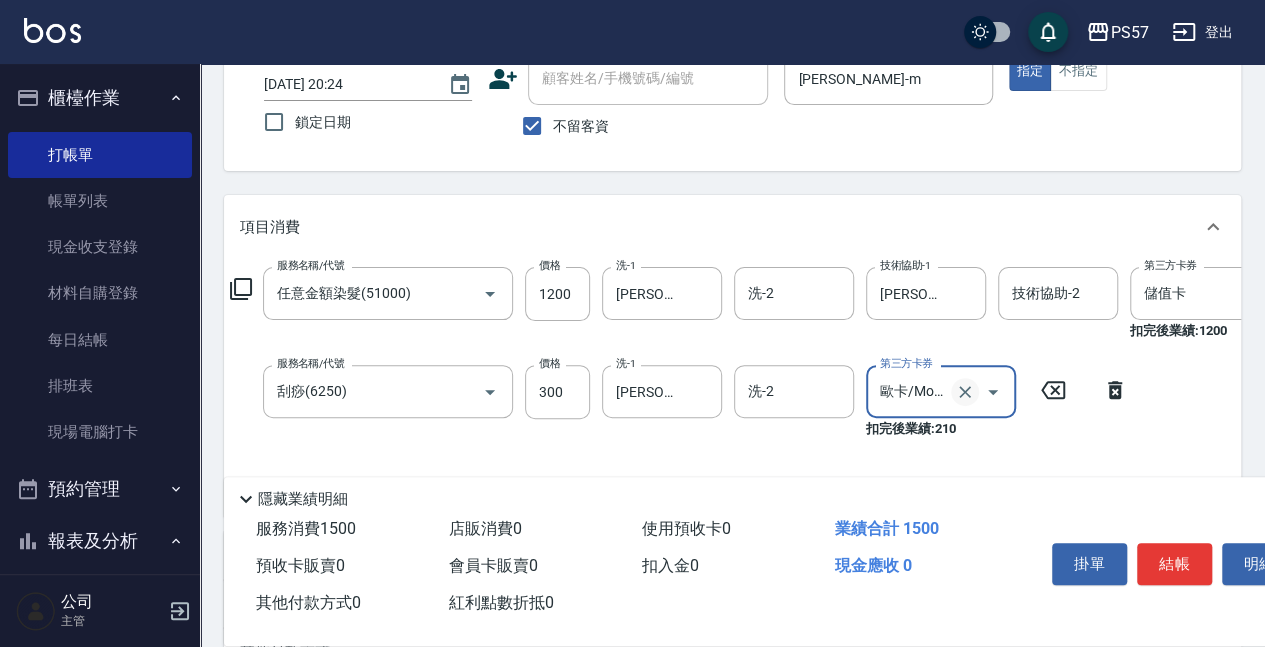 click 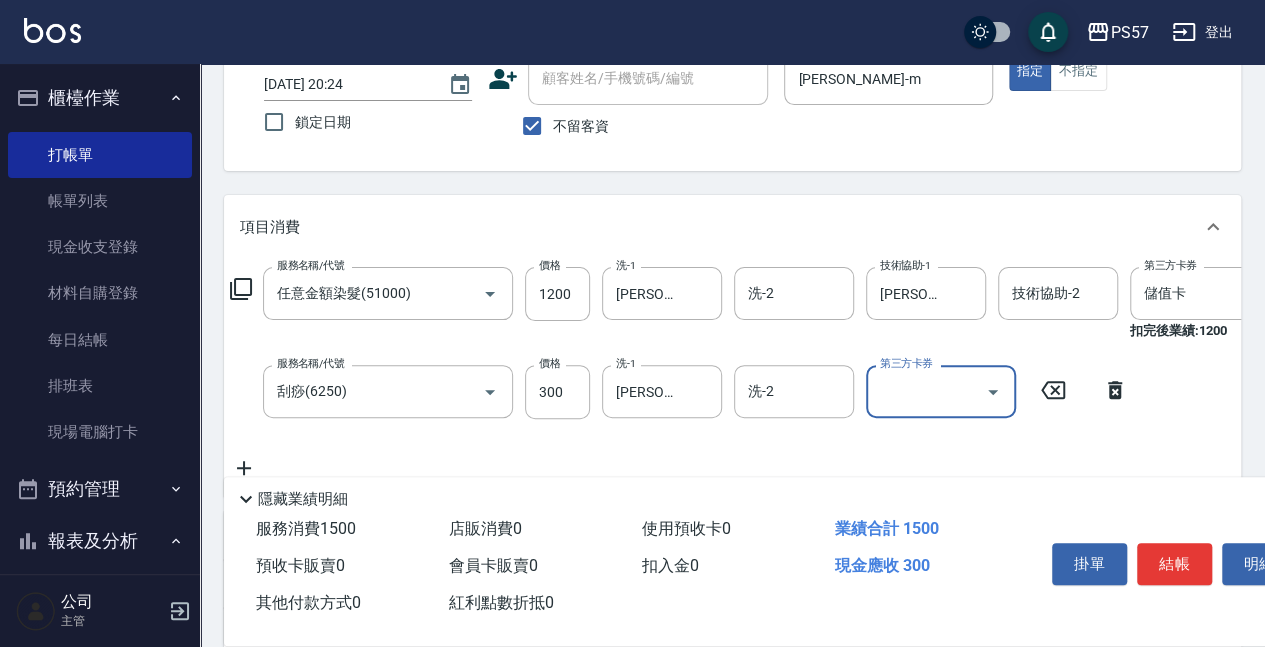click on "第三方卡券" at bounding box center [926, 391] 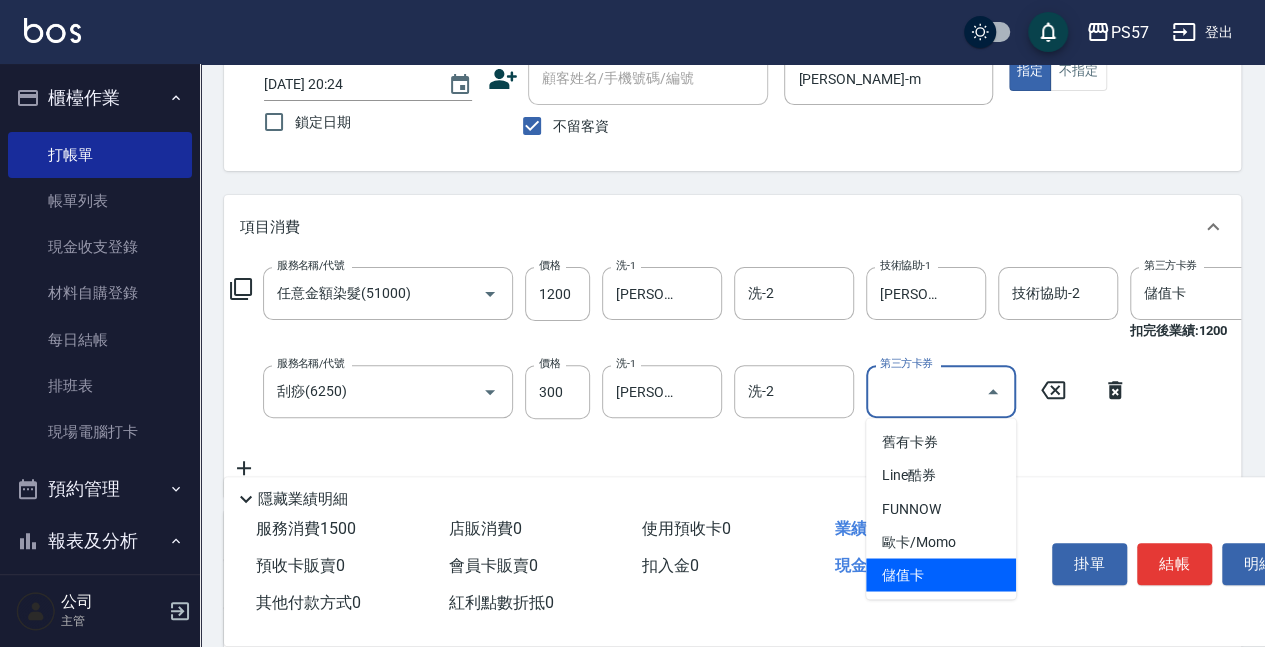 click on "儲值卡" at bounding box center [941, 574] 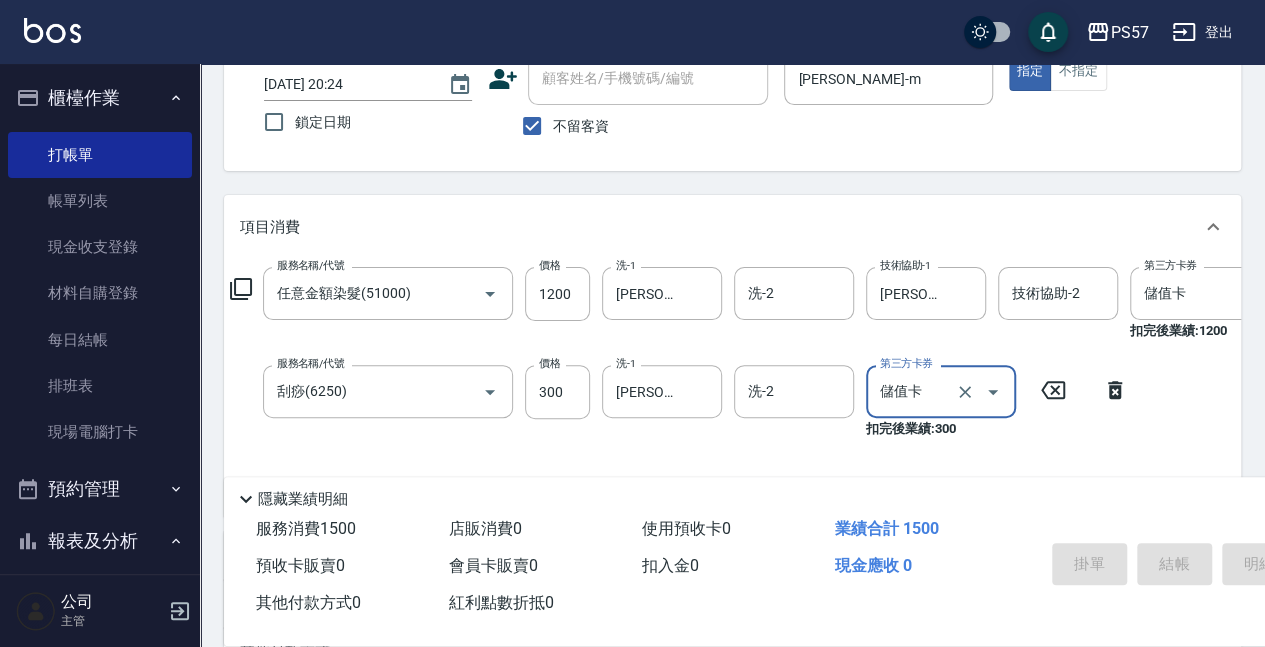 type on "[DATE] 20:25" 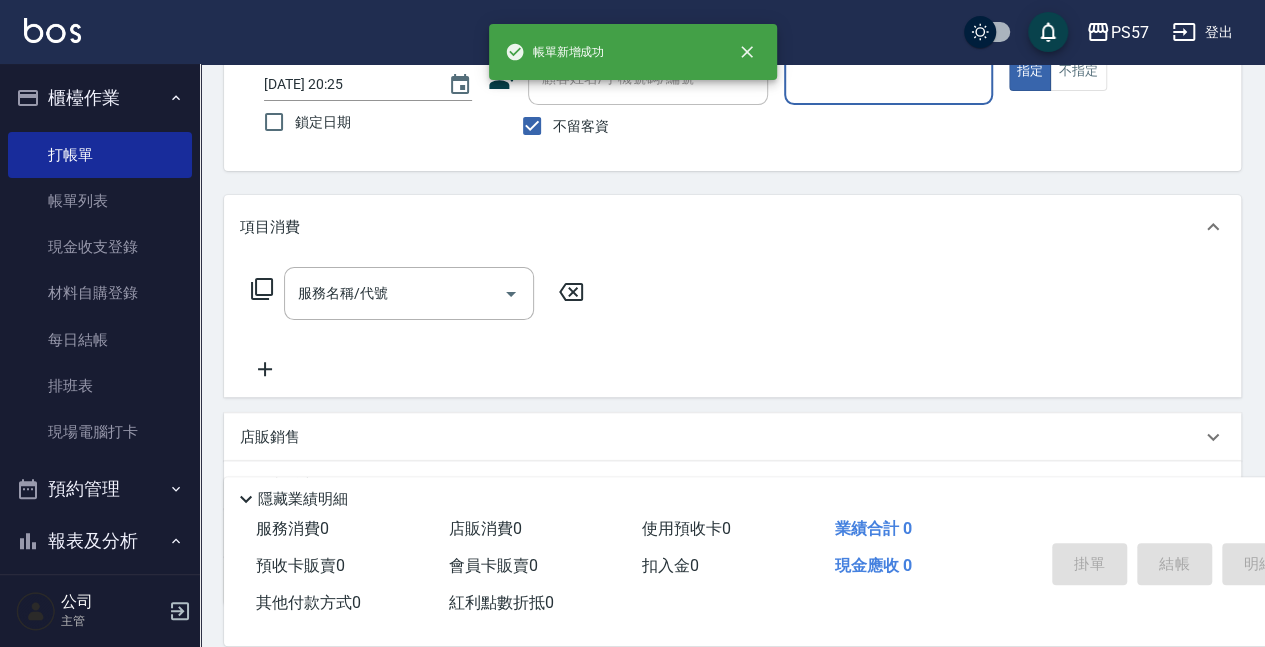 scroll, scrollTop: 0, scrollLeft: 0, axis: both 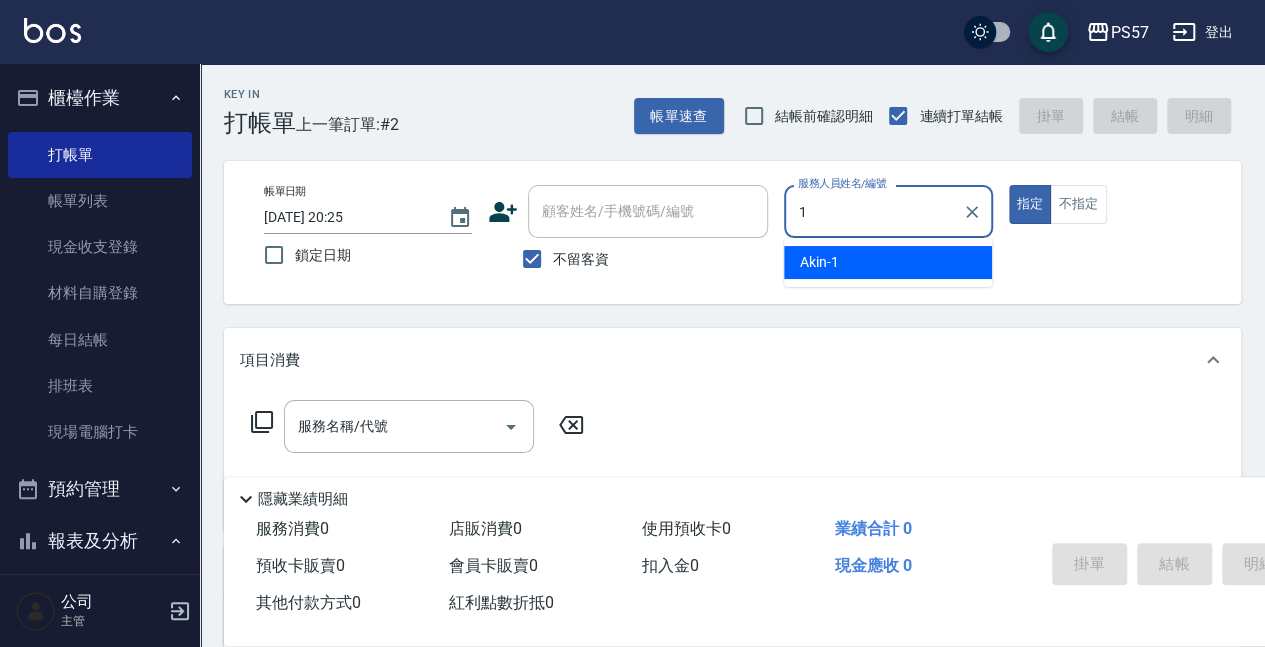 type on "Akin-1" 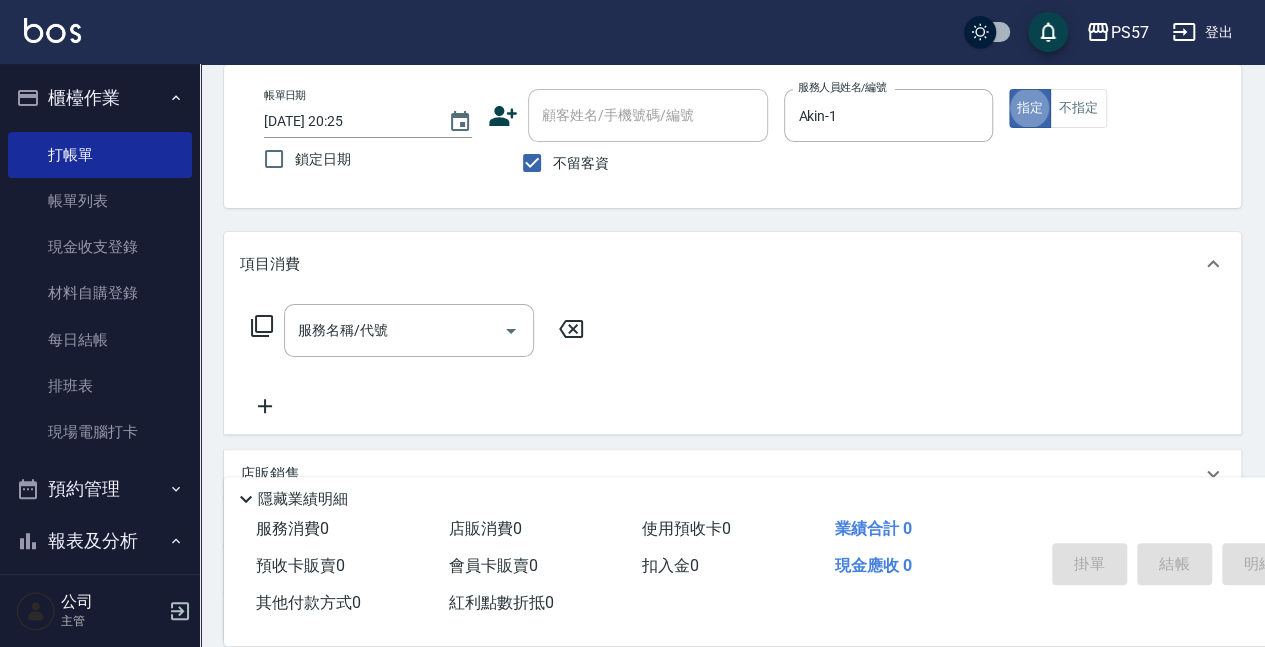 scroll, scrollTop: 200, scrollLeft: 0, axis: vertical 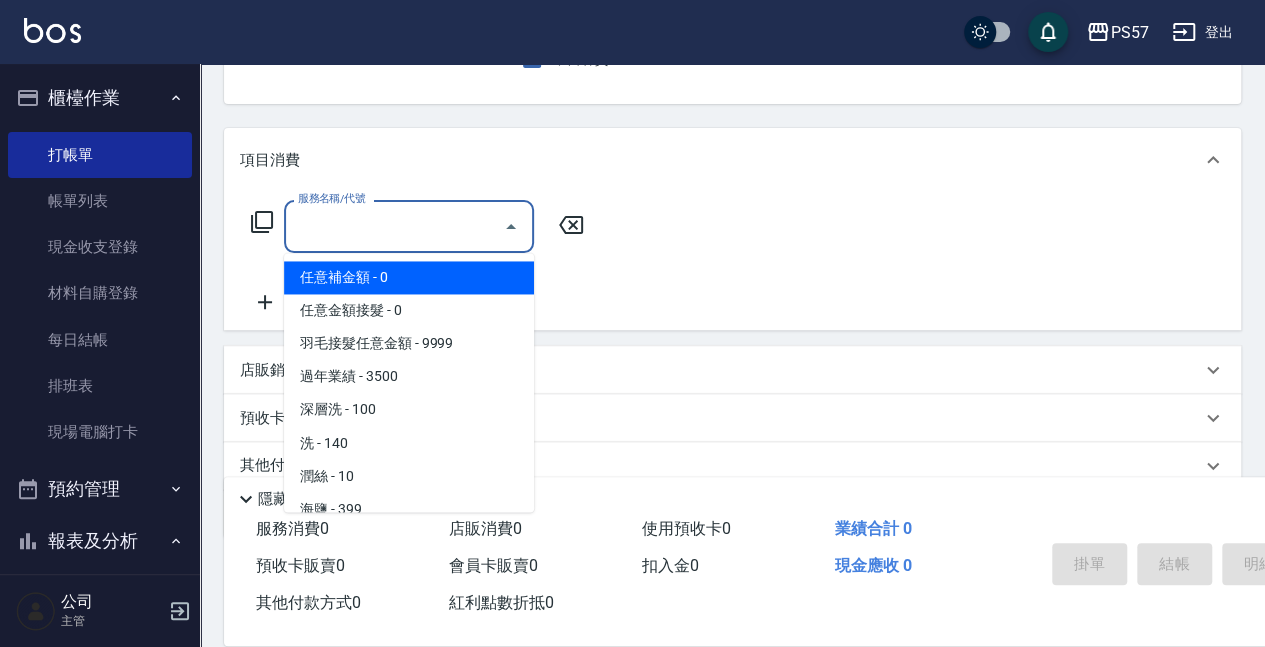 click on "服務名稱/代號" at bounding box center [394, 226] 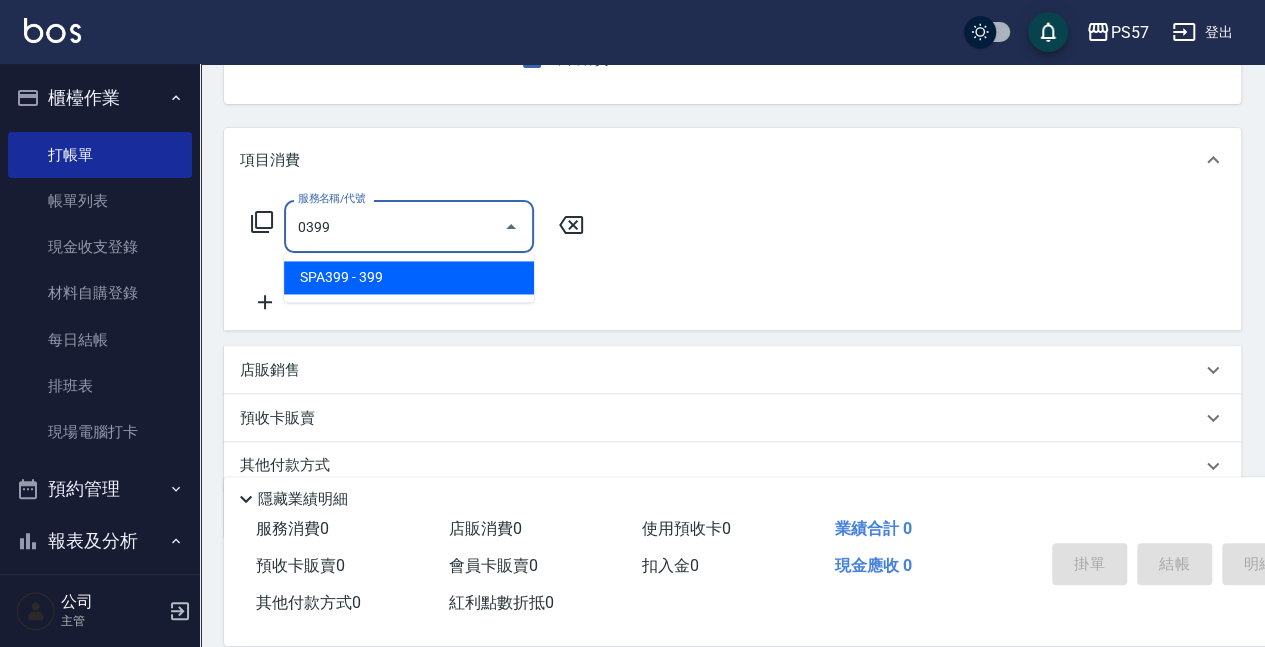 type on "SPA399(0399)" 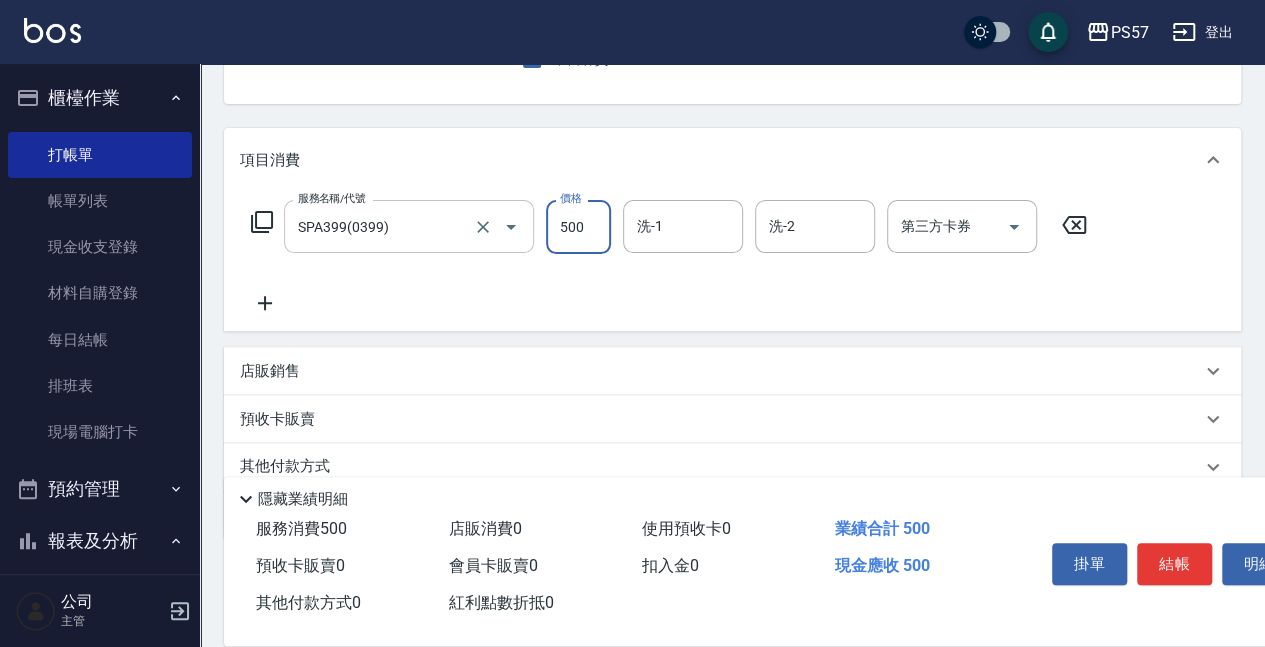 type on "500" 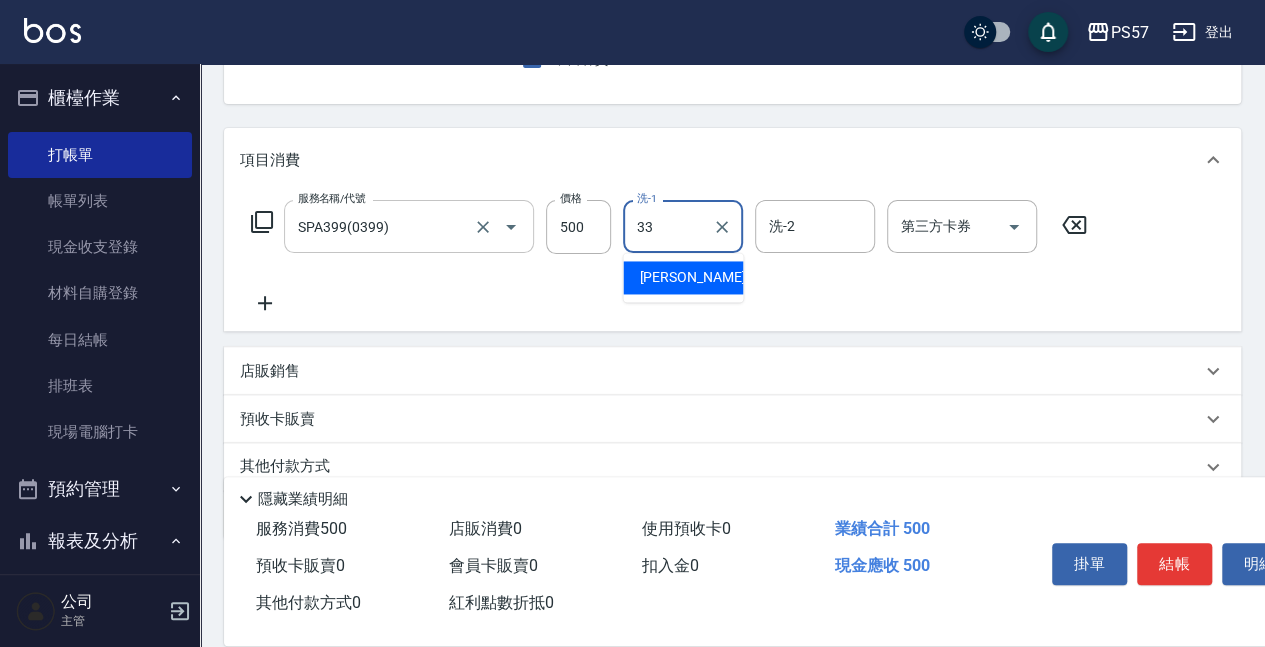 type on "[PERSON_NAME]-33" 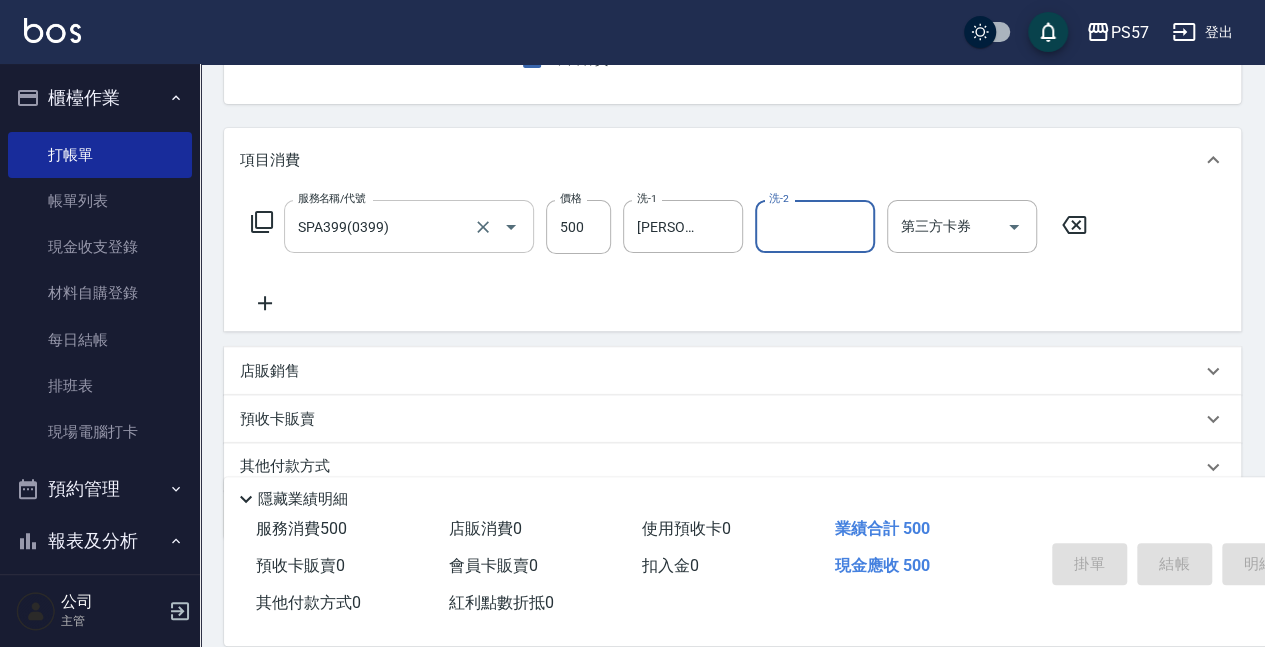 type 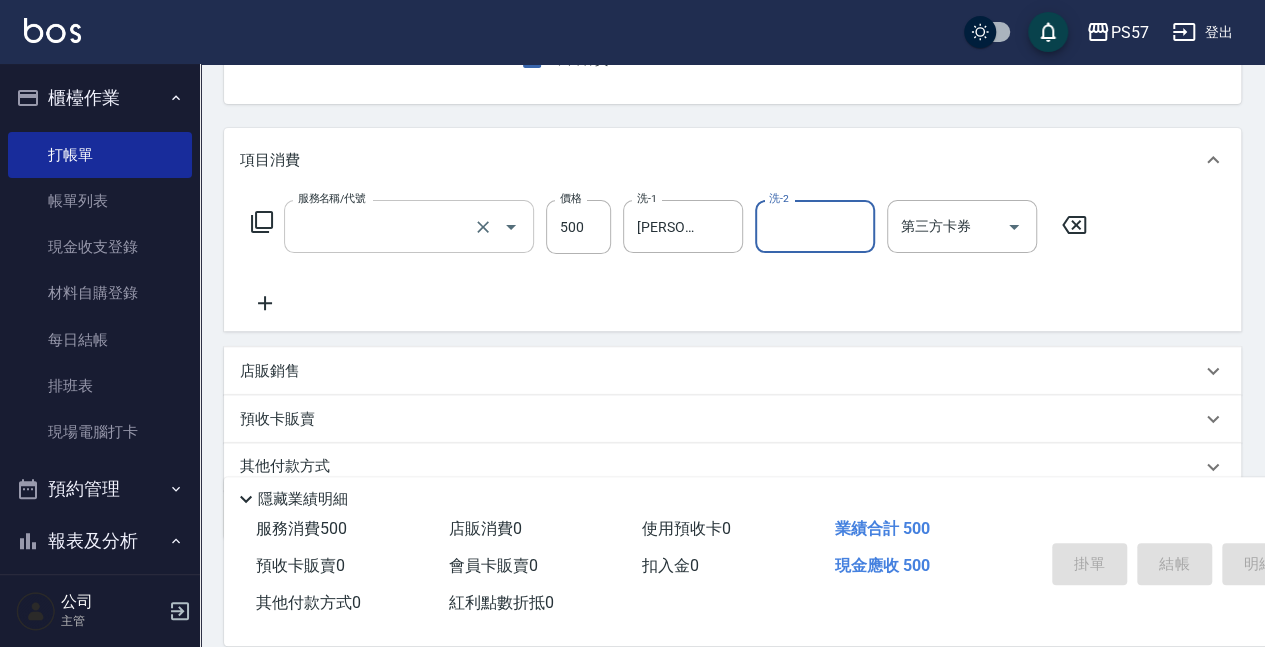 scroll, scrollTop: 194, scrollLeft: 0, axis: vertical 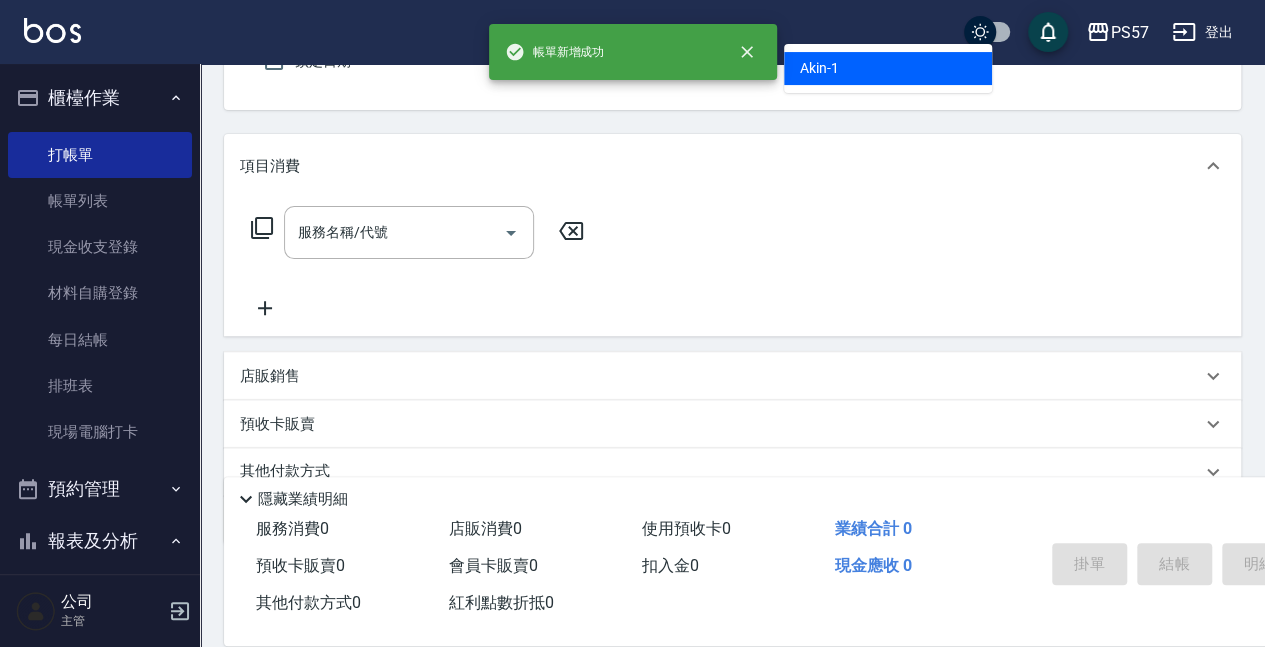 type on "Akin-1" 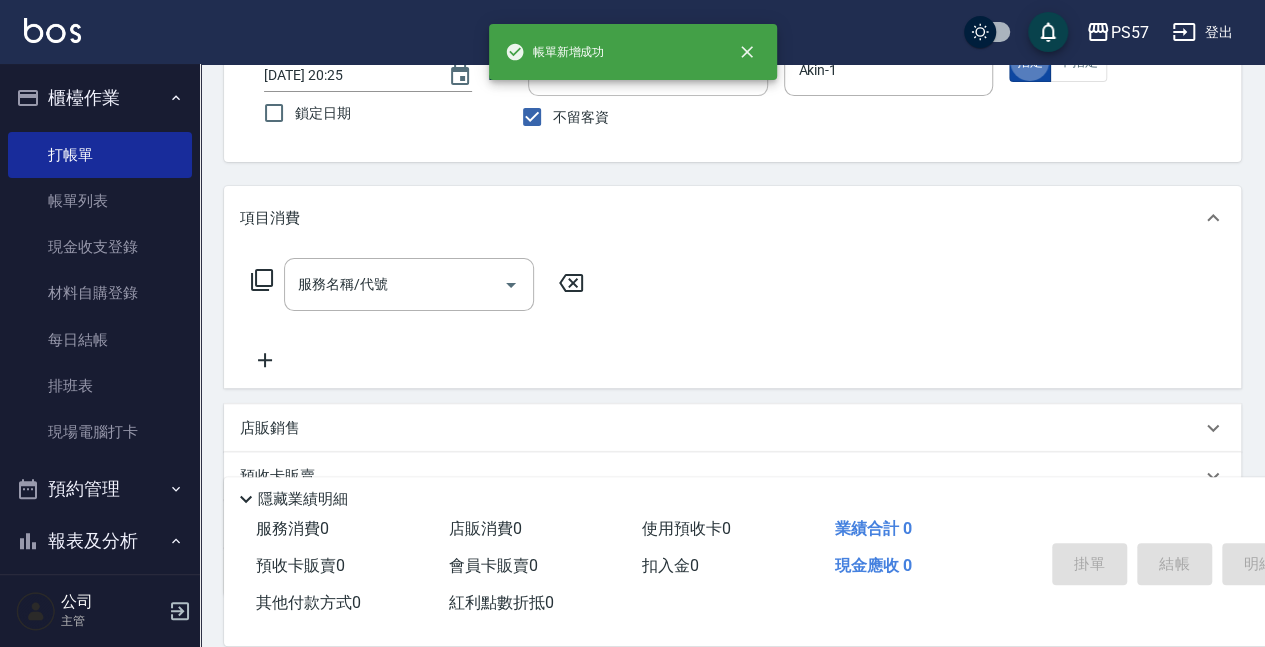 scroll, scrollTop: 118, scrollLeft: 0, axis: vertical 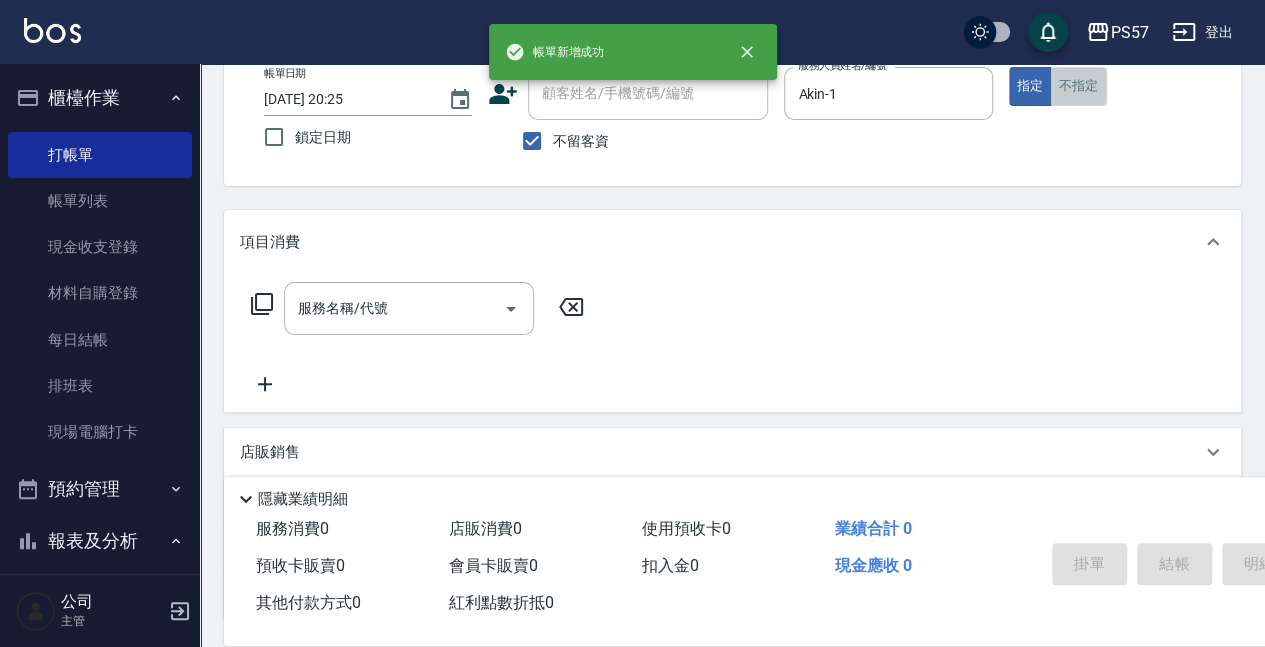 click on "不指定" at bounding box center (1078, 86) 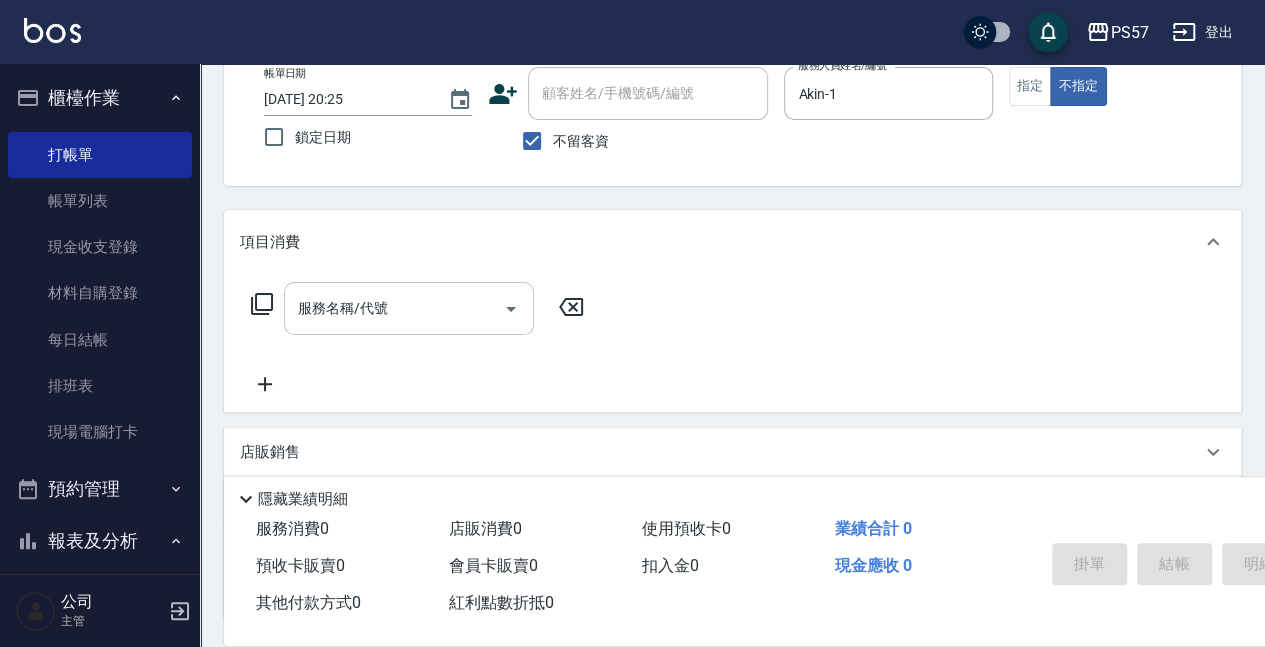 click on "服務名稱/代號" at bounding box center (409, 308) 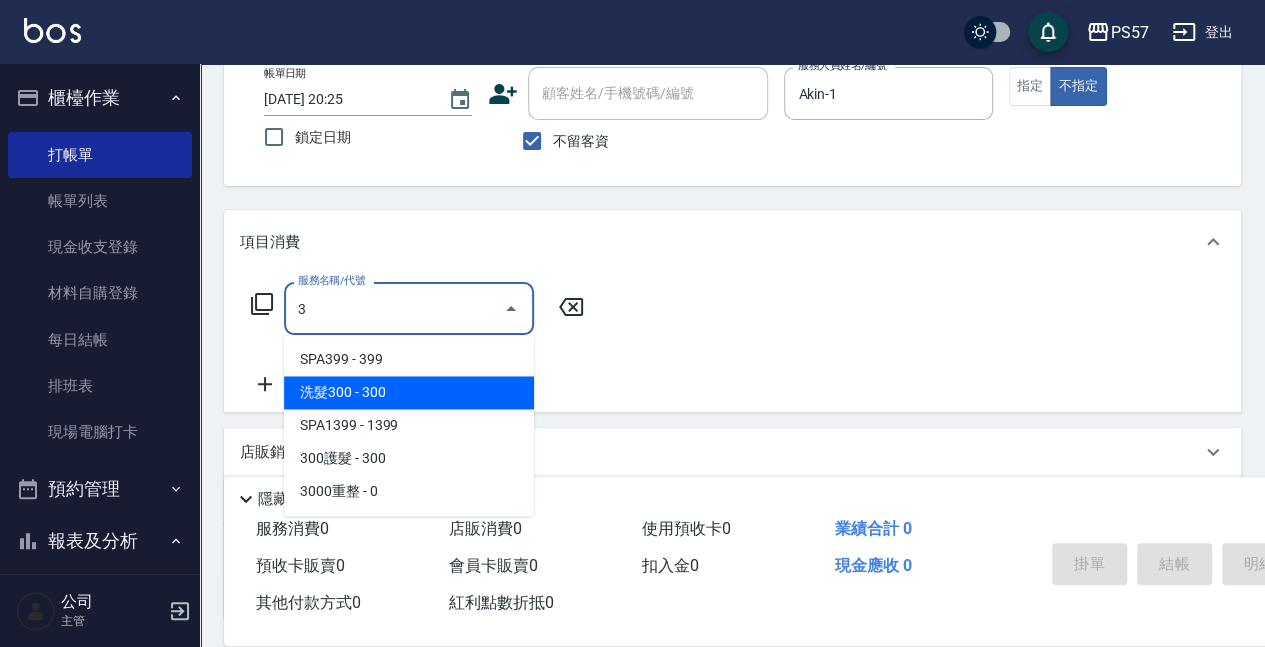 click on "洗髮300 - 300" at bounding box center (409, 392) 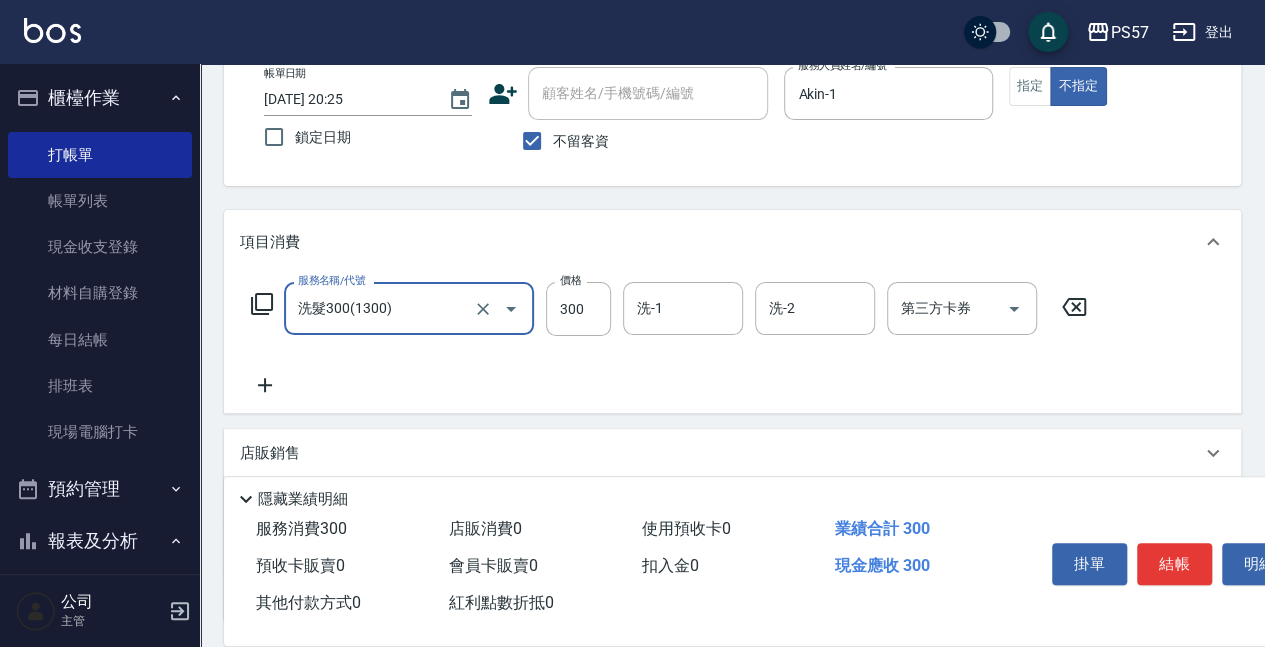 type on "洗髮300(1300)" 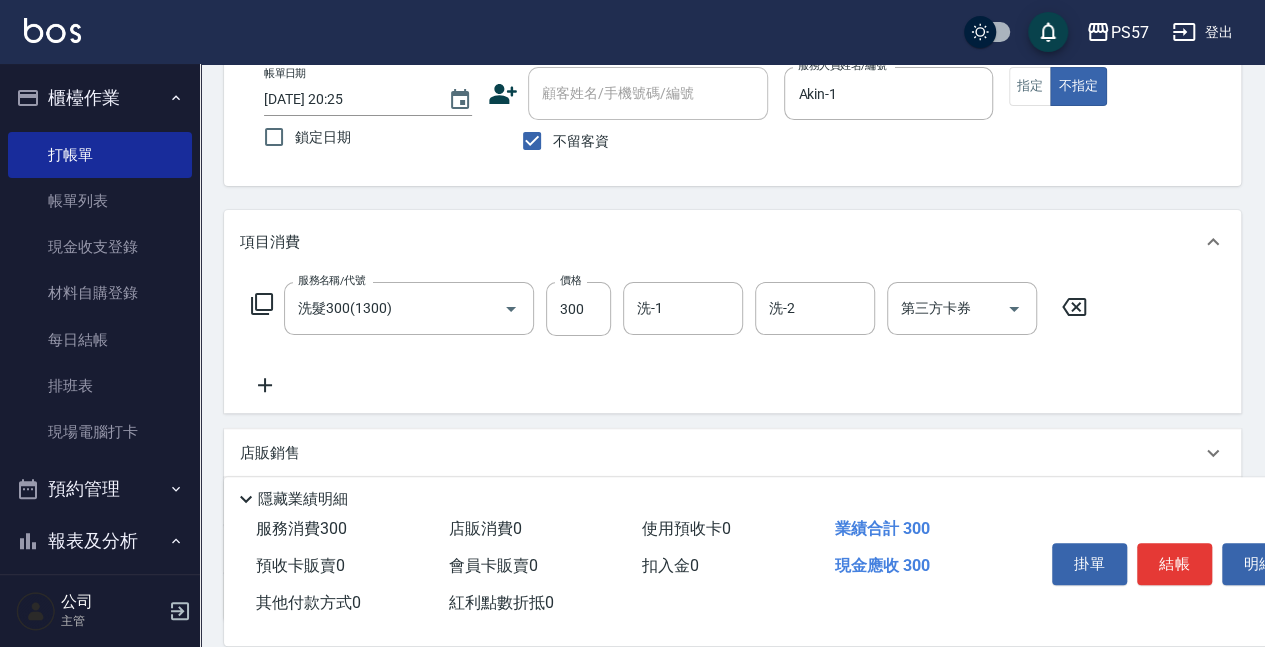 drag, startPoint x: 263, startPoint y: 396, endPoint x: 360, endPoint y: 390, distance: 97.18539 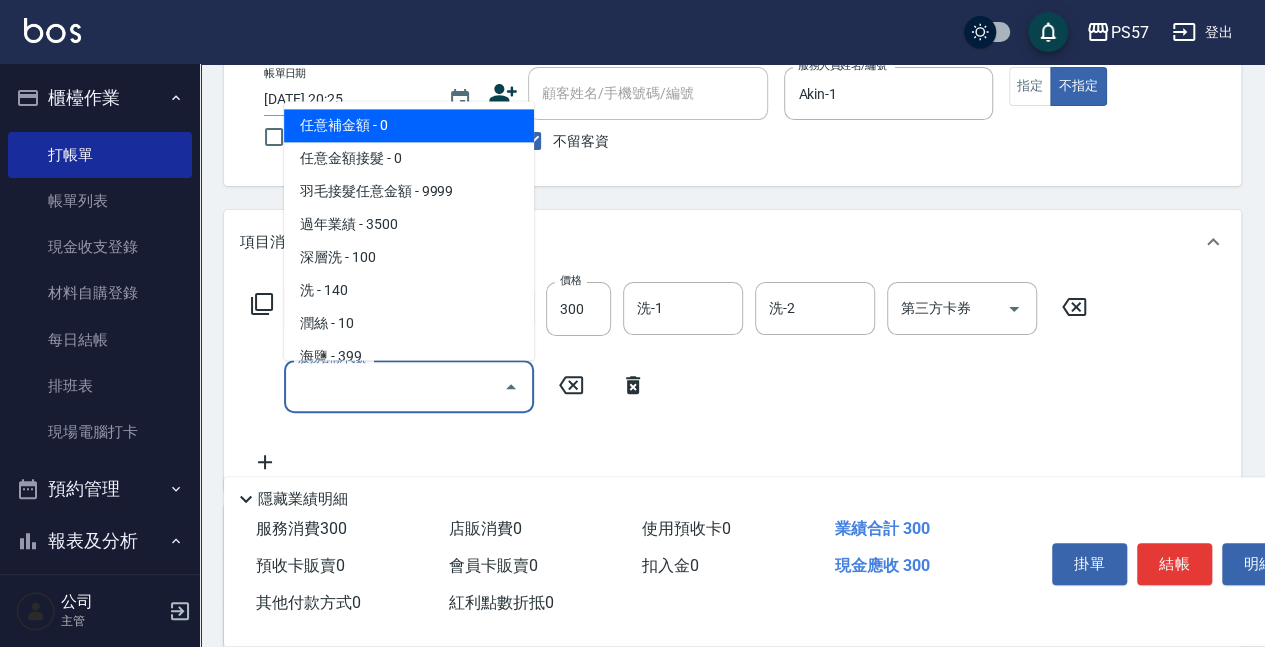 click on "服務名稱/代號" at bounding box center [394, 386] 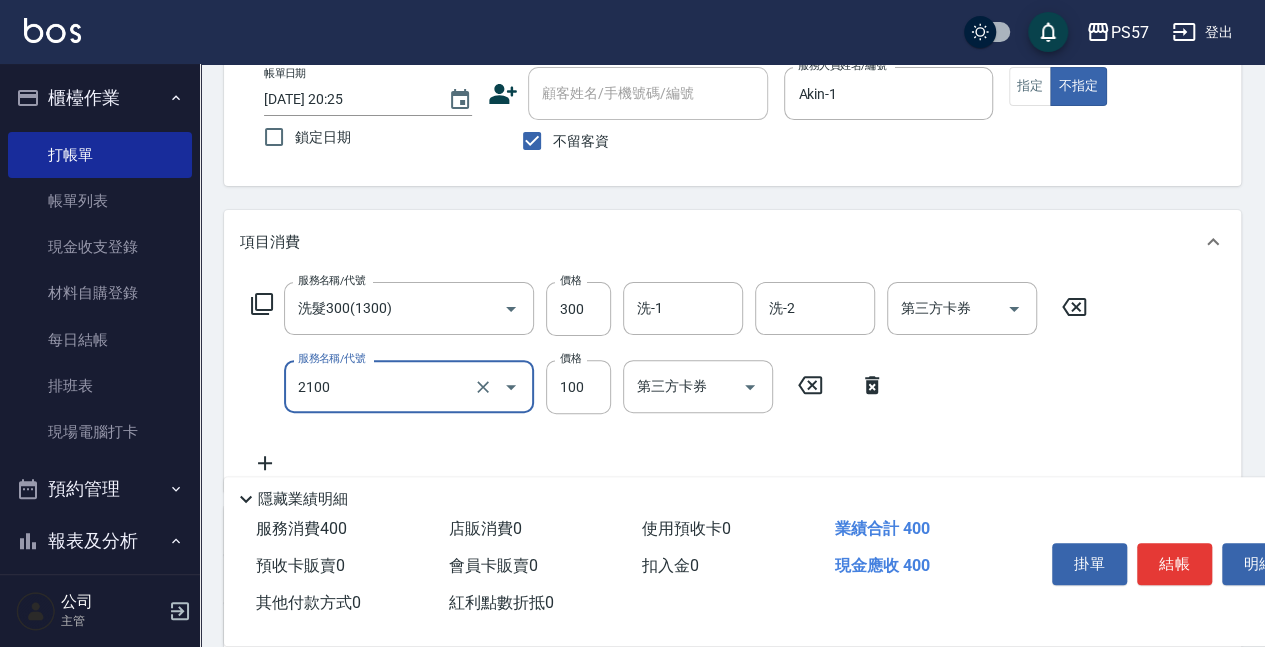 type on "剪髮100(2100)" 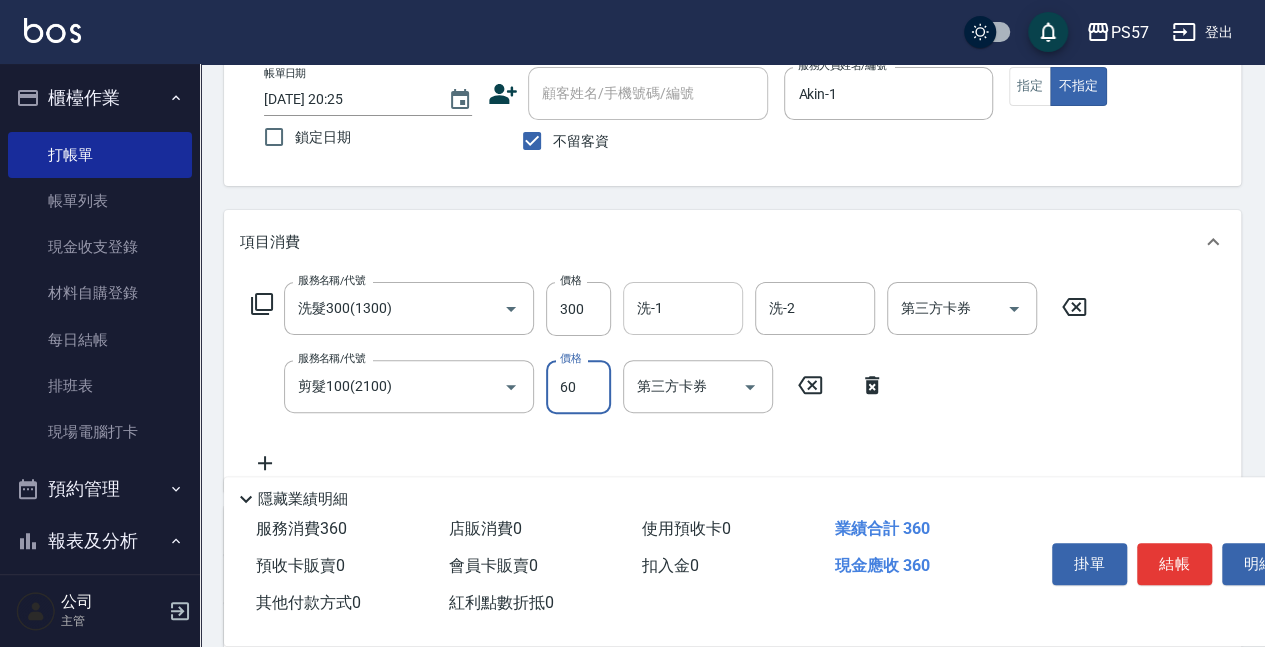 type on "60" 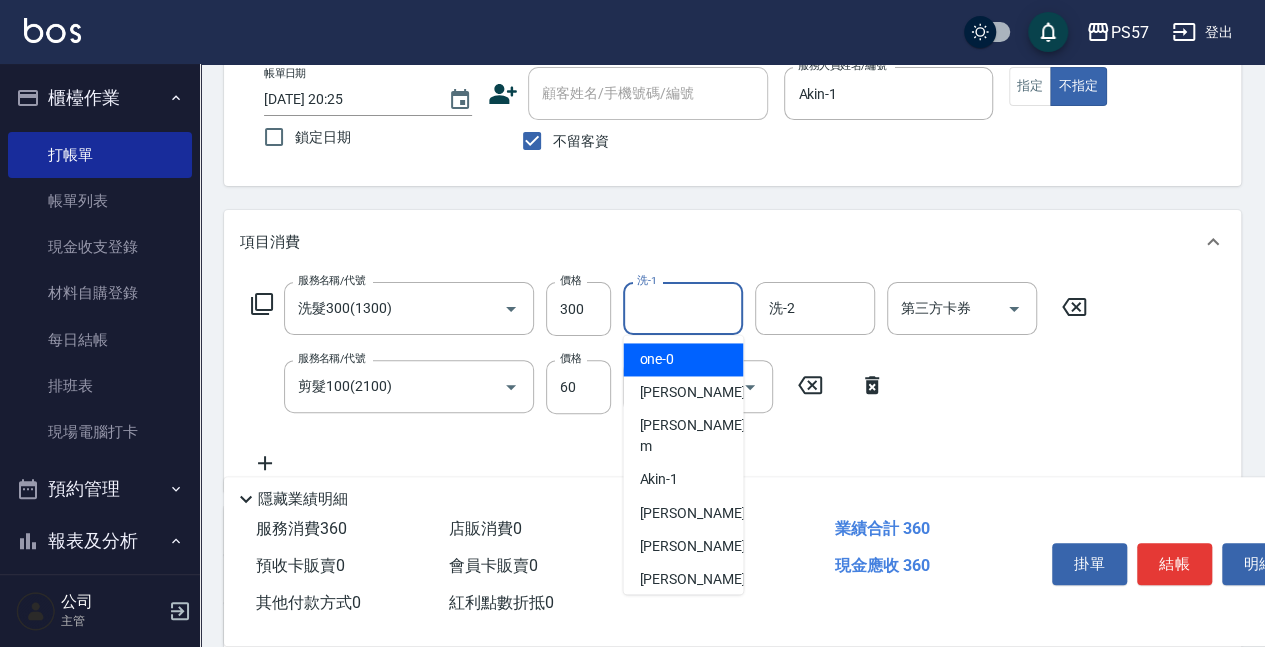 click on "洗-1" at bounding box center (683, 308) 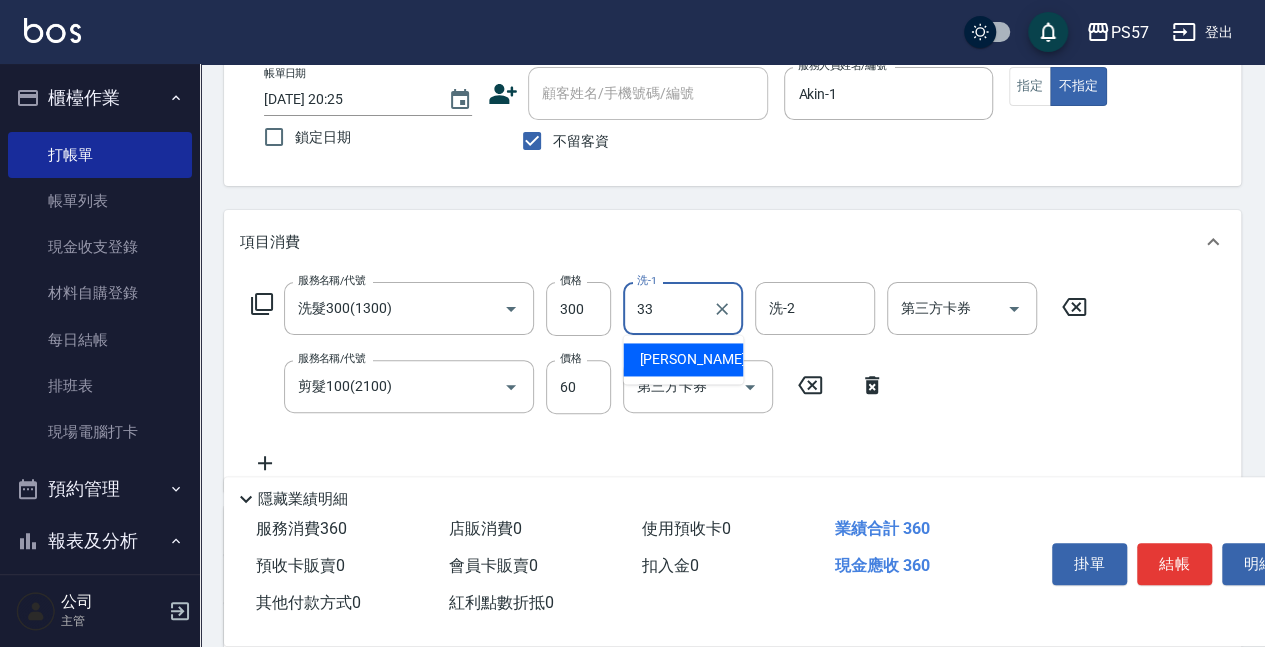 type on "[PERSON_NAME]-33" 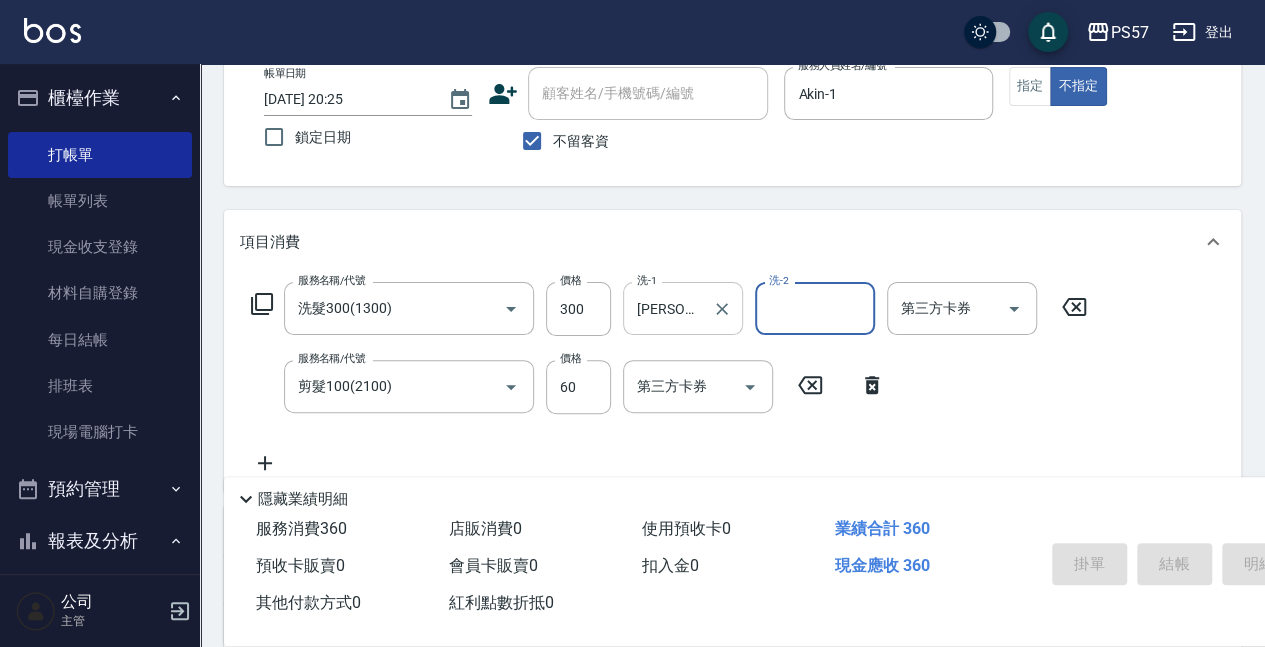 type 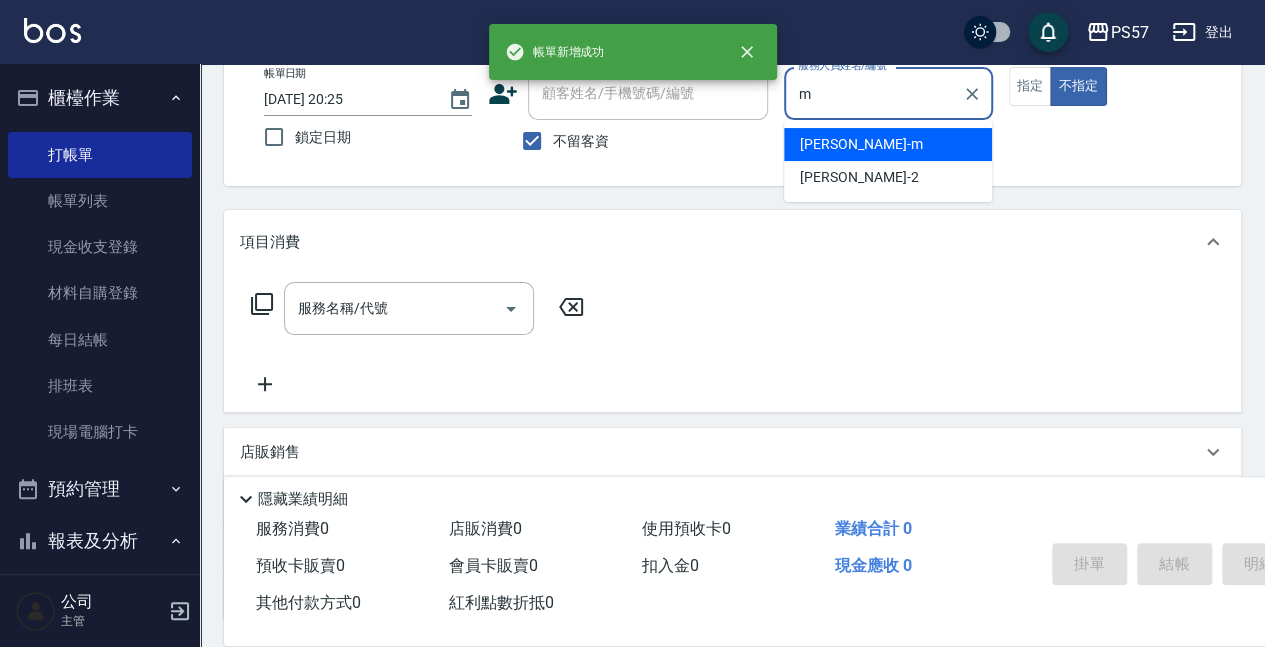 type on "[PERSON_NAME]-m" 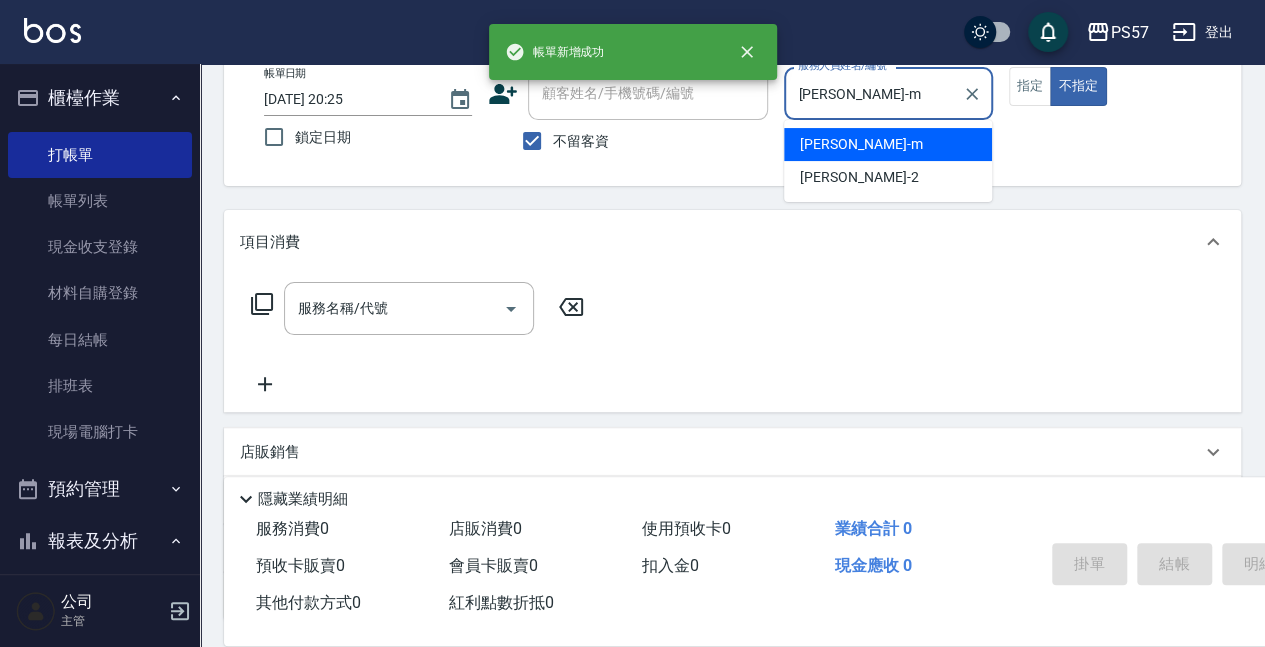 type on "false" 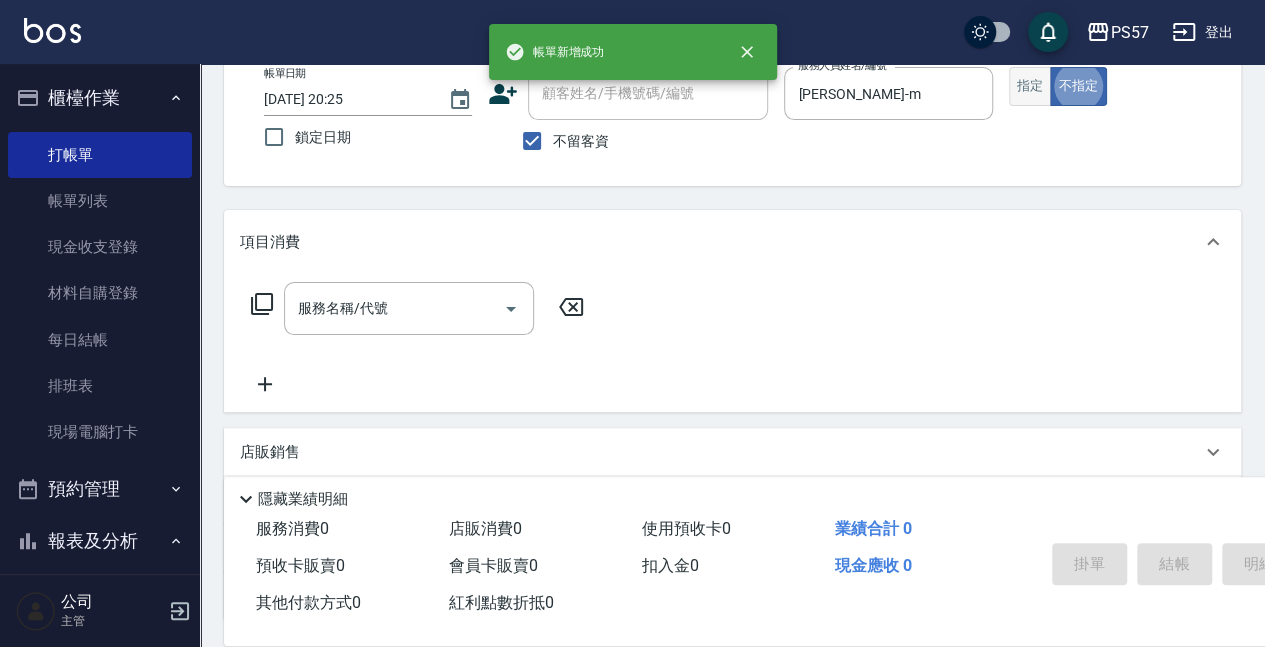 click on "指定" at bounding box center (1030, 86) 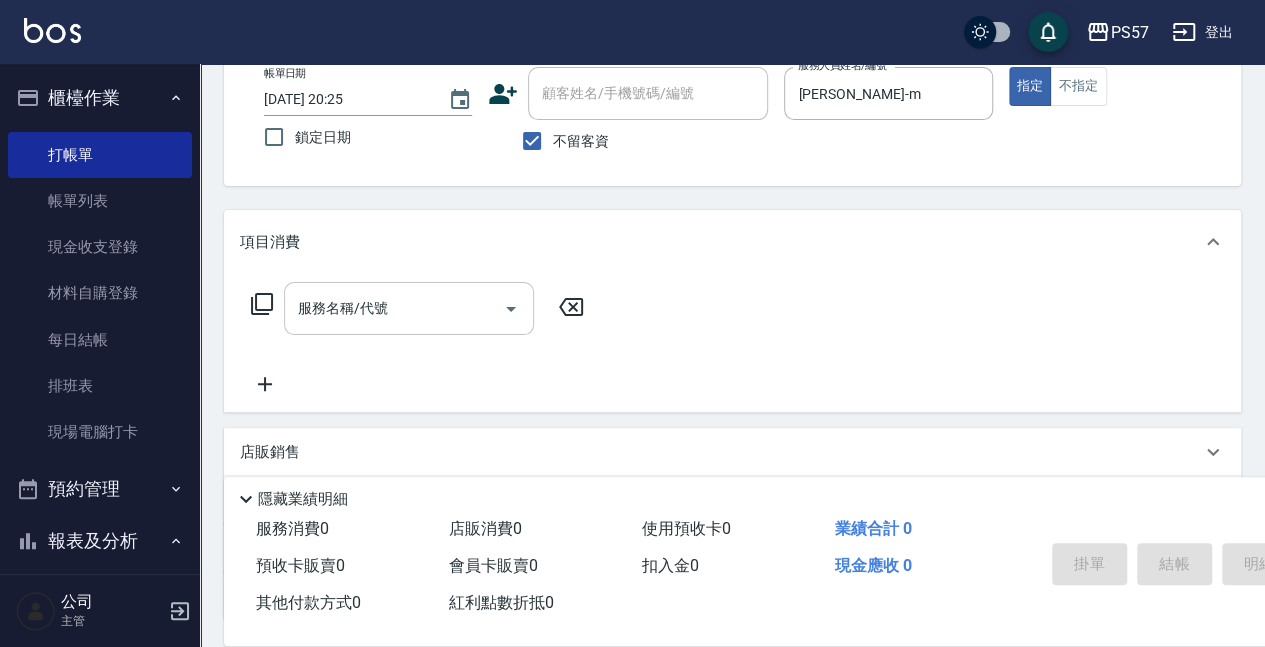 click on "服務名稱/代號" at bounding box center [394, 308] 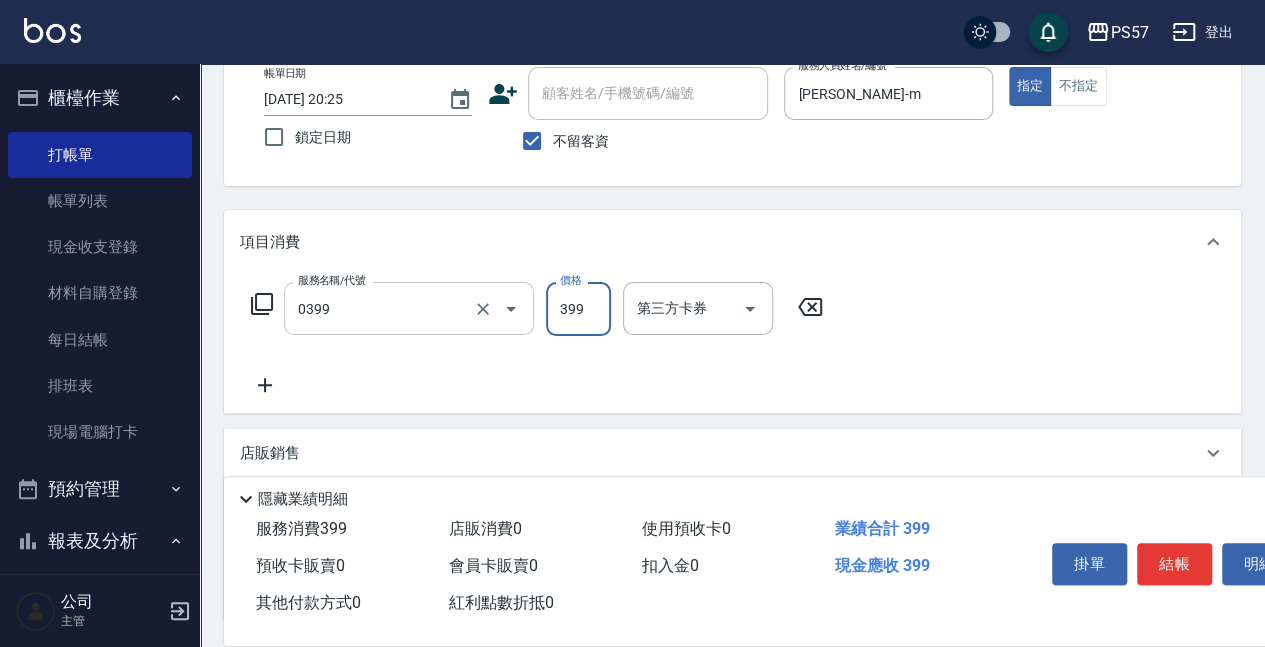 type on "SPA399(0399)" 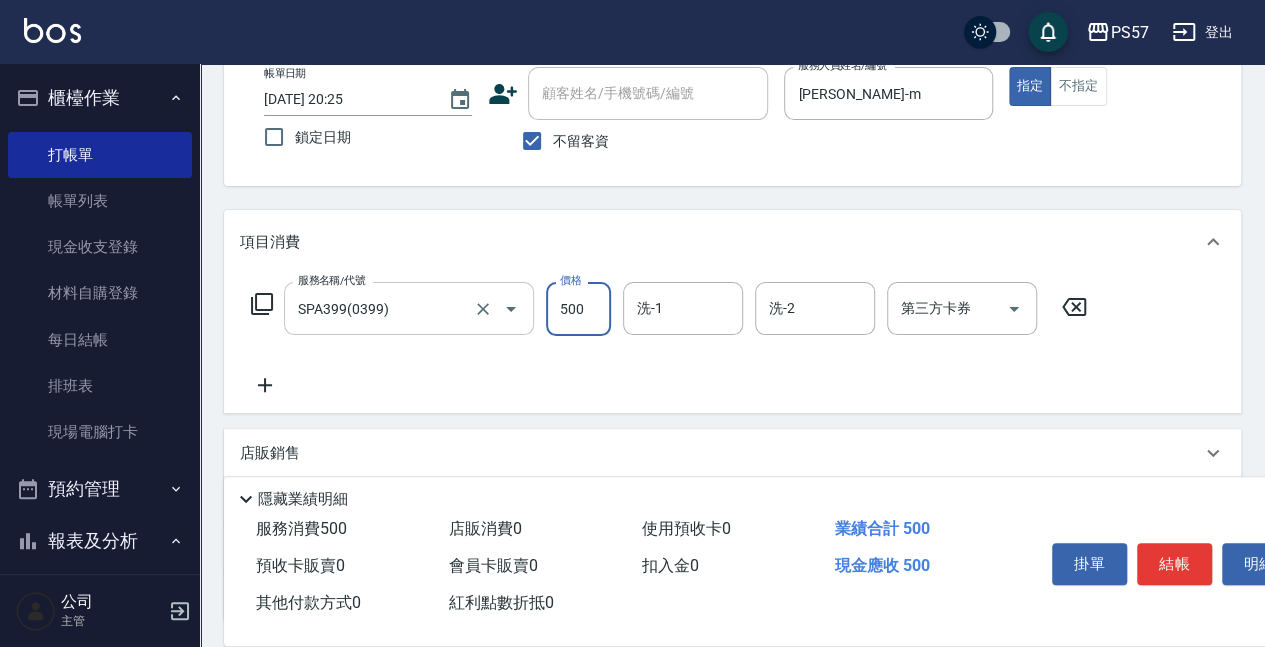 type on "500" 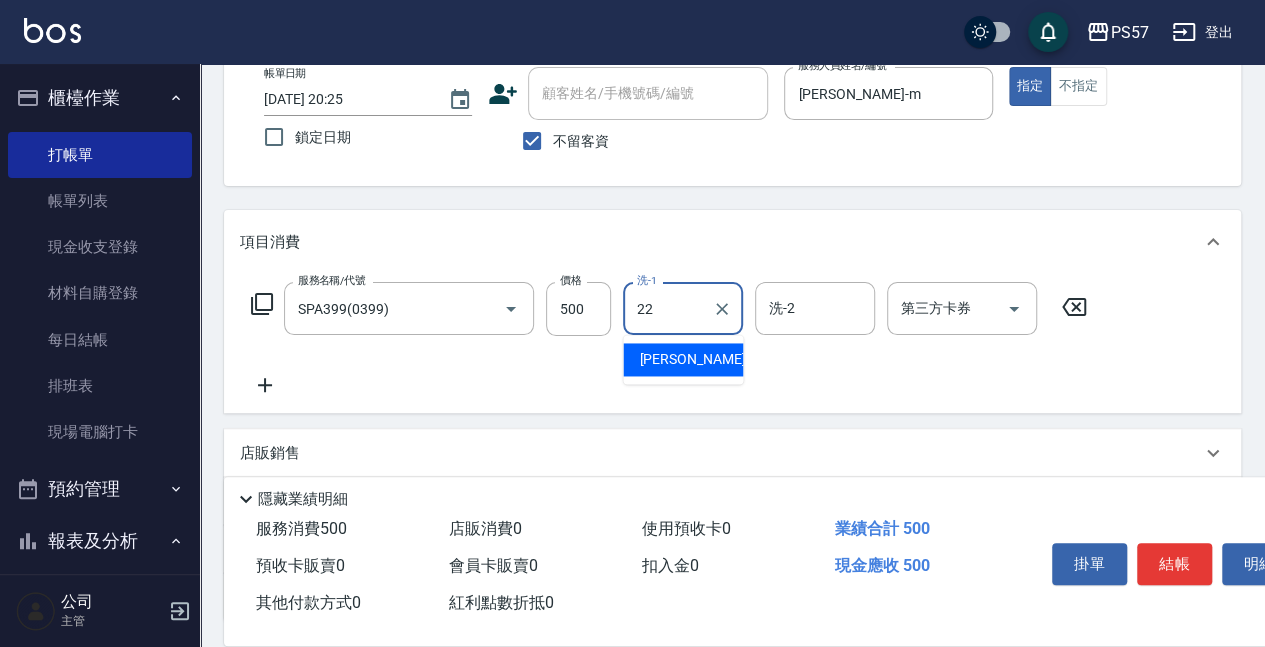 type on "[PERSON_NAME]-22" 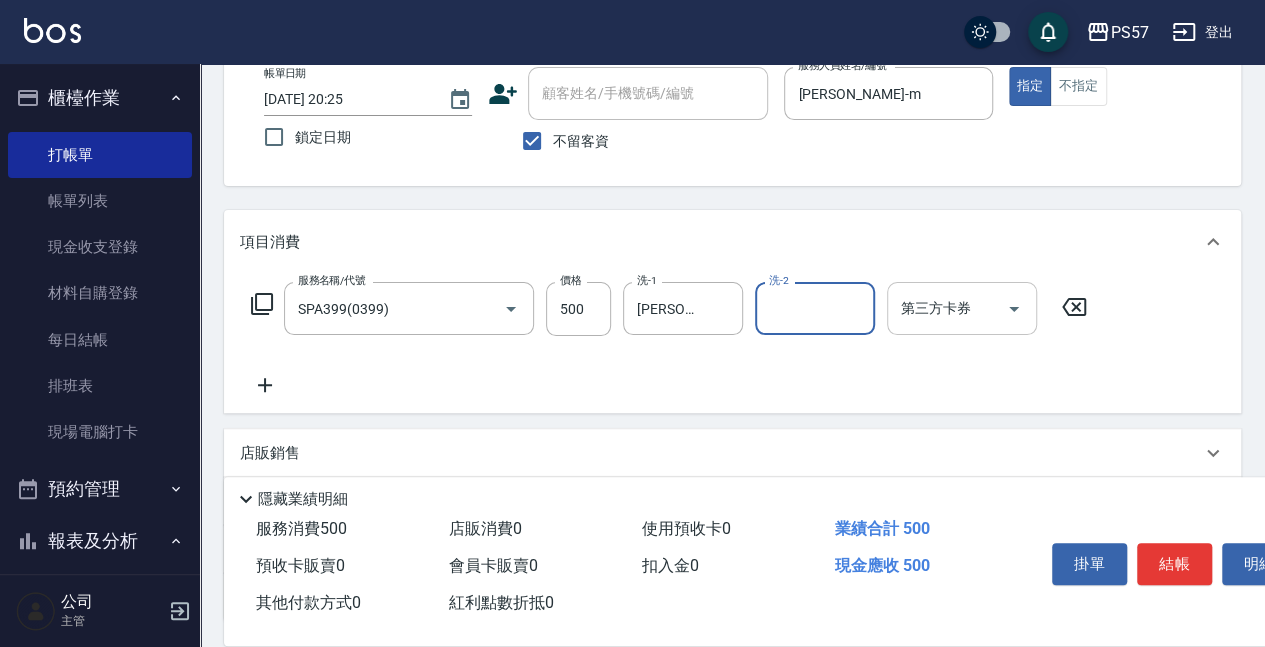 click on "第三方卡券" at bounding box center [947, 308] 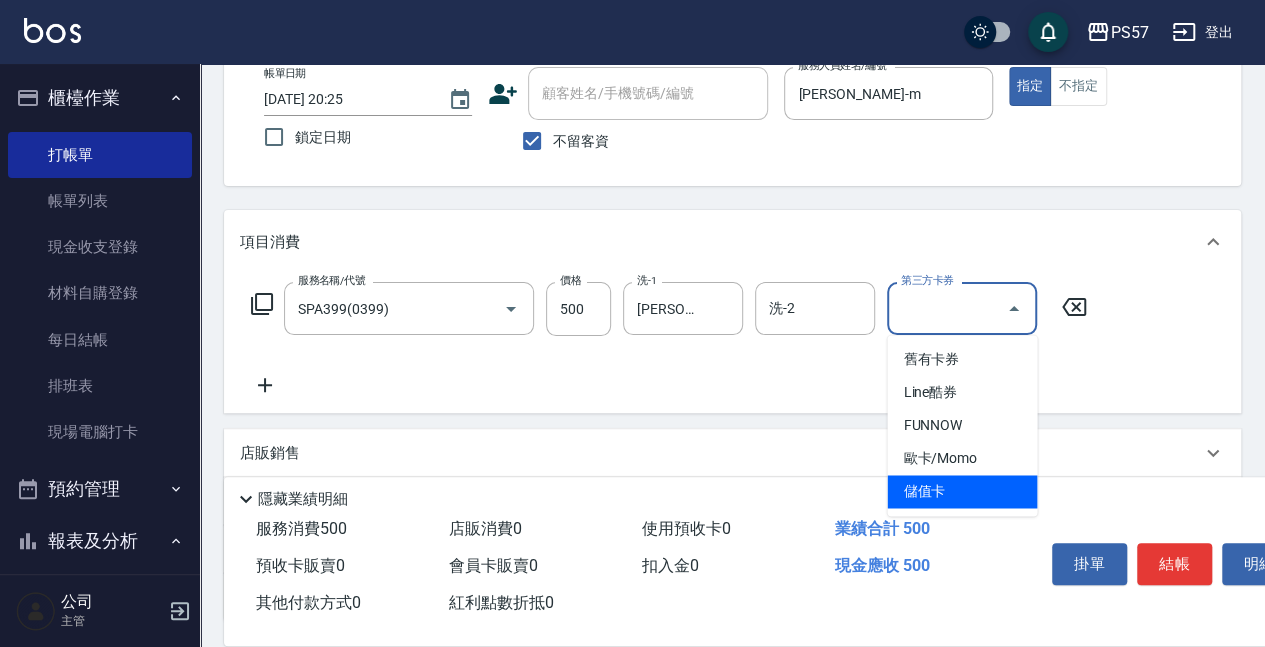 click on "儲值卡" at bounding box center [962, 491] 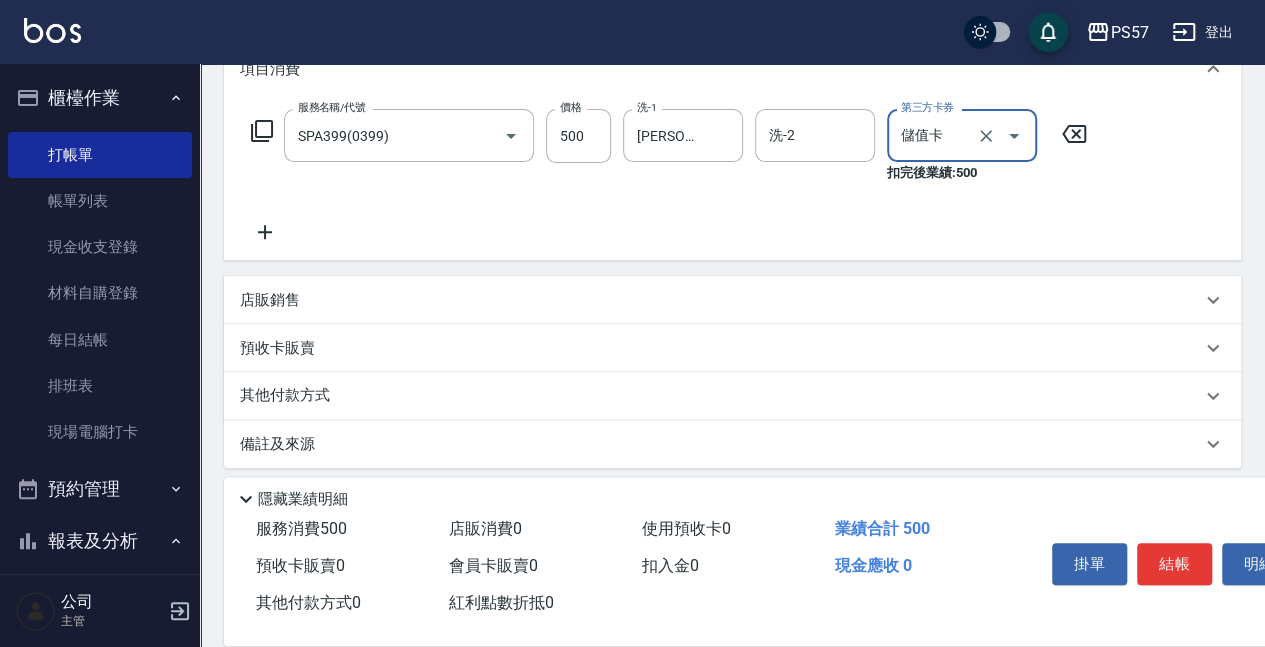 scroll, scrollTop: 302, scrollLeft: 0, axis: vertical 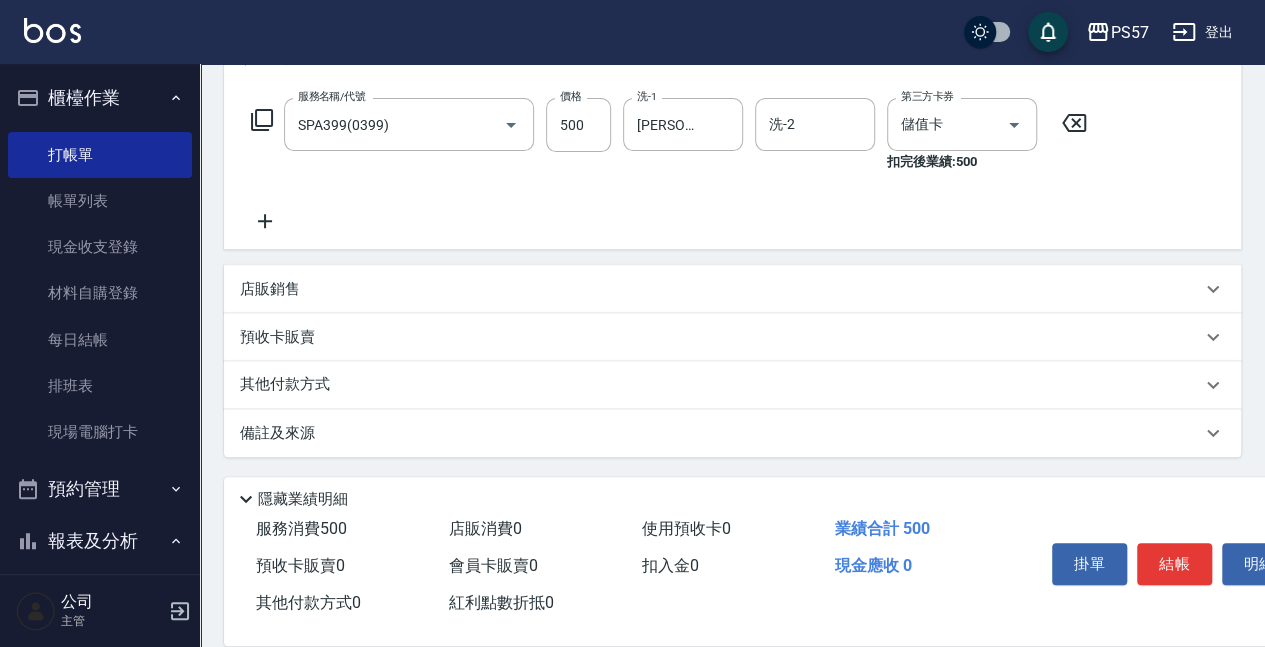 click on "店販銷售" at bounding box center [732, 289] 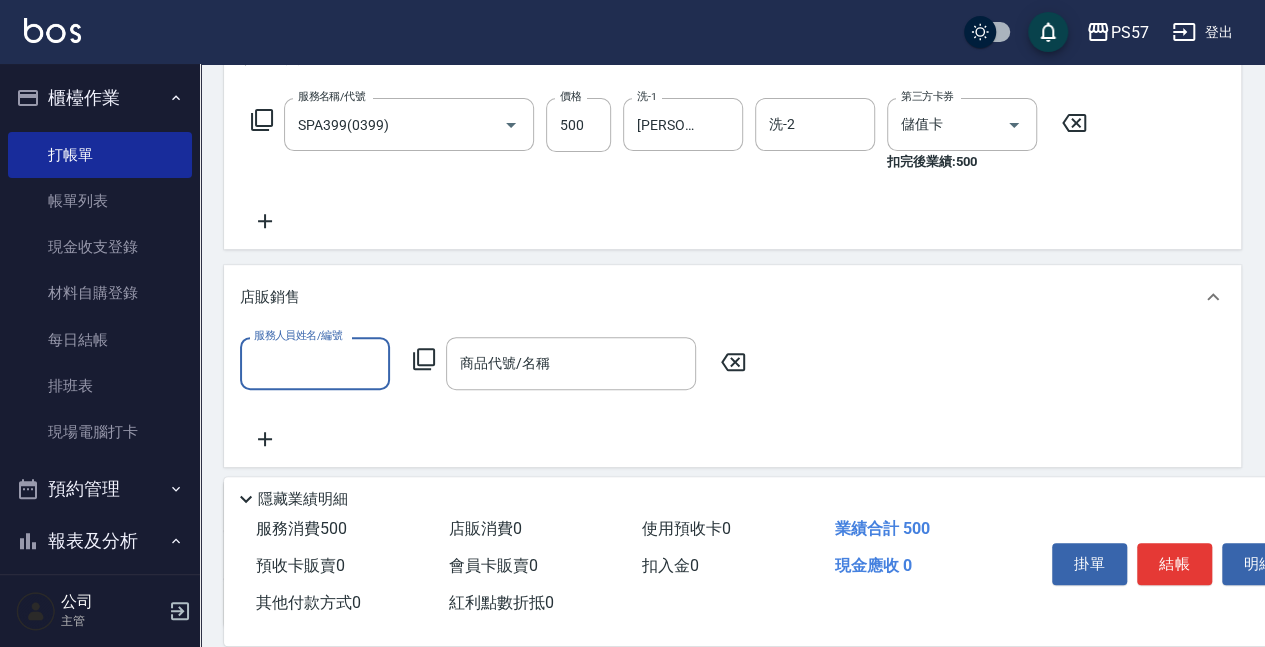 scroll, scrollTop: 0, scrollLeft: 0, axis: both 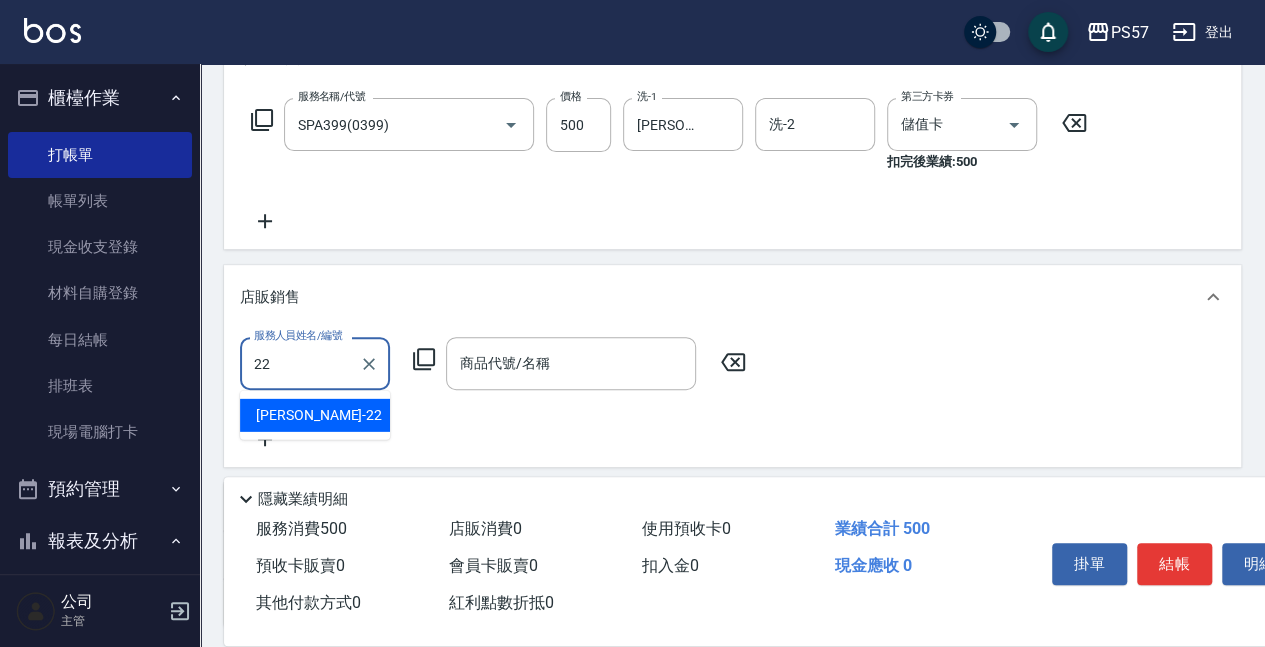type on "2" 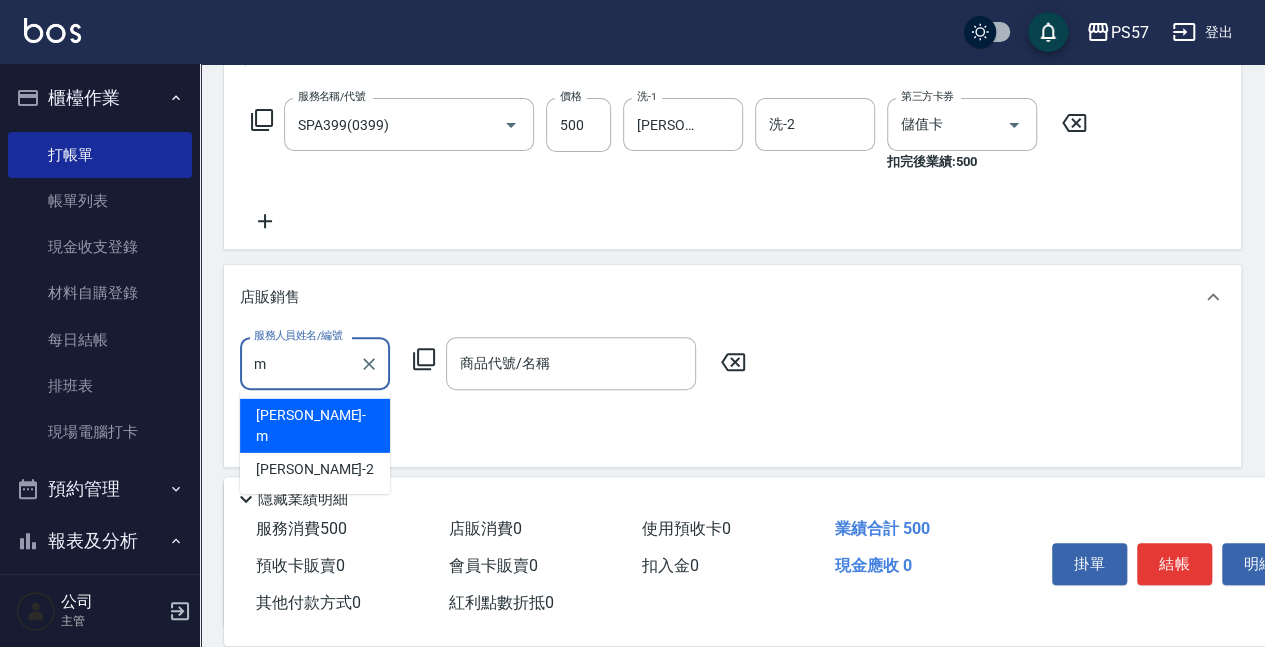 type on "[PERSON_NAME]-m" 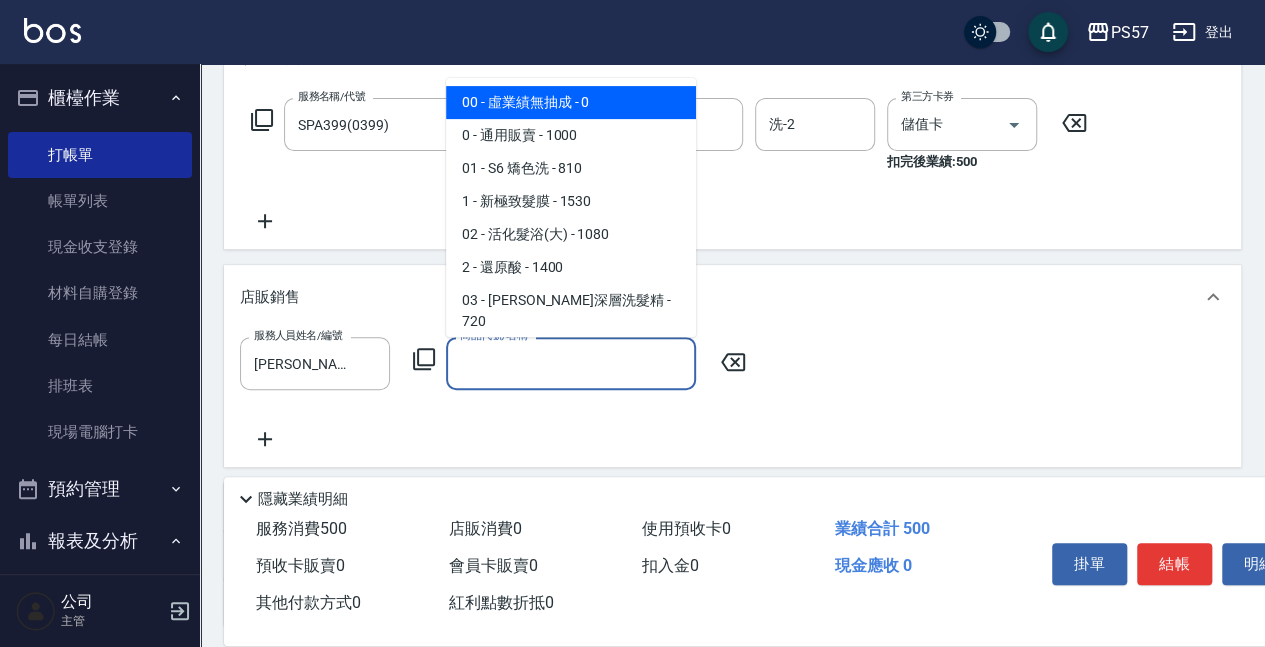 click on "商品代號/名稱" at bounding box center (571, 363) 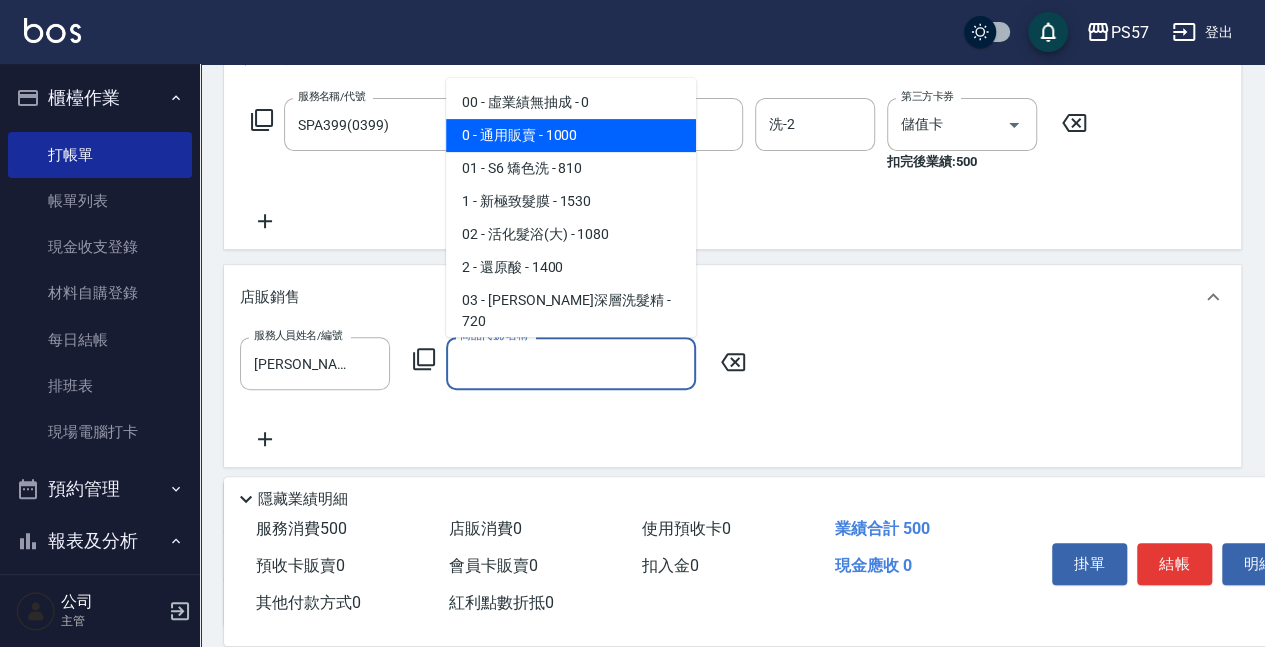 click on "0 - 通用販賣 - 1000" at bounding box center (571, 135) 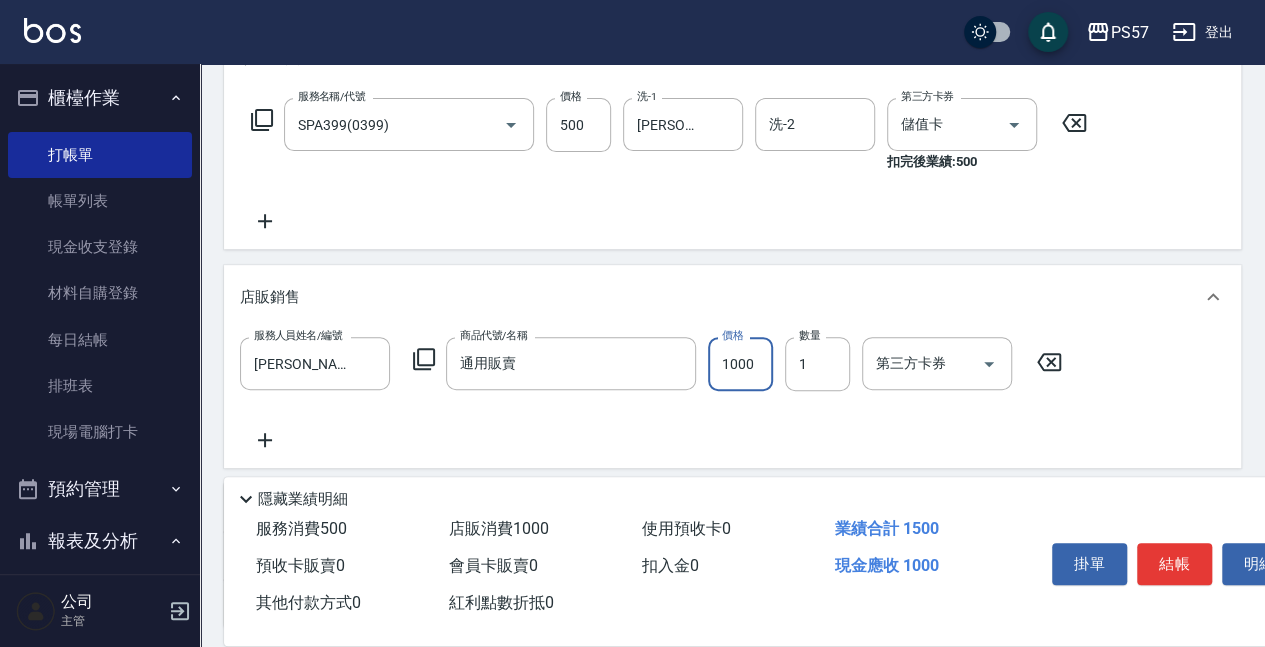 click on "1000" at bounding box center [740, 364] 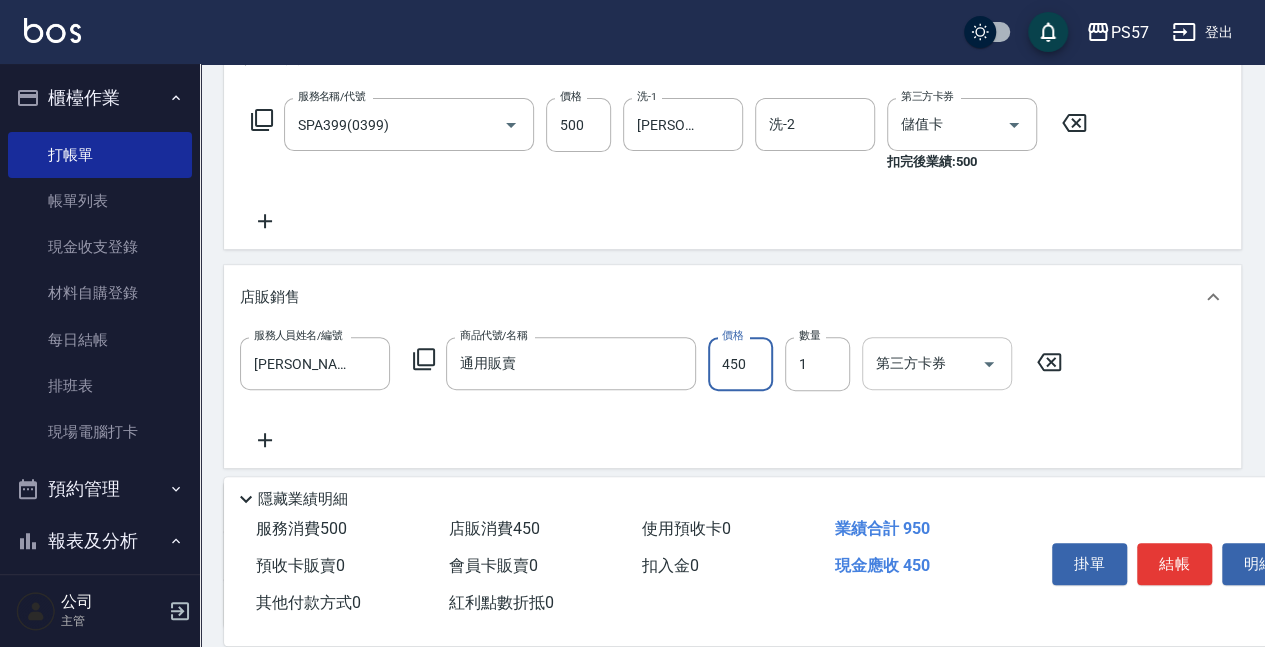 type on "450" 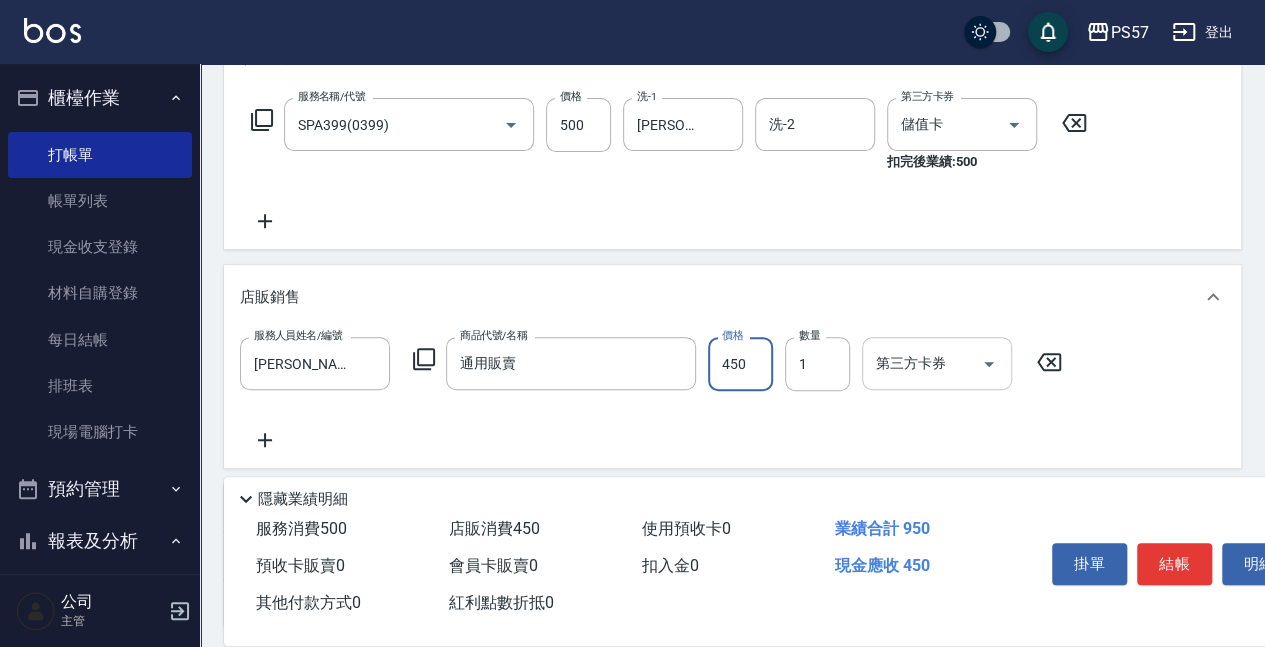 click on "第三方卡券" at bounding box center (922, 363) 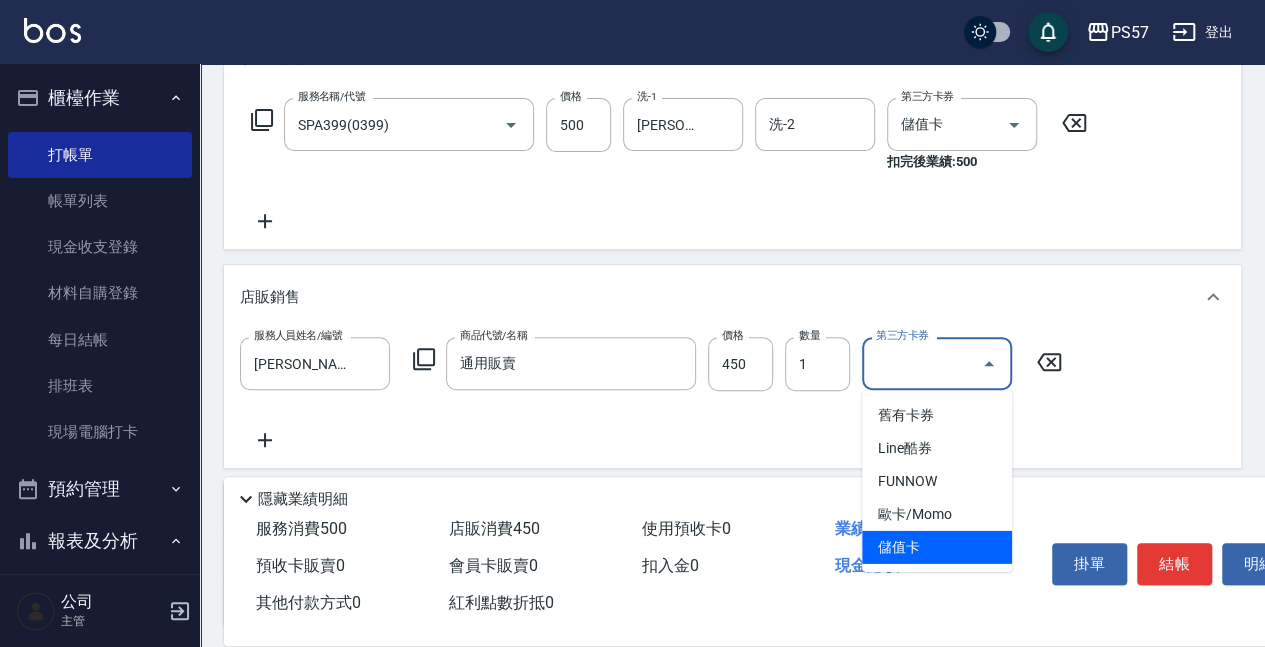 click on "儲值卡" at bounding box center (937, 547) 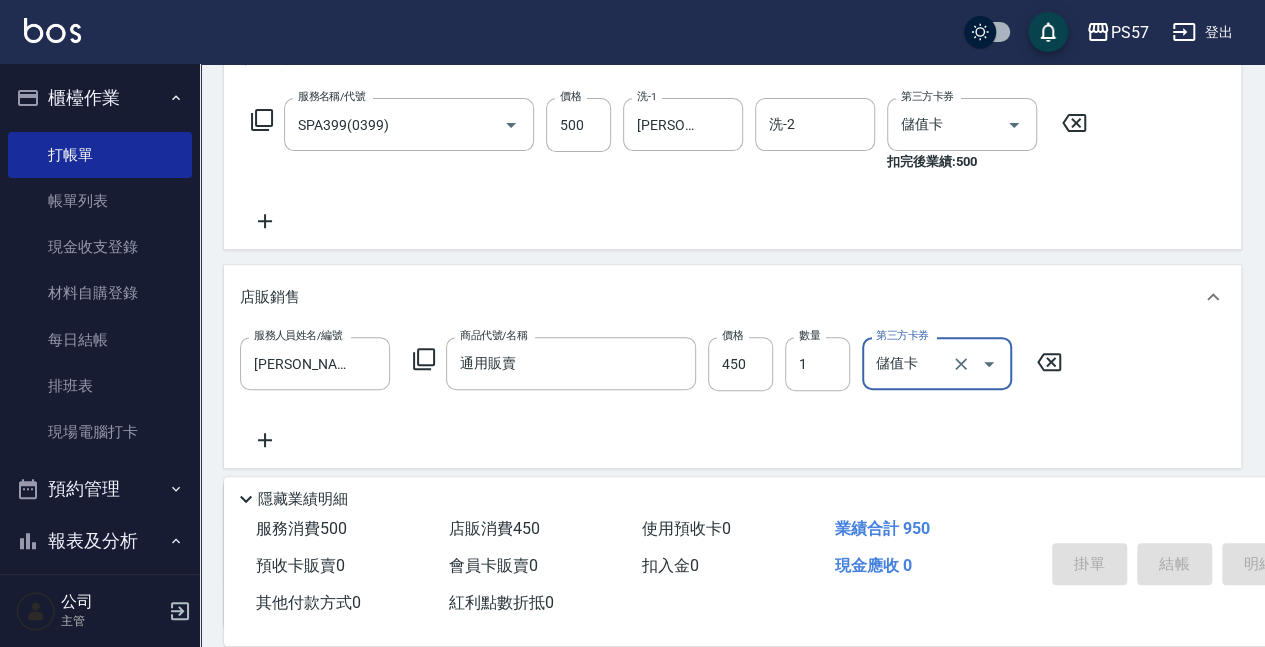 type on "[DATE] 20:26" 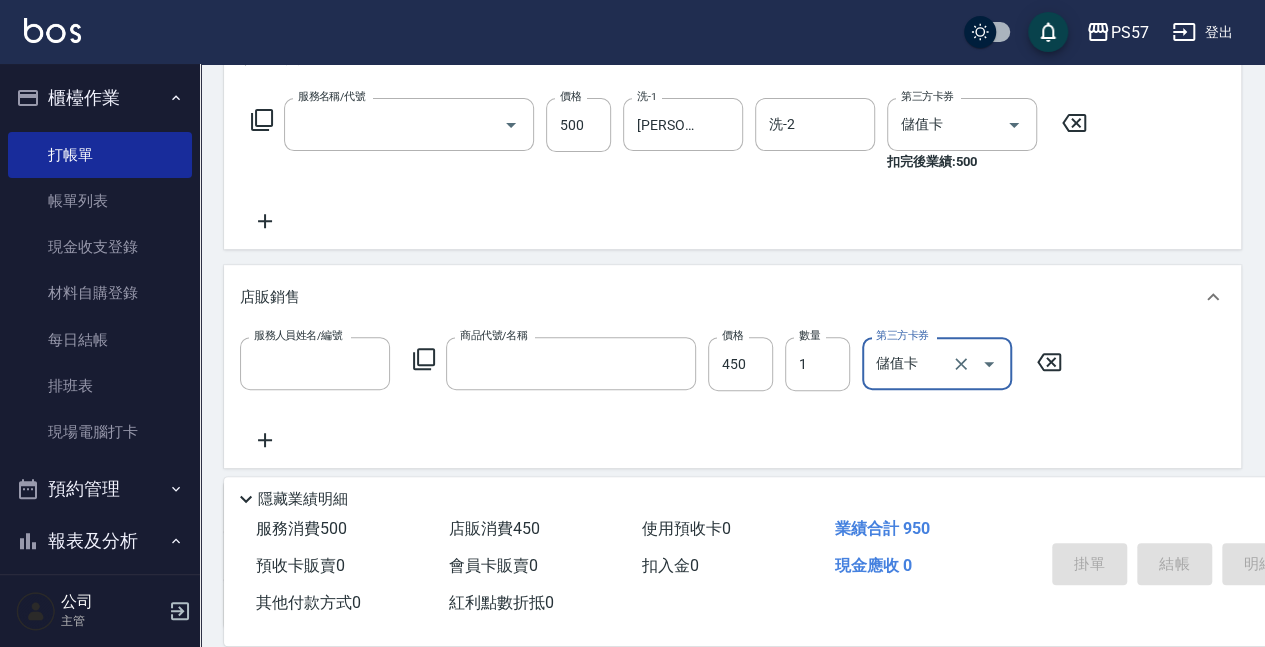 scroll, scrollTop: 0, scrollLeft: 0, axis: both 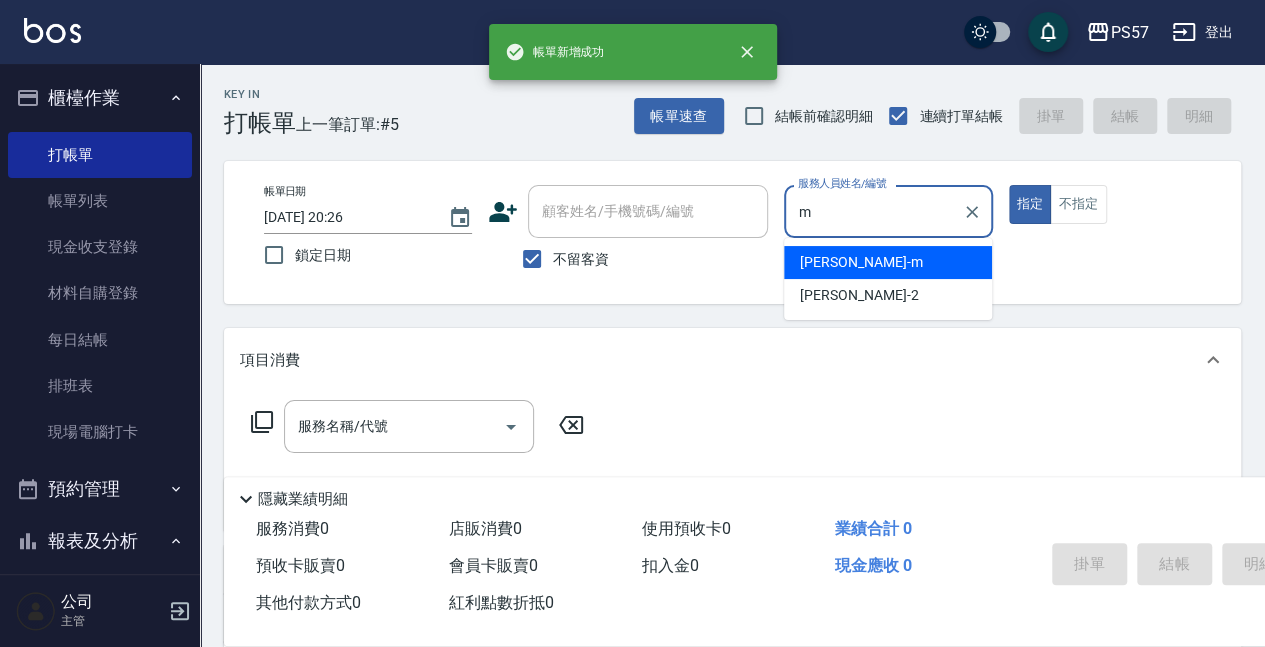 type on "[PERSON_NAME]-m" 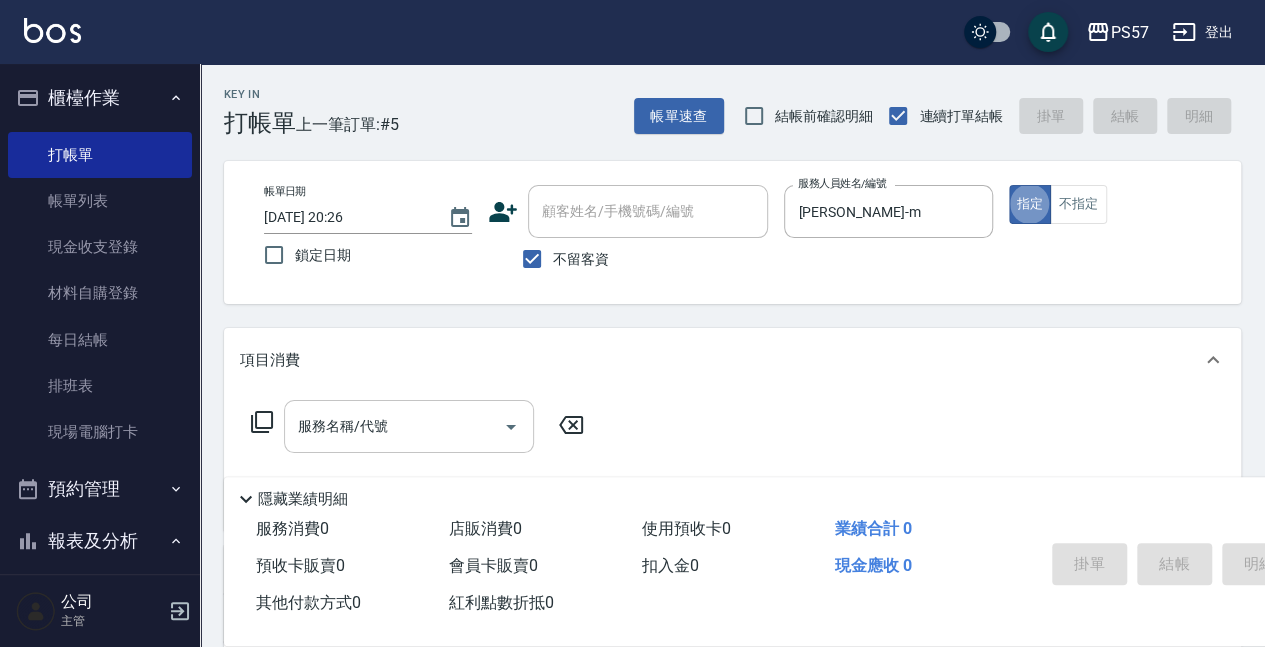 click on "服務名稱/代號" at bounding box center [394, 426] 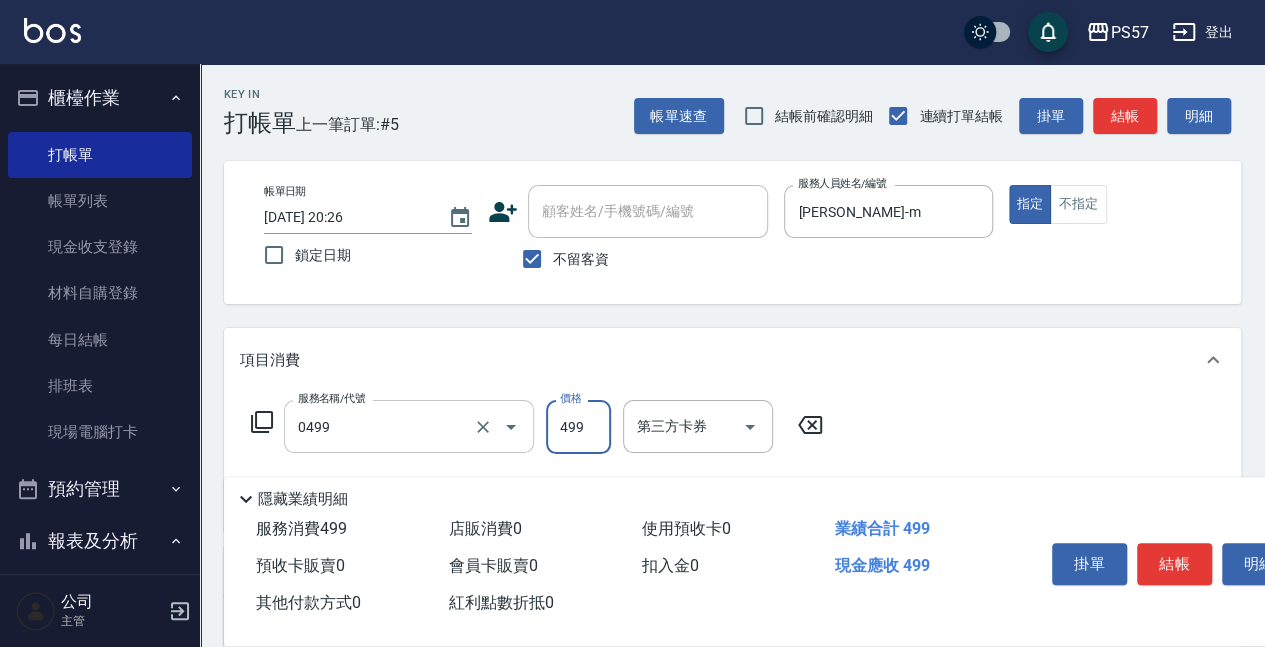 type on "SPA499(0499)" 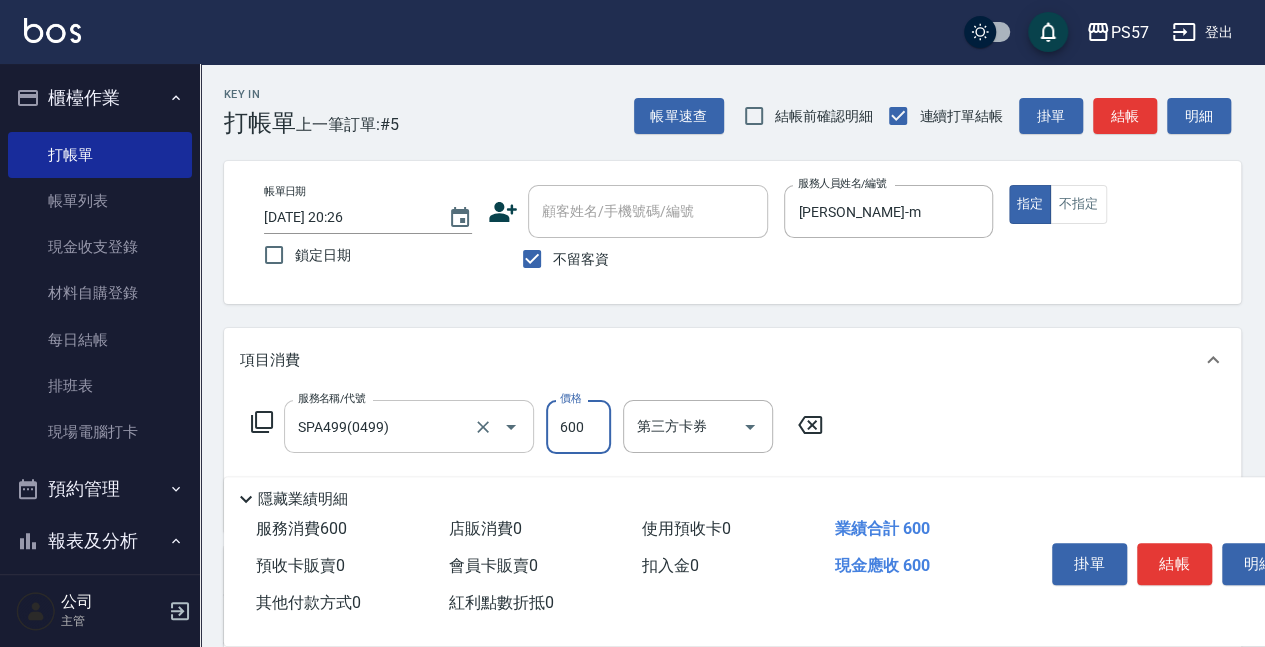 type on "600" 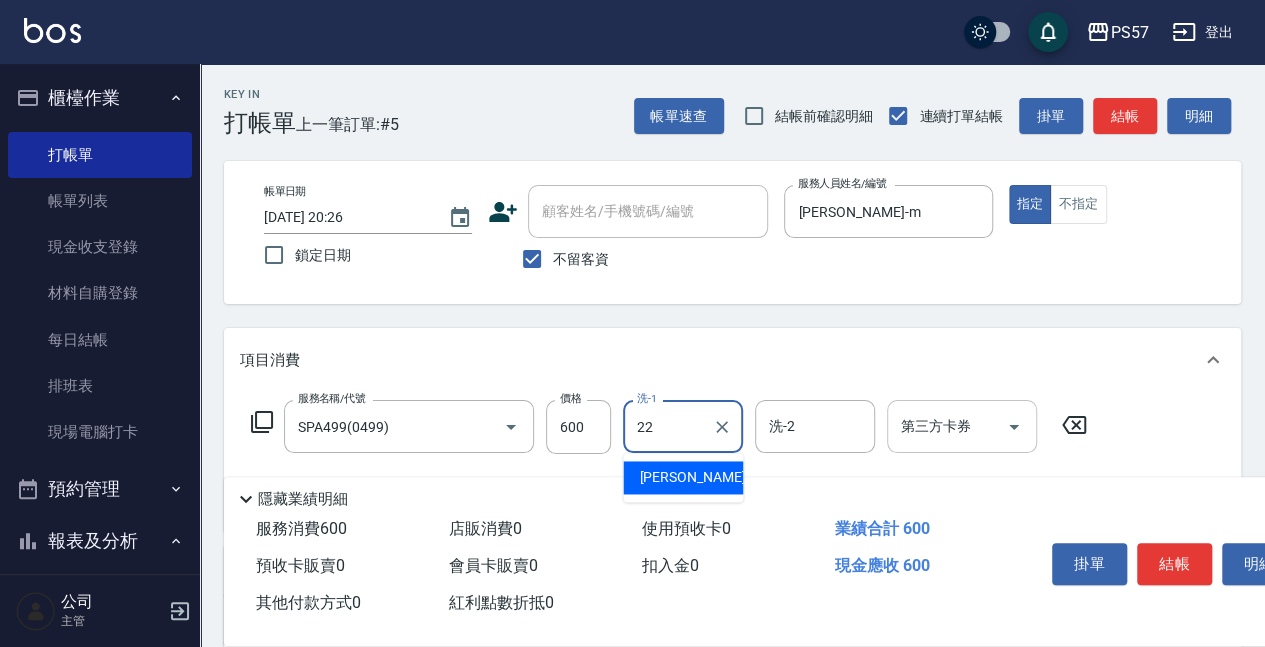 type on "[PERSON_NAME]-22" 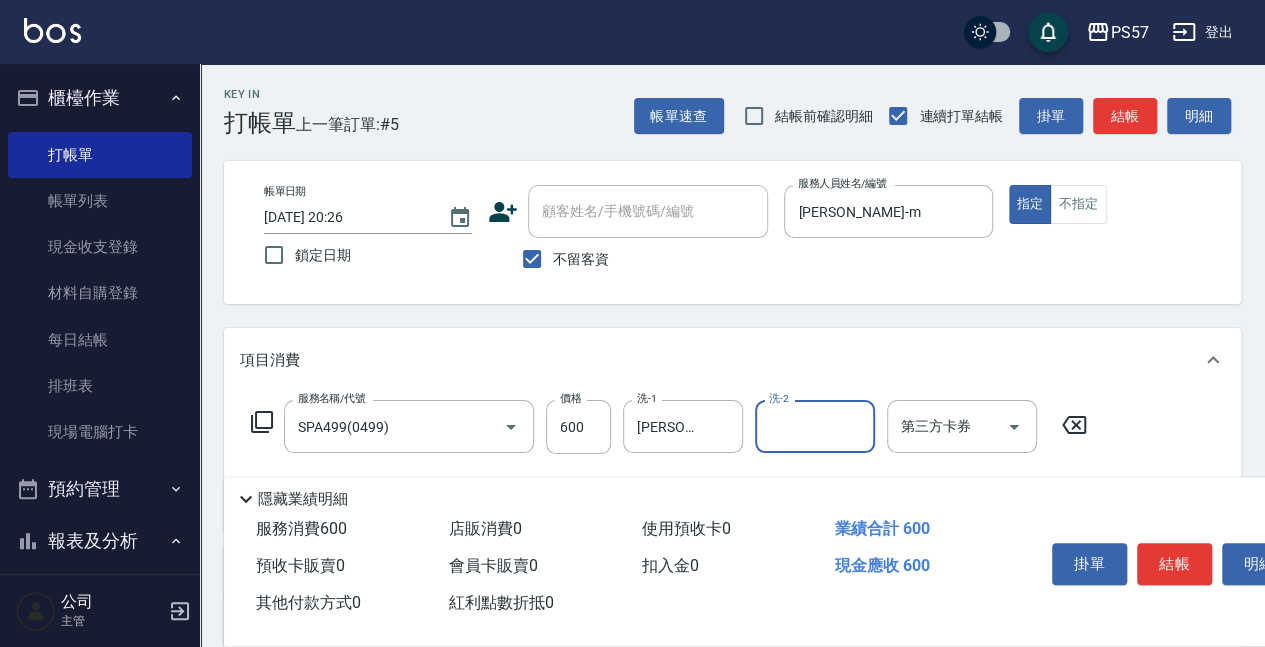 click on "服務名稱/代號 SPA499(0499) 服務名稱/代號 價格 600 價格 洗-1 [PERSON_NAME]-22 洗-1 洗-2 洗-2 第三方卡券 第三方卡券" at bounding box center (669, 427) 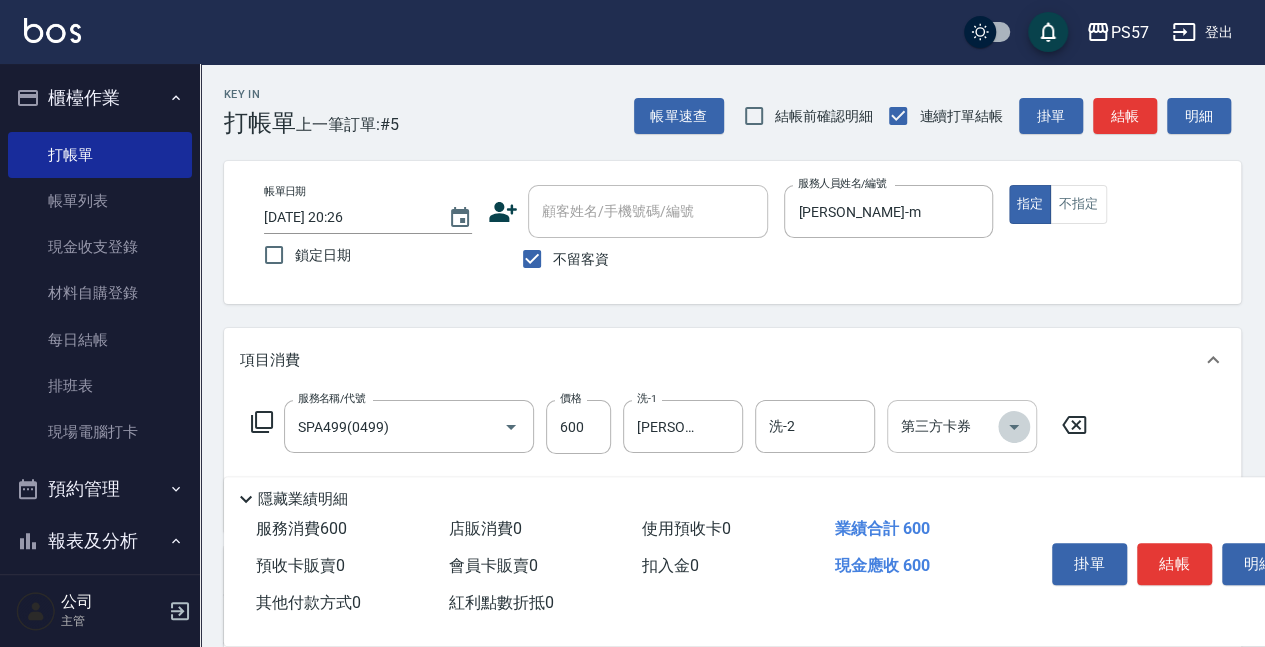 click at bounding box center (1014, 427) 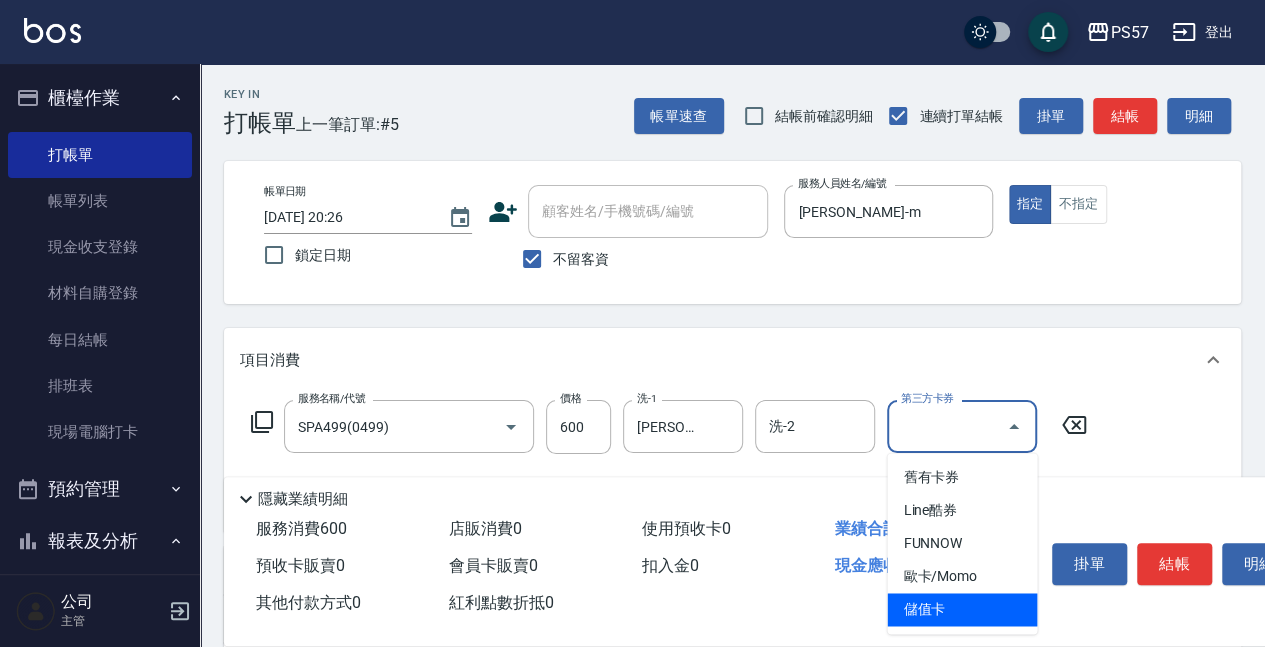 click on "儲值卡" at bounding box center [962, 609] 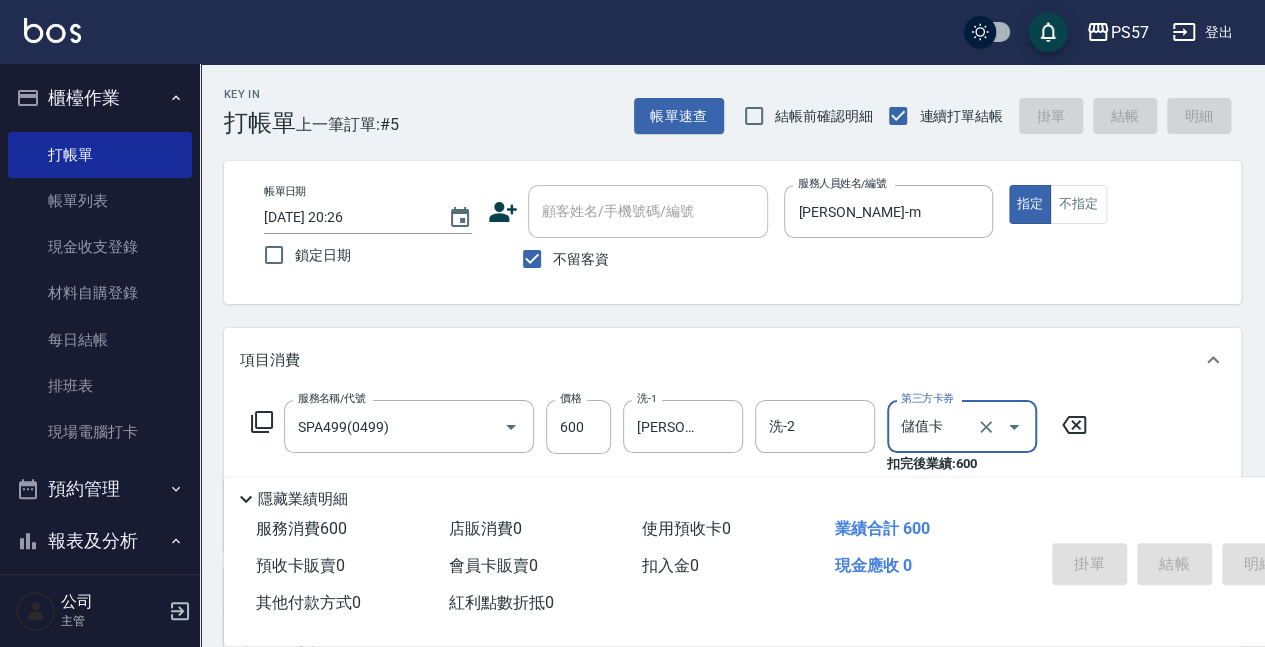 type 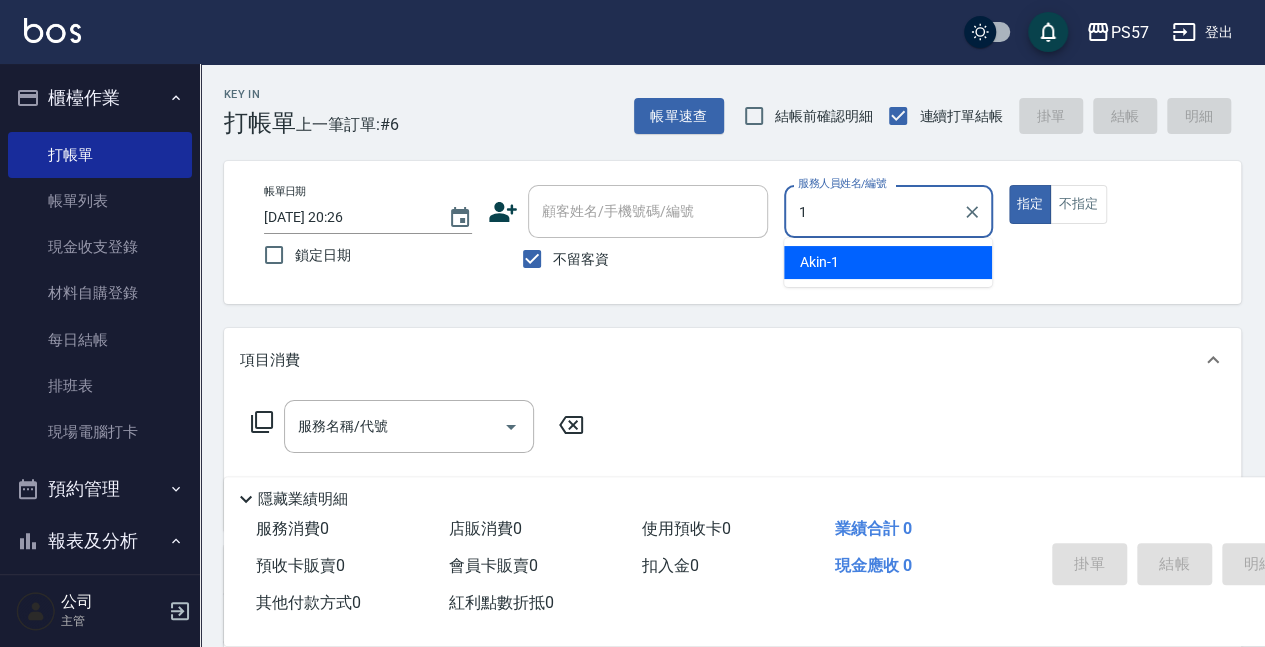 type on "Akin-1" 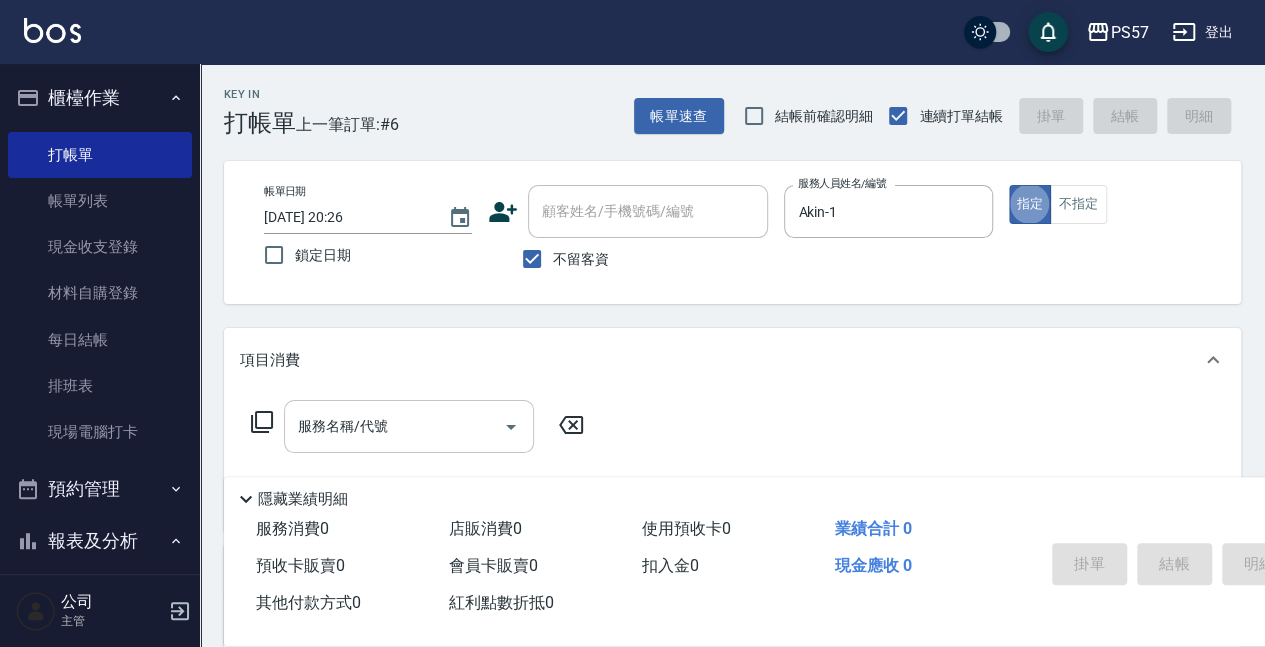 click on "服務名稱/代號" at bounding box center (394, 426) 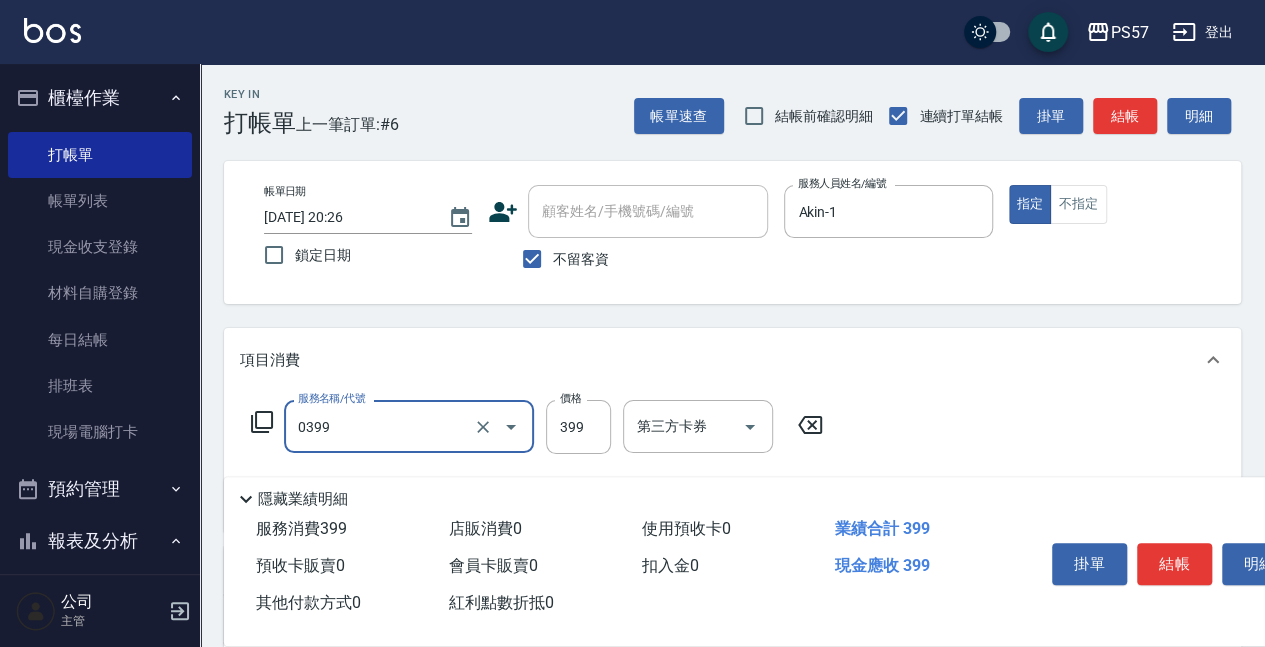 type on "SPA399(0399)" 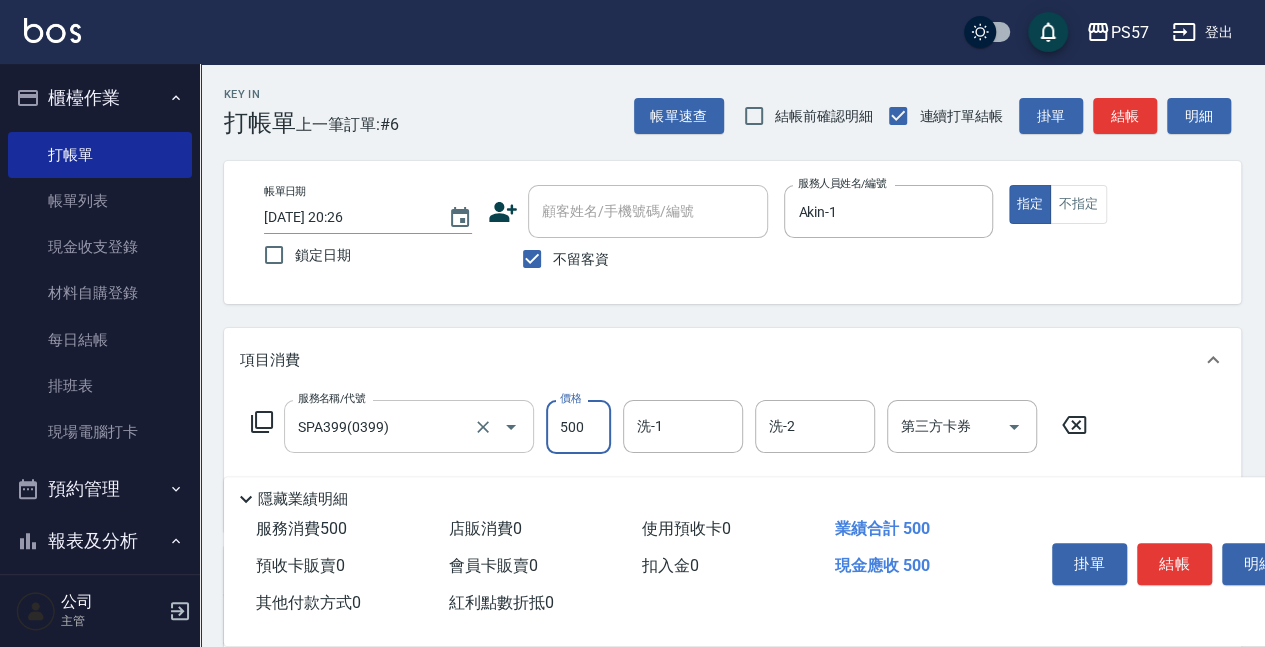 type on "500" 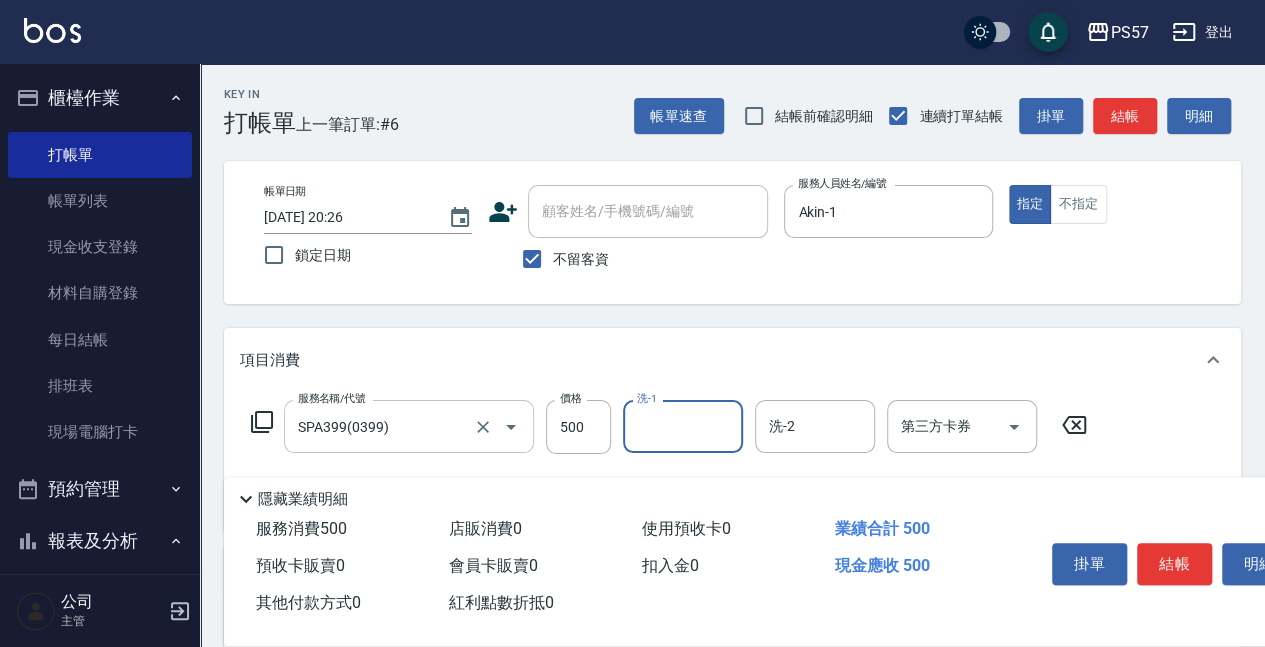 type on "2" 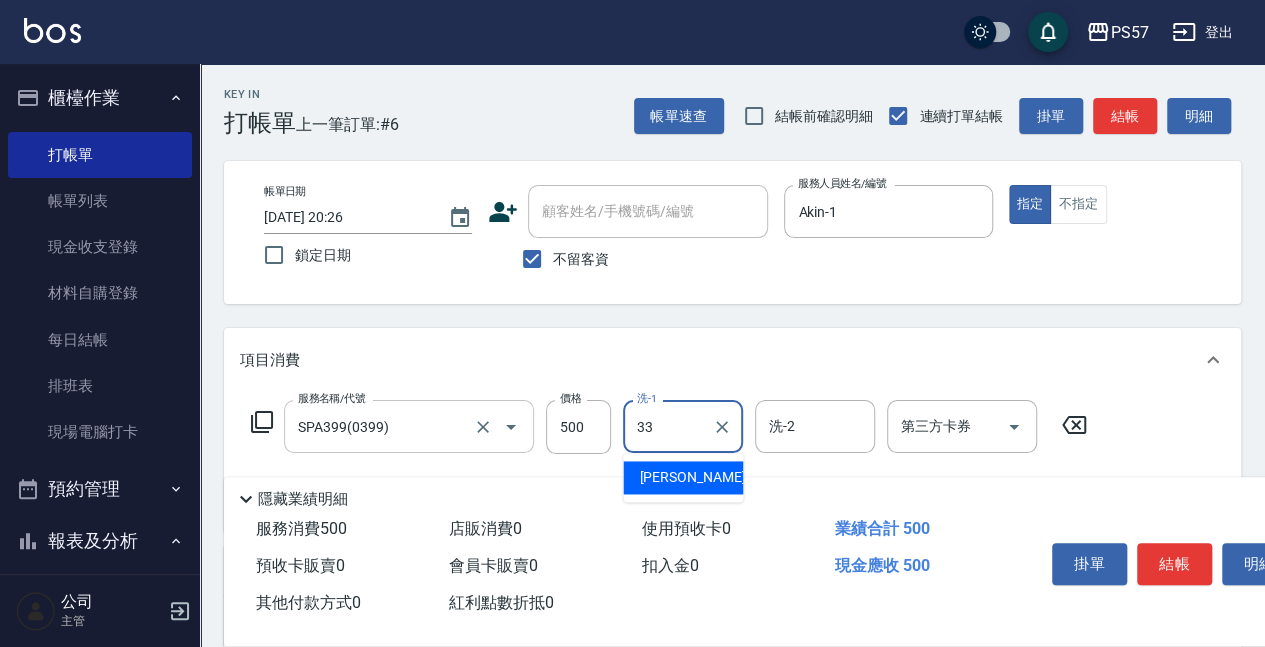 type on "[PERSON_NAME]-33" 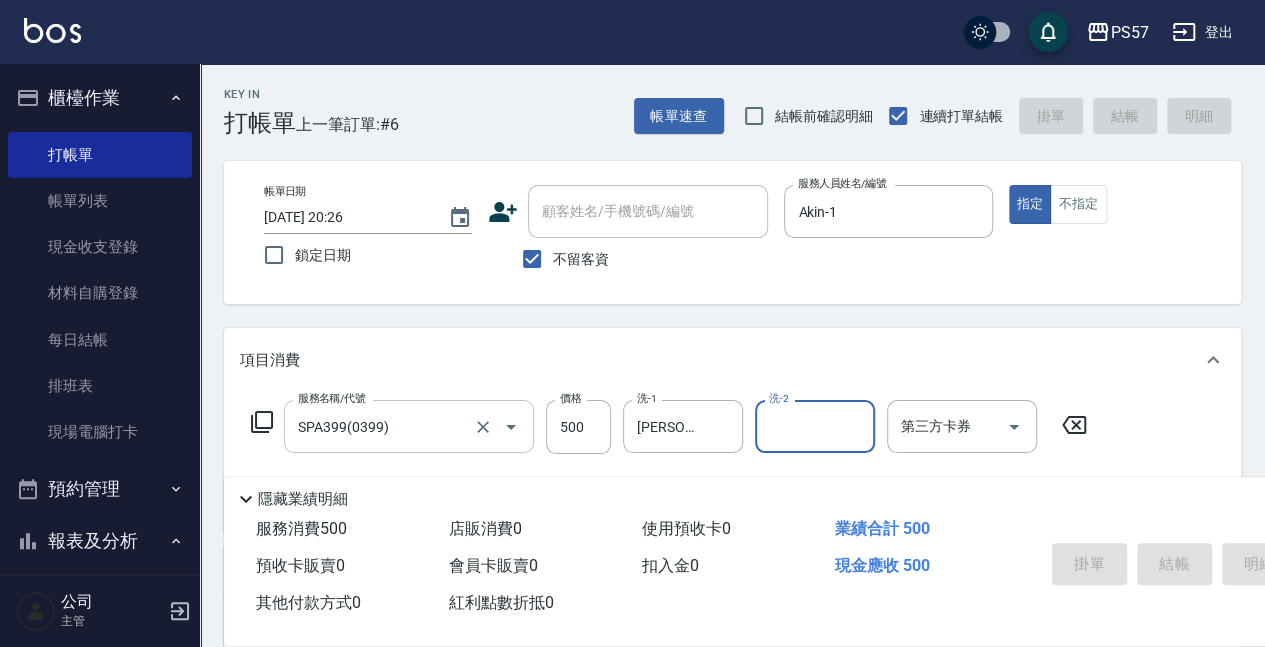 type 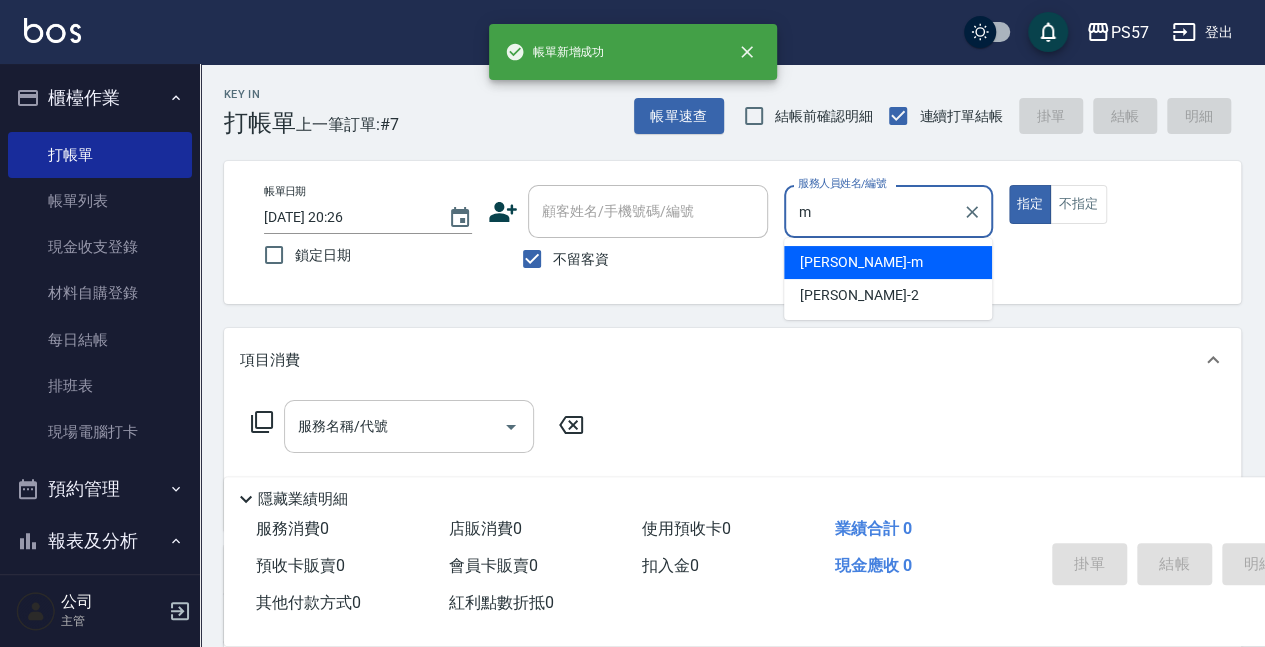 type on "[PERSON_NAME]-m" 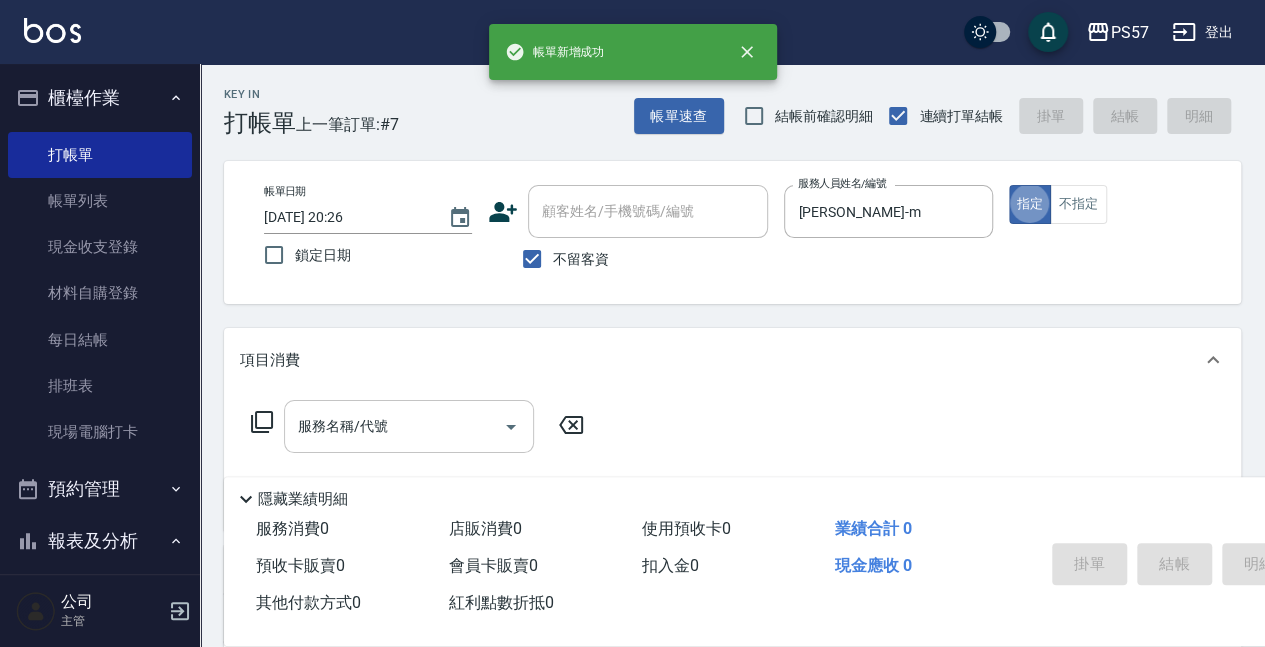click on "服務名稱/代號" at bounding box center [394, 426] 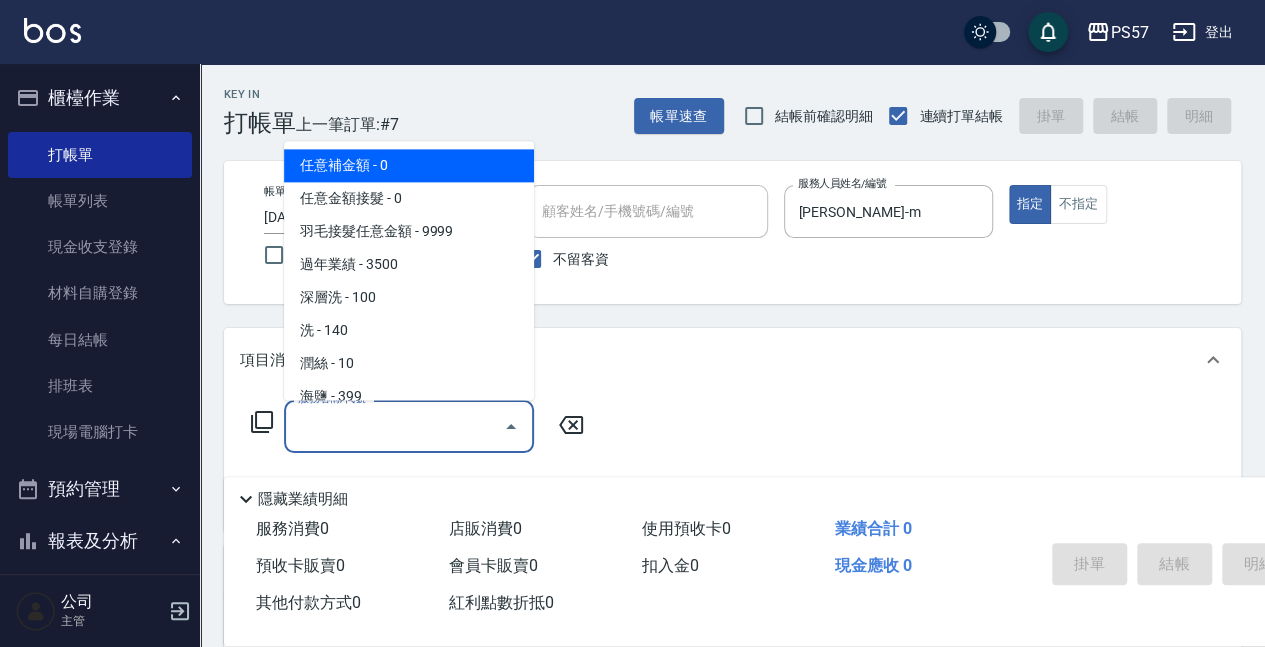 type on "3" 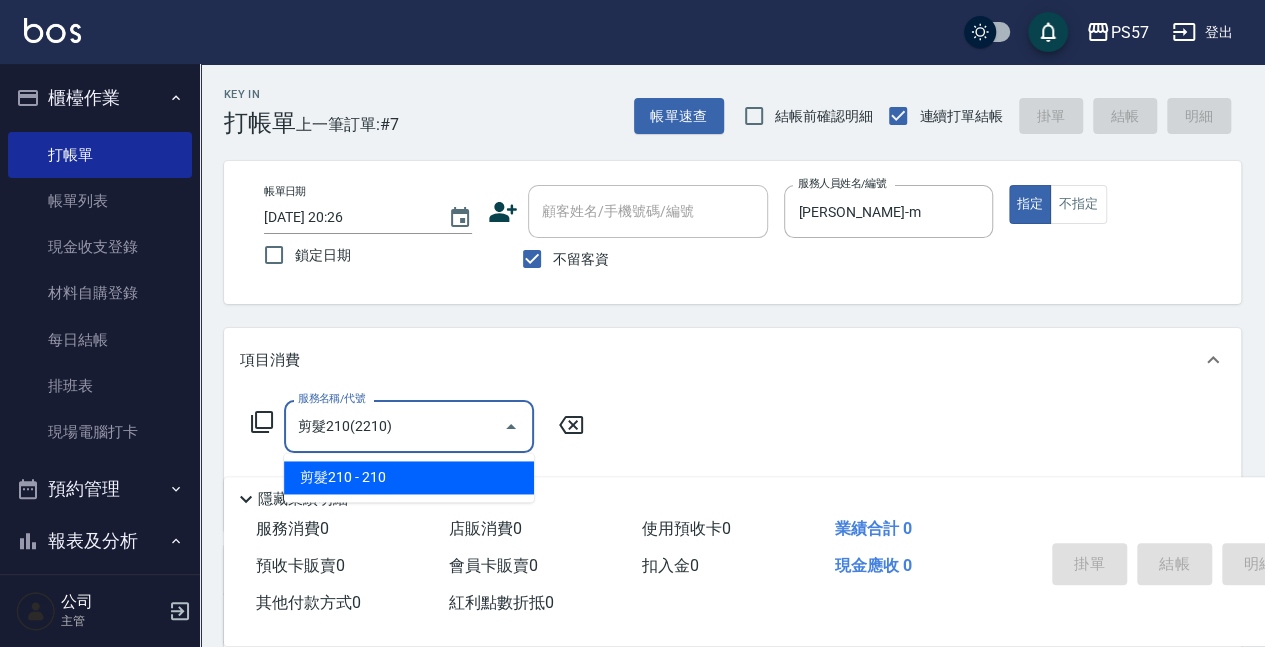 type on "剪髮210(2210)" 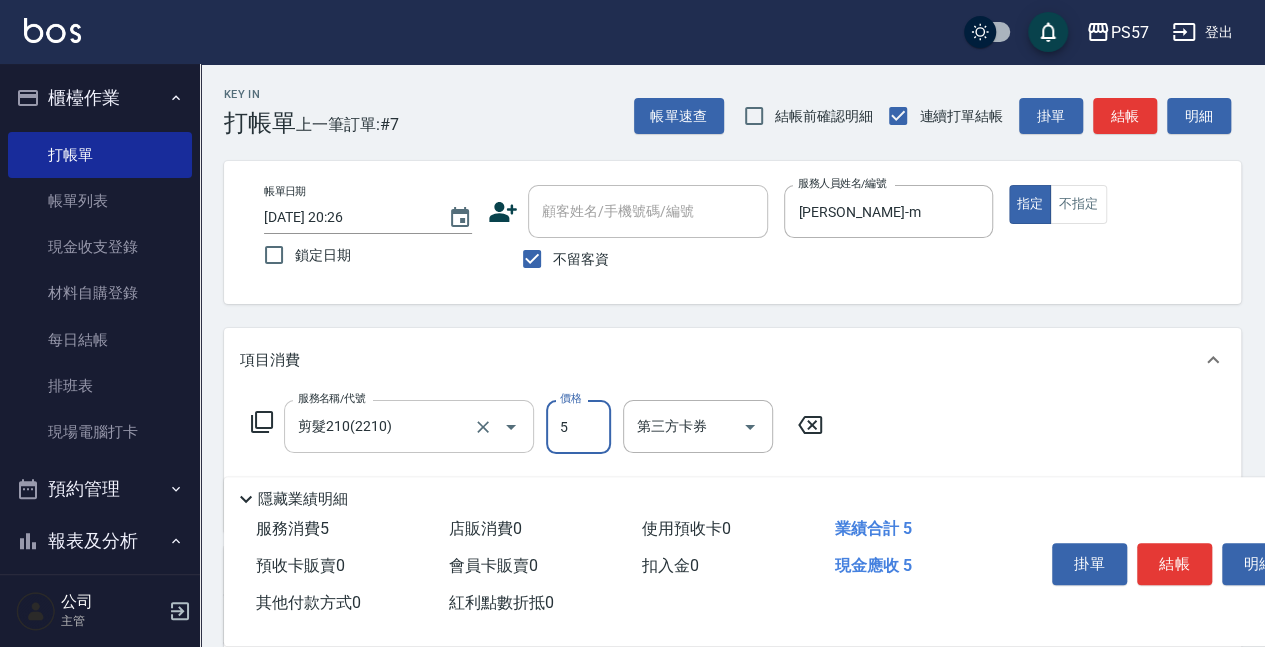 type on "50" 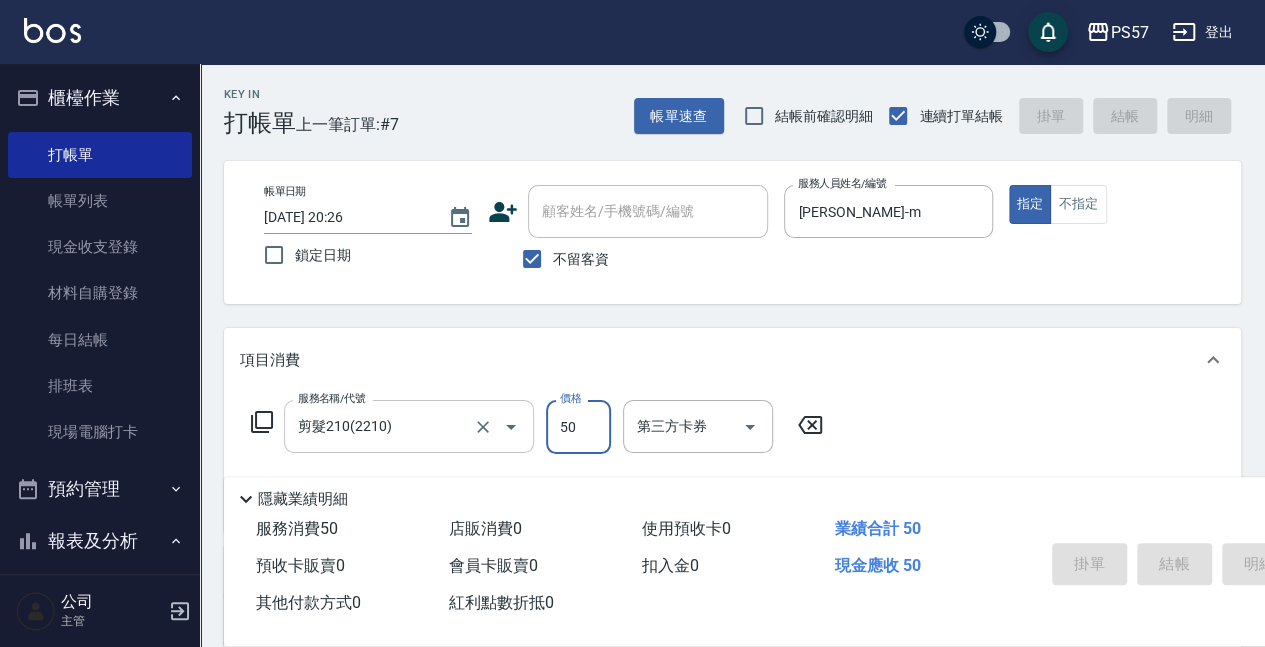 type 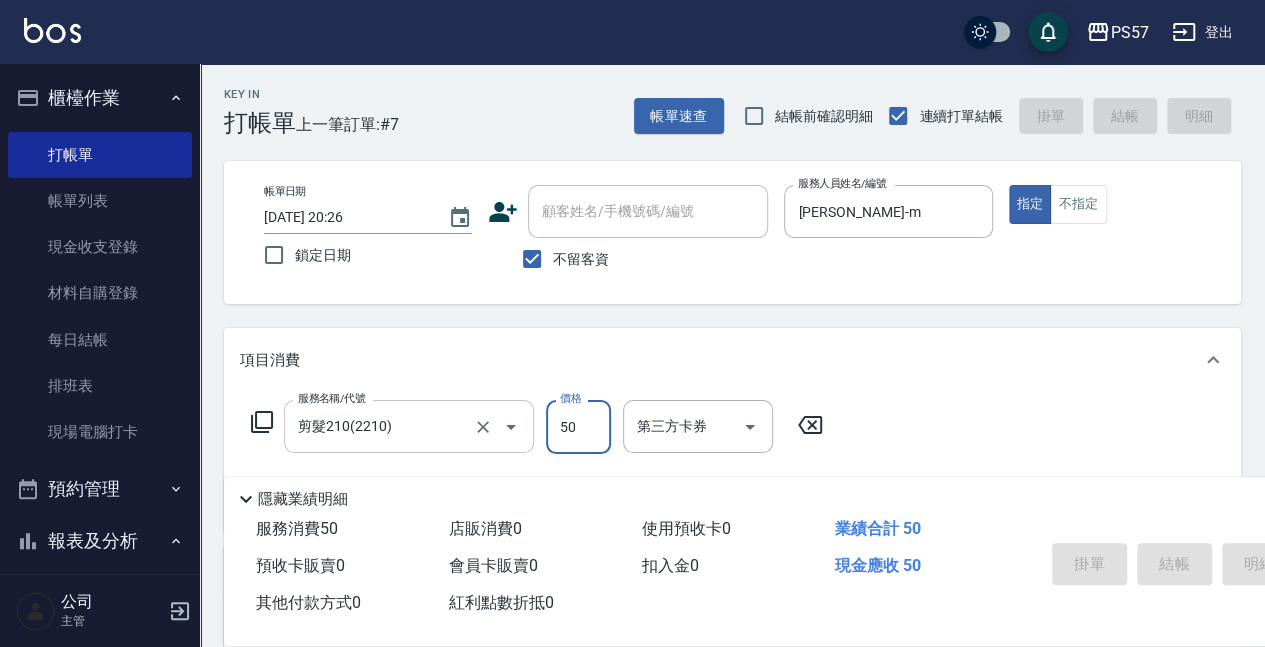 type 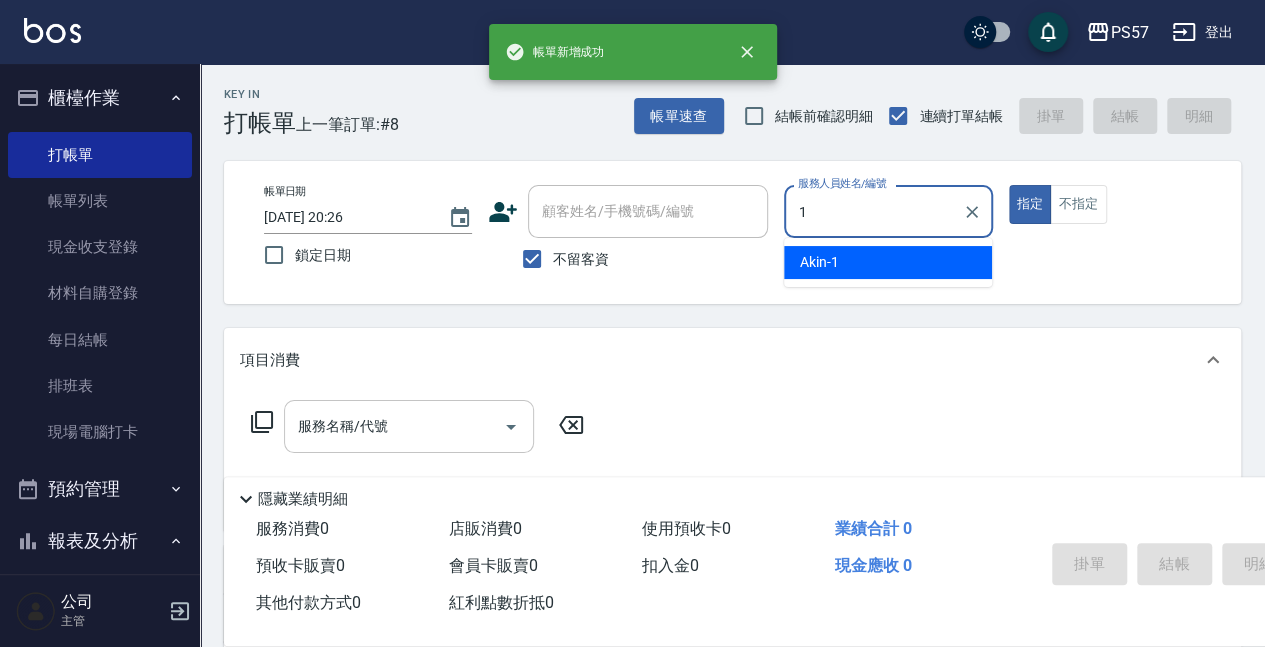 type on "Akin-1" 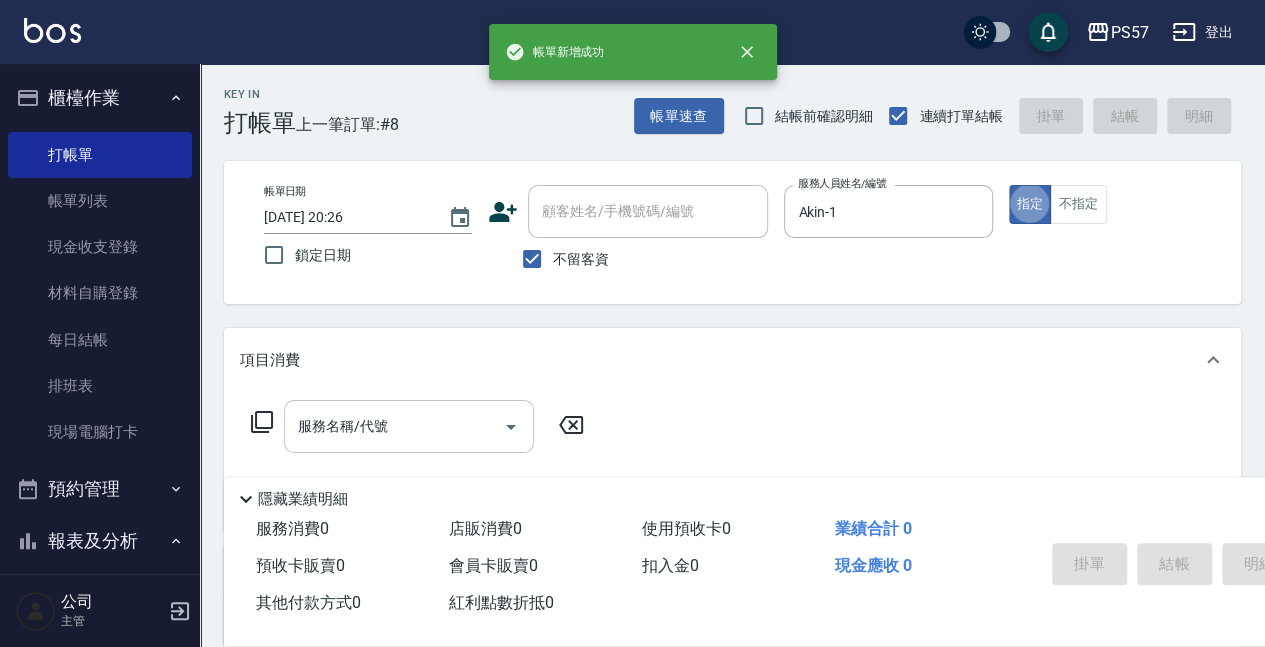 click on "服務名稱/代號" at bounding box center [394, 426] 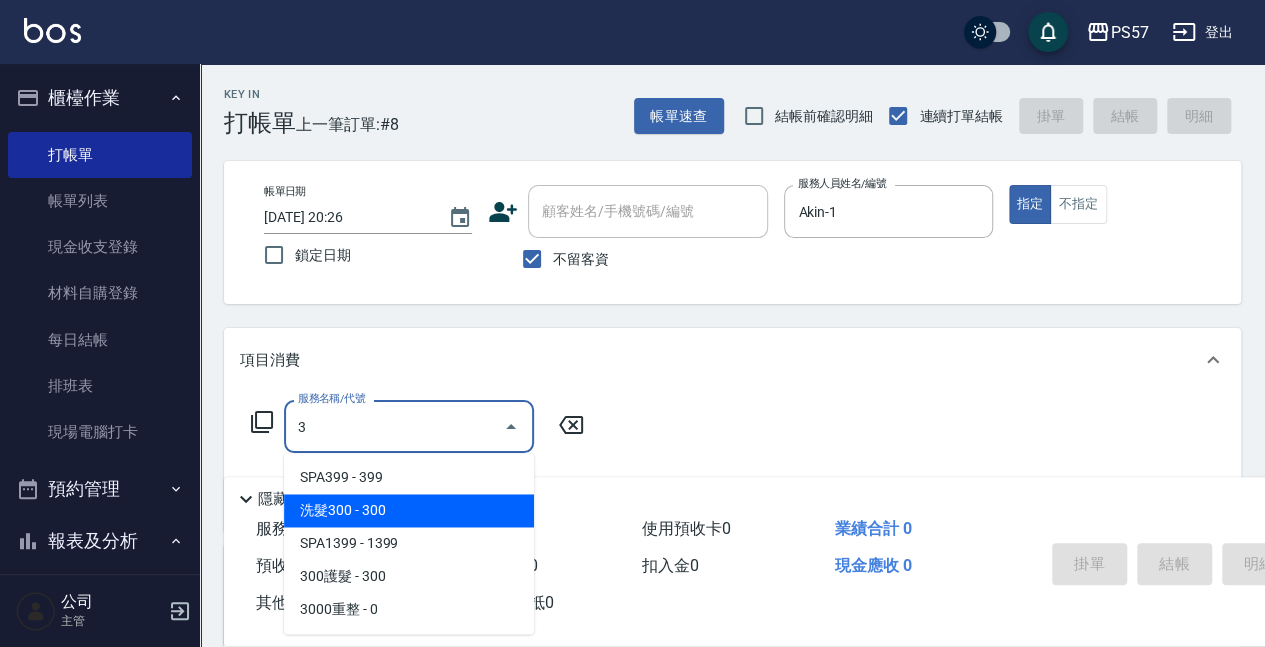 click on "洗髮300 - 300" at bounding box center [409, 510] 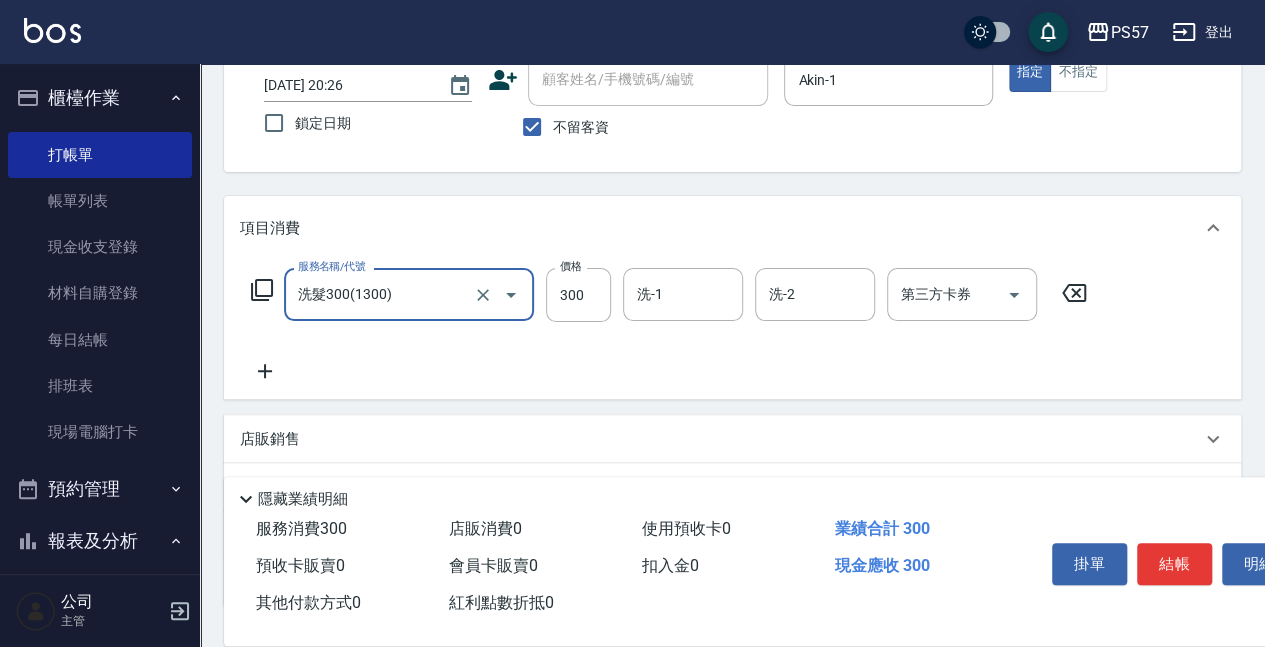 scroll, scrollTop: 133, scrollLeft: 0, axis: vertical 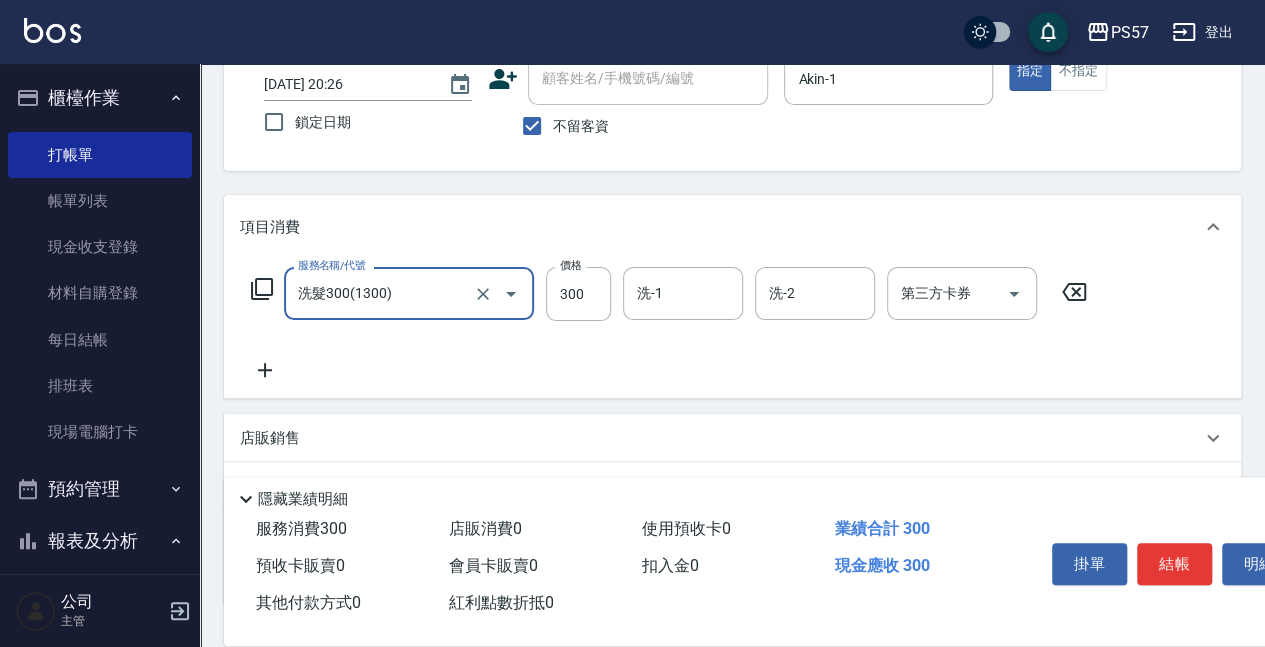 type on "洗髮300(1300)" 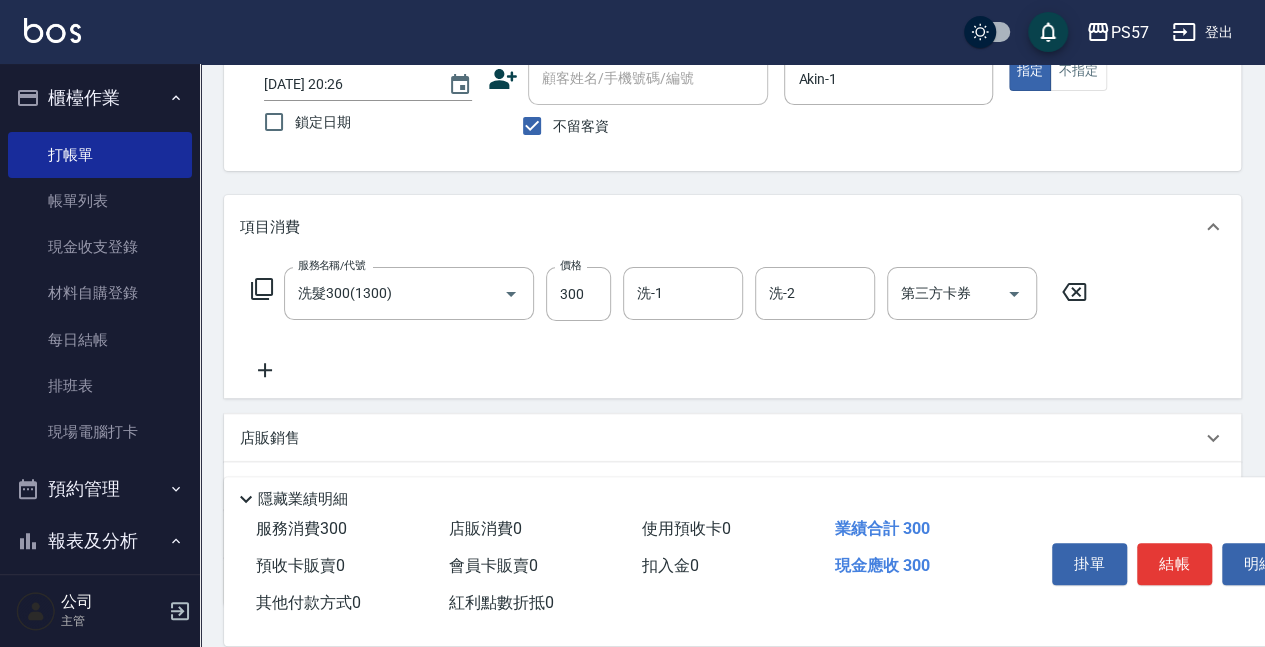 click 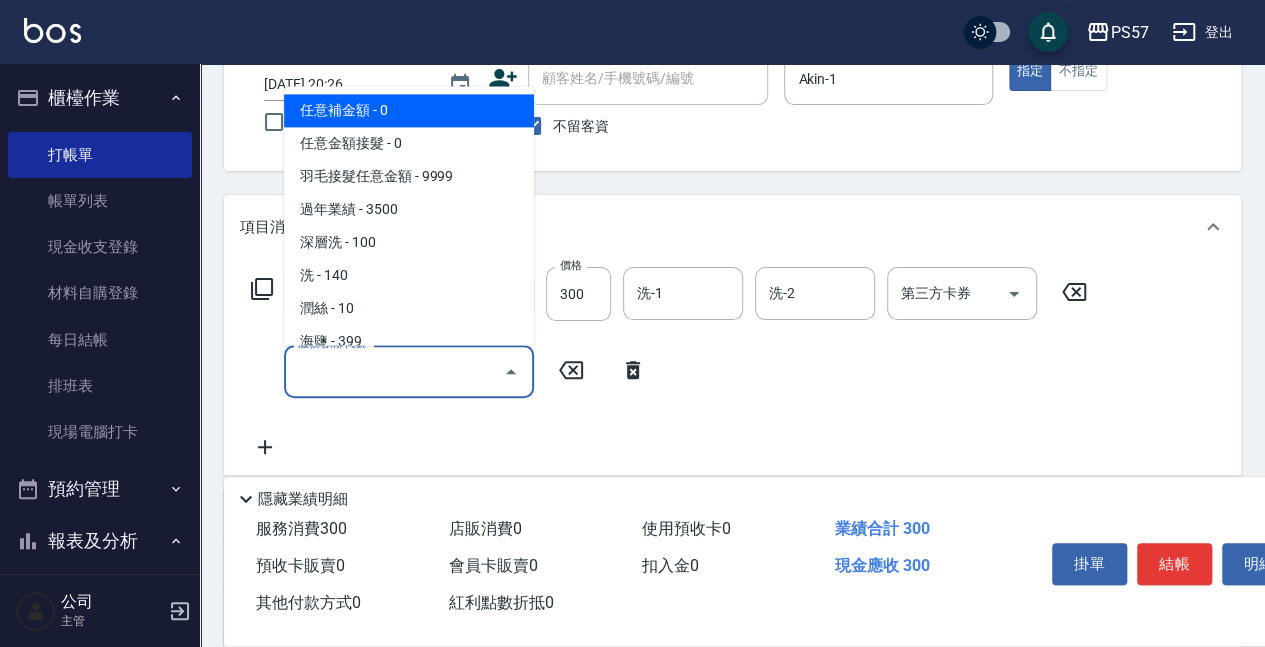 click on "服務名稱/代號" at bounding box center [394, 371] 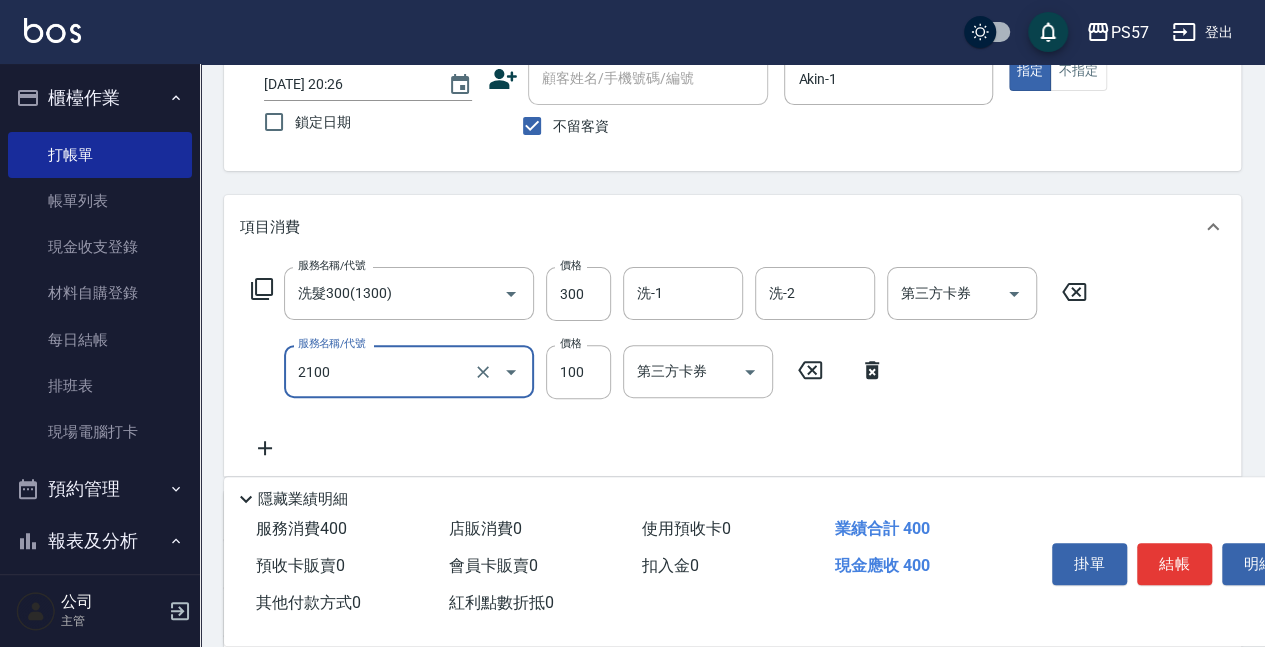 type on "剪髮100(2100)" 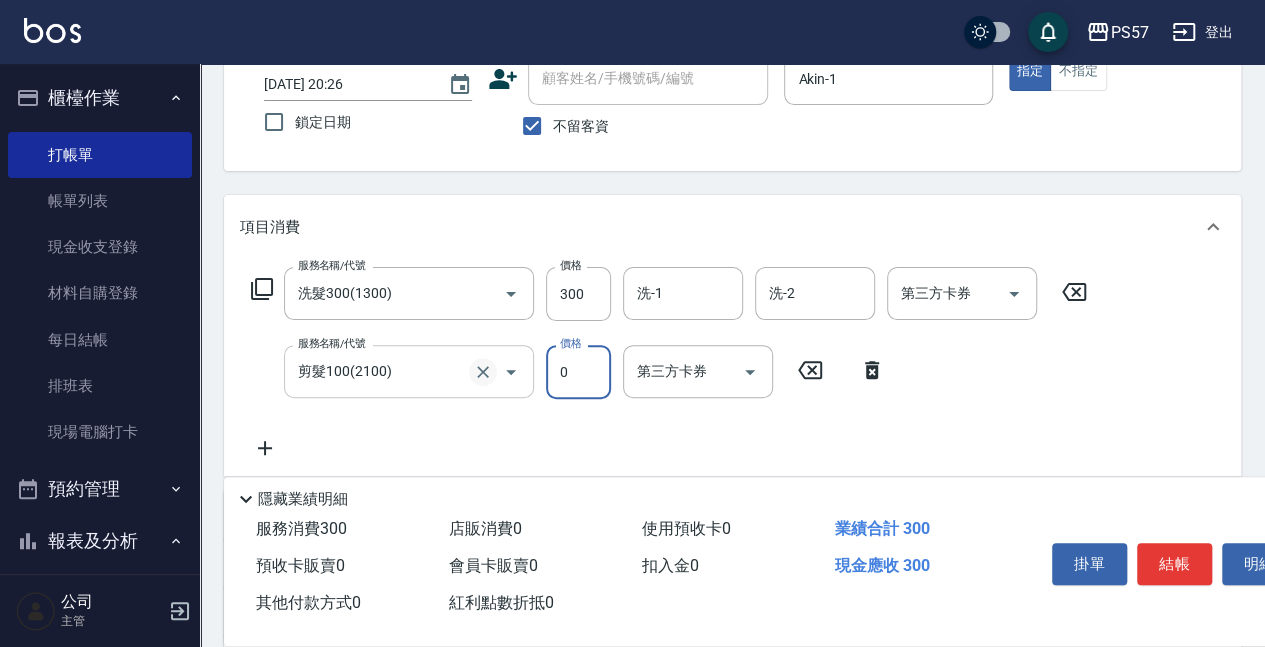 click 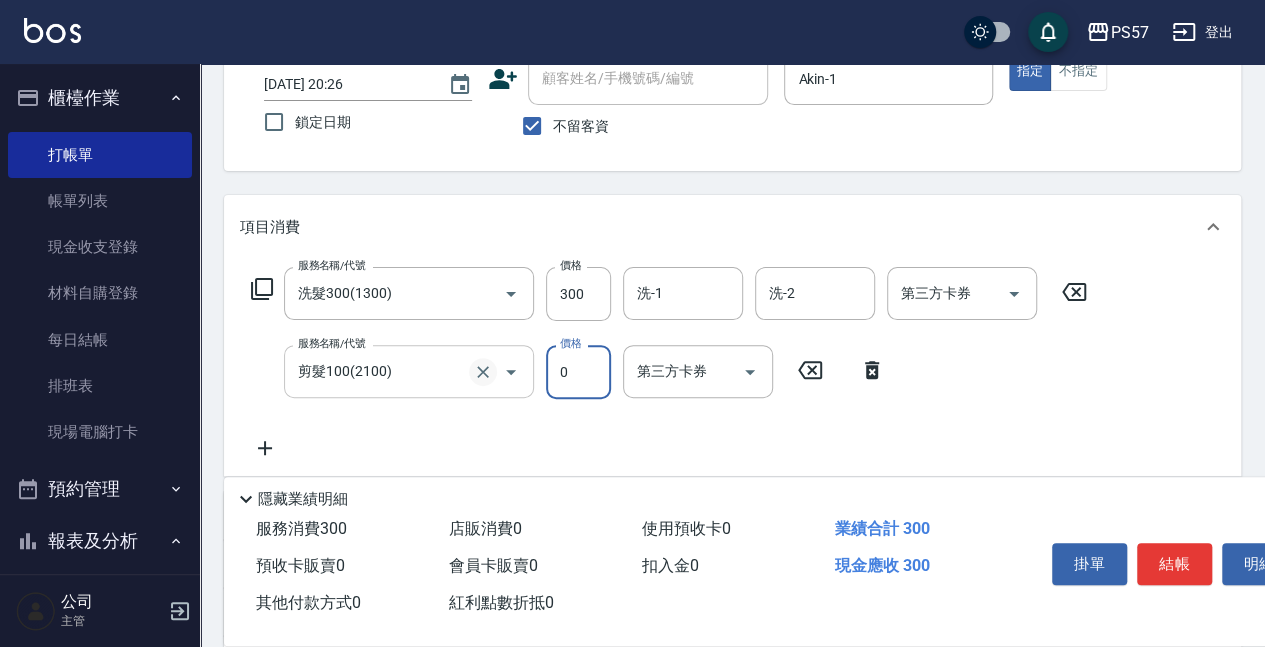 type on "0" 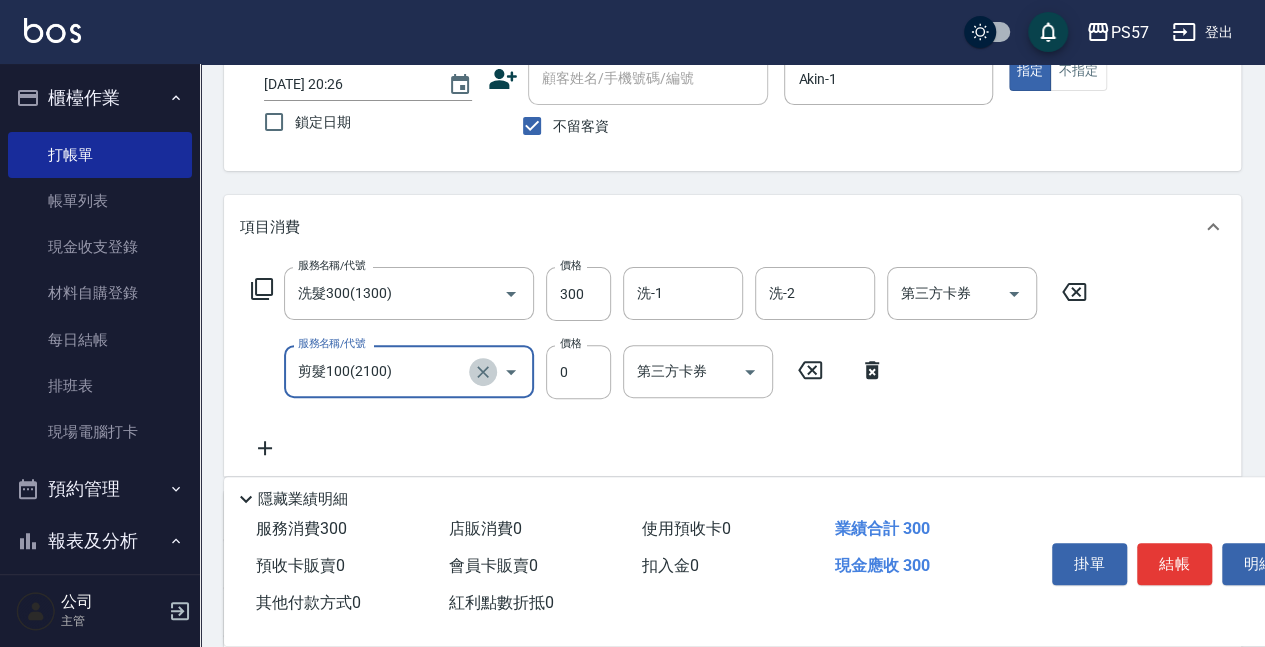 click 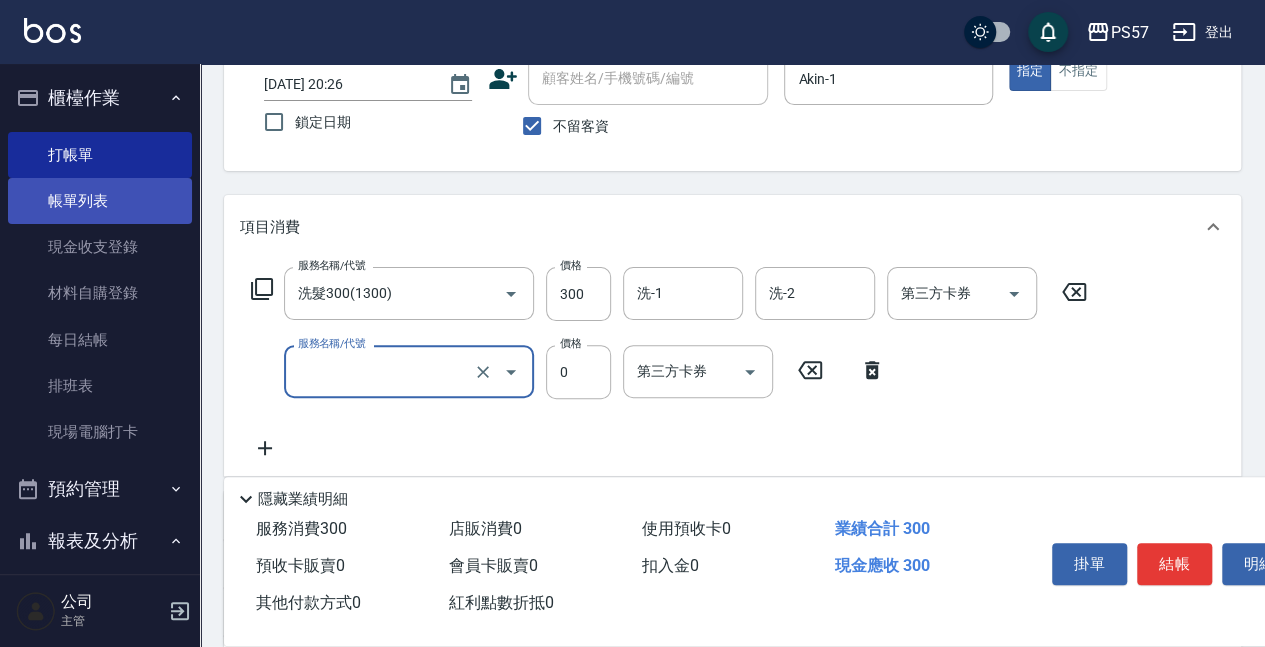 type on "剪髮100(2100)" 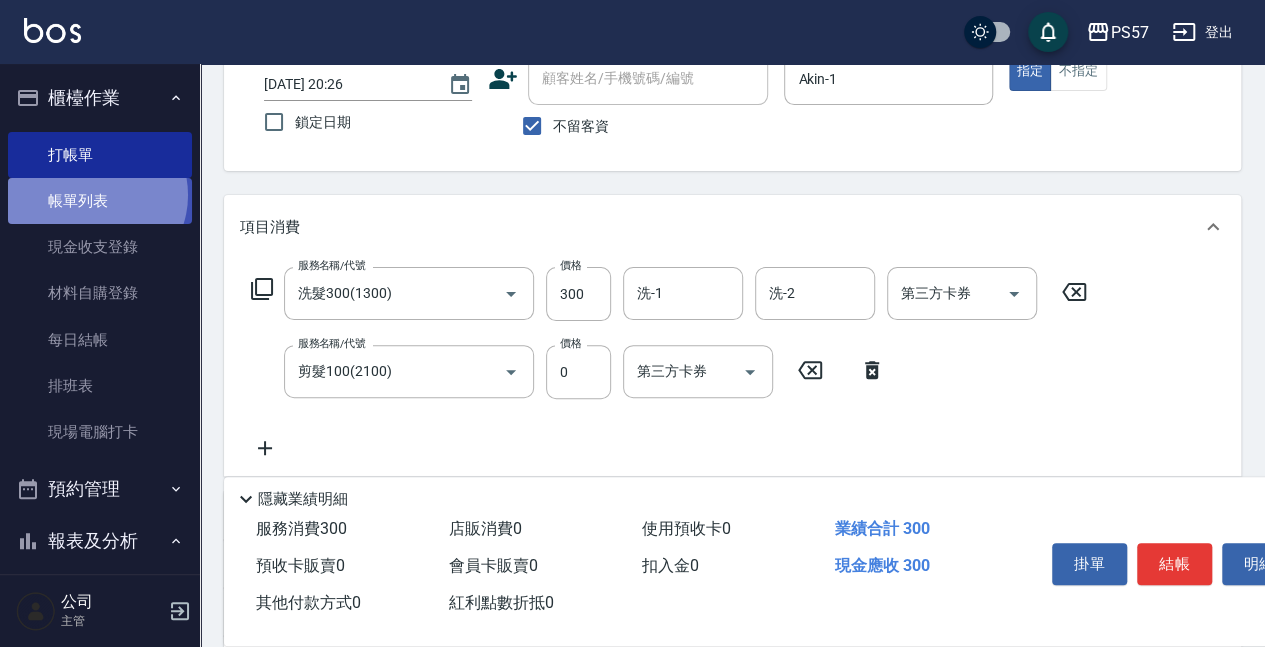 drag, startPoint x: 93, startPoint y: 195, endPoint x: 75, endPoint y: 182, distance: 22.203604 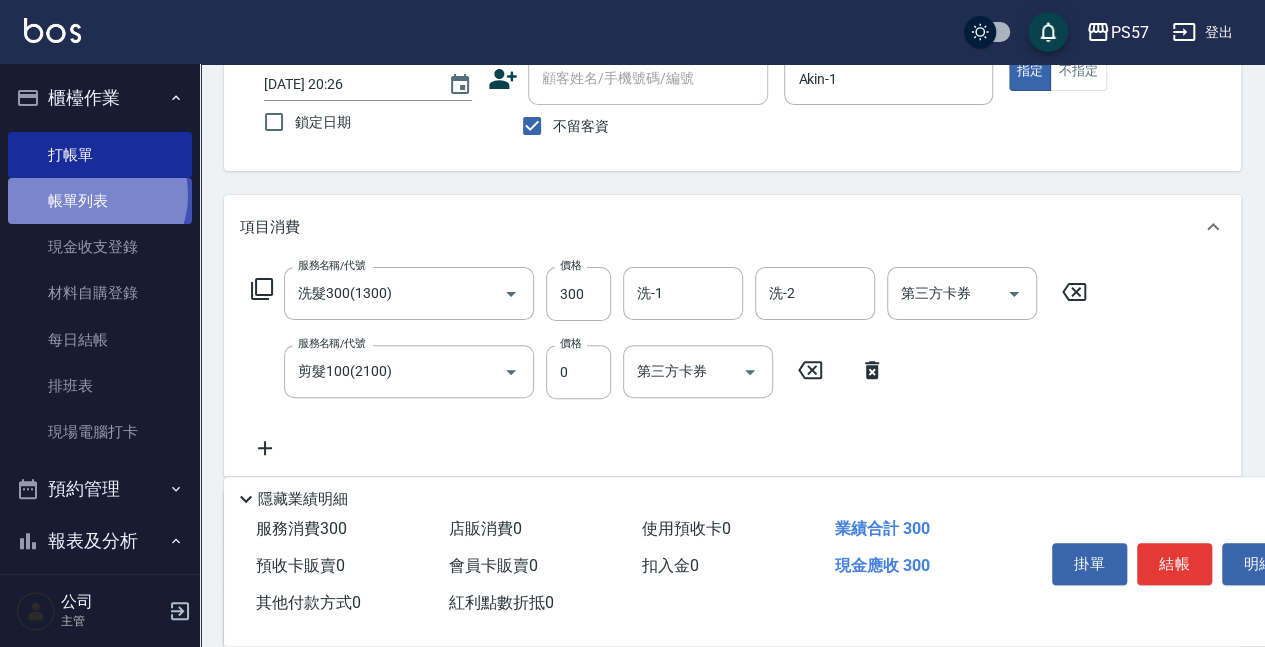 click on "帳單列表" at bounding box center [100, 201] 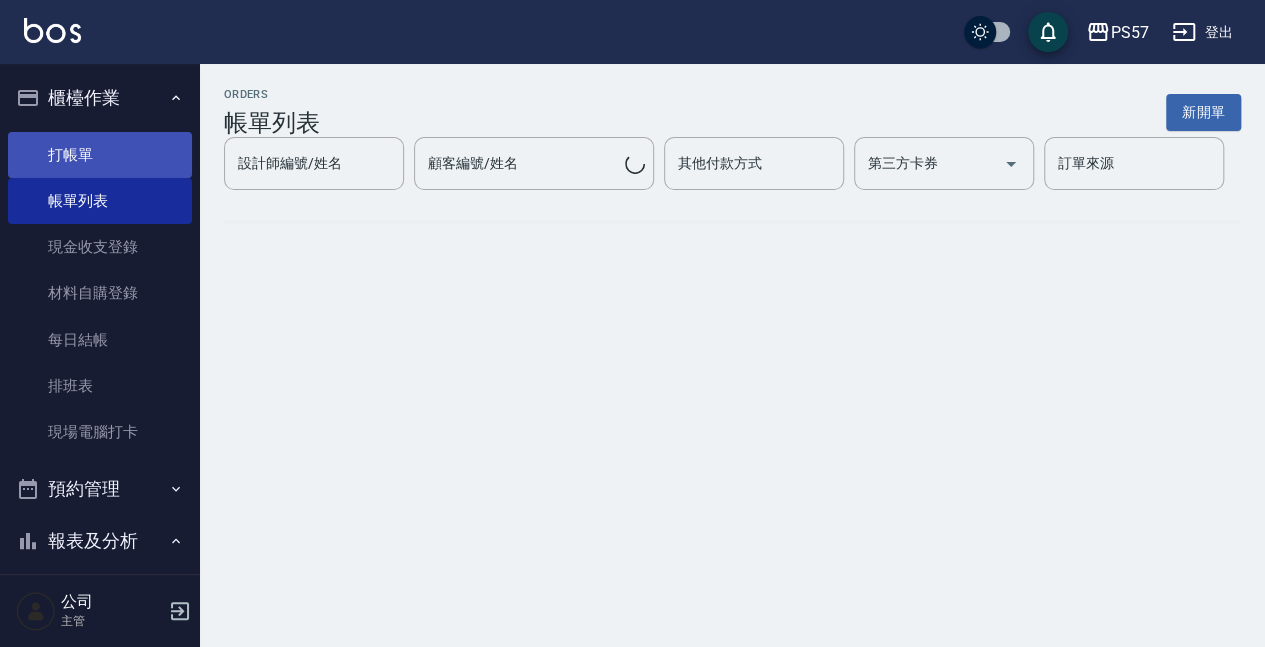 scroll, scrollTop: 0, scrollLeft: 0, axis: both 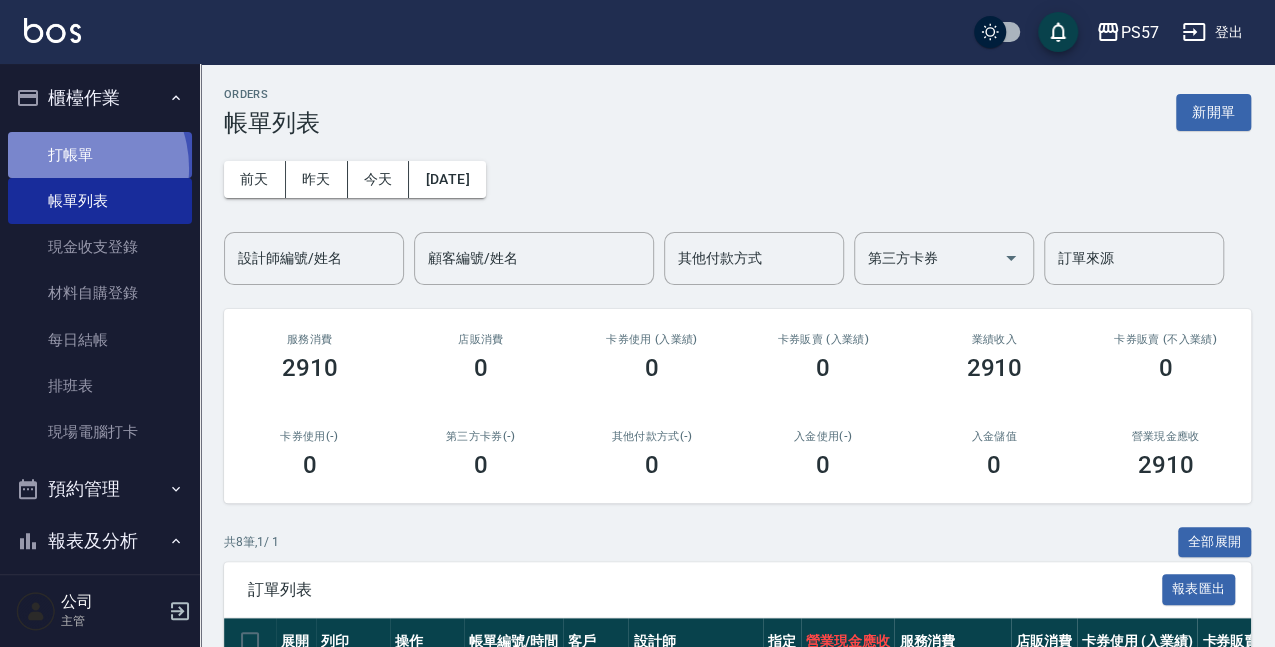 click on "打帳單" at bounding box center (100, 155) 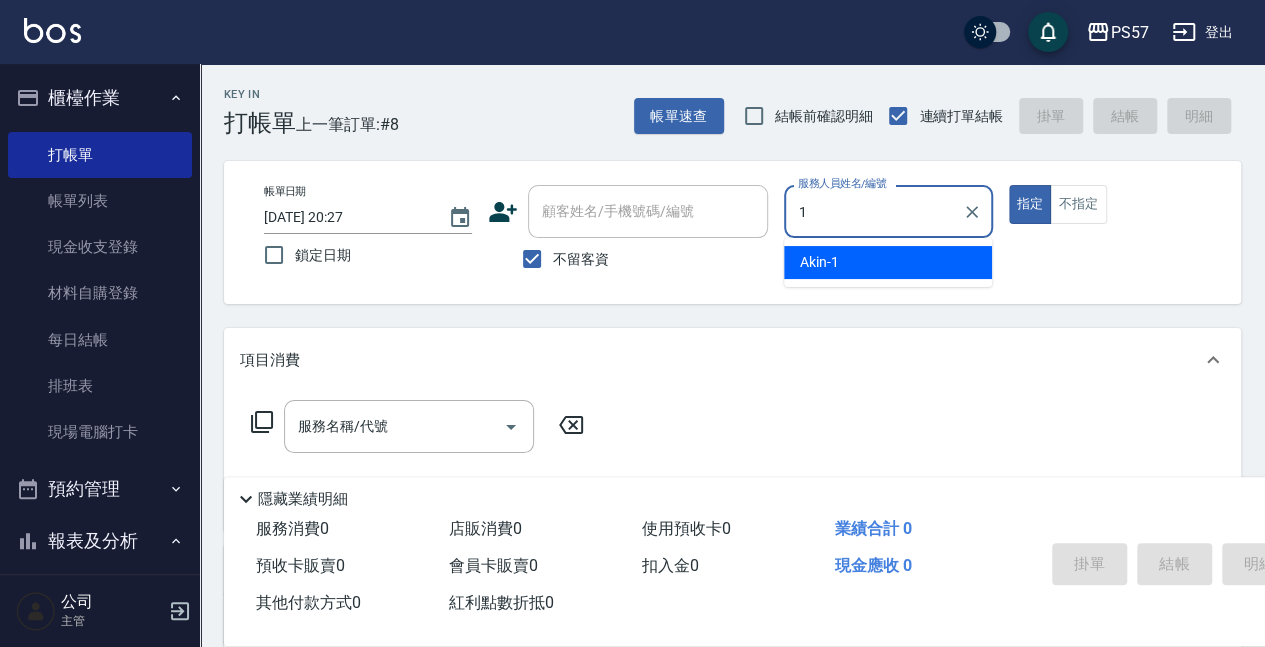 type on "Akin-1" 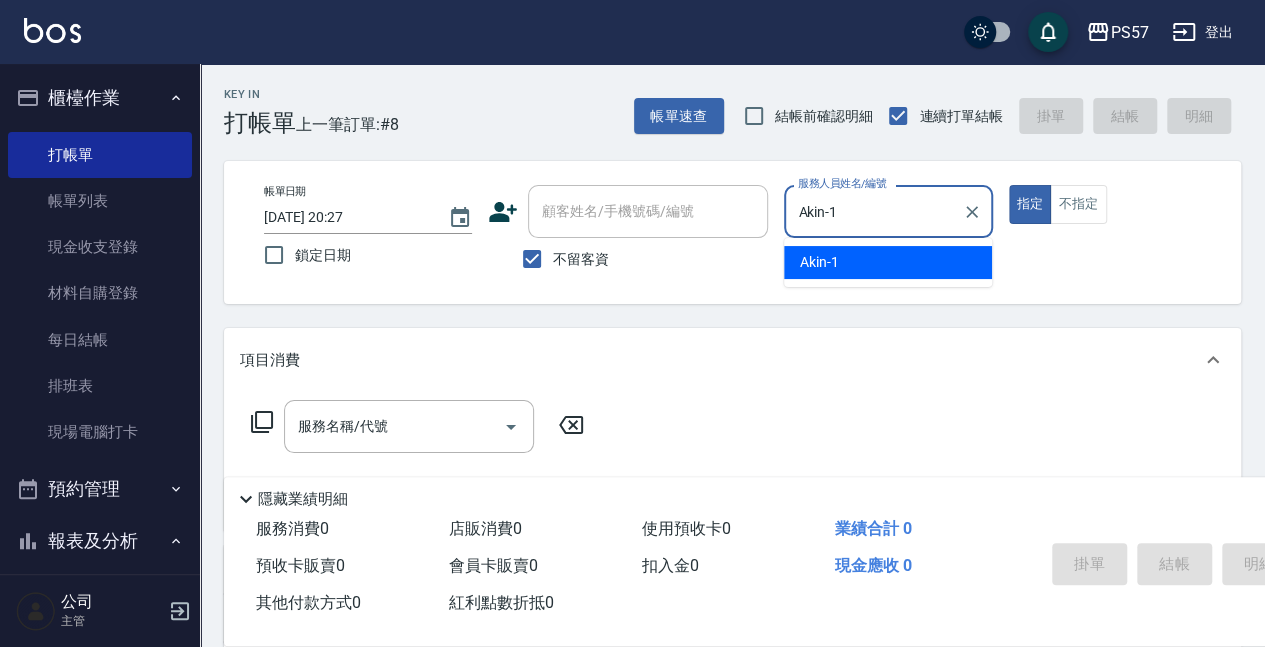 type on "true" 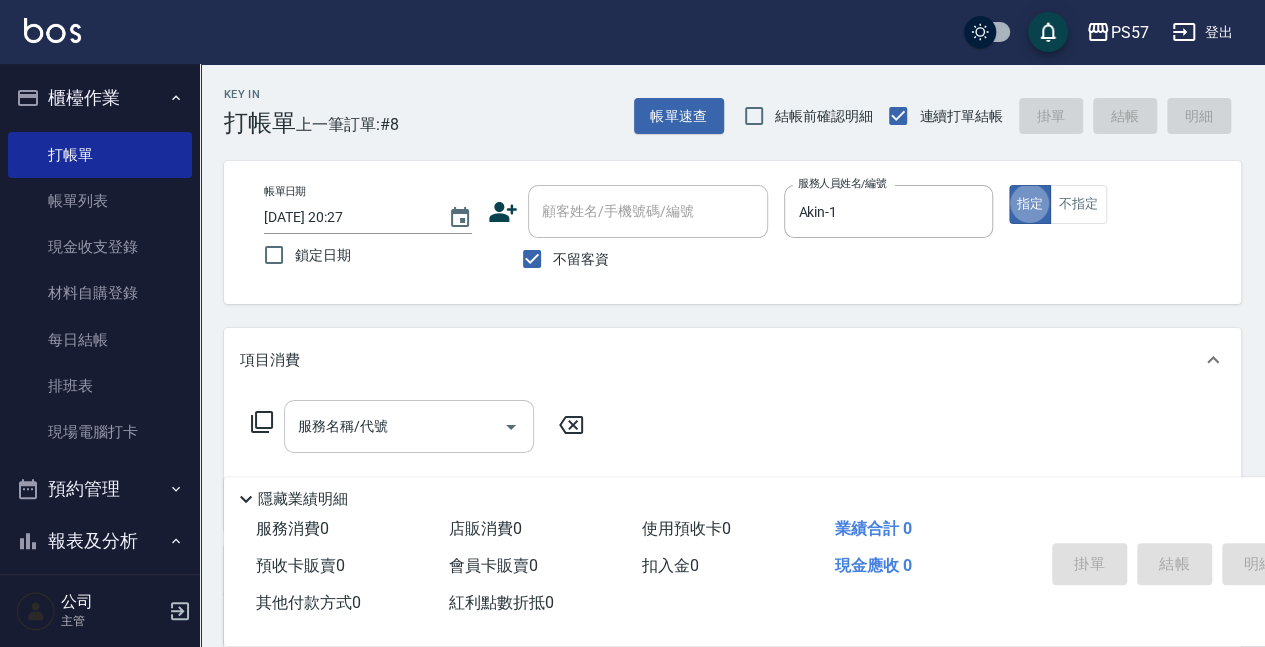 click on "服務名稱/代號" at bounding box center [394, 426] 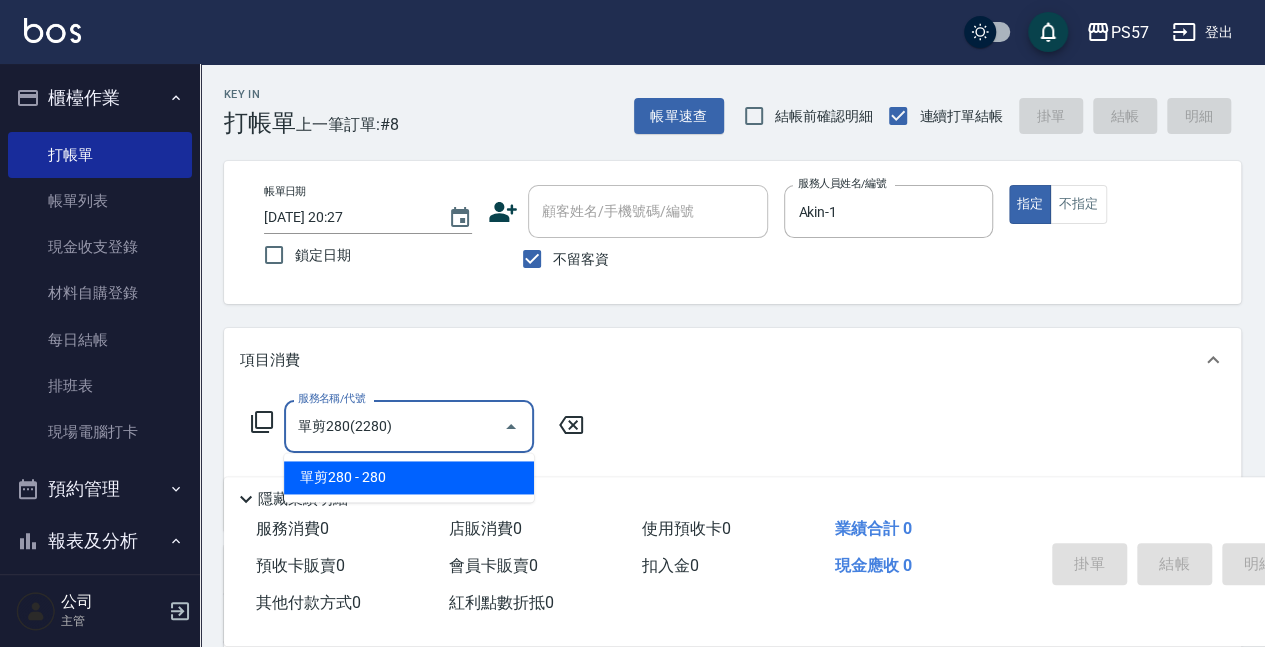 type on "單剪280(2280)" 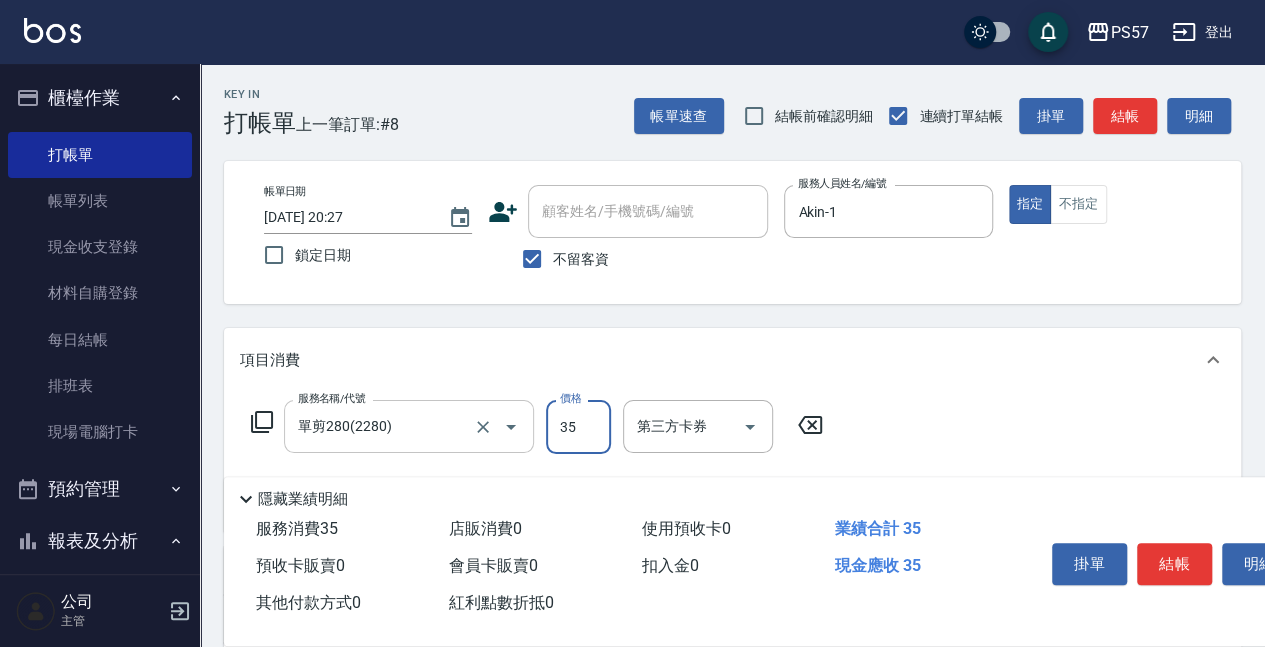 type on "350" 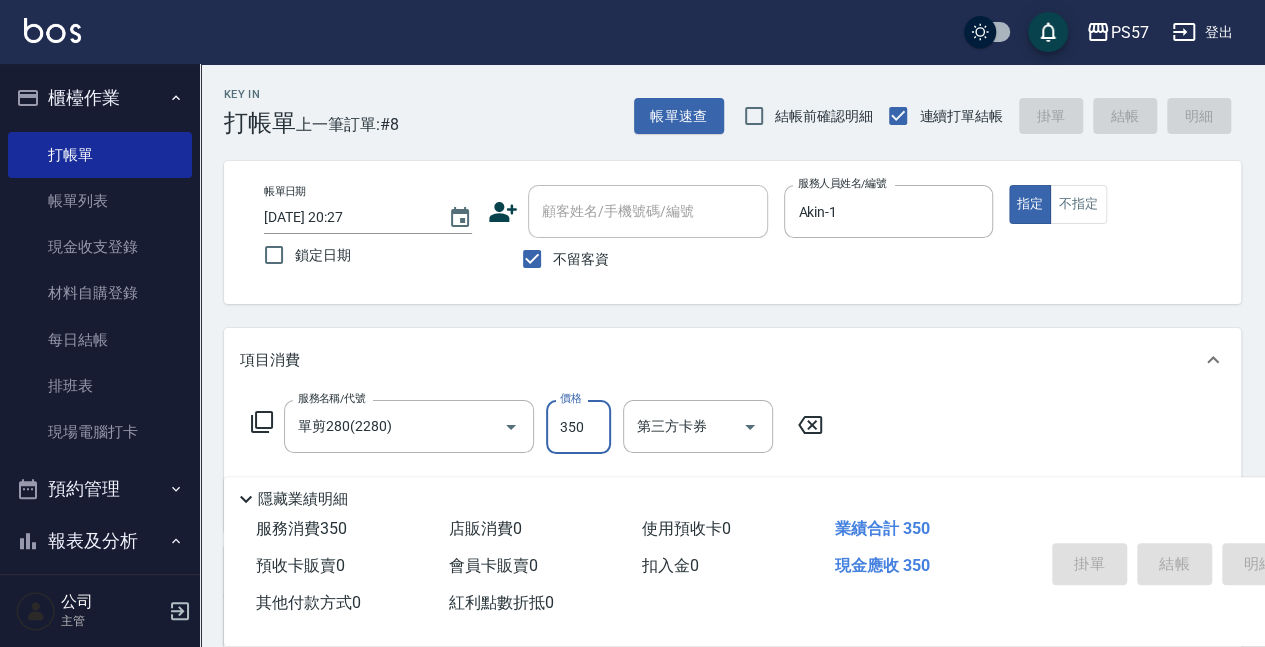 type 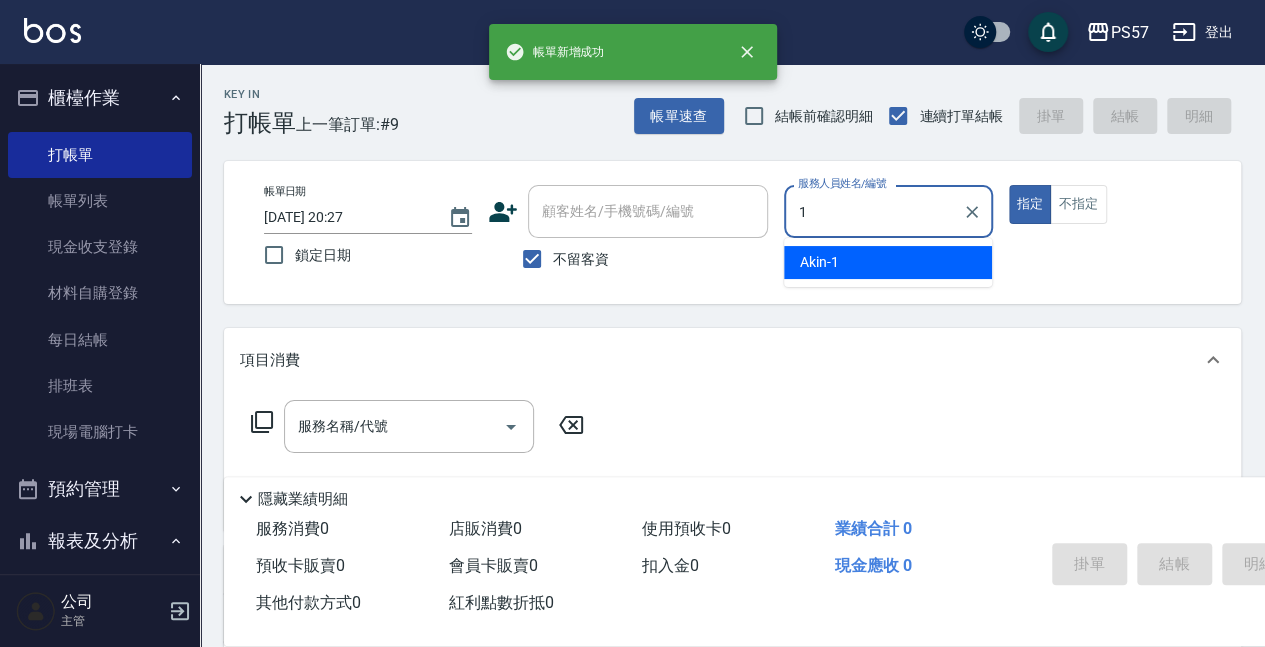 type on "Akin-1" 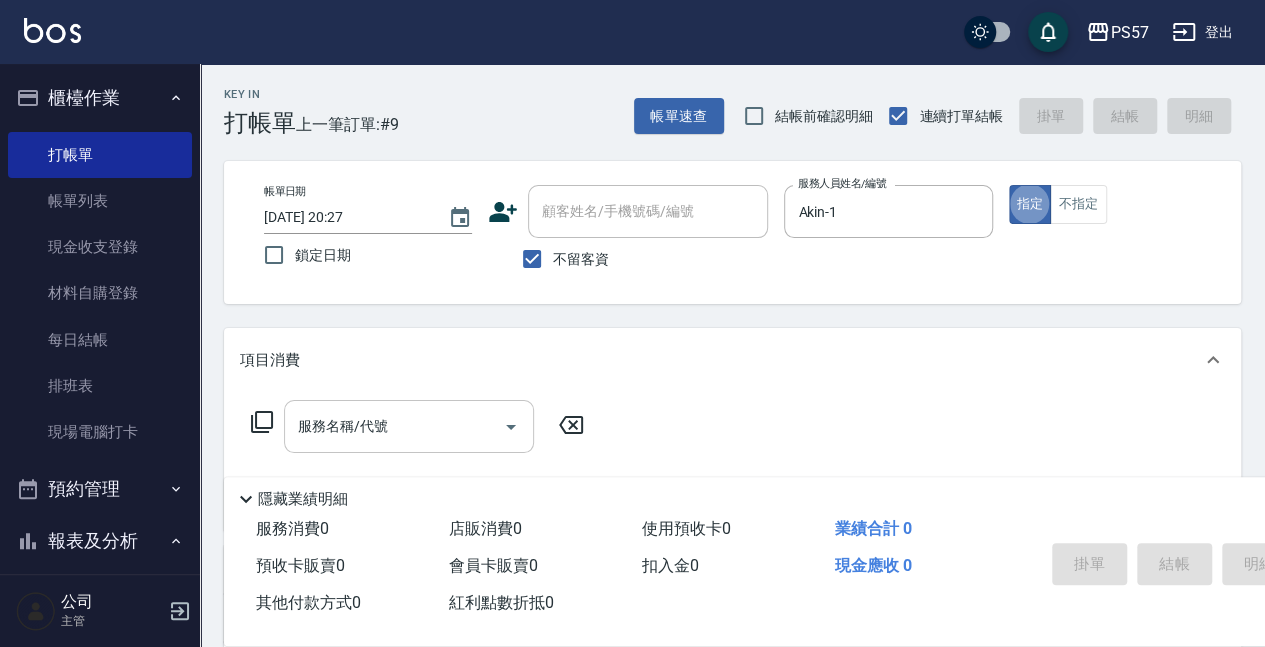 click on "服務名稱/代號" at bounding box center (409, 426) 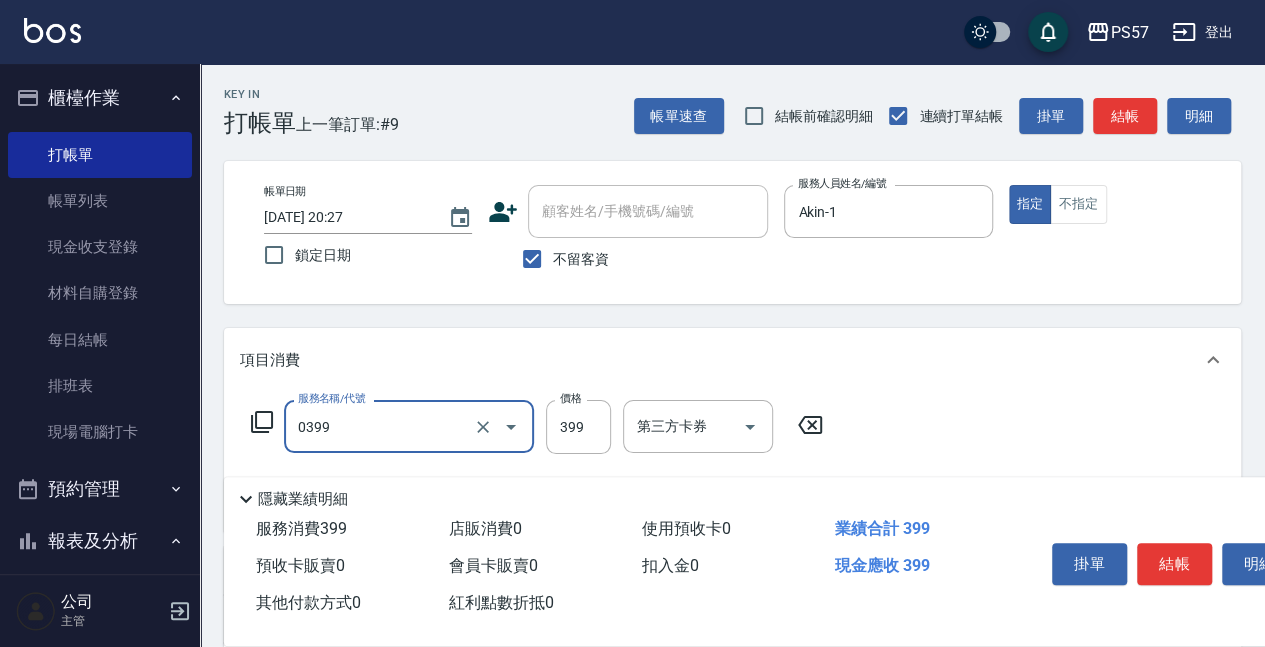 type on "SPA399(0399)" 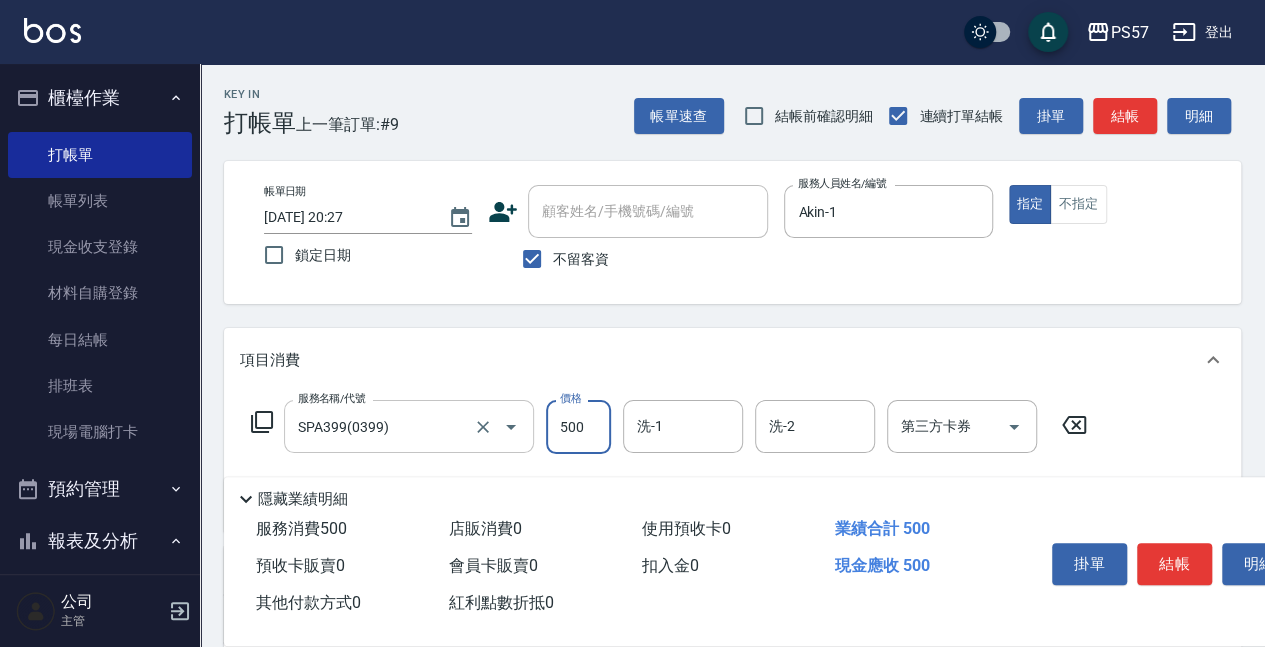 type on "500" 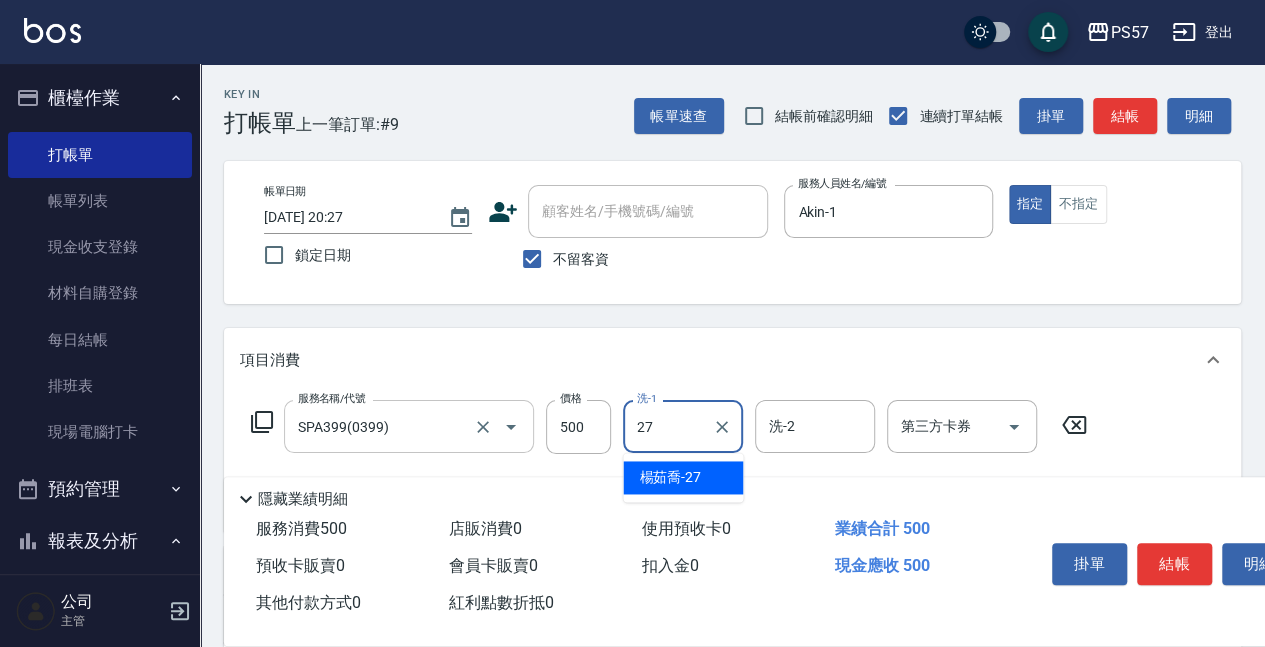 type on "[PERSON_NAME]-27" 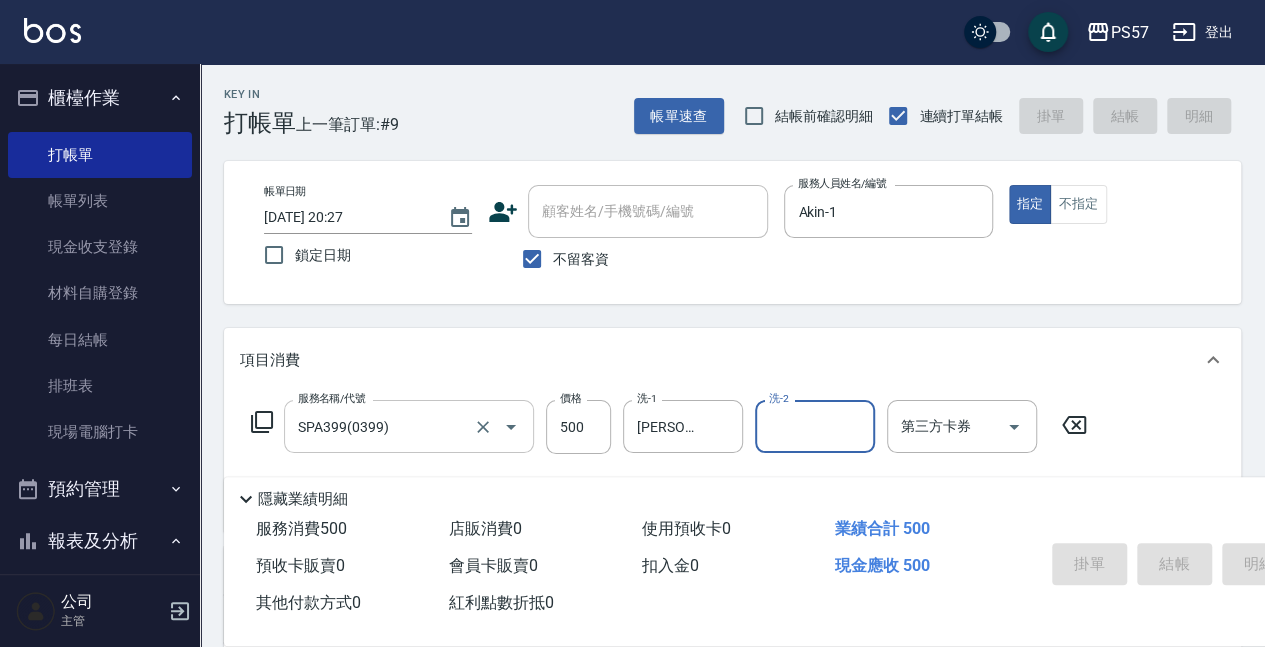 type 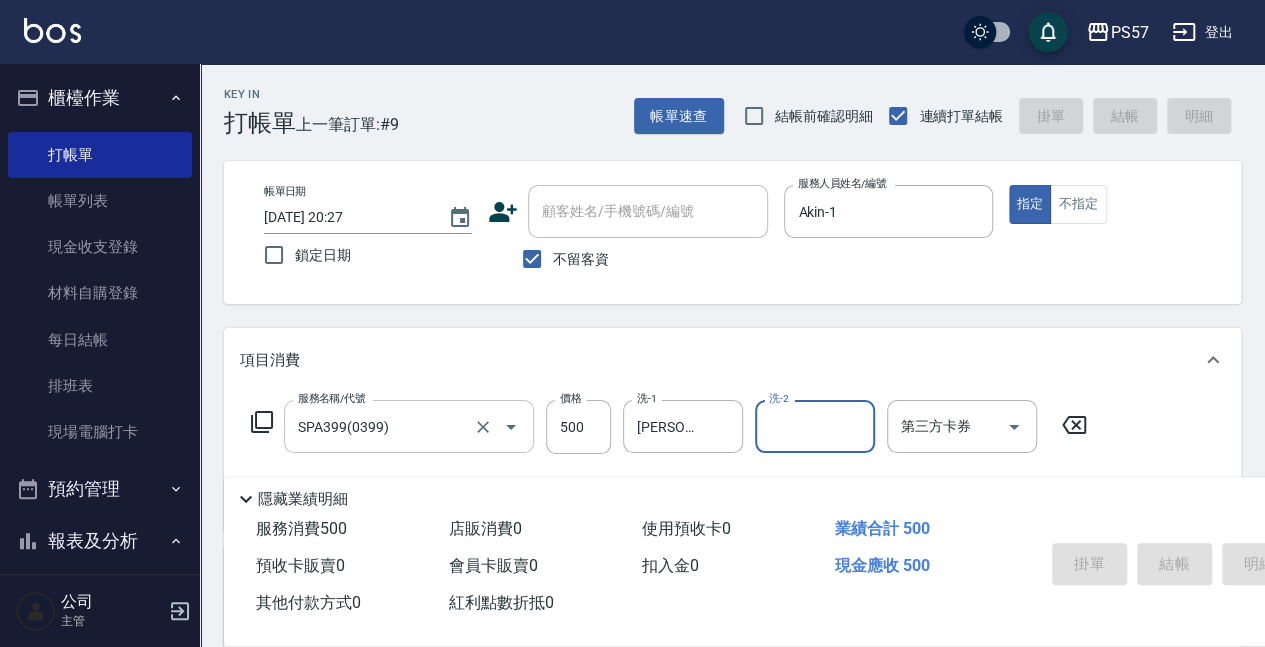 type 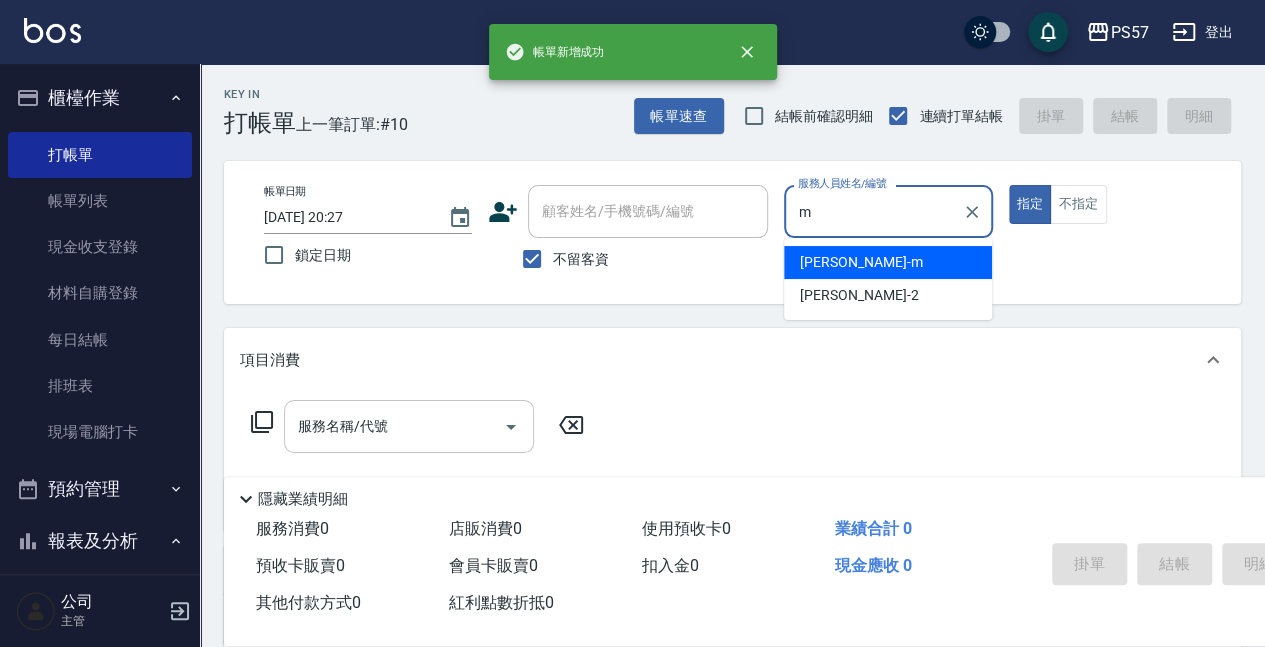 type on "[PERSON_NAME]-m" 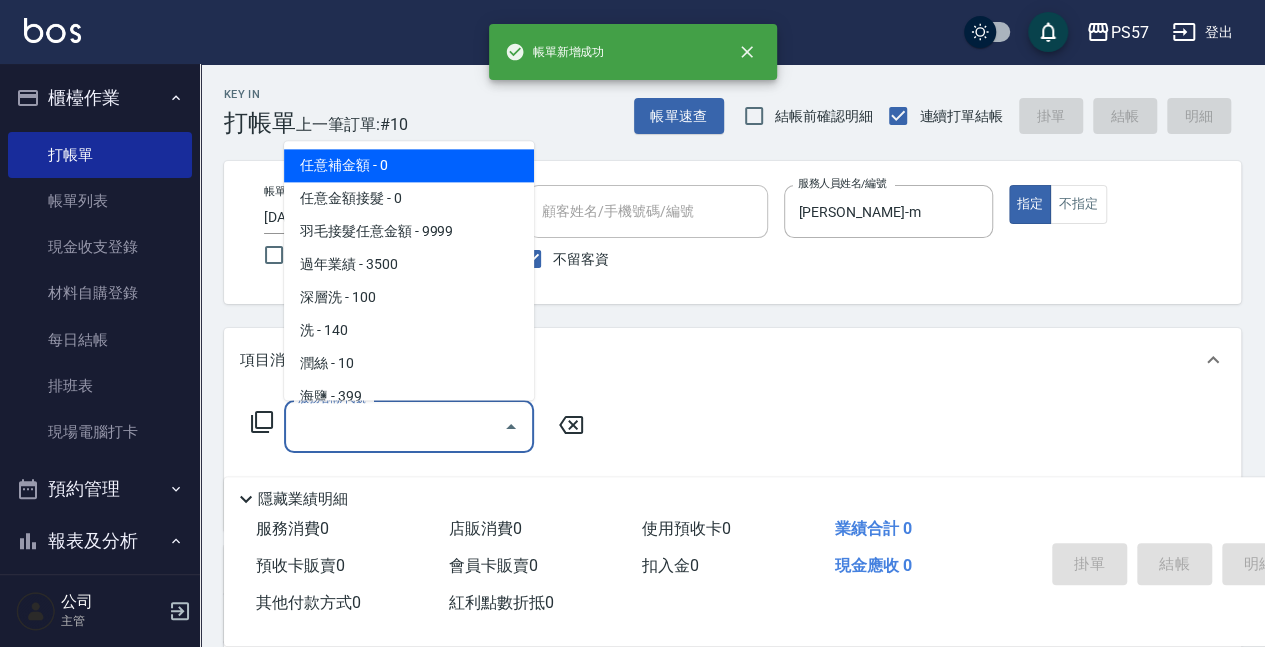 click on "服務名稱/代號" at bounding box center [394, 426] 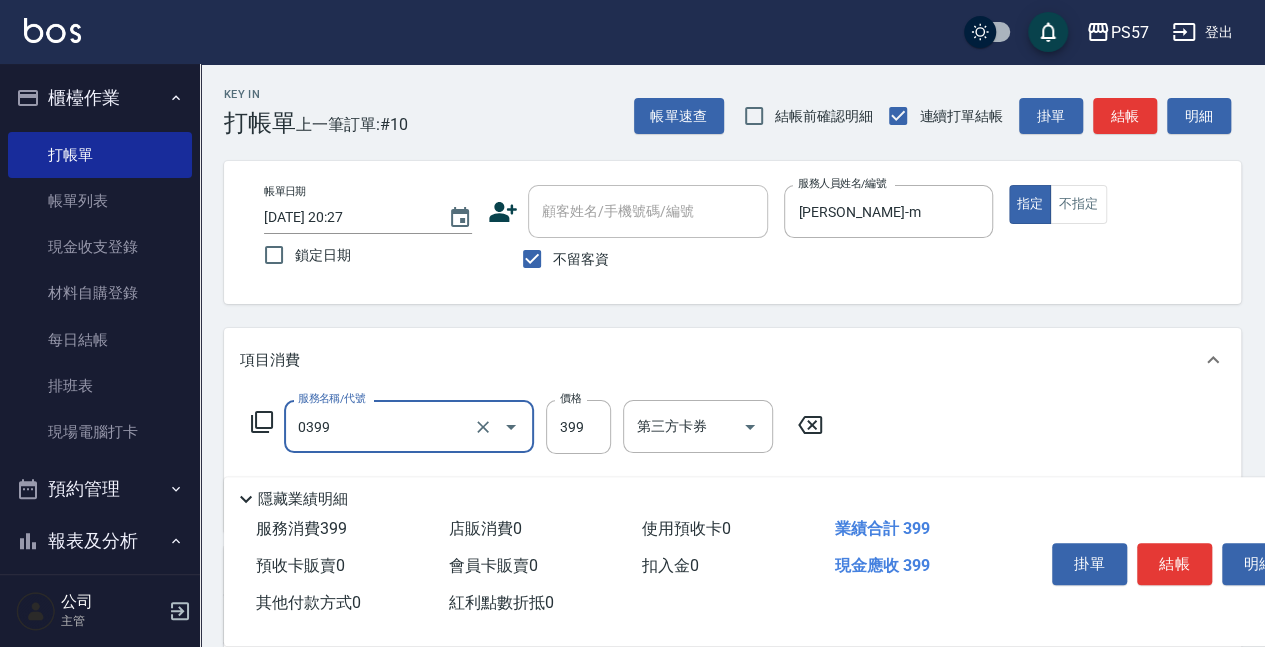 type on "SPA399(0399)" 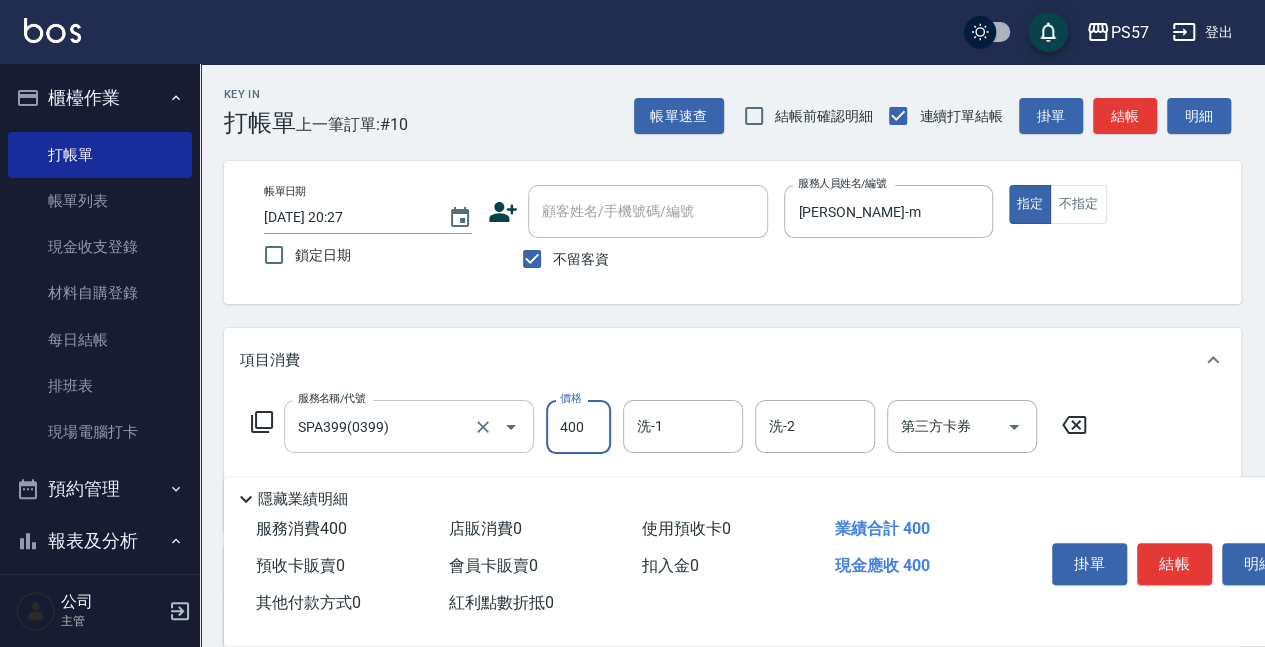 type on "400" 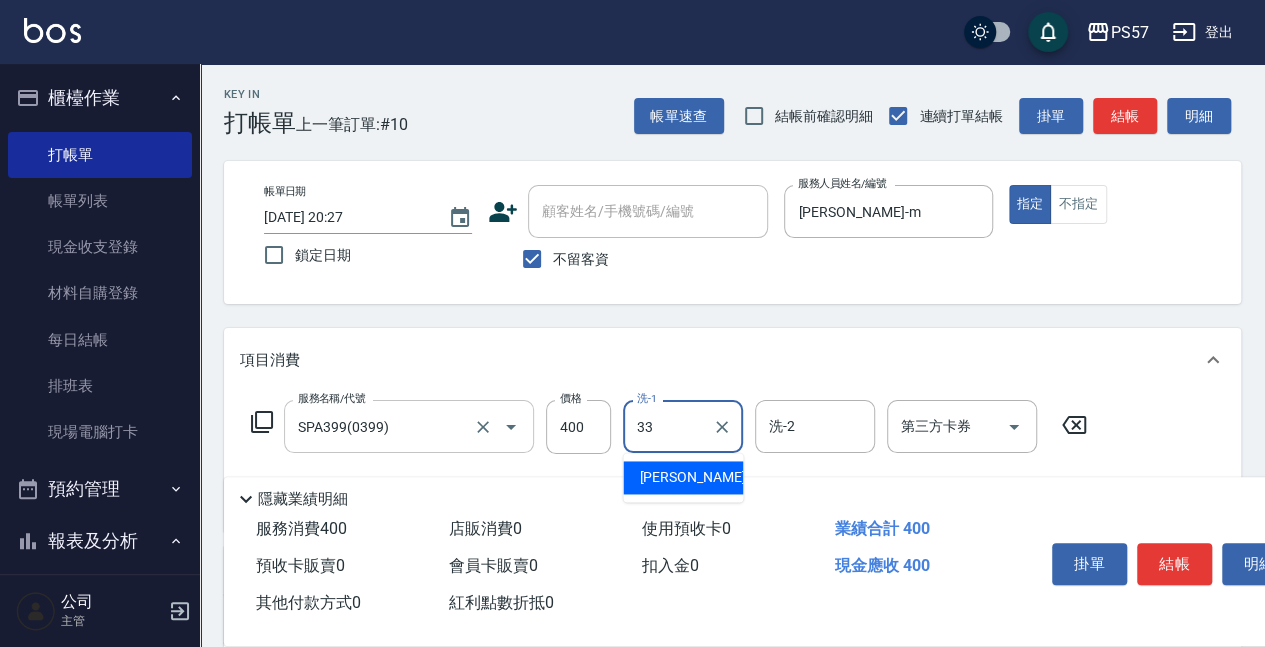 type on "[PERSON_NAME]-33" 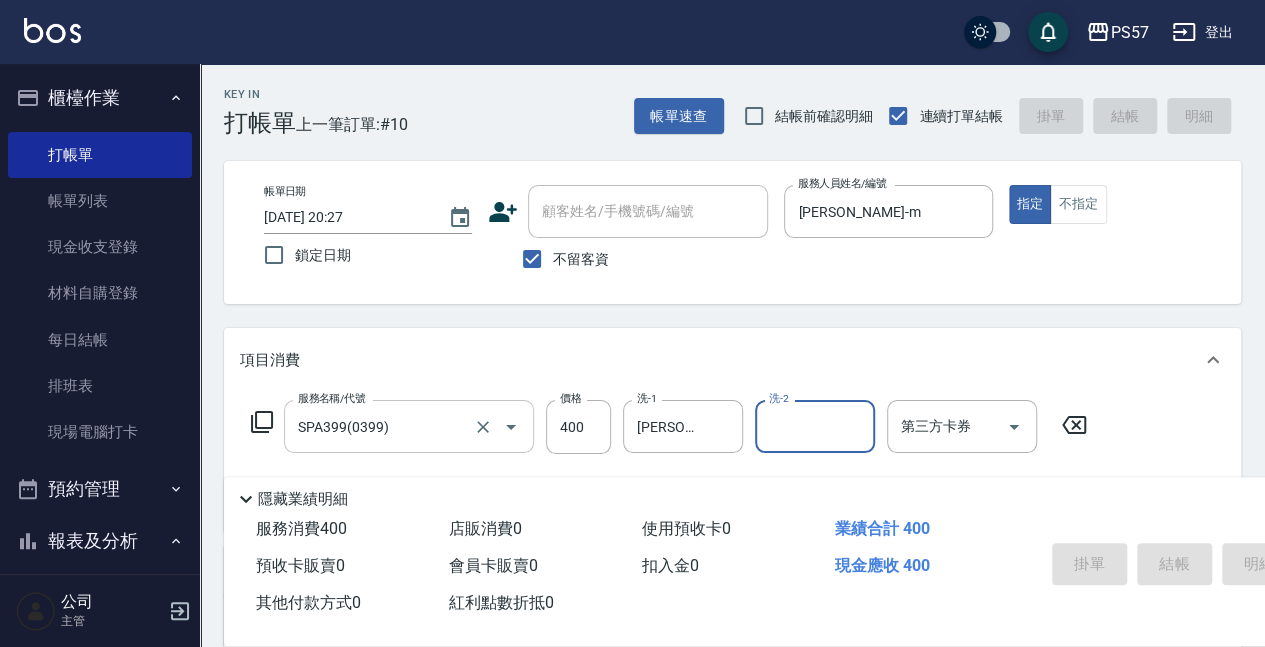 type 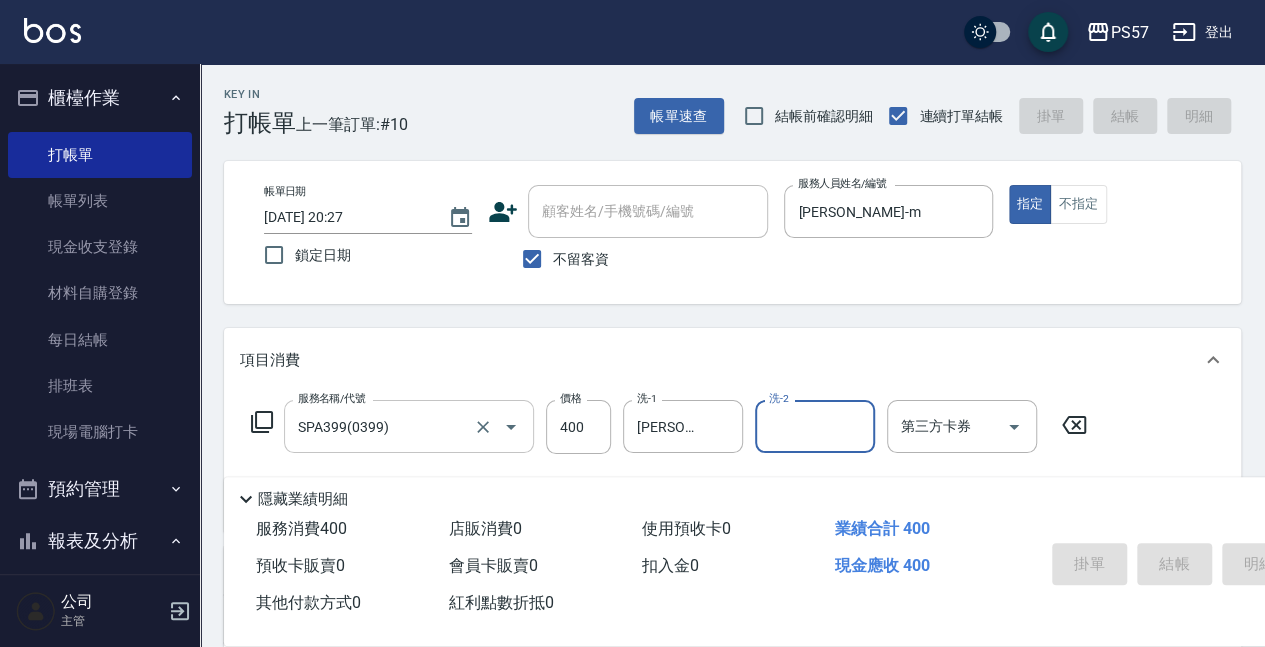 type 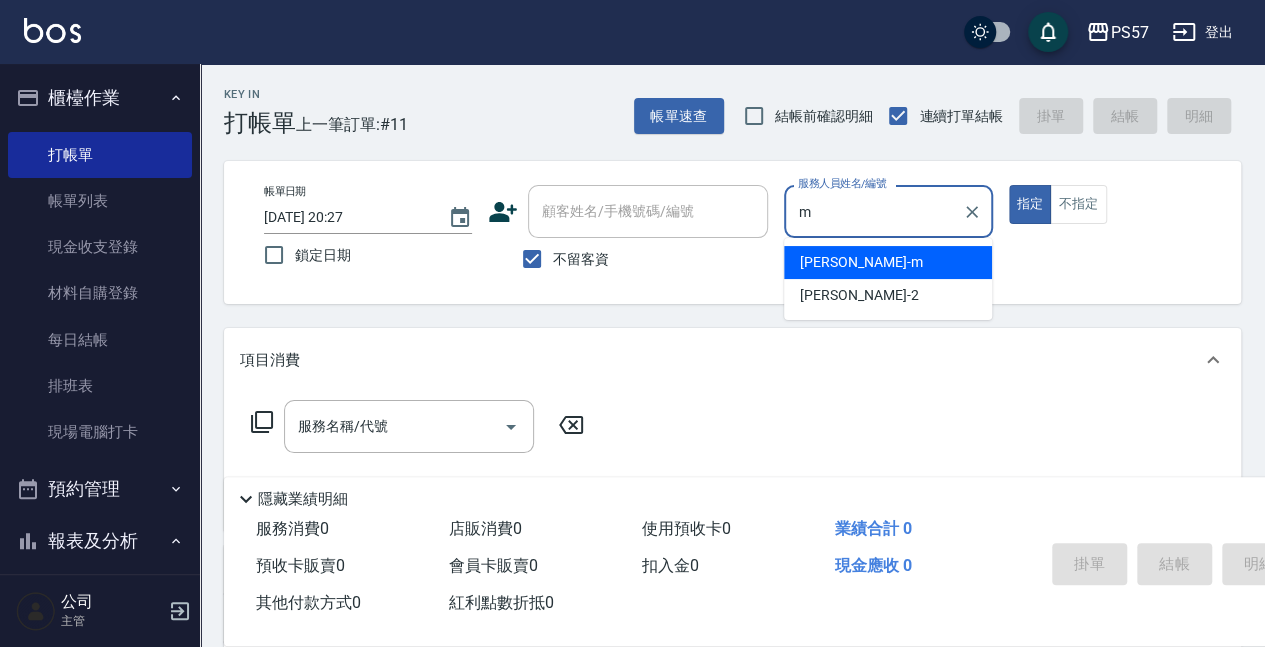 type on "[PERSON_NAME]-m" 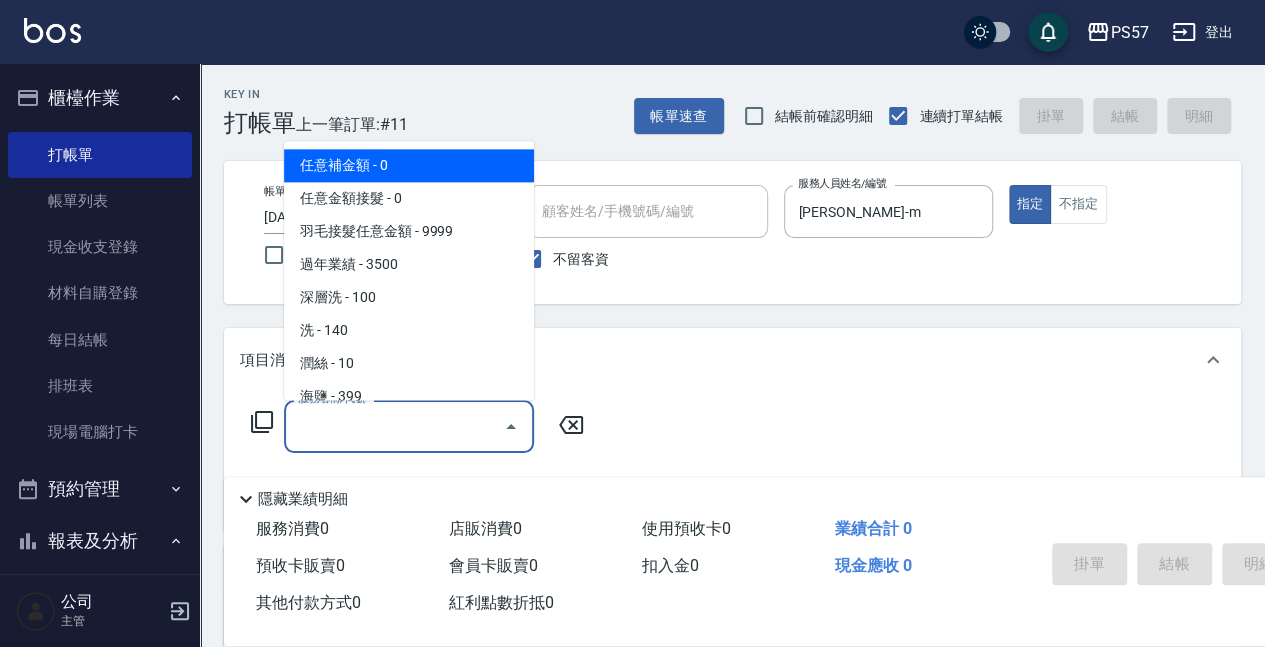 click on "服務名稱/代號" at bounding box center (394, 426) 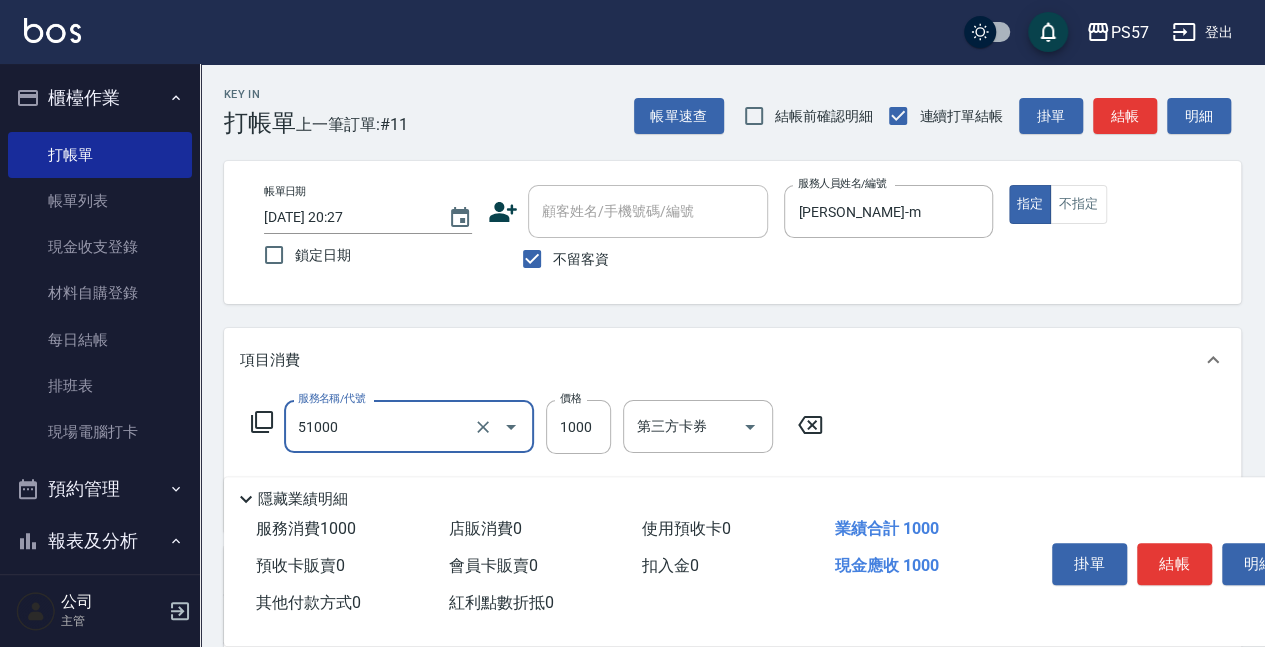 type on "任意金額染髮(51000)" 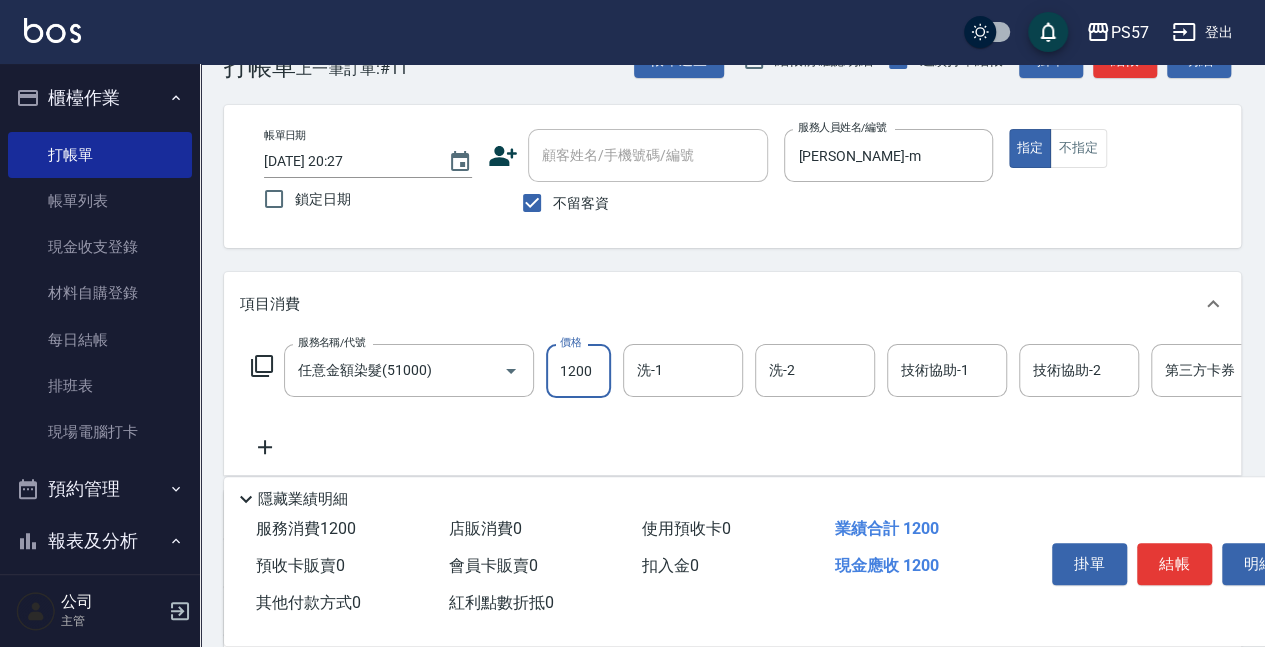 scroll, scrollTop: 133, scrollLeft: 0, axis: vertical 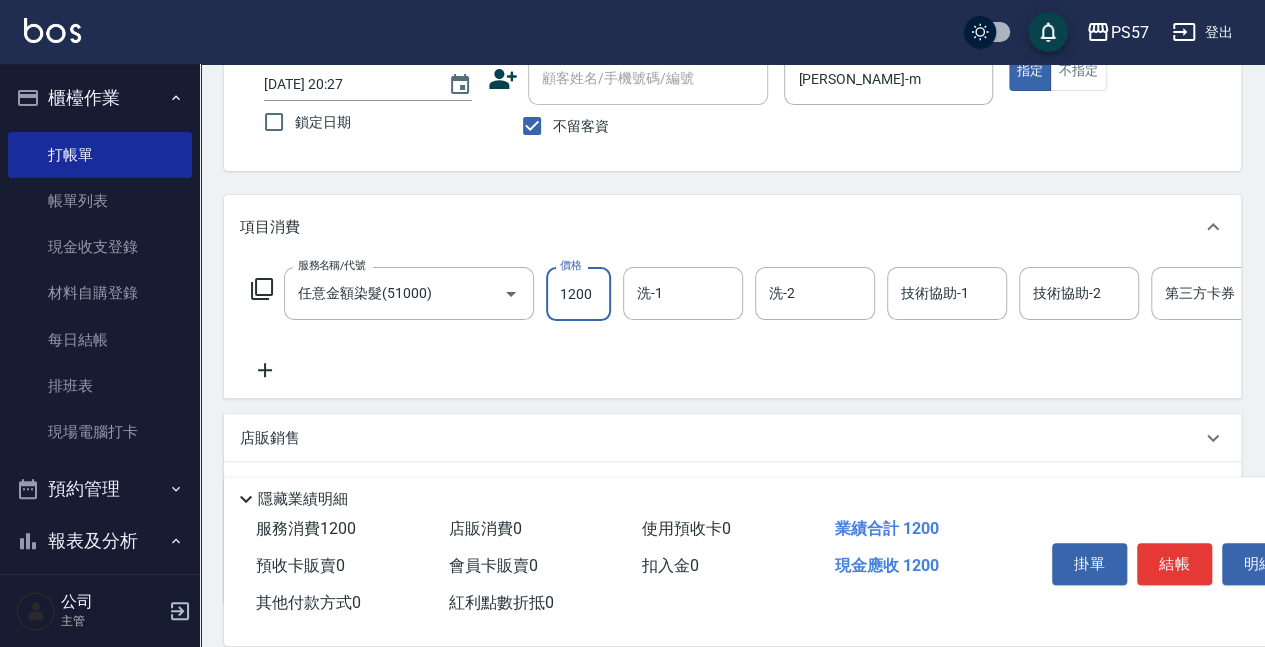 type on "1200" 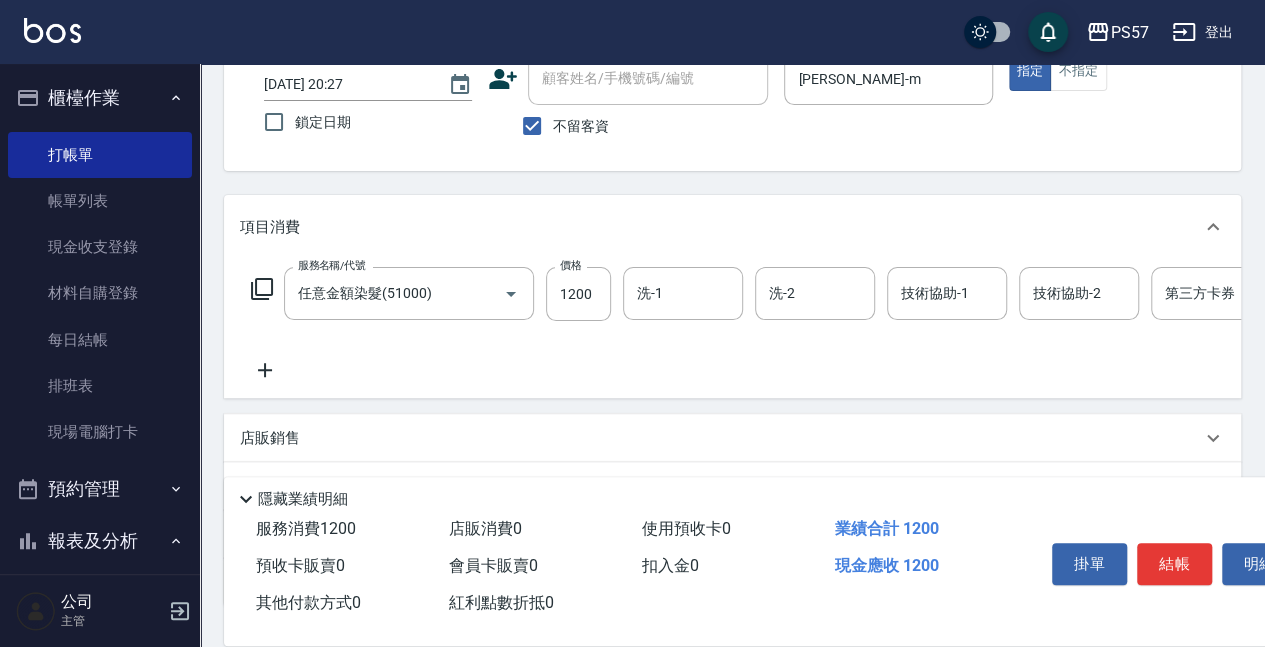 click 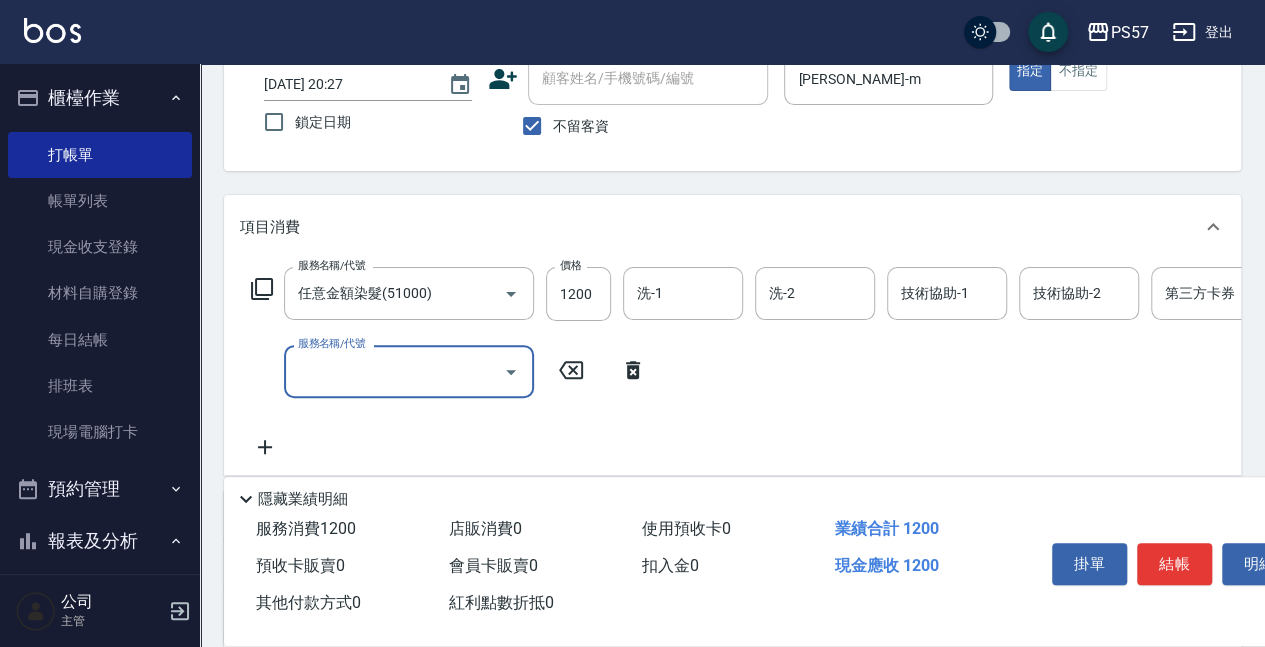 click on "服務名稱/代號" at bounding box center (394, 371) 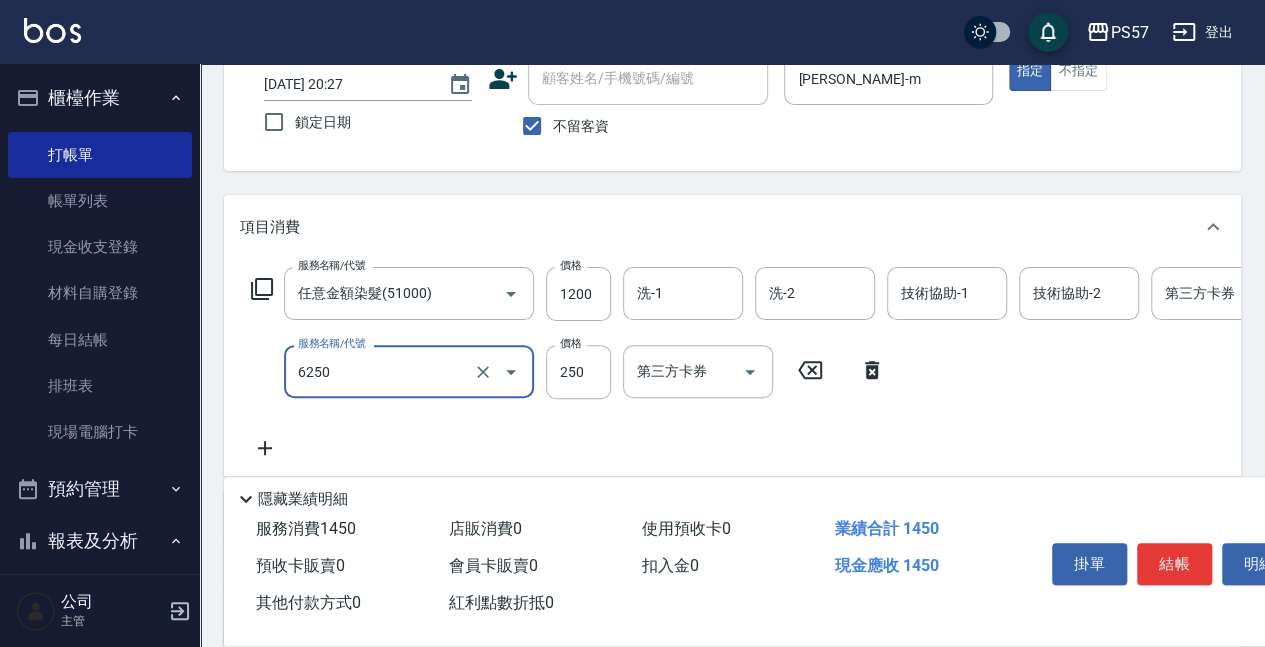 type on "刮痧(6250)" 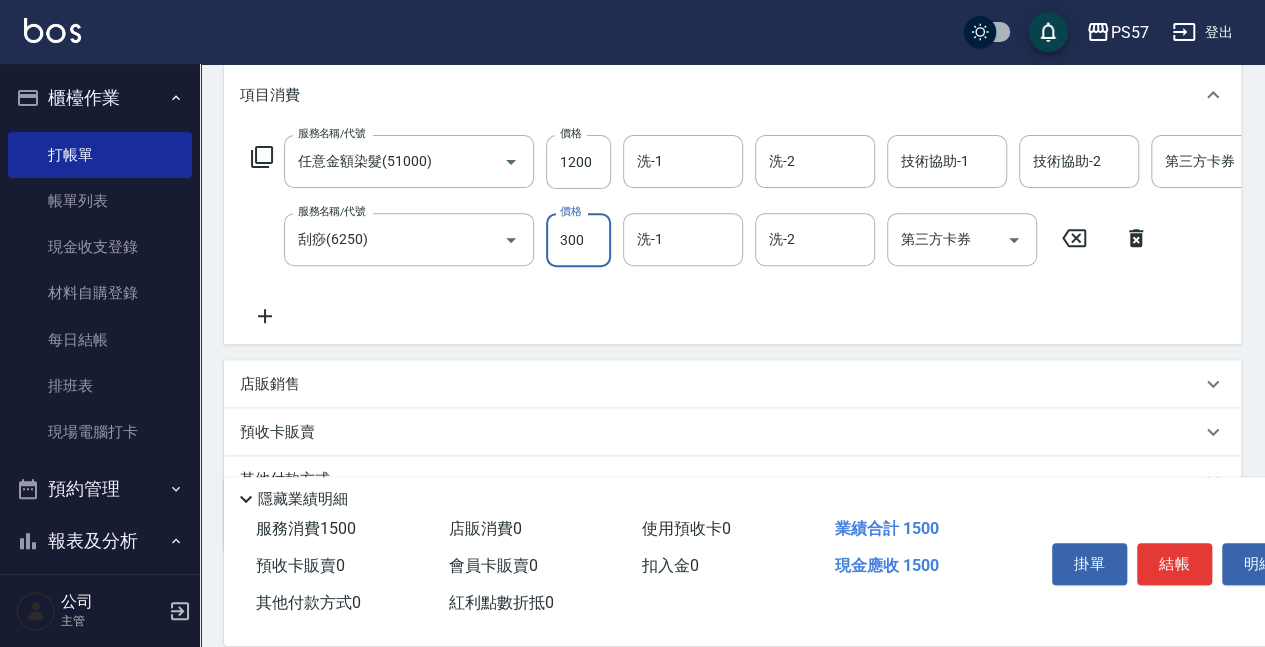 scroll, scrollTop: 266, scrollLeft: 0, axis: vertical 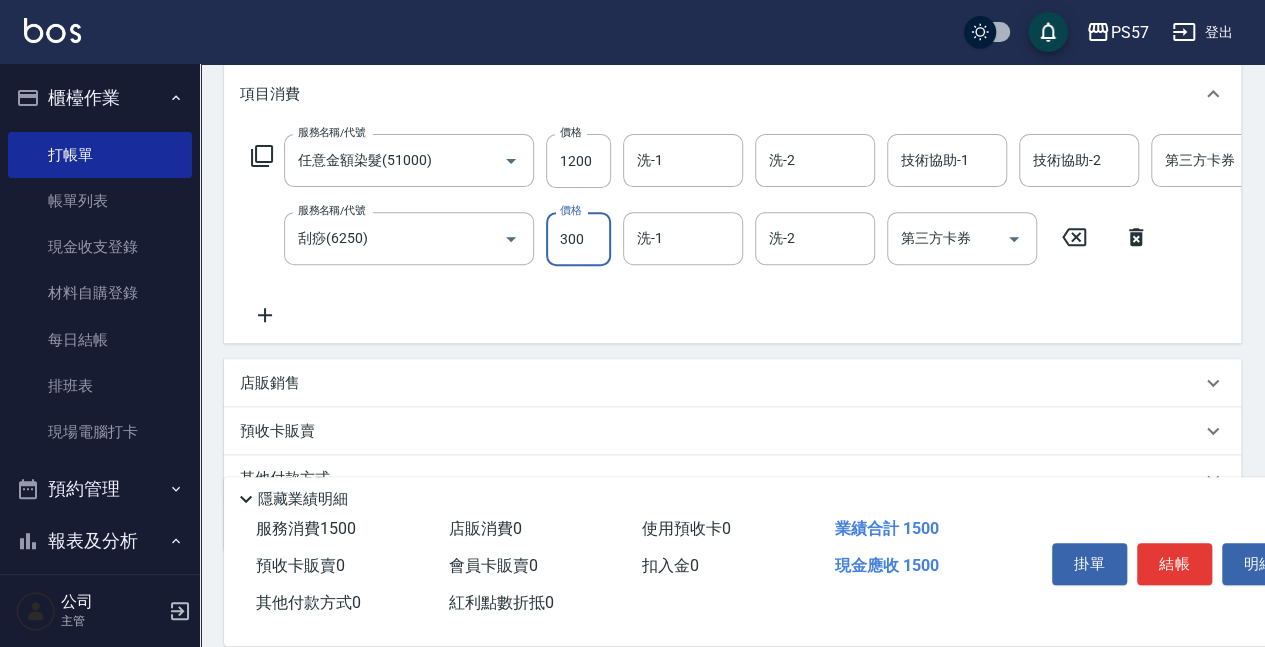 type on "300" 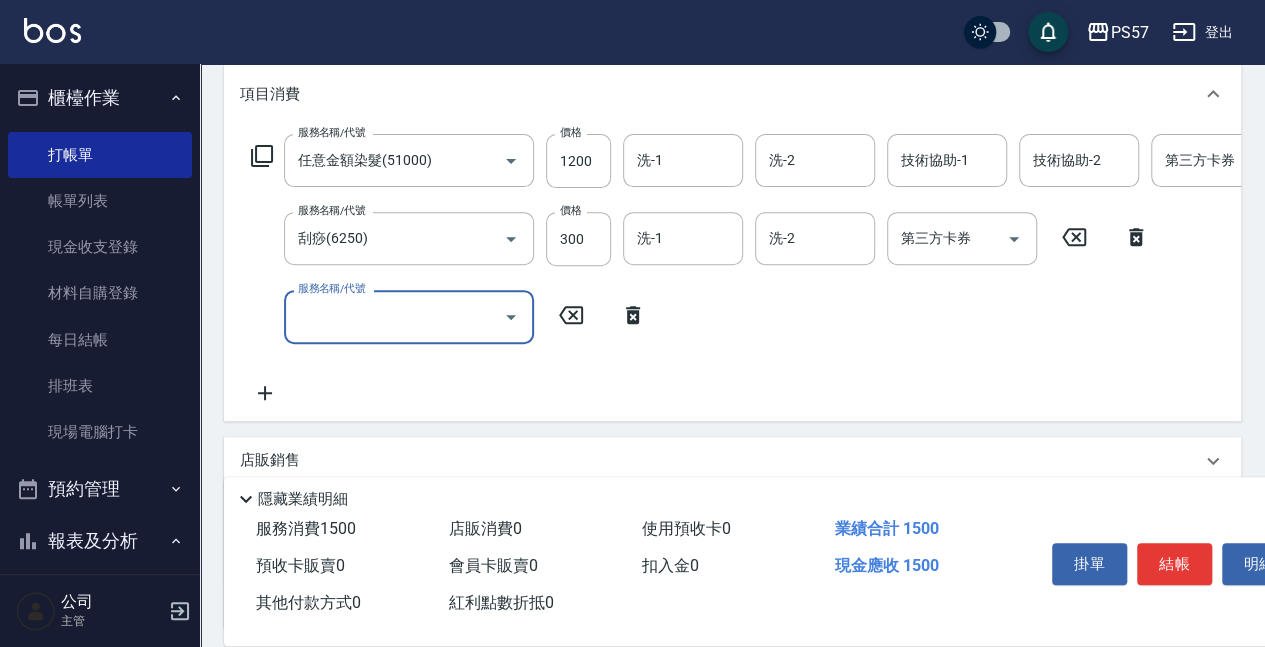 click on "服務名稱/代號" at bounding box center (394, 316) 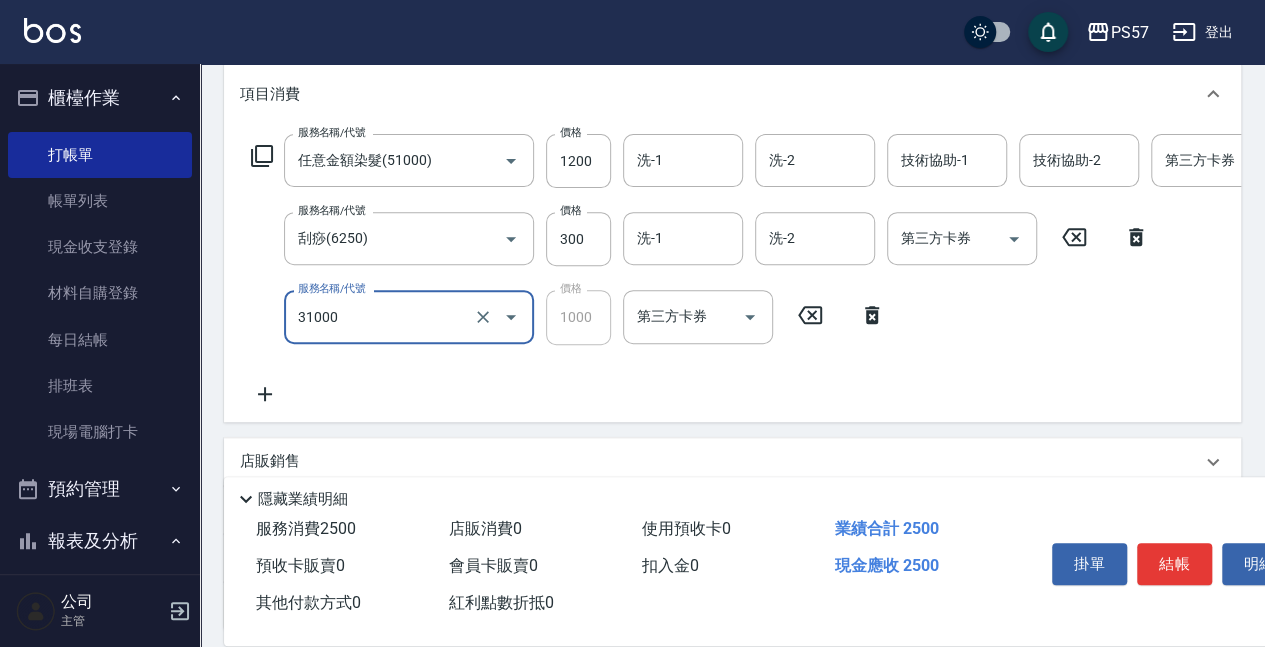 type on "1000護(31000)" 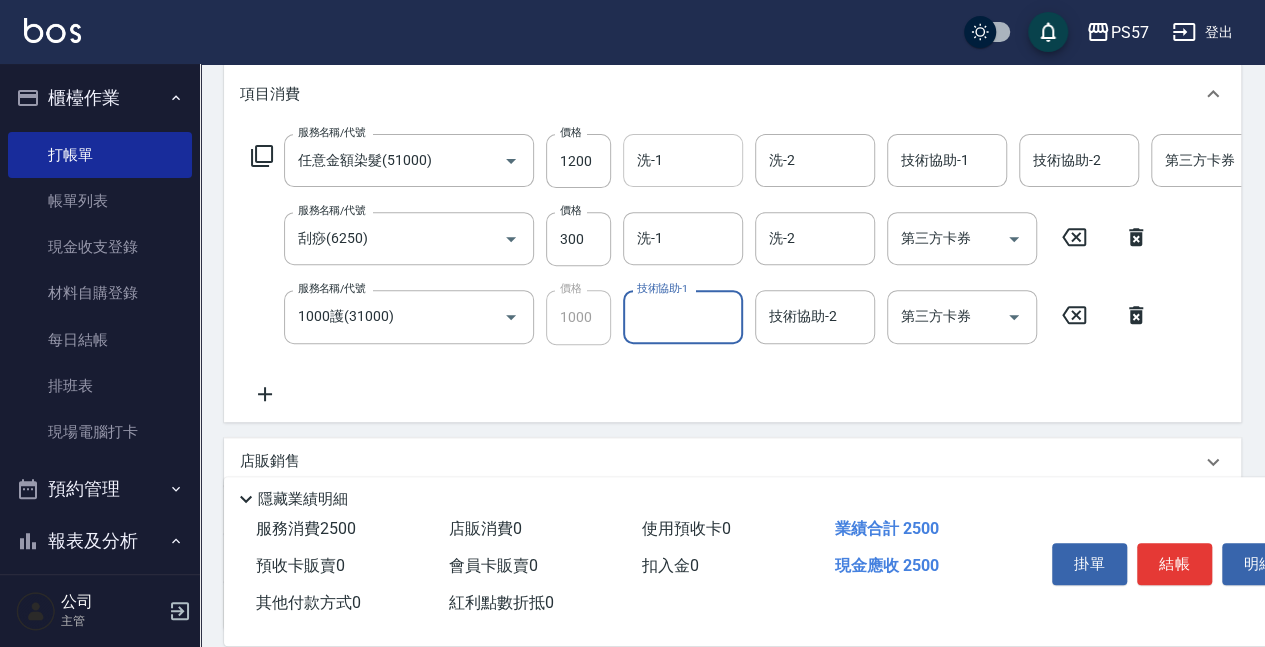 click on "洗-1" at bounding box center [683, 160] 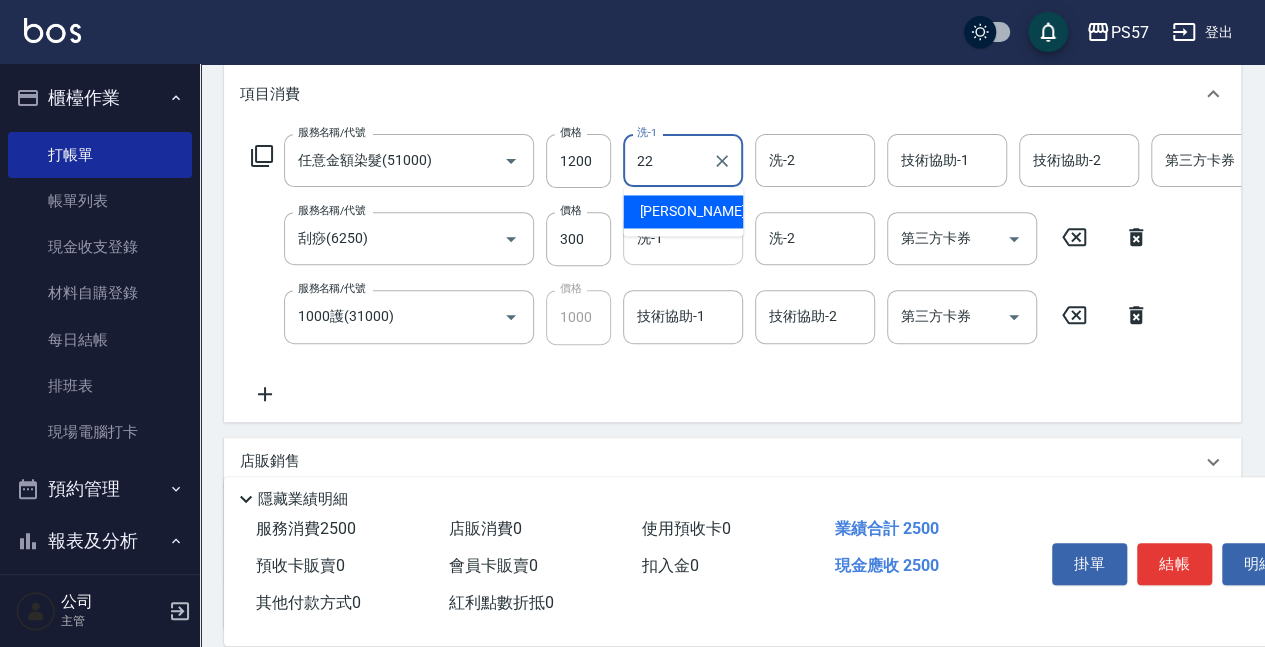 type on "[PERSON_NAME]-22" 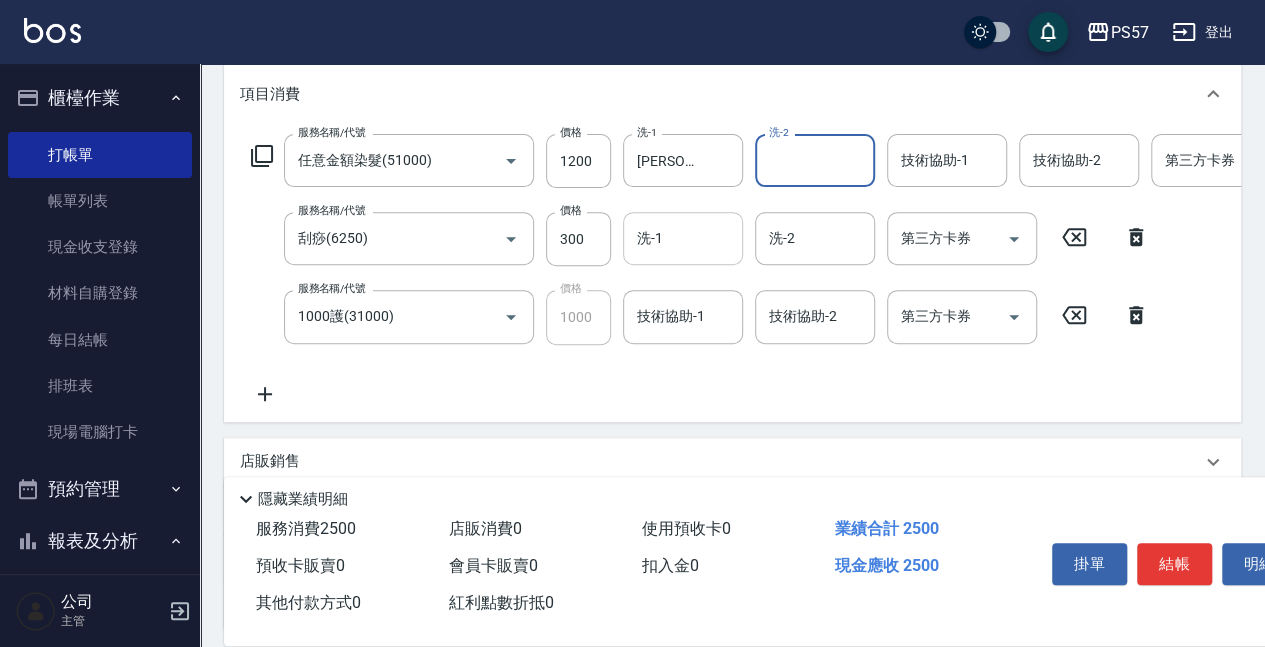 click on "洗-1" at bounding box center (683, 238) 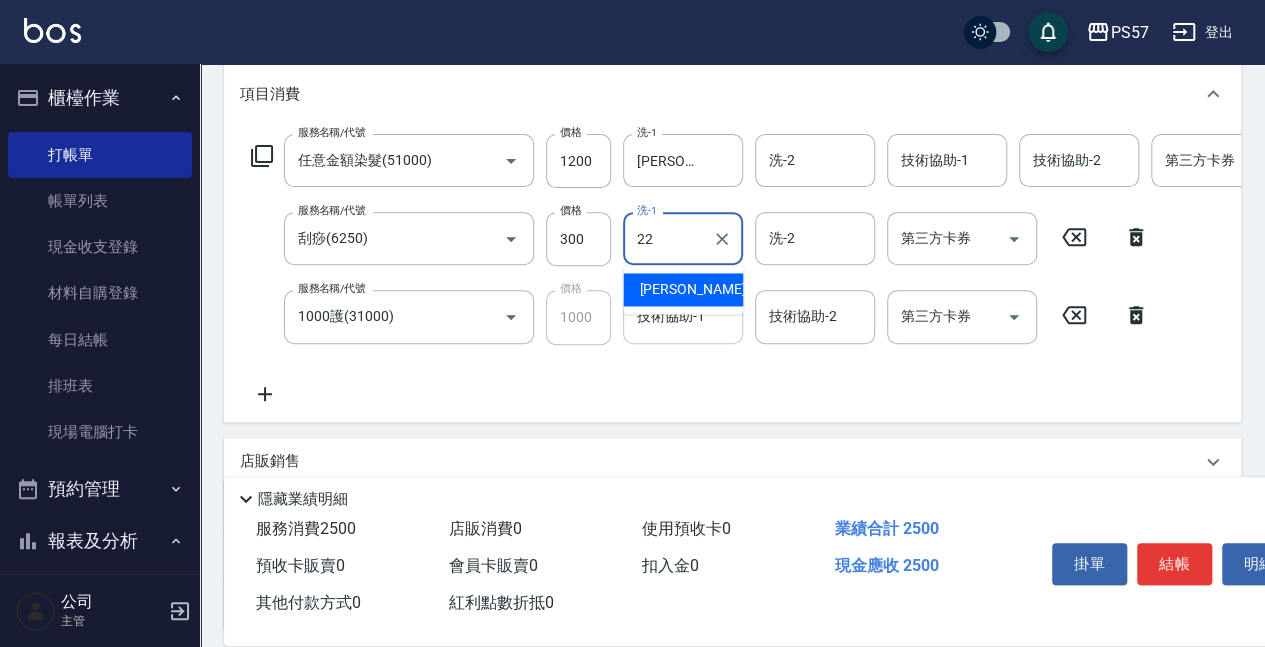type on "[PERSON_NAME]-22" 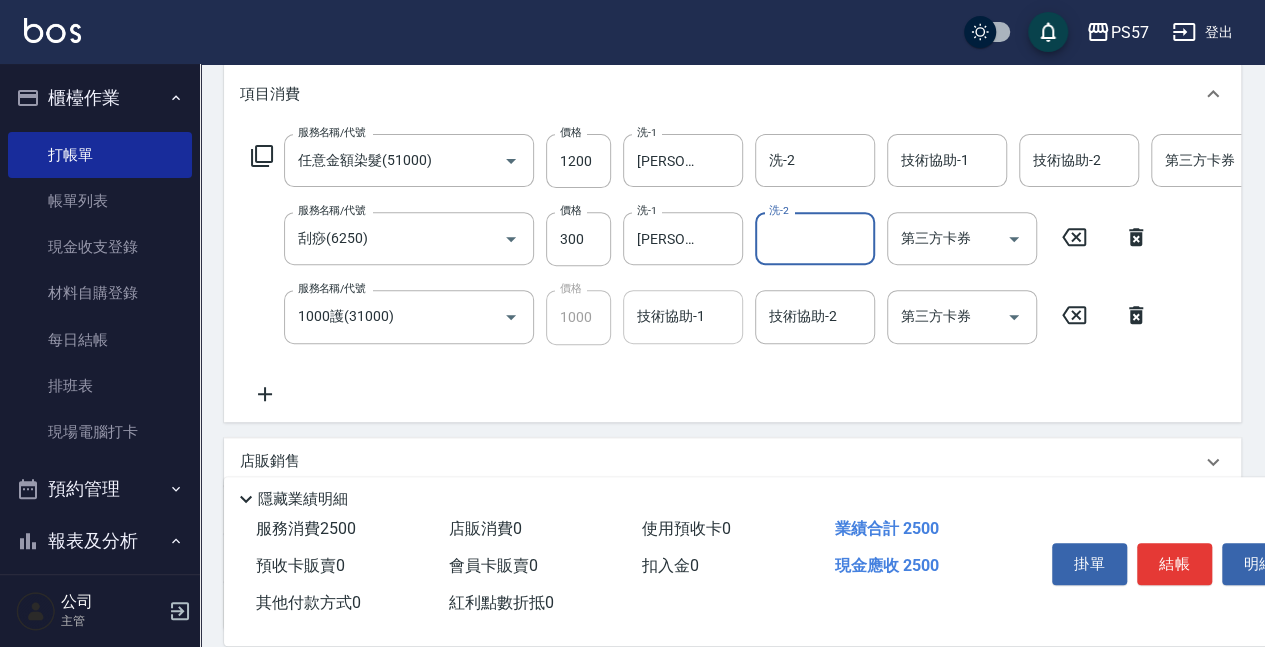 click on "技術協助-1" at bounding box center (683, 316) 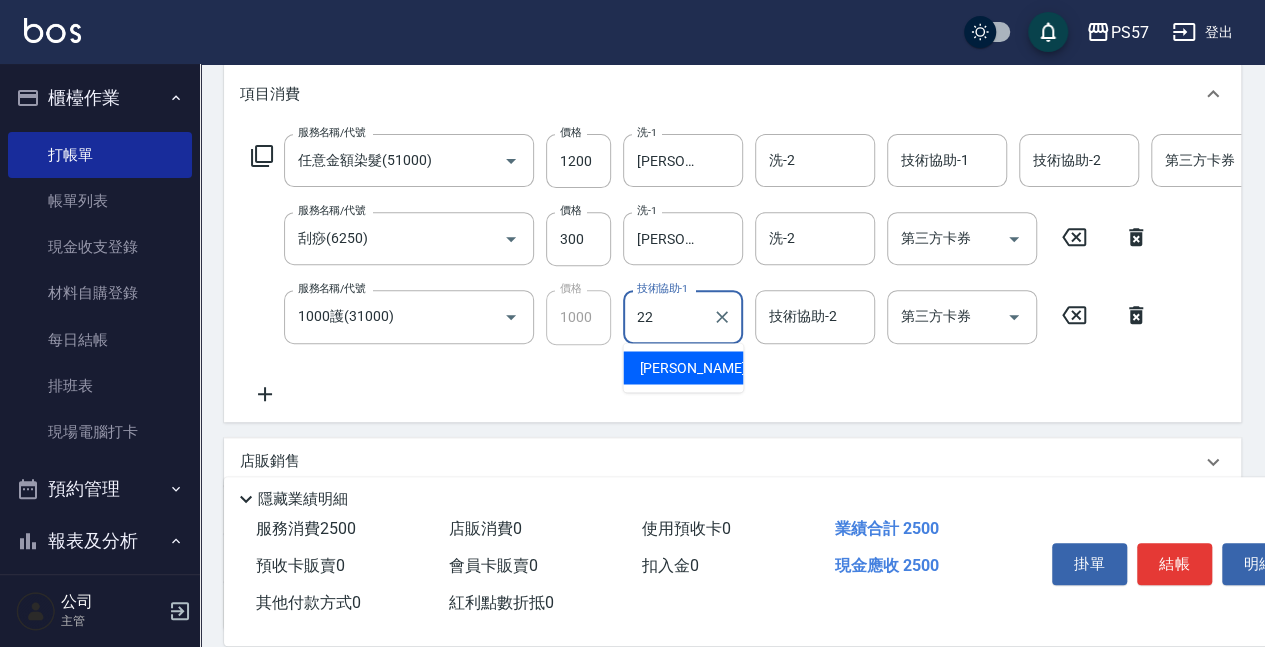 type on "[PERSON_NAME]-22" 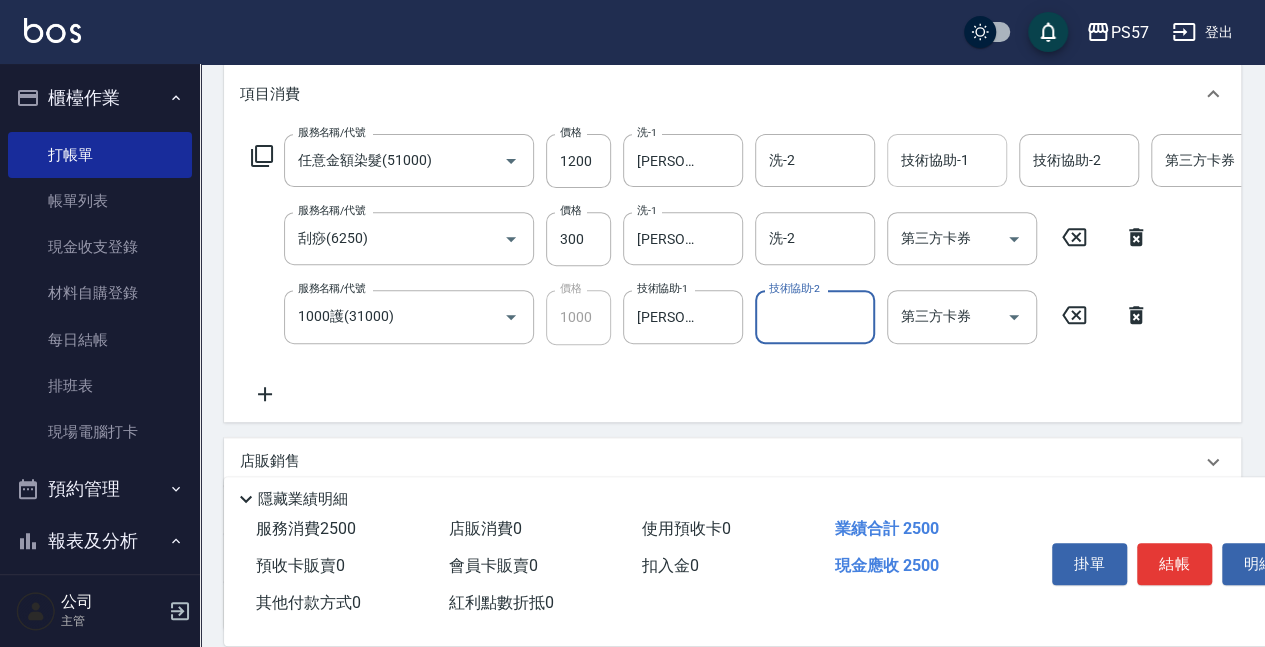 click on "技術協助-1" at bounding box center (947, 160) 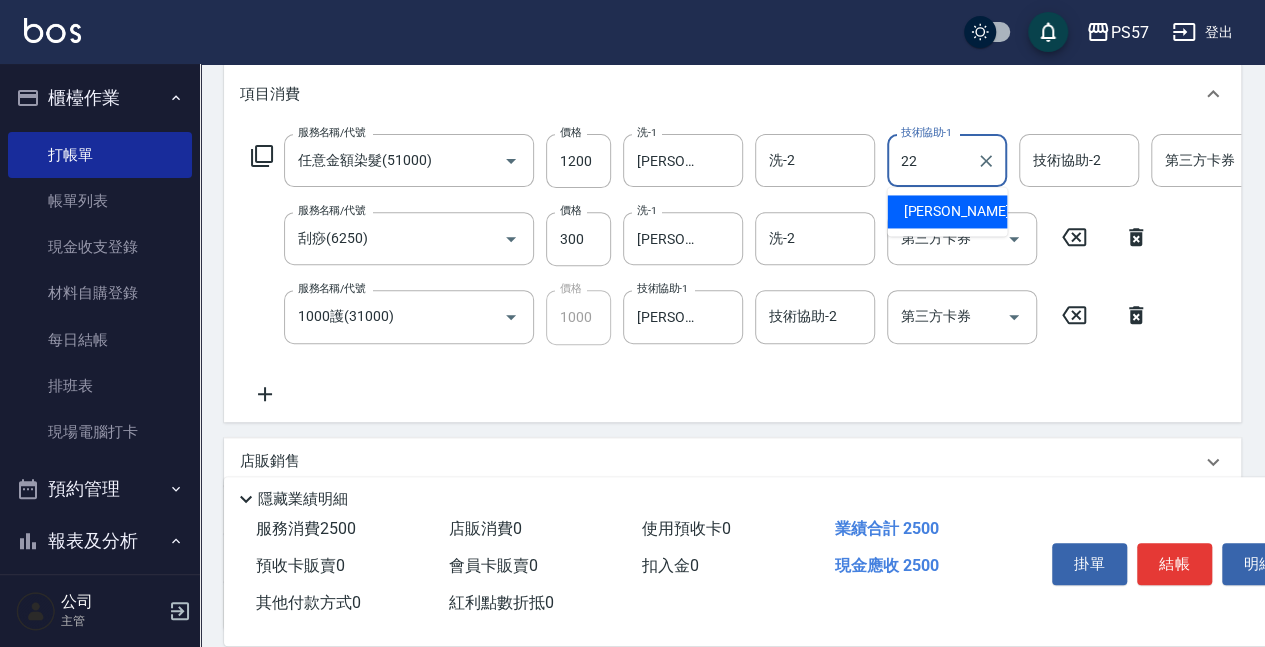 type on "[PERSON_NAME]-22" 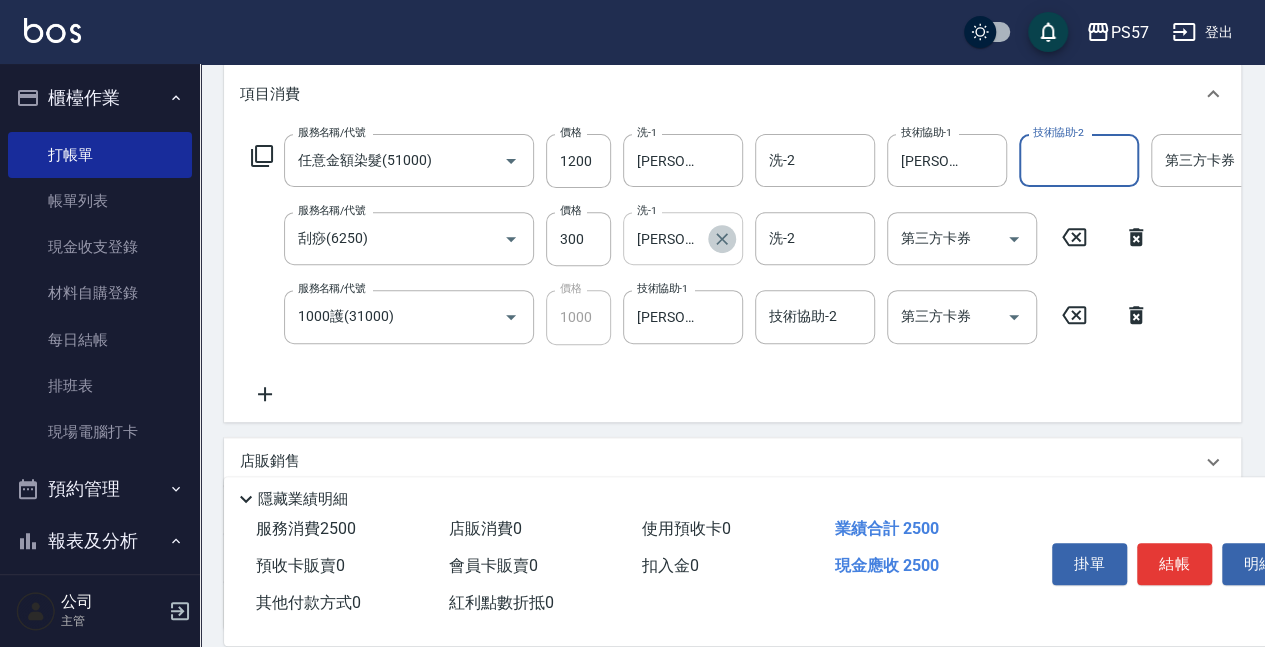 click 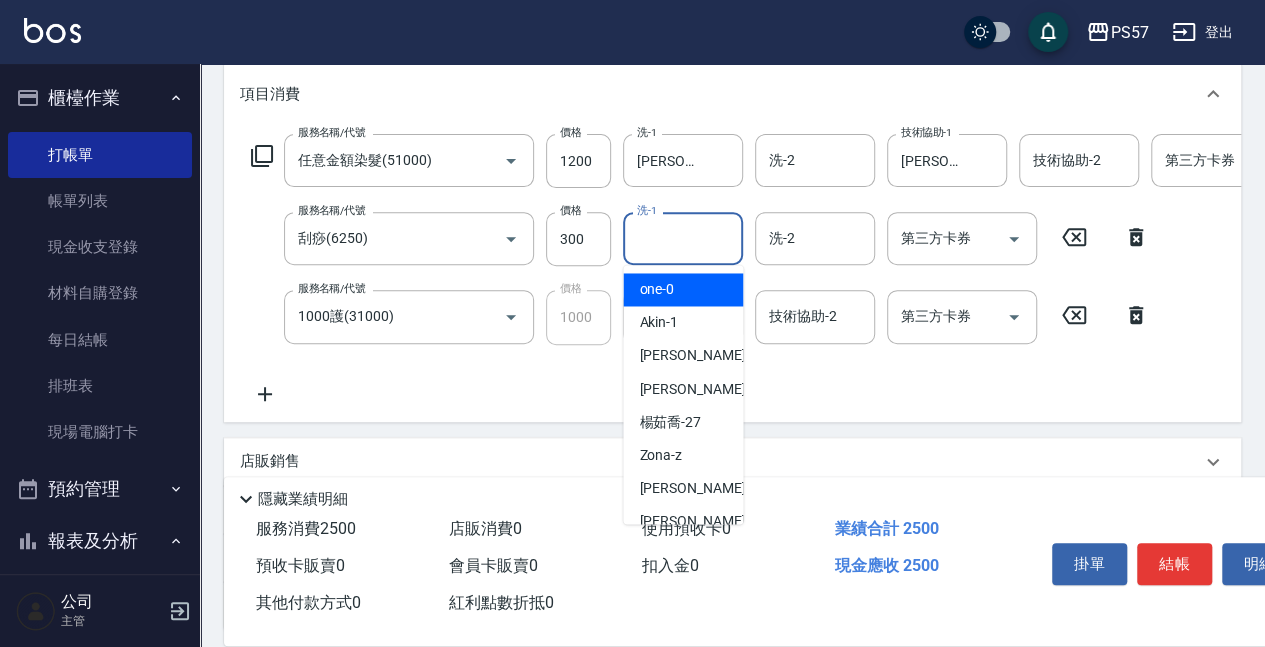 click on "洗-1" at bounding box center (683, 238) 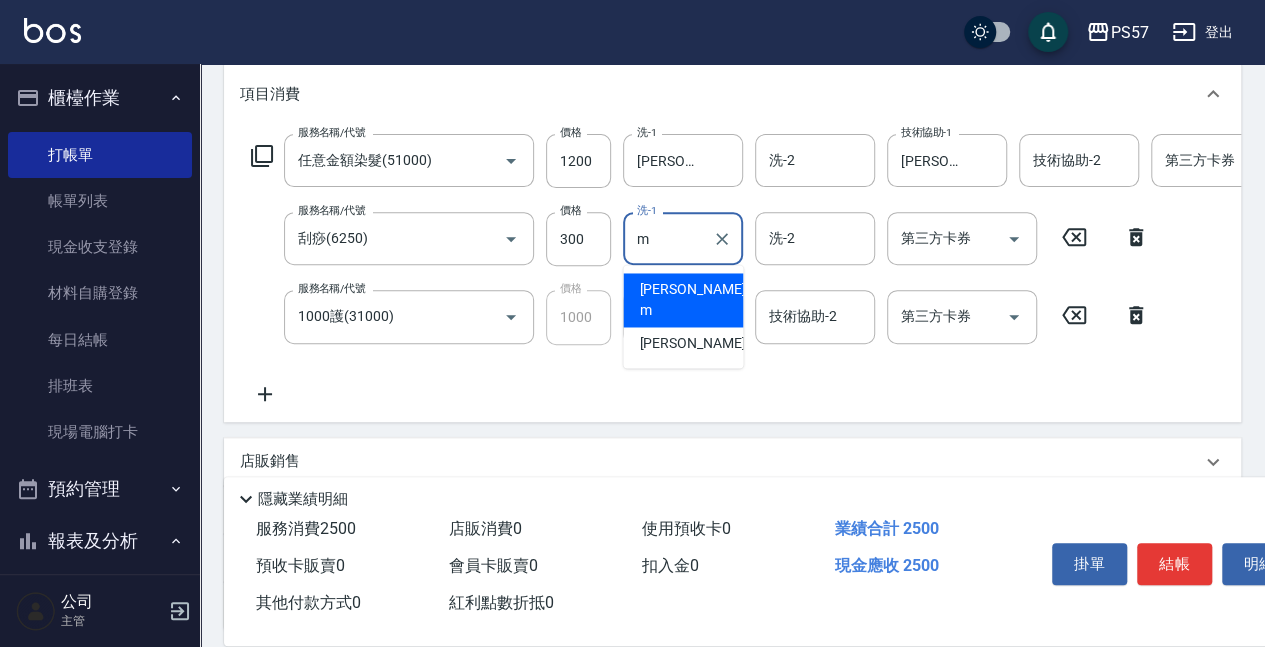 type on "[PERSON_NAME]-m" 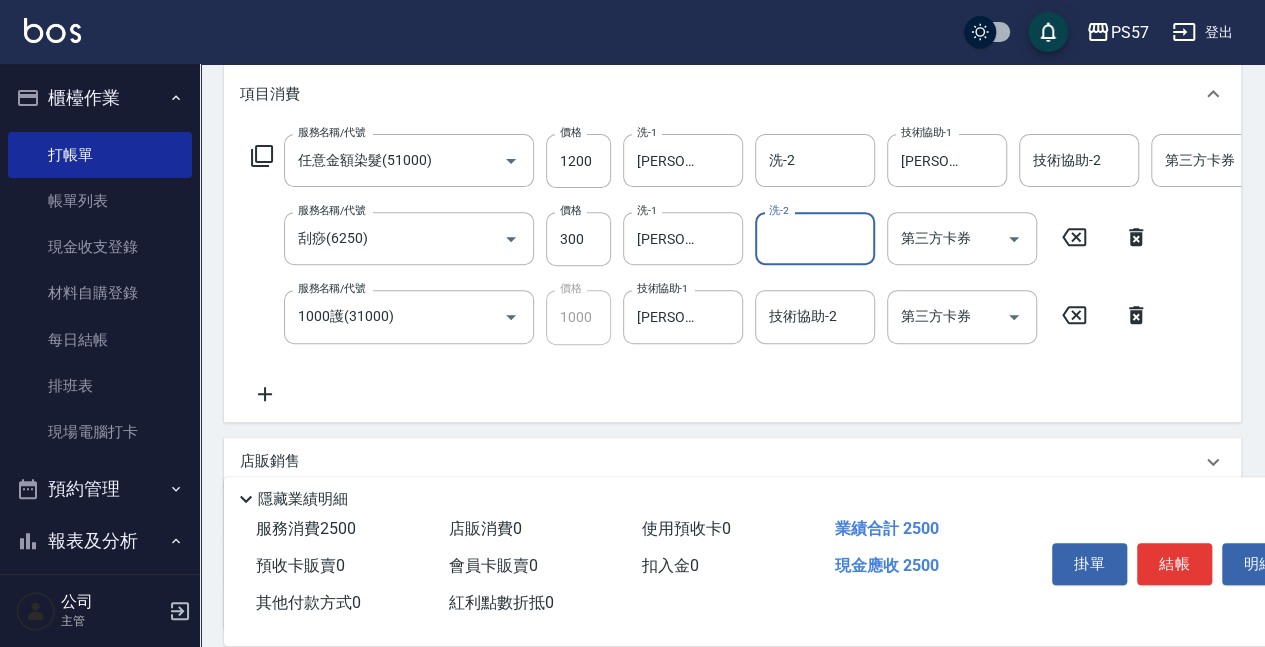 click on "技術協助-2 技術協助-2" at bounding box center (1085, 160) 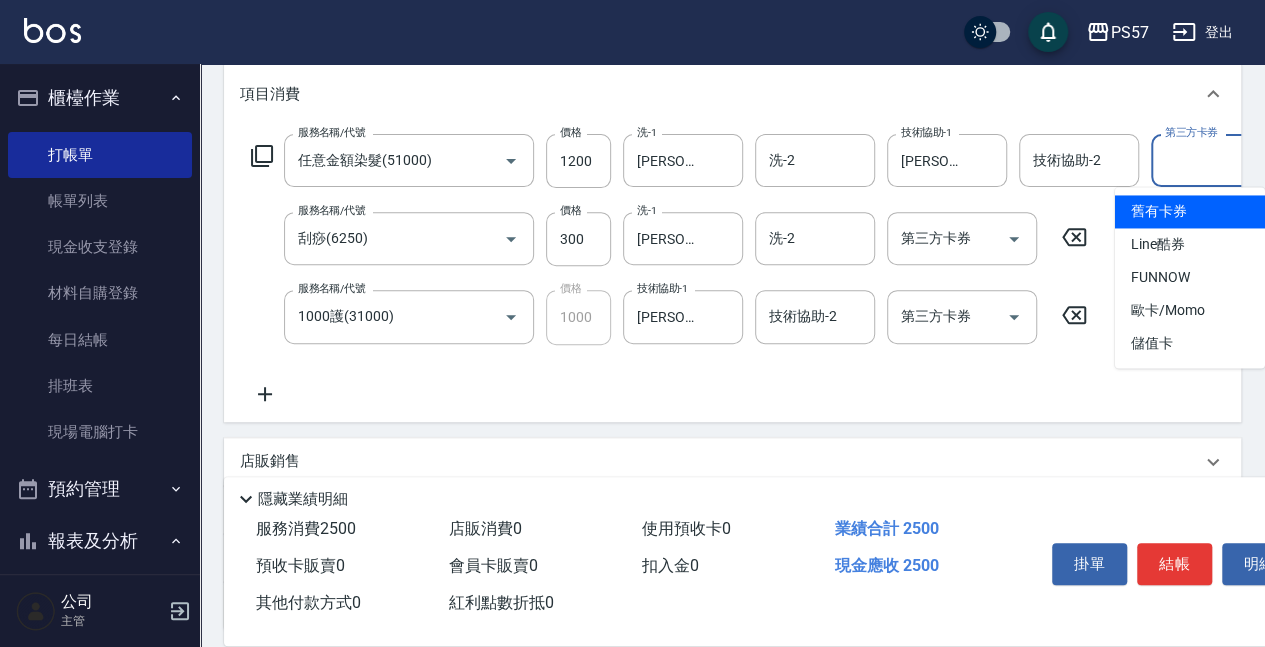 click on "第三方卡券" at bounding box center [1211, 160] 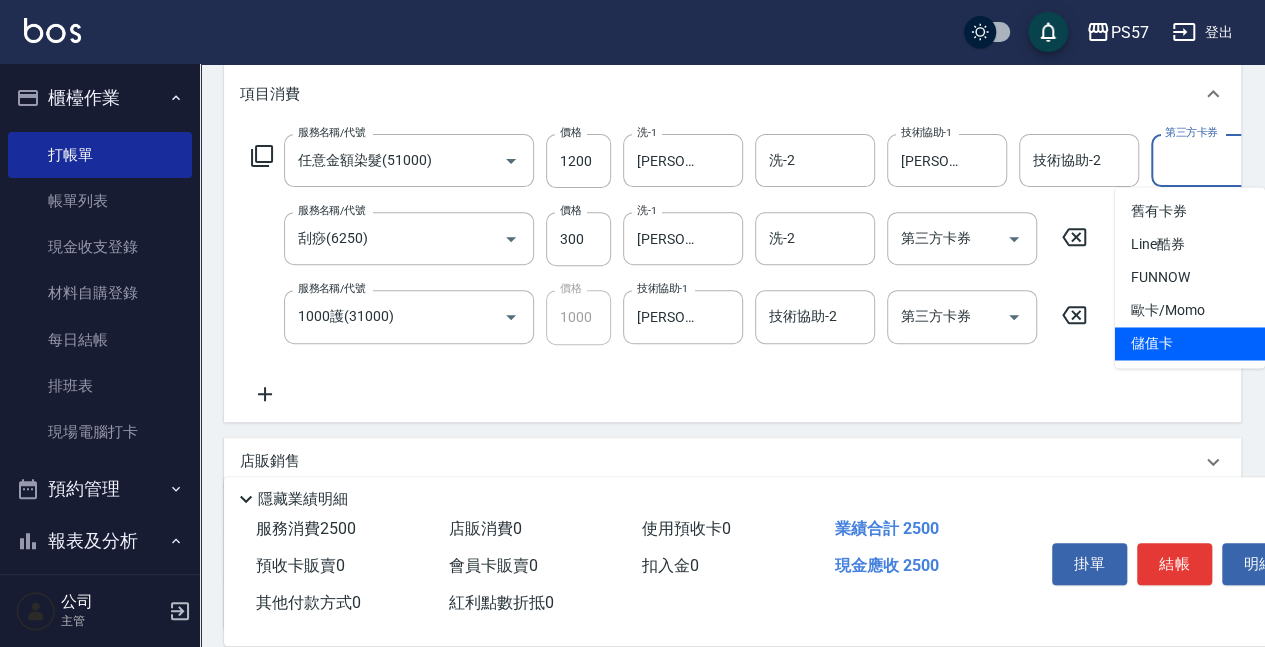 click on "儲值卡" at bounding box center [1190, 343] 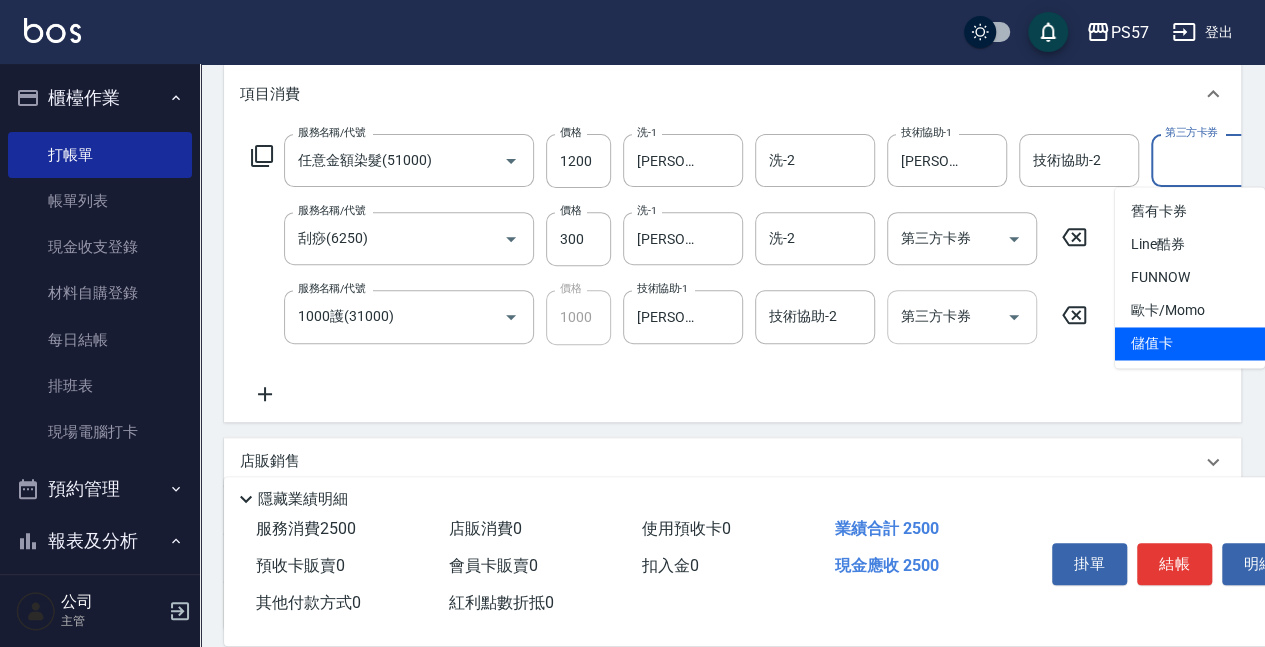 type on "儲值卡" 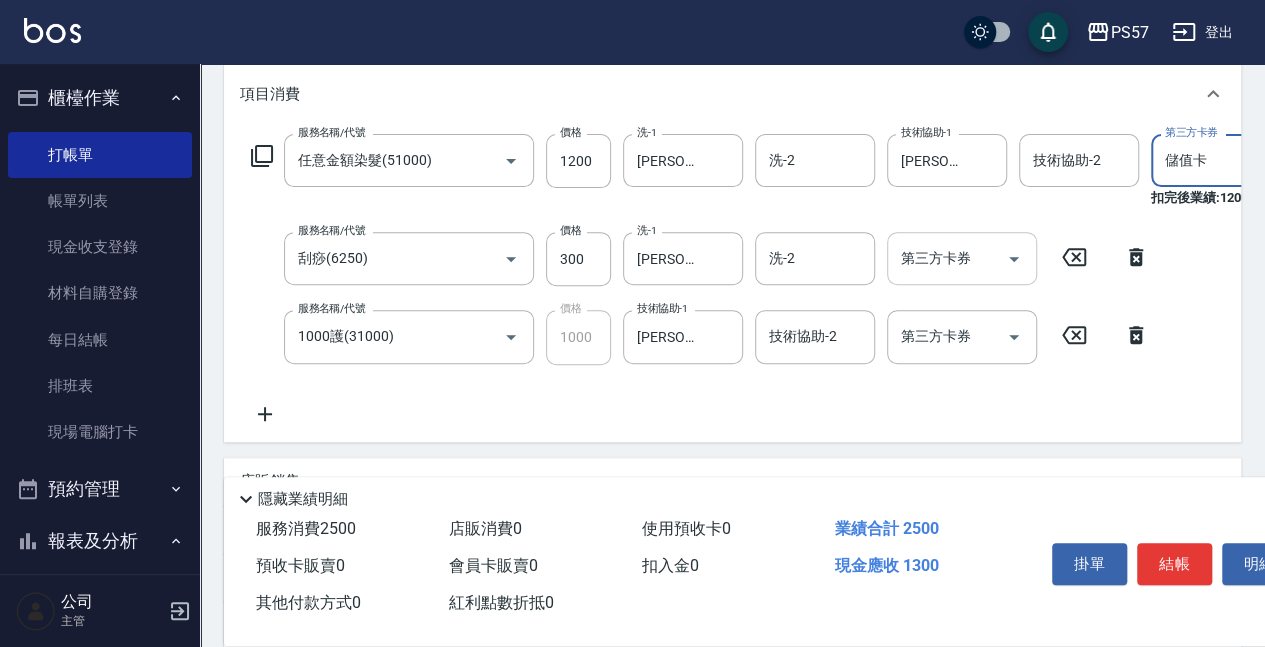 click on "第三方卡券" at bounding box center (947, 258) 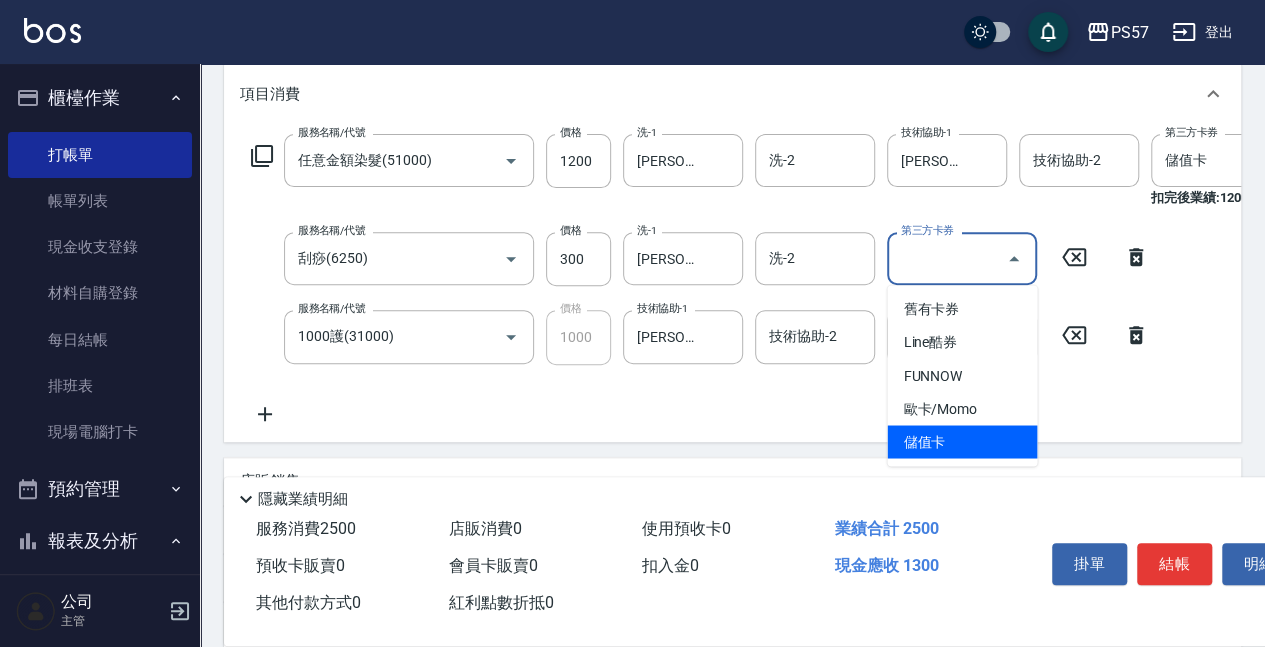 click on "儲值卡" at bounding box center (962, 441) 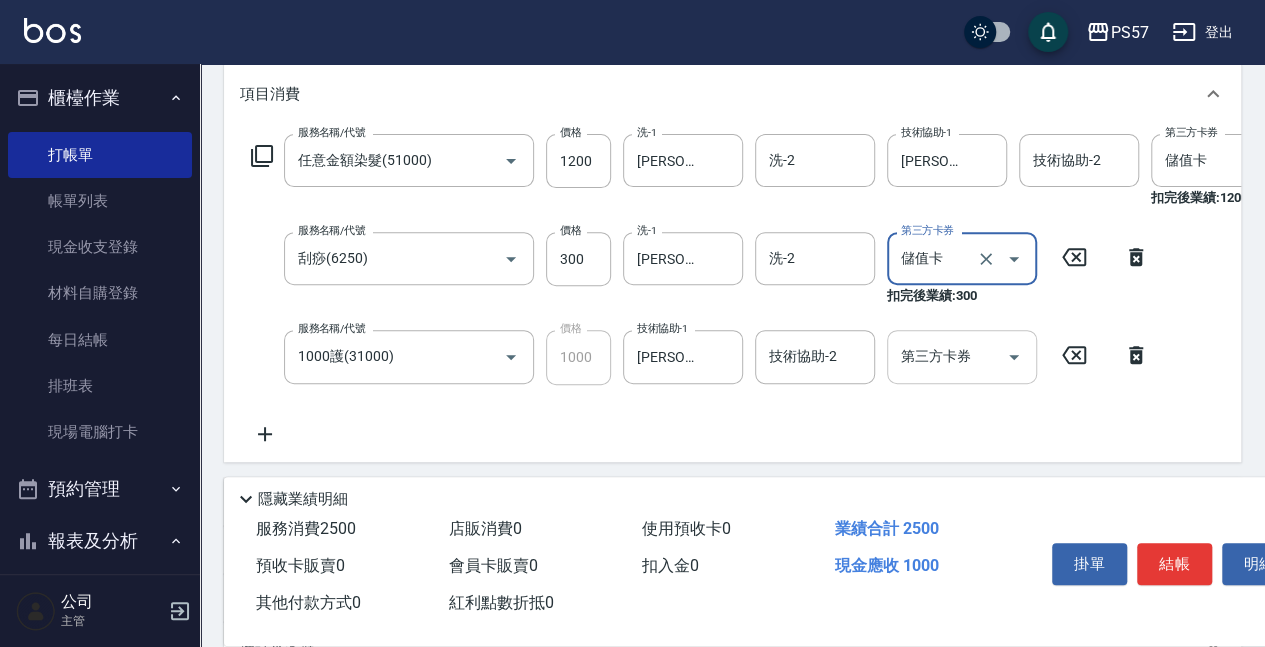 click on "第三方卡券" at bounding box center (962, 356) 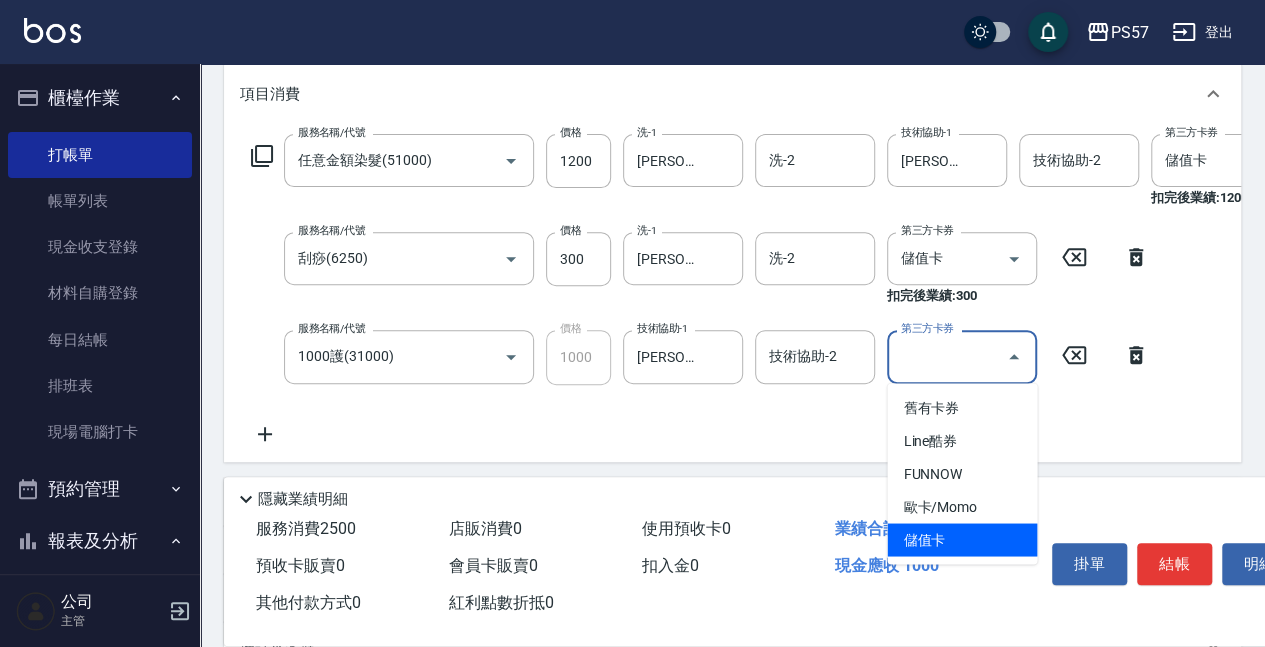 click on "儲值卡" at bounding box center (962, 539) 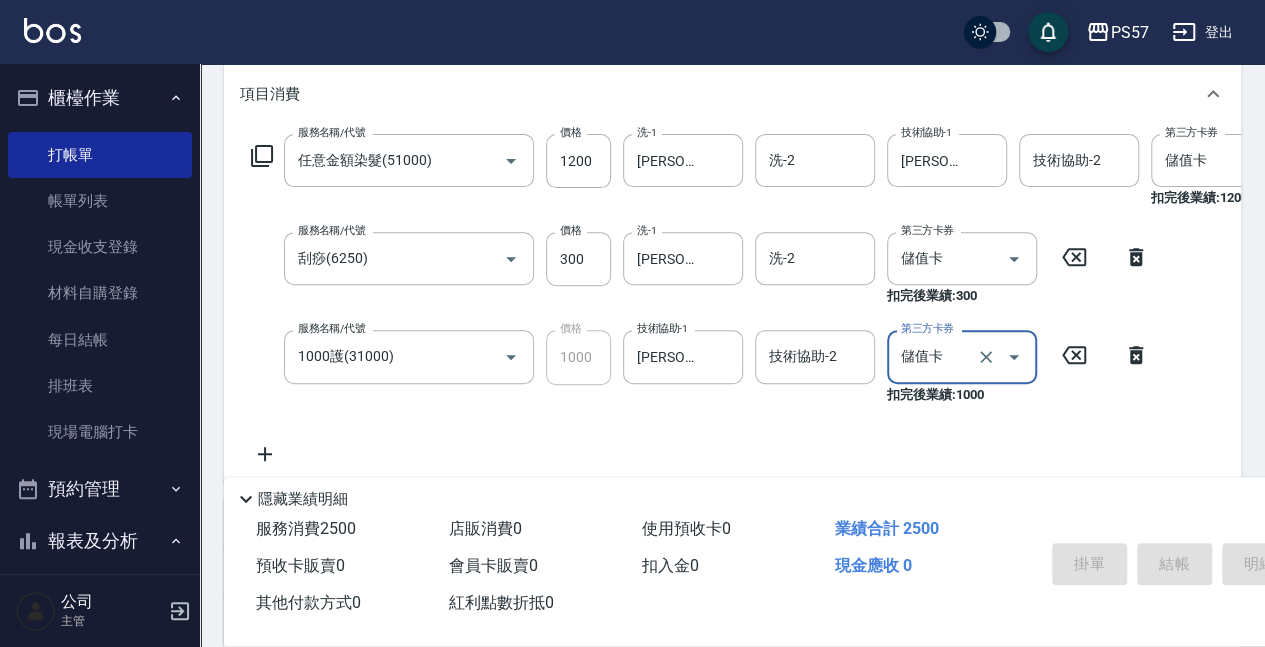 type on "[DATE] 20:28" 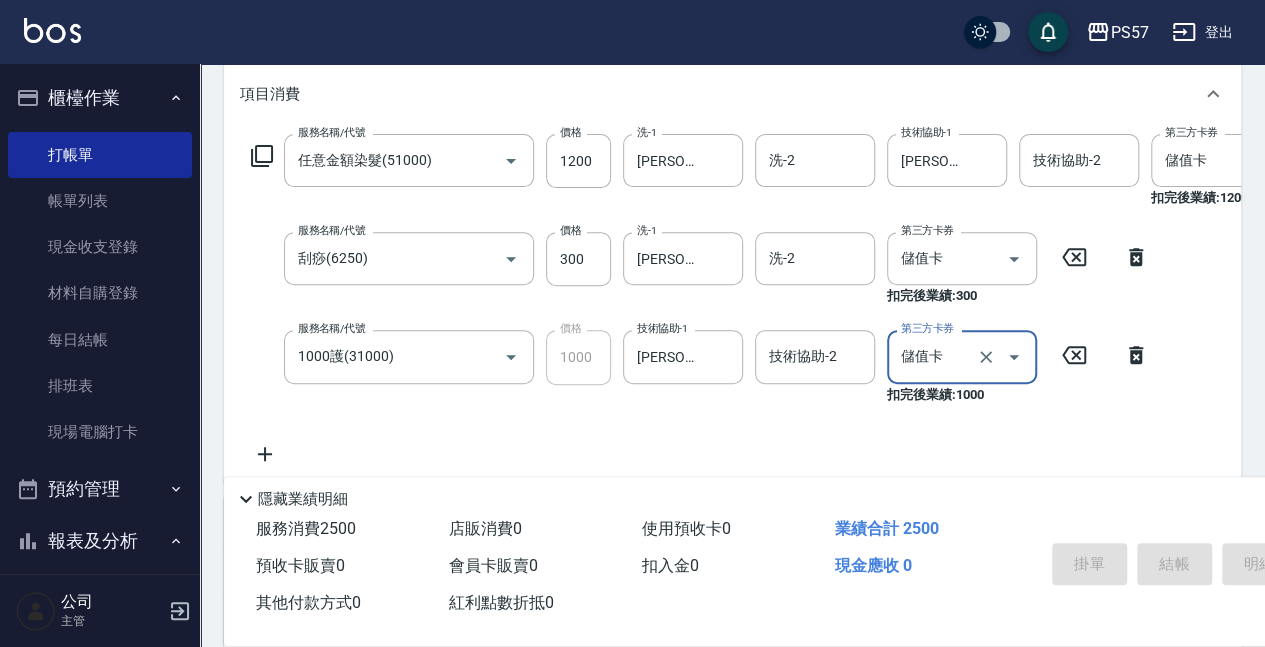 type 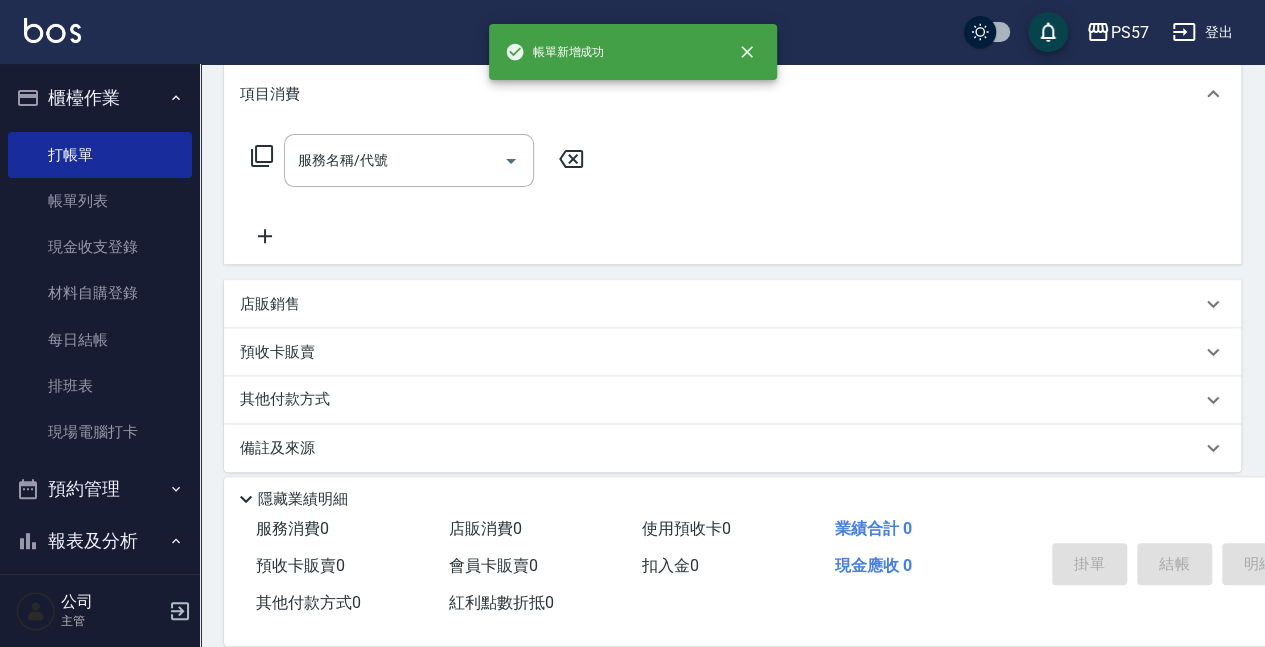 scroll, scrollTop: 0, scrollLeft: 0, axis: both 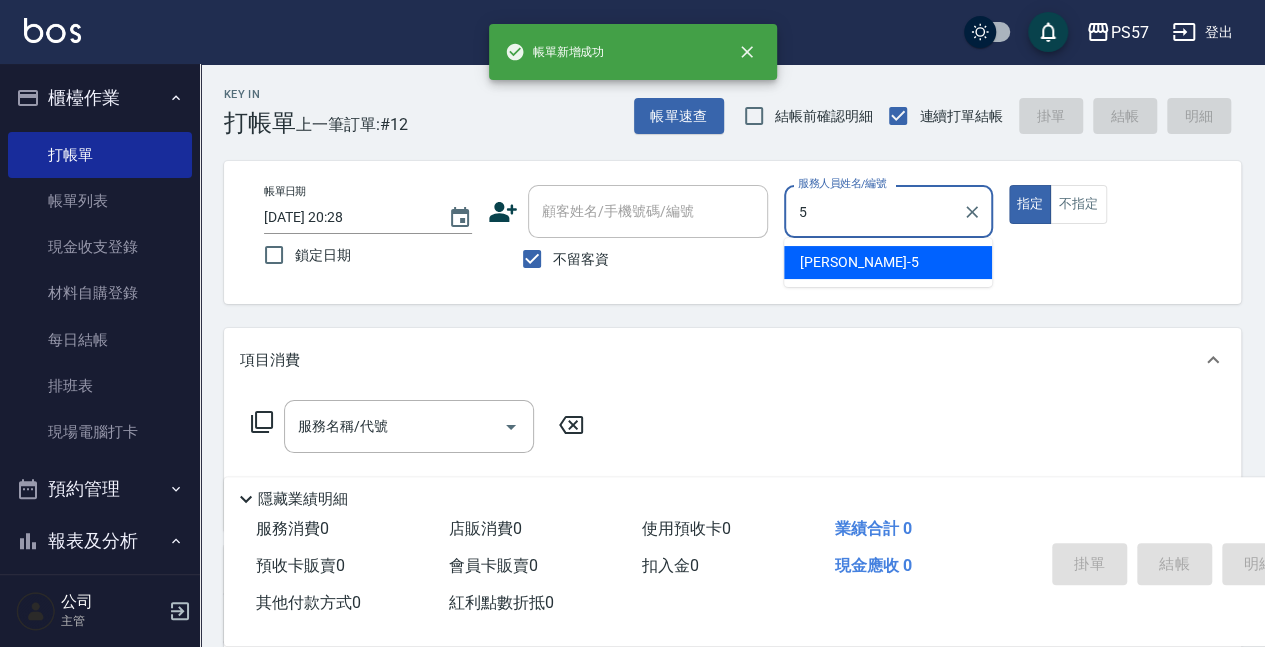 type on "[PERSON_NAME]5" 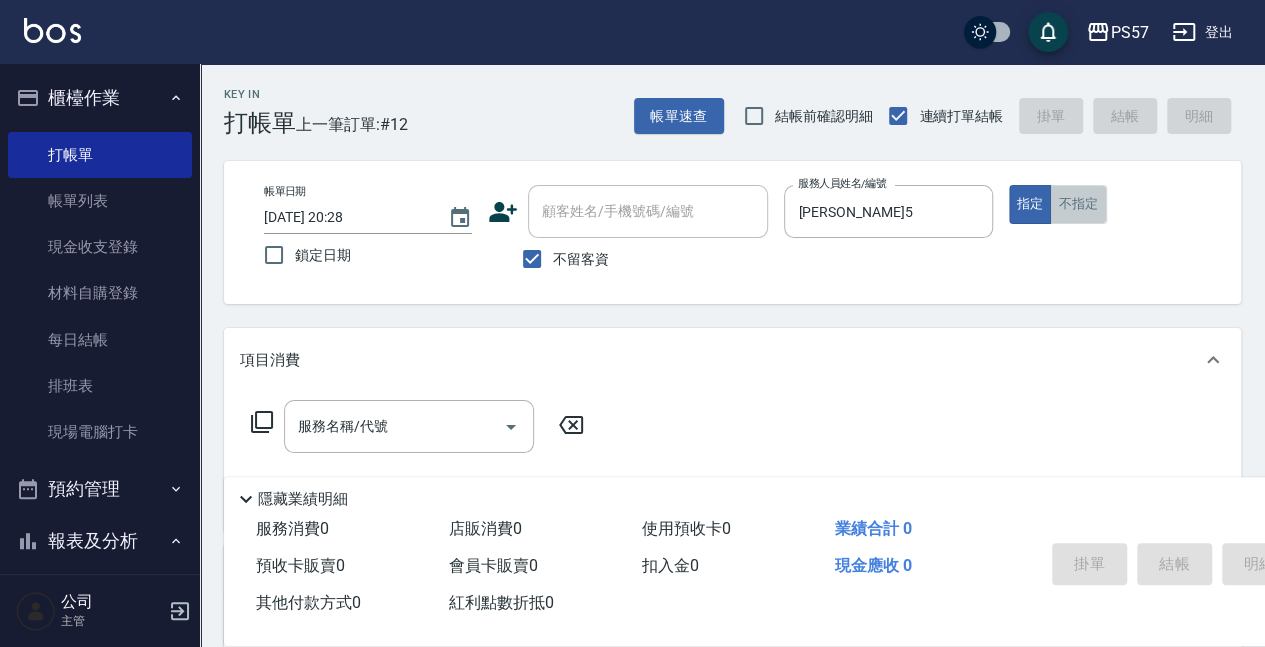 click on "不指定" at bounding box center (1078, 204) 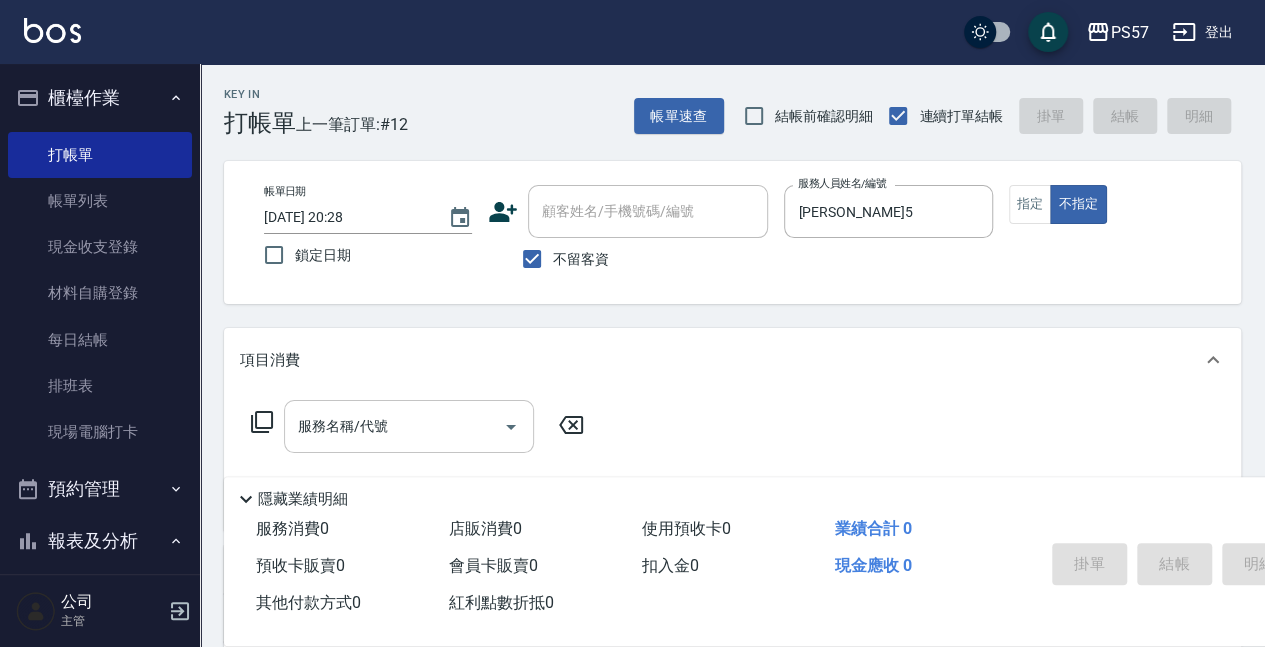 click on "服務名稱/代號" at bounding box center [409, 426] 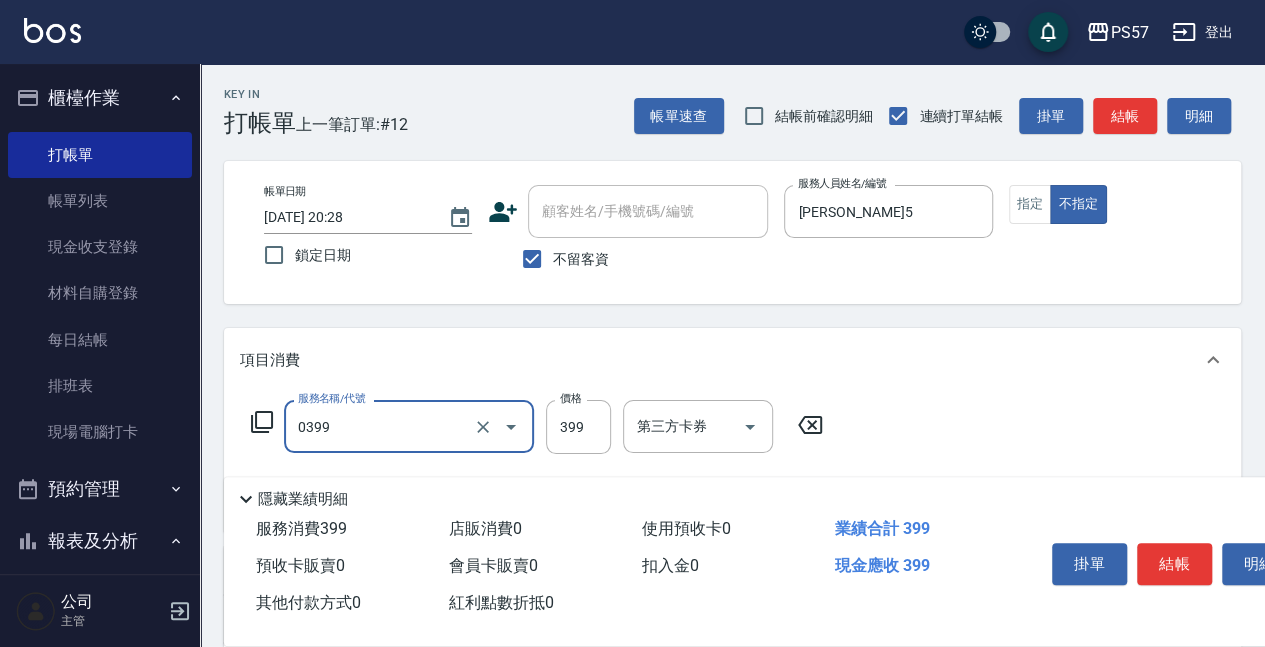 type on "SPA399(0399)" 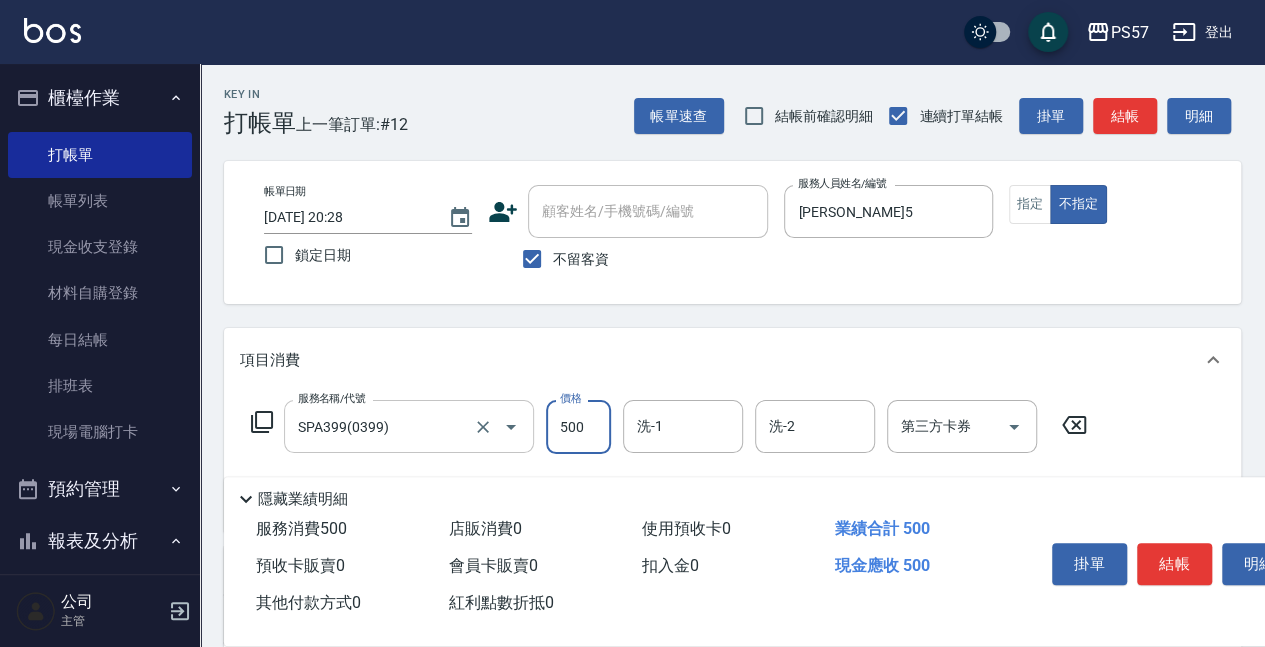 type on "500" 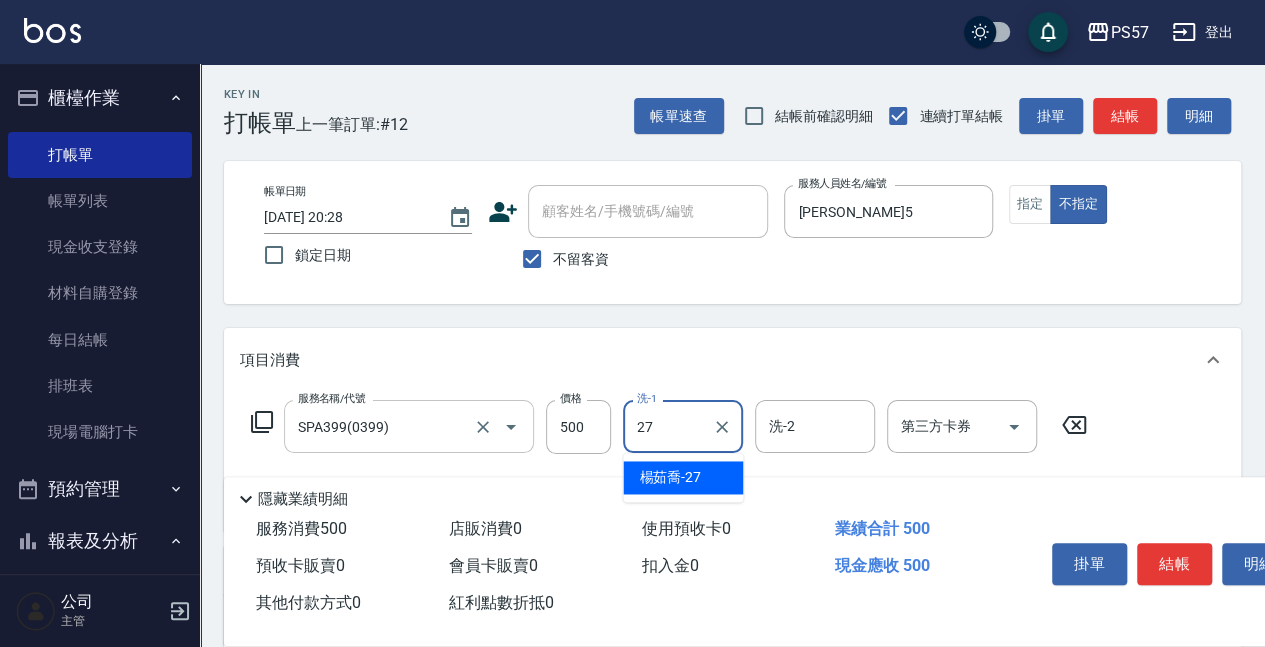 type on "[PERSON_NAME]-27" 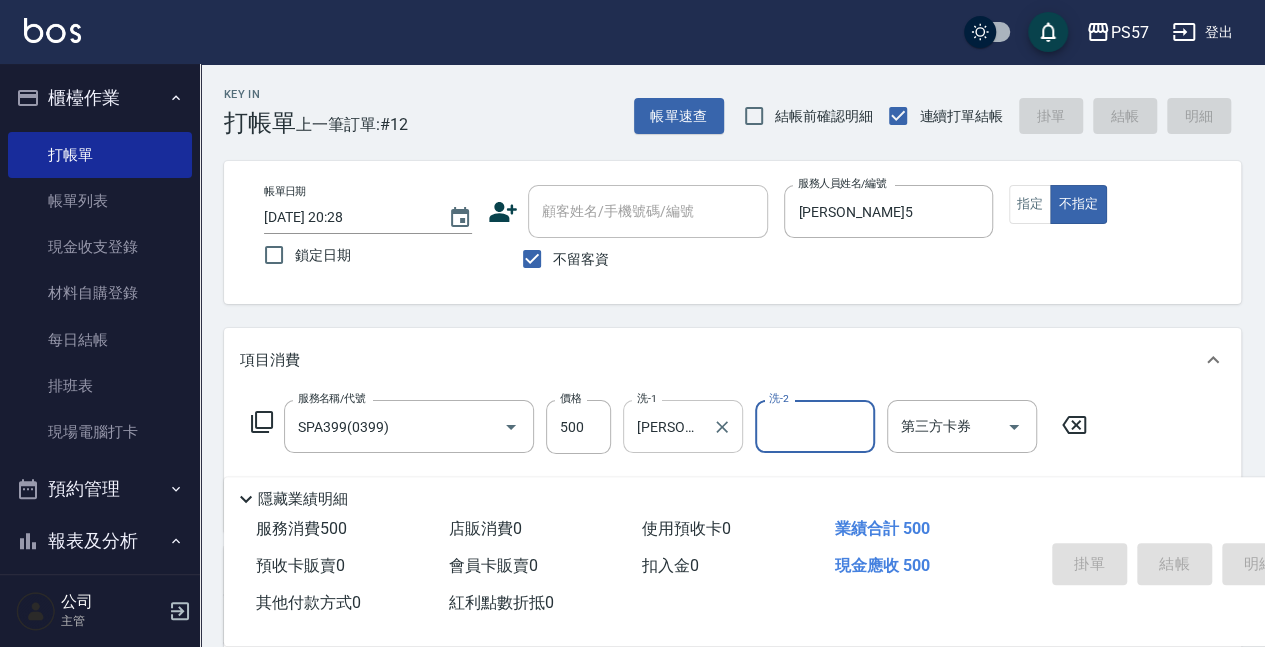 type 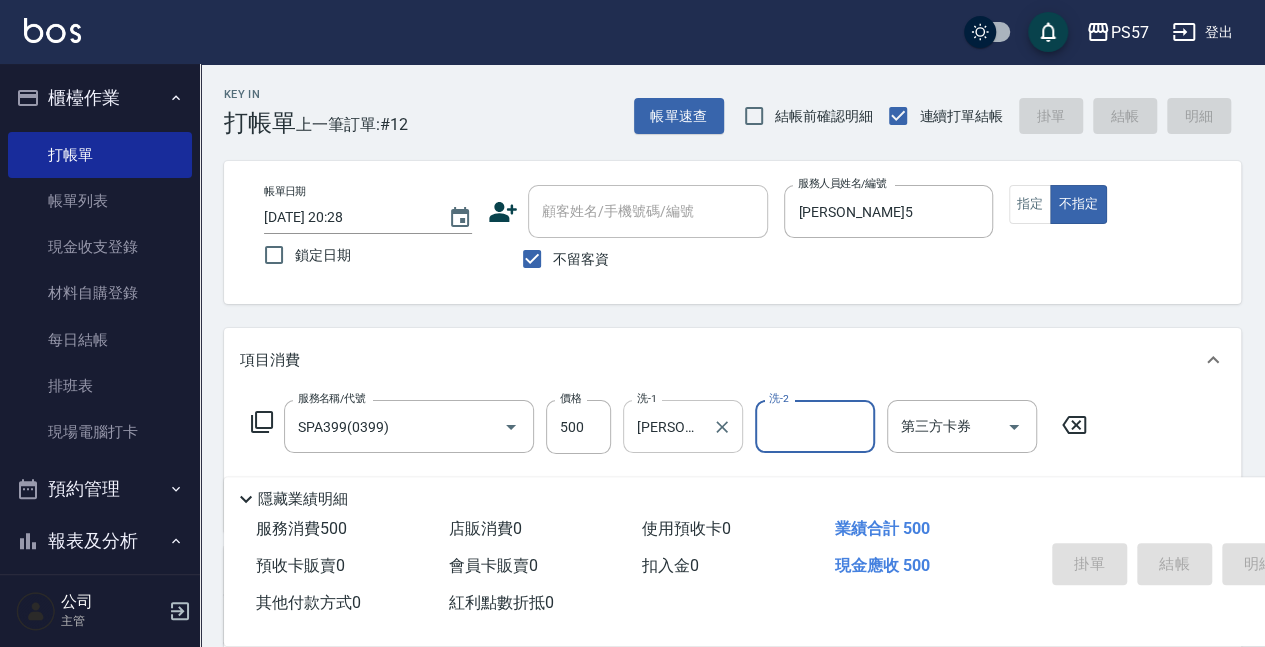 type 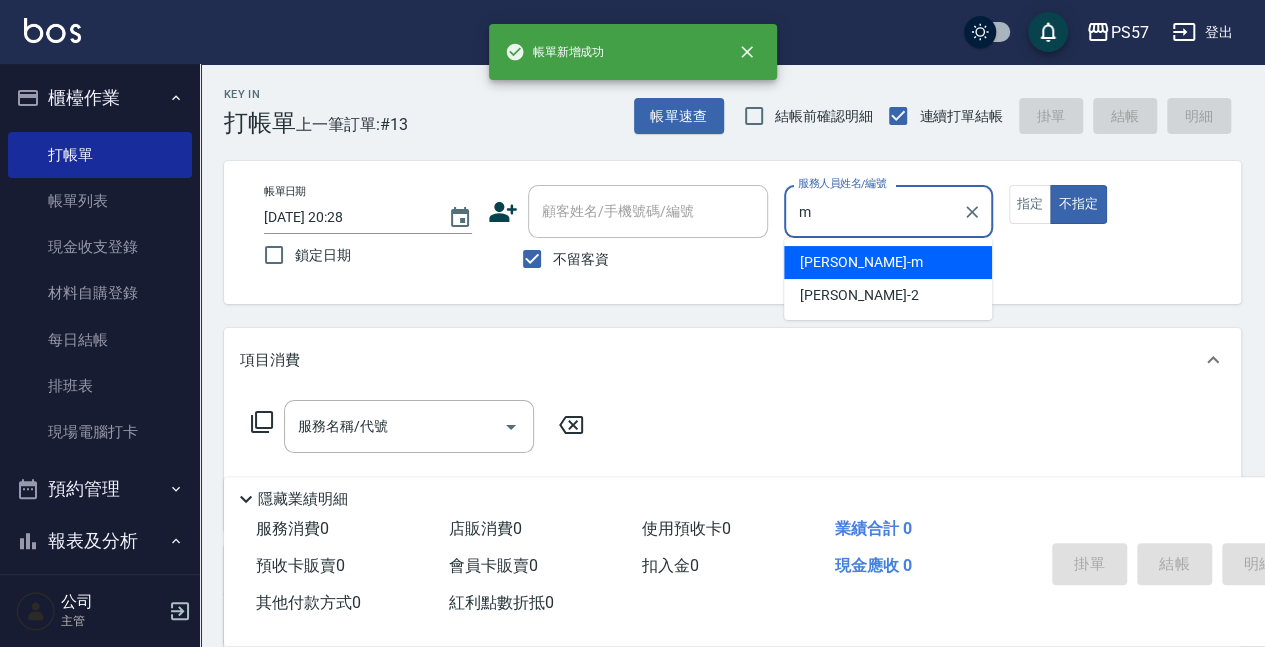 type on "[PERSON_NAME]-m" 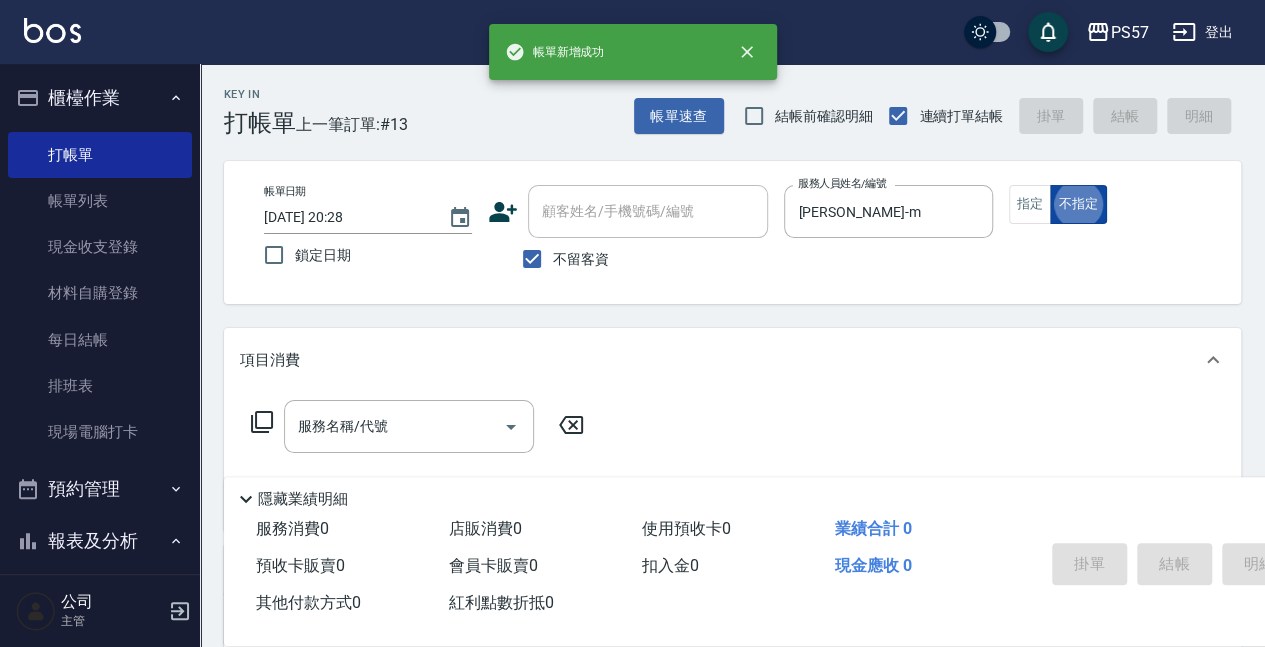 type on "false" 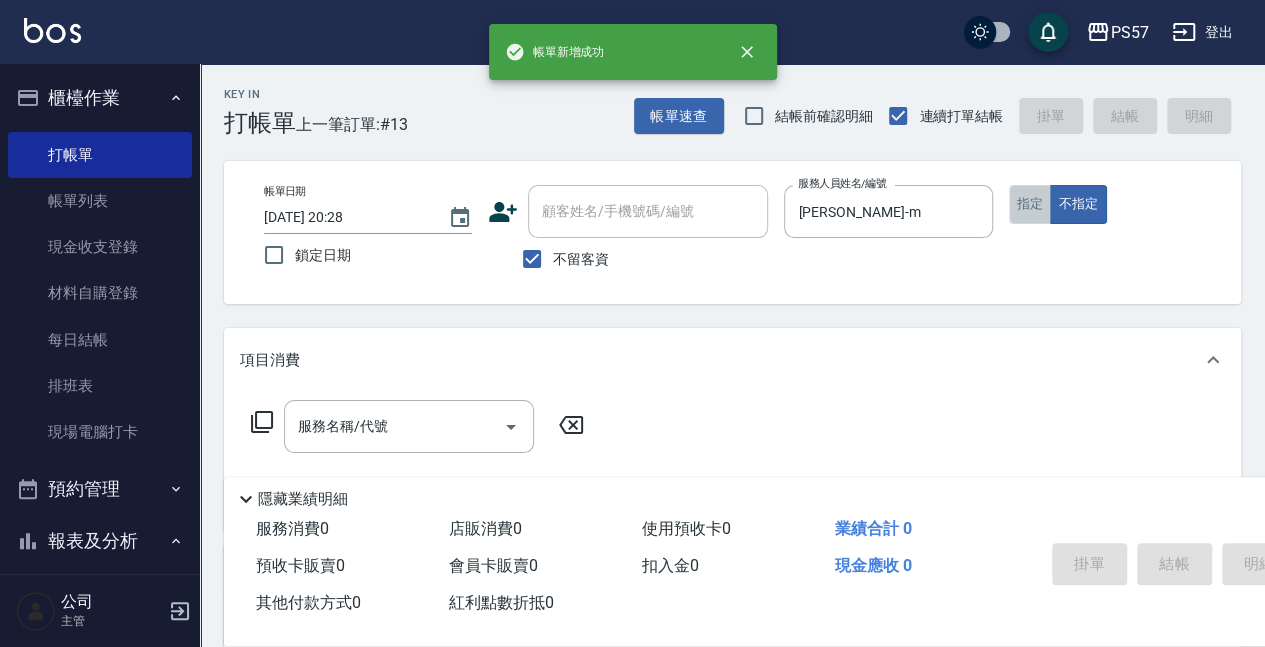 click on "指定" at bounding box center [1030, 204] 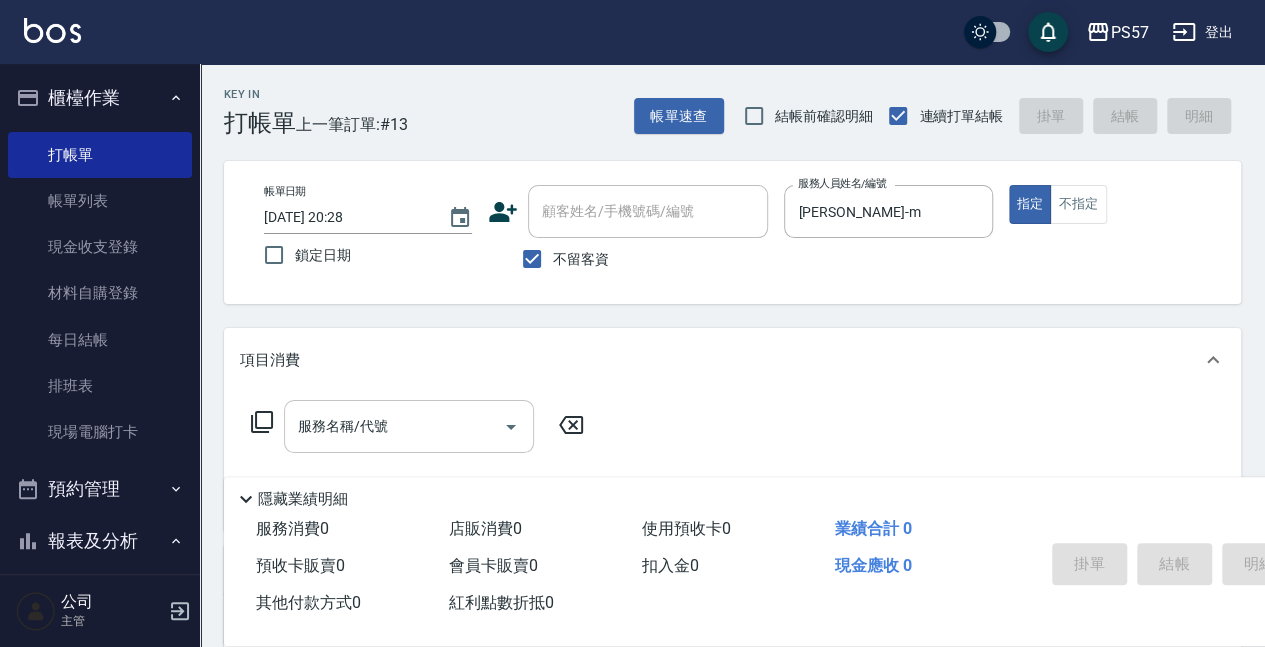 click on "服務名稱/代號" at bounding box center [394, 426] 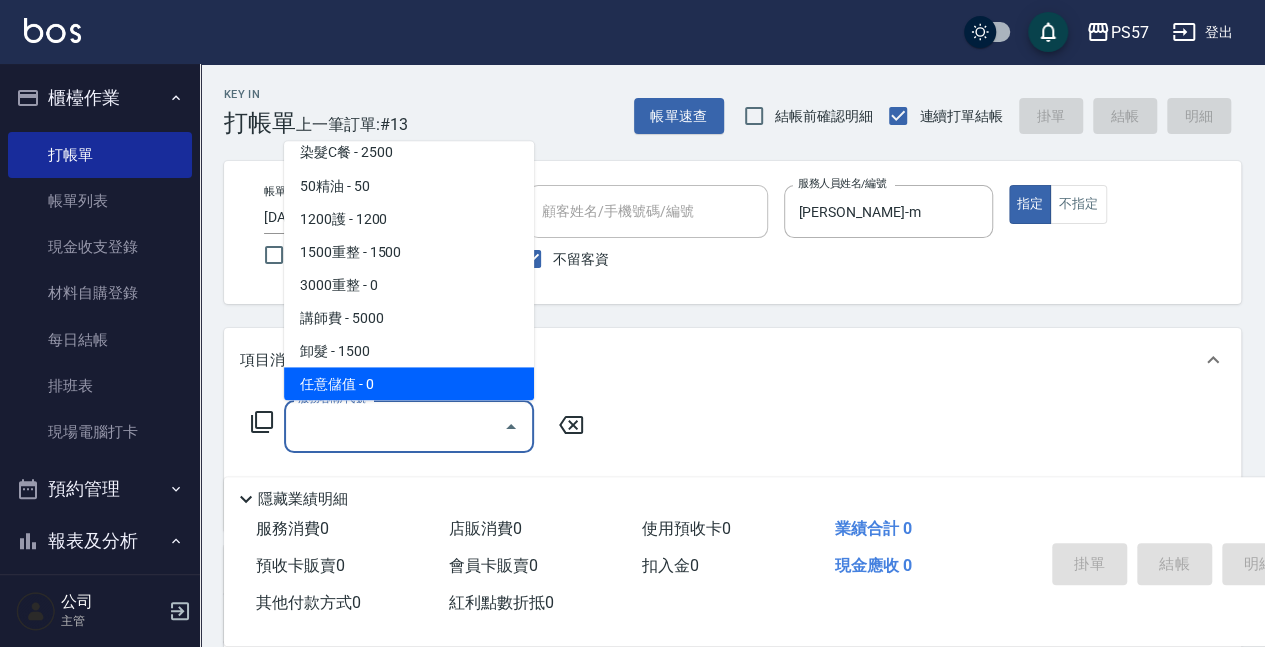 scroll, scrollTop: 8, scrollLeft: 0, axis: vertical 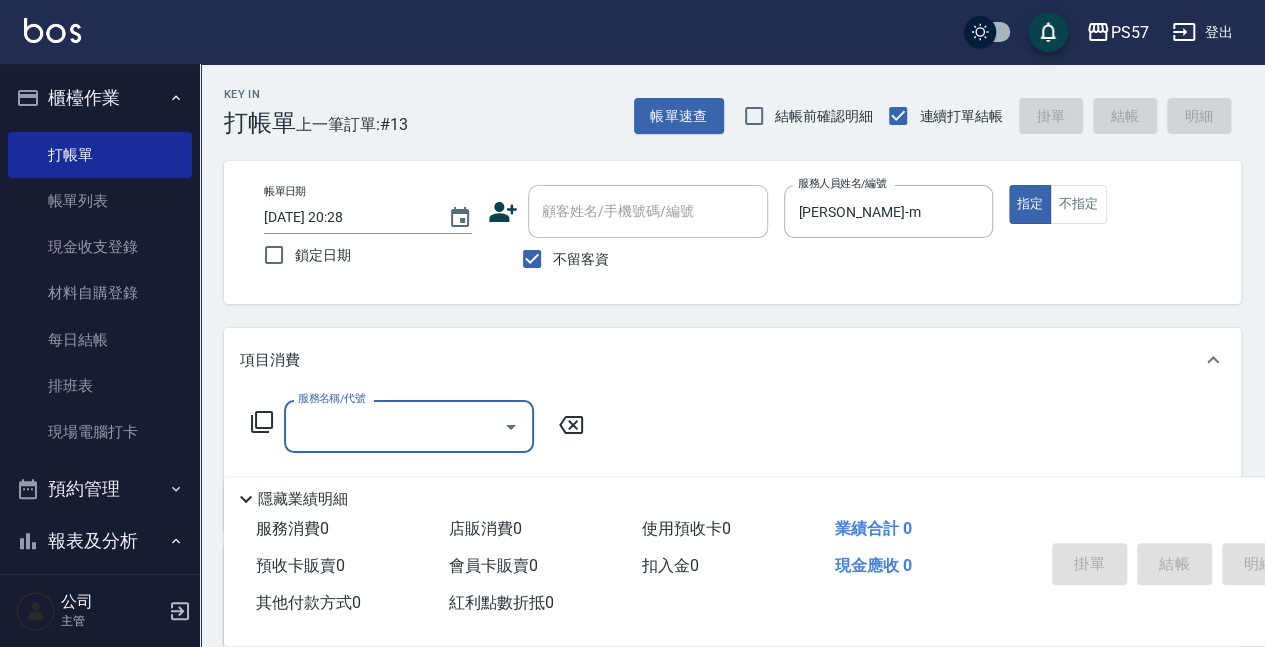 click on "服務名稱/代號" at bounding box center [394, 426] 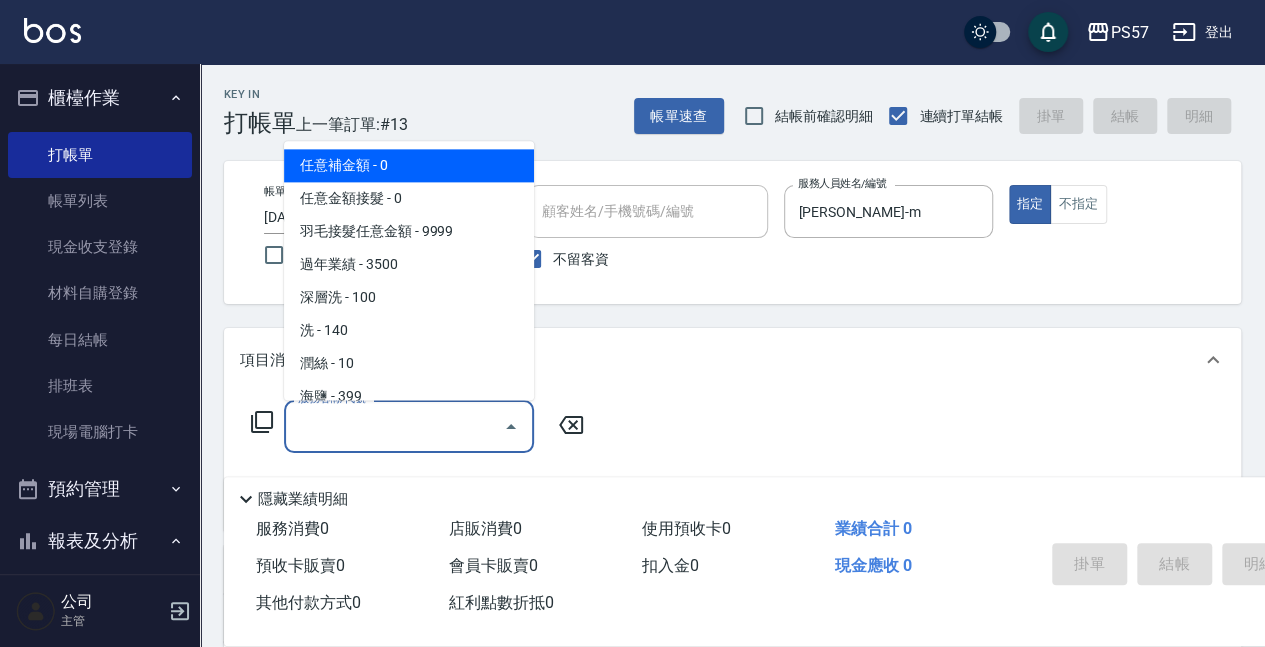 click on "服務名稱/代號" at bounding box center [394, 426] 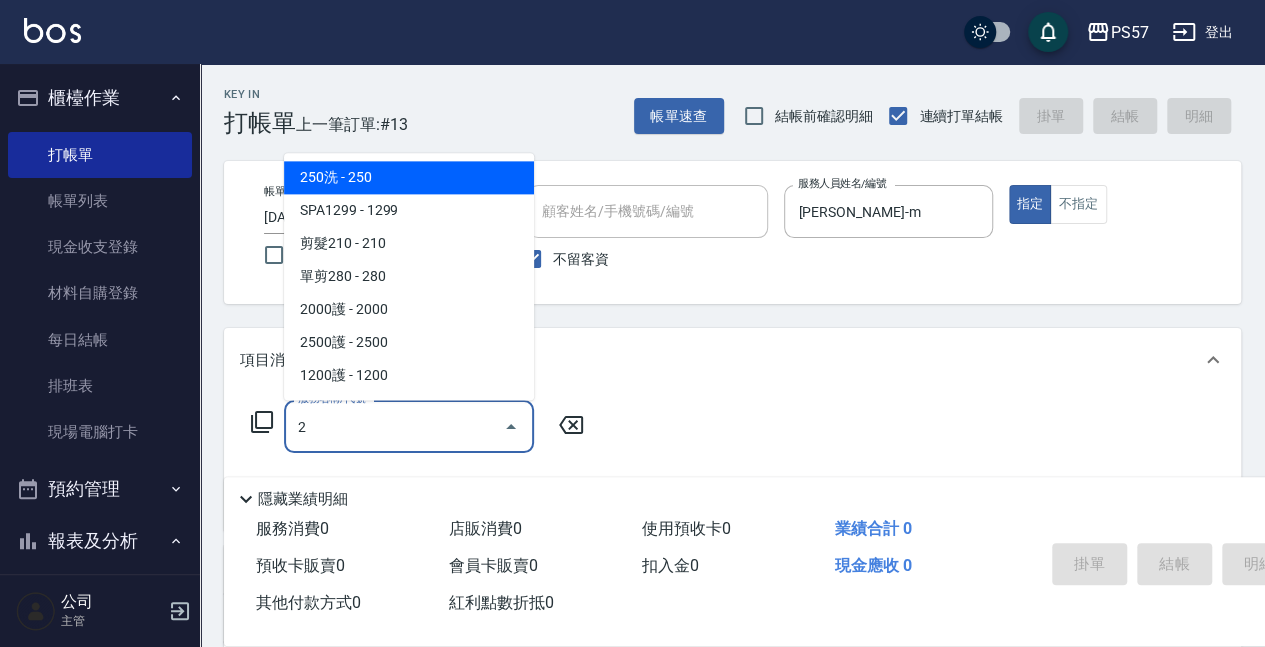 scroll, scrollTop: 0, scrollLeft: 0, axis: both 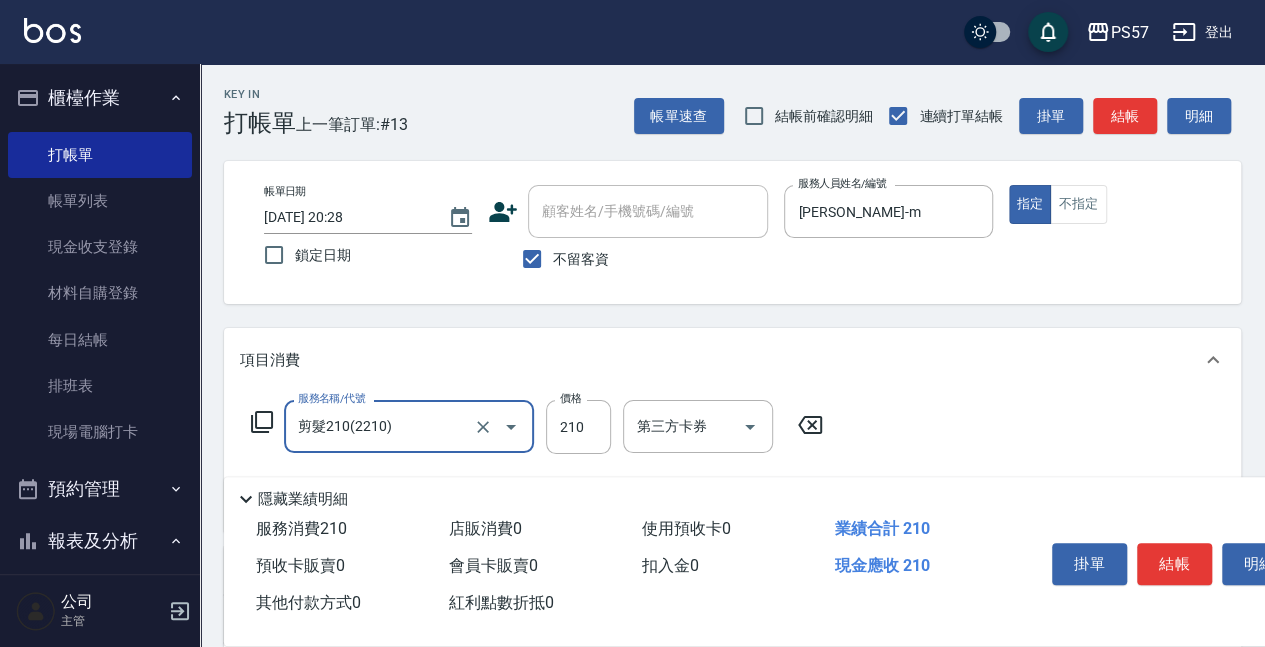type on "剪髮210(2210)" 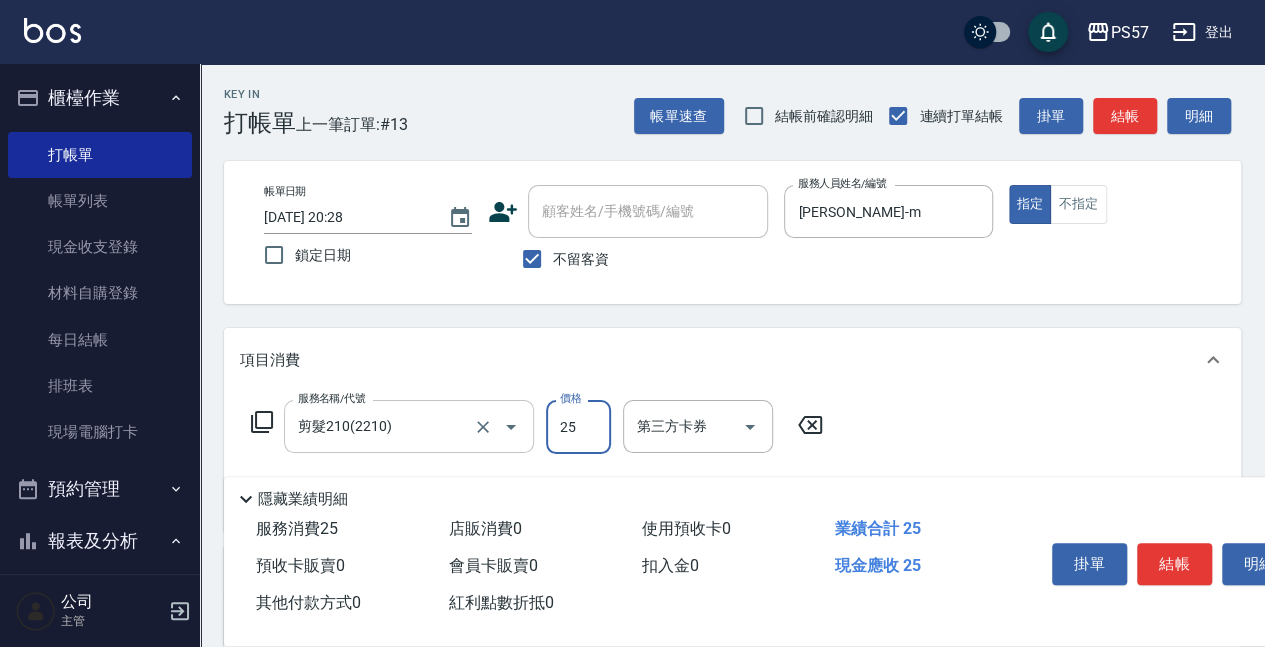 type on "250" 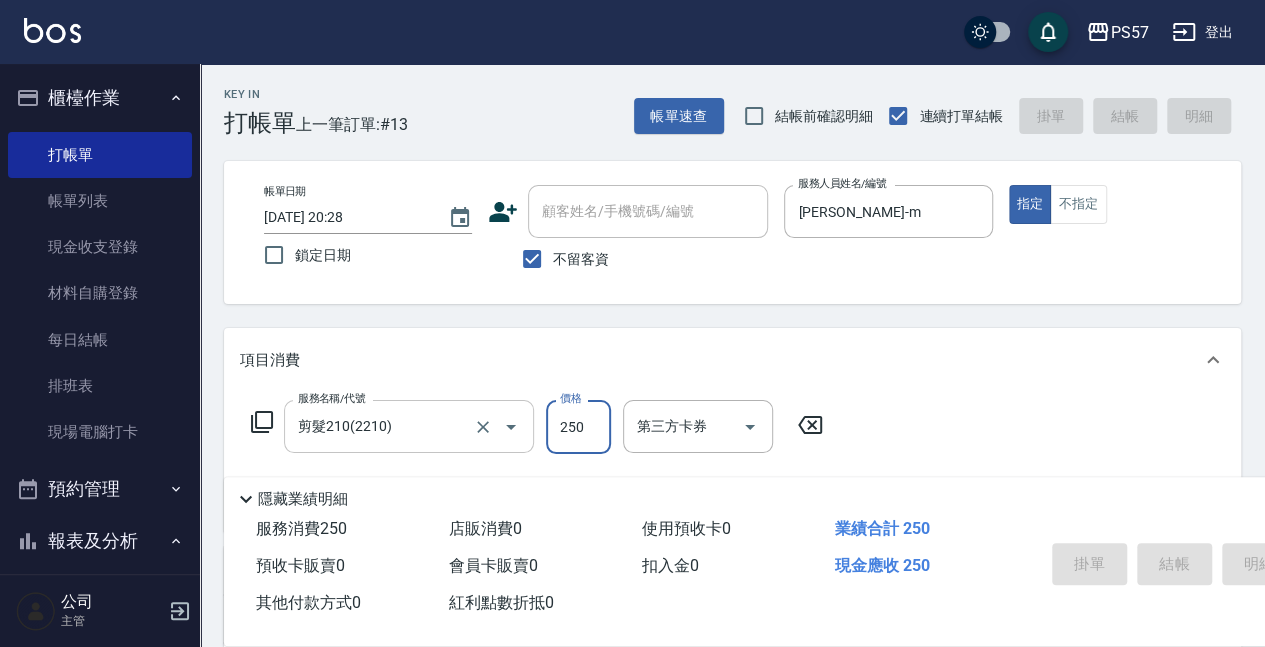 type 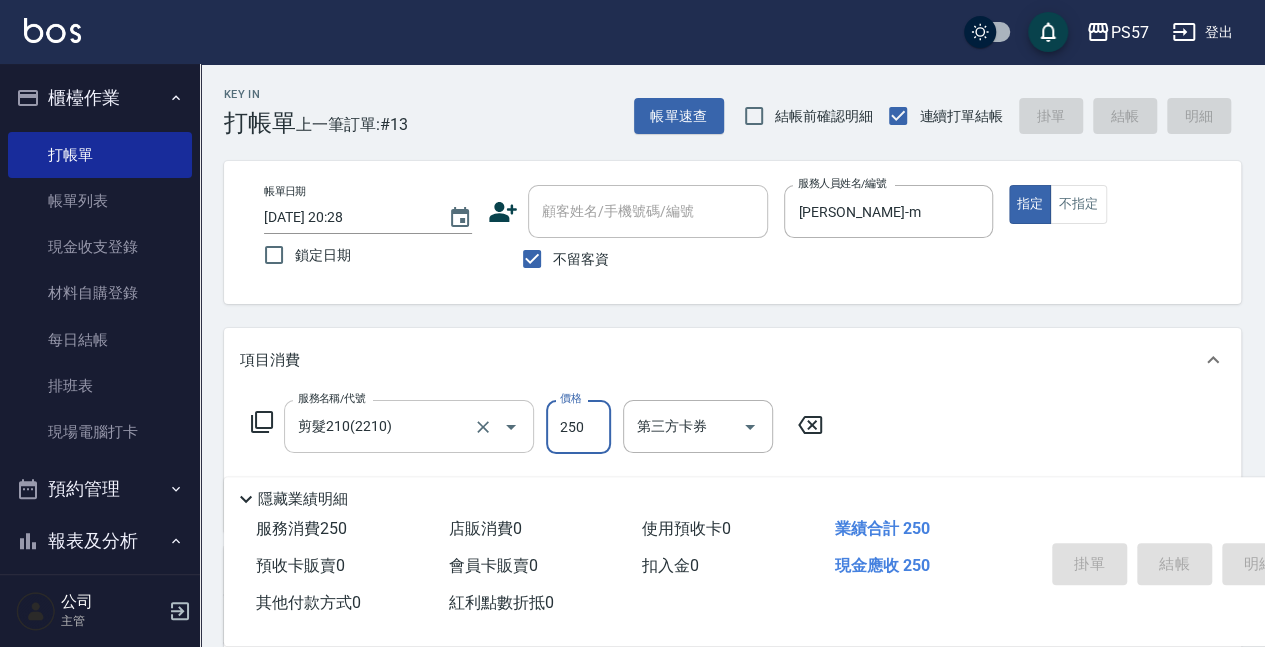 type 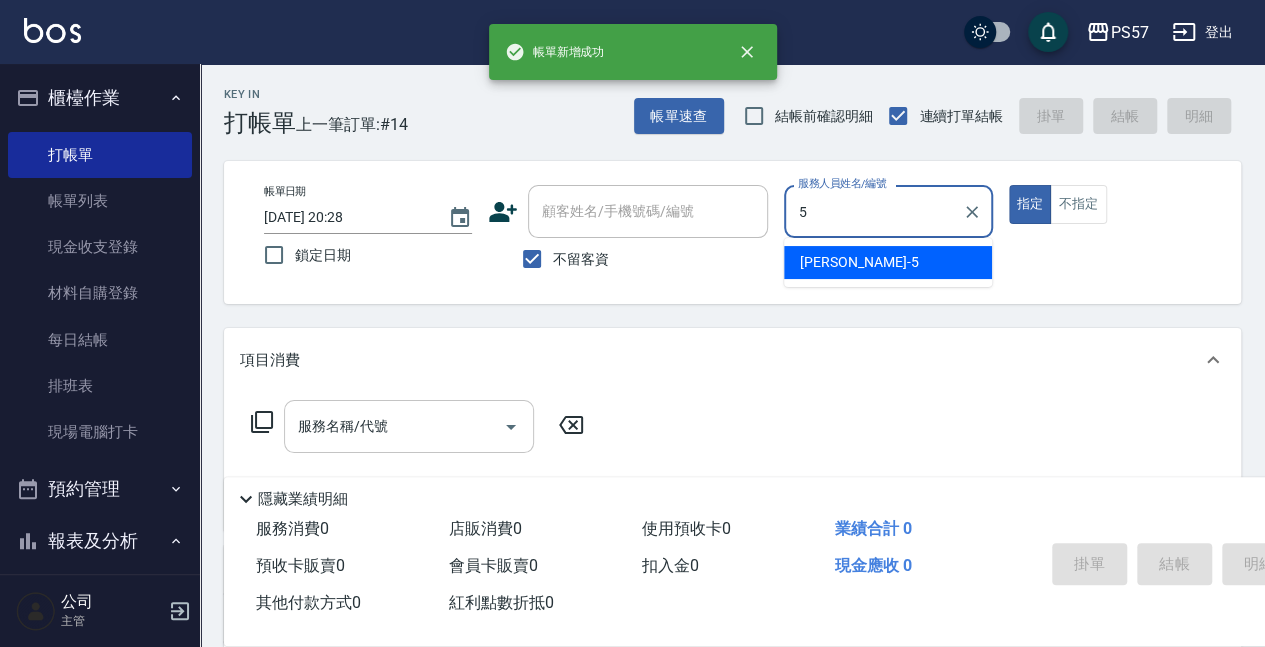 type on "[PERSON_NAME]5" 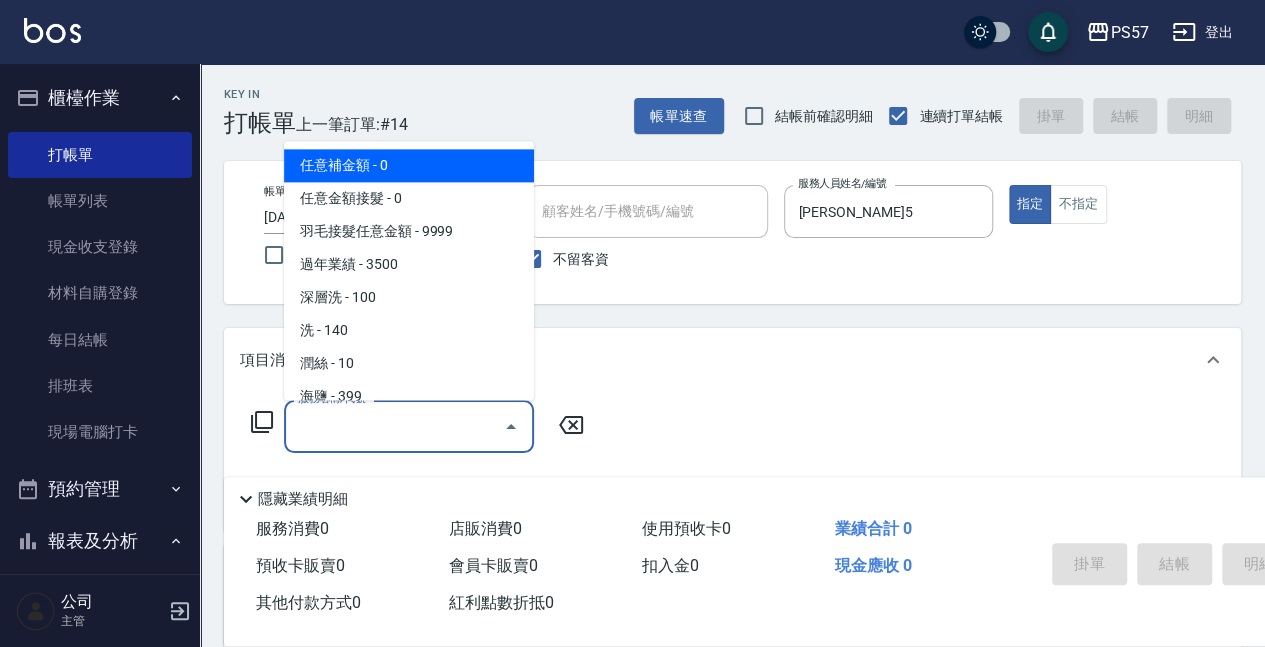 click on "服務名稱/代號" at bounding box center [394, 426] 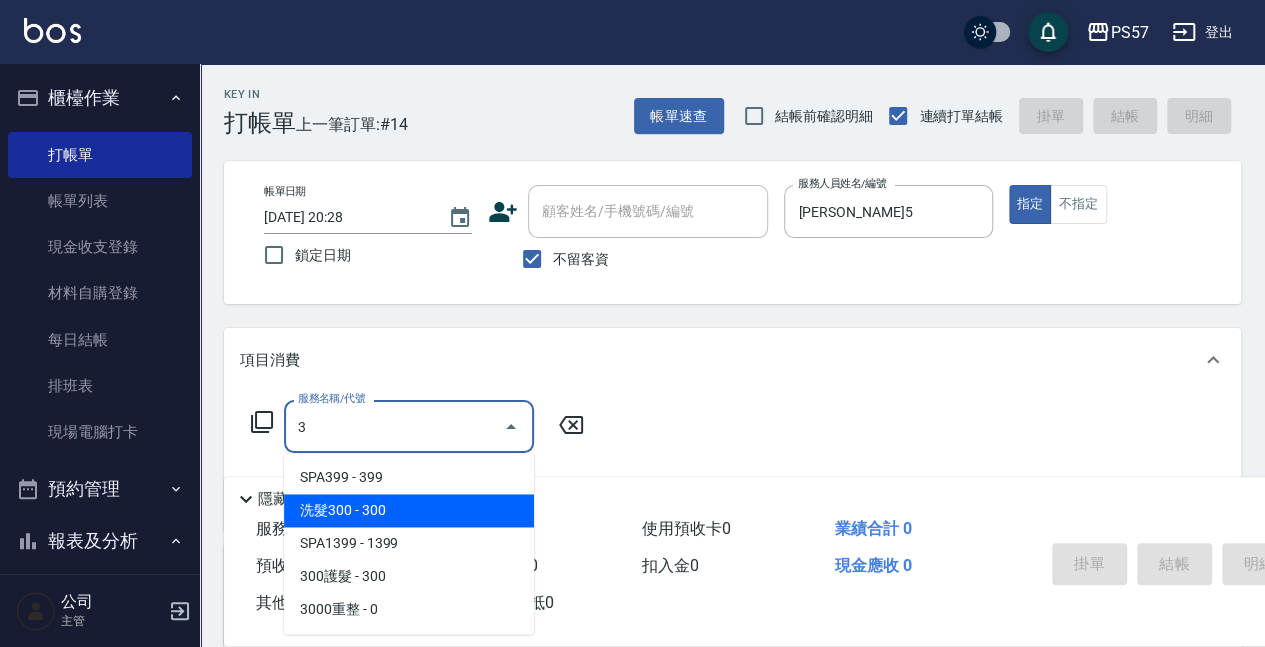 click on "洗髮300 - 300" at bounding box center [409, 510] 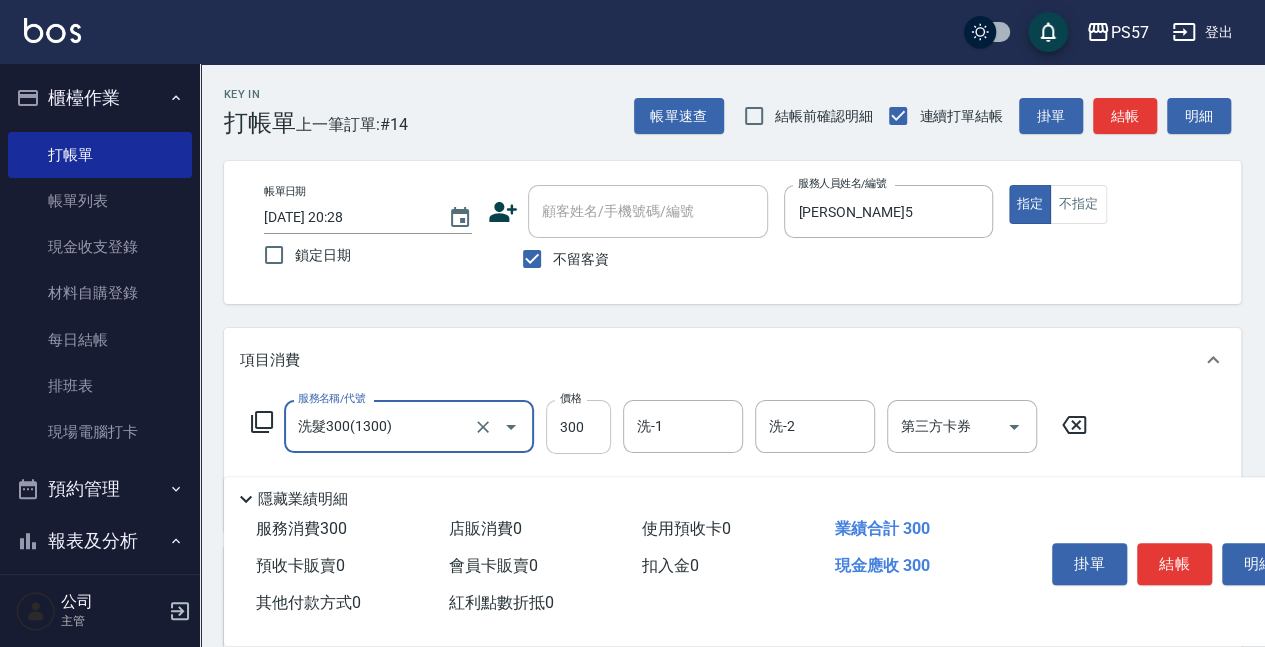 type on "洗髮300(1300)" 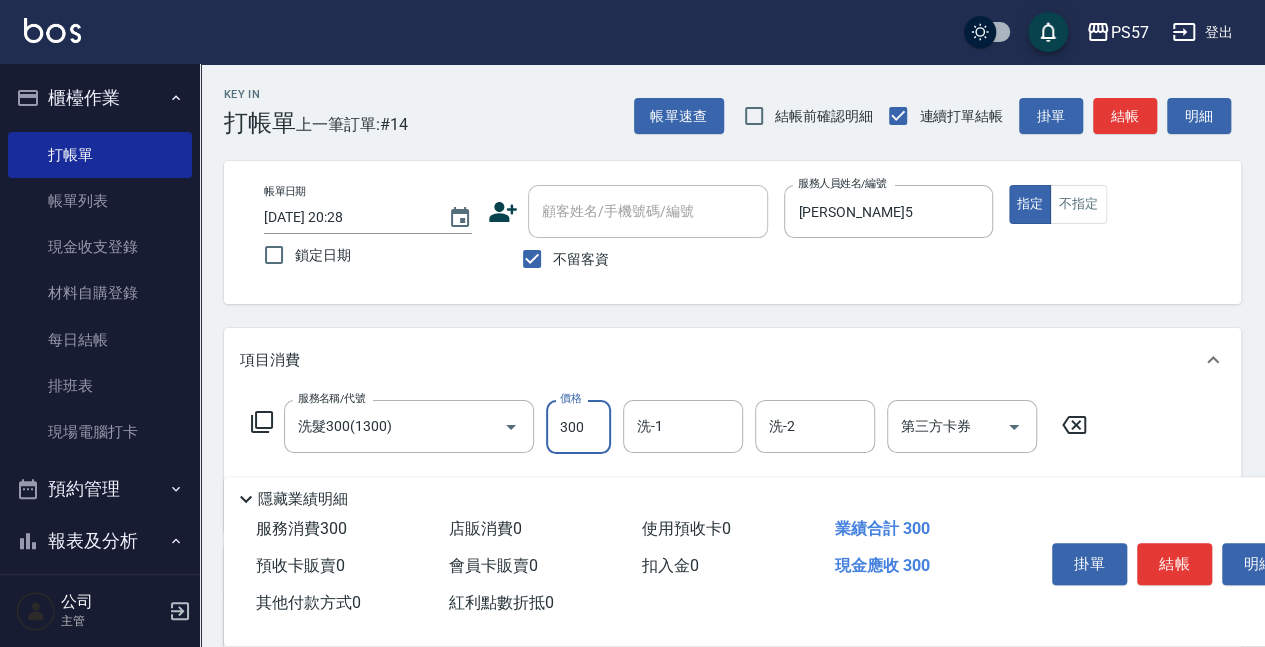 click on "300" at bounding box center [578, 427] 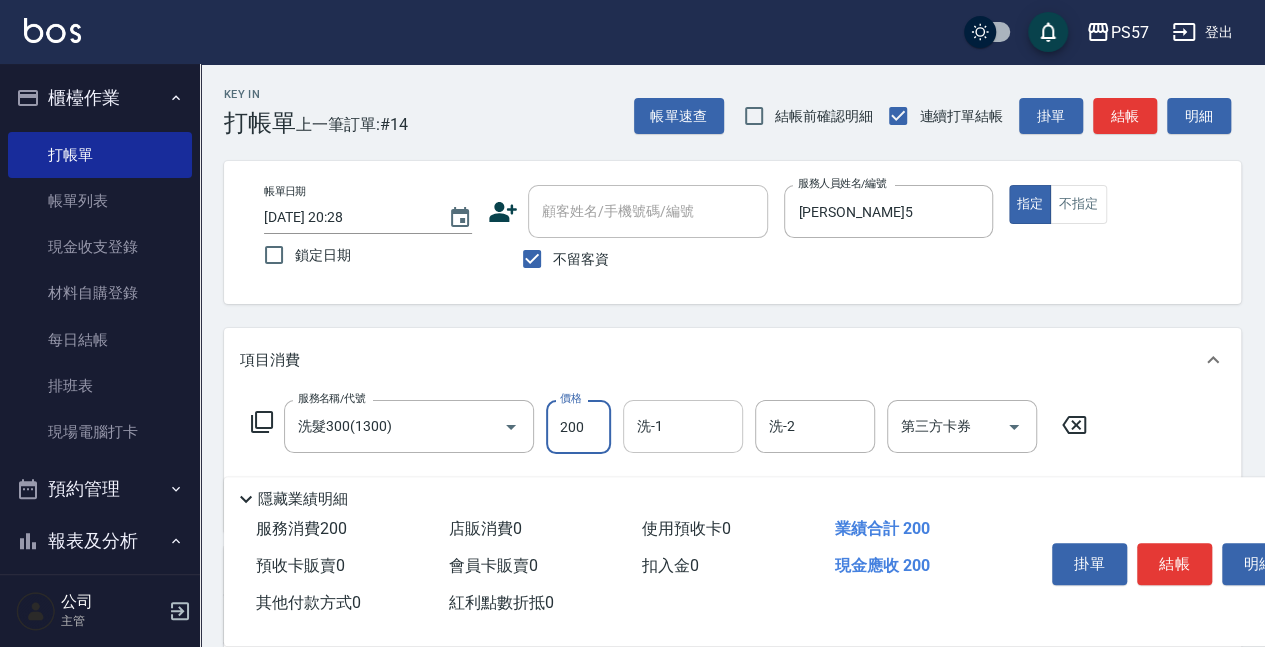 type on "200" 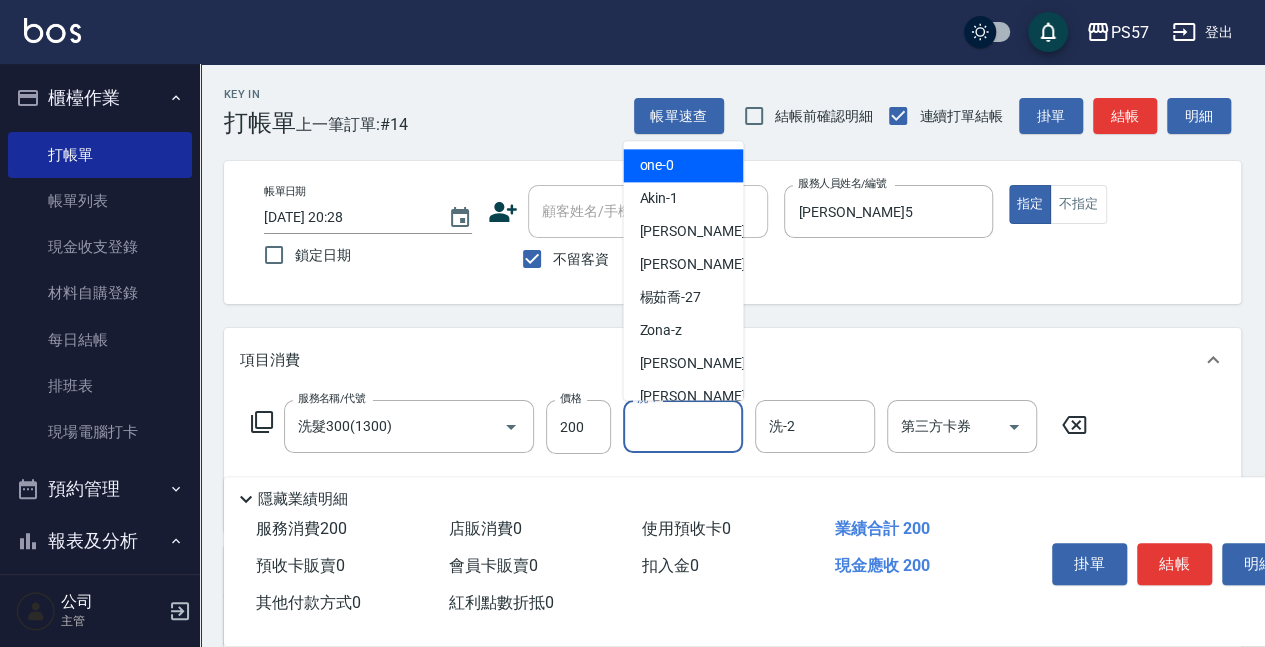 click on "洗-1" at bounding box center [683, 426] 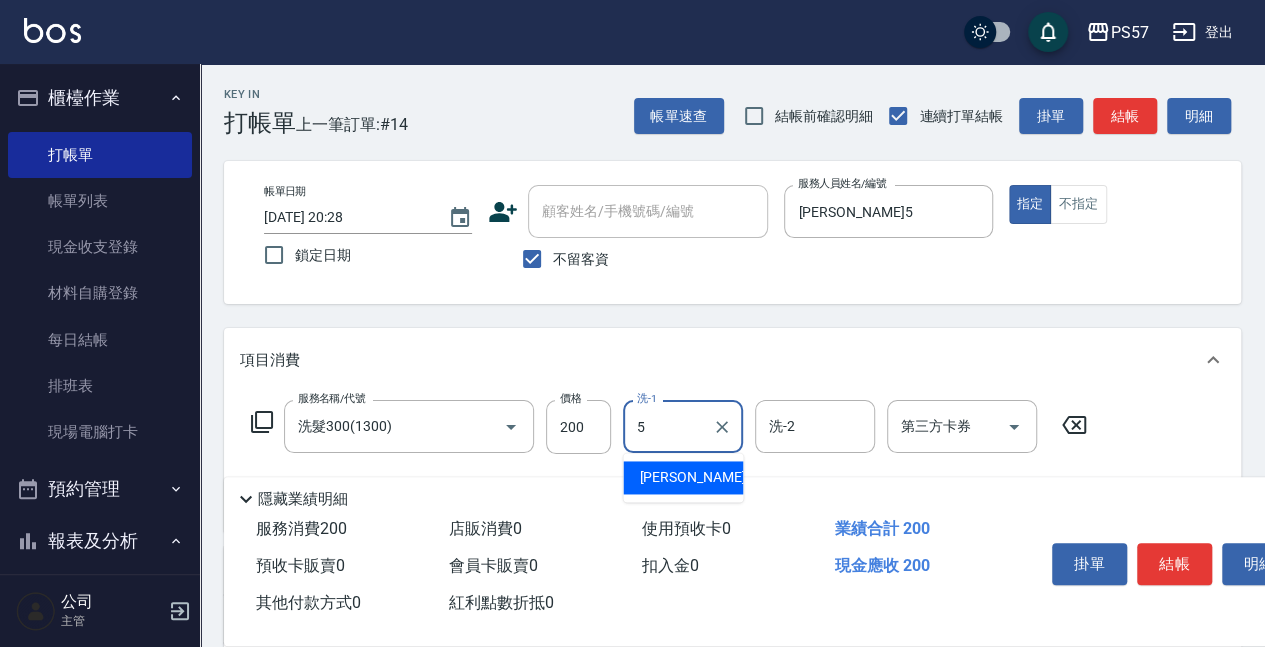 type on "[PERSON_NAME]5" 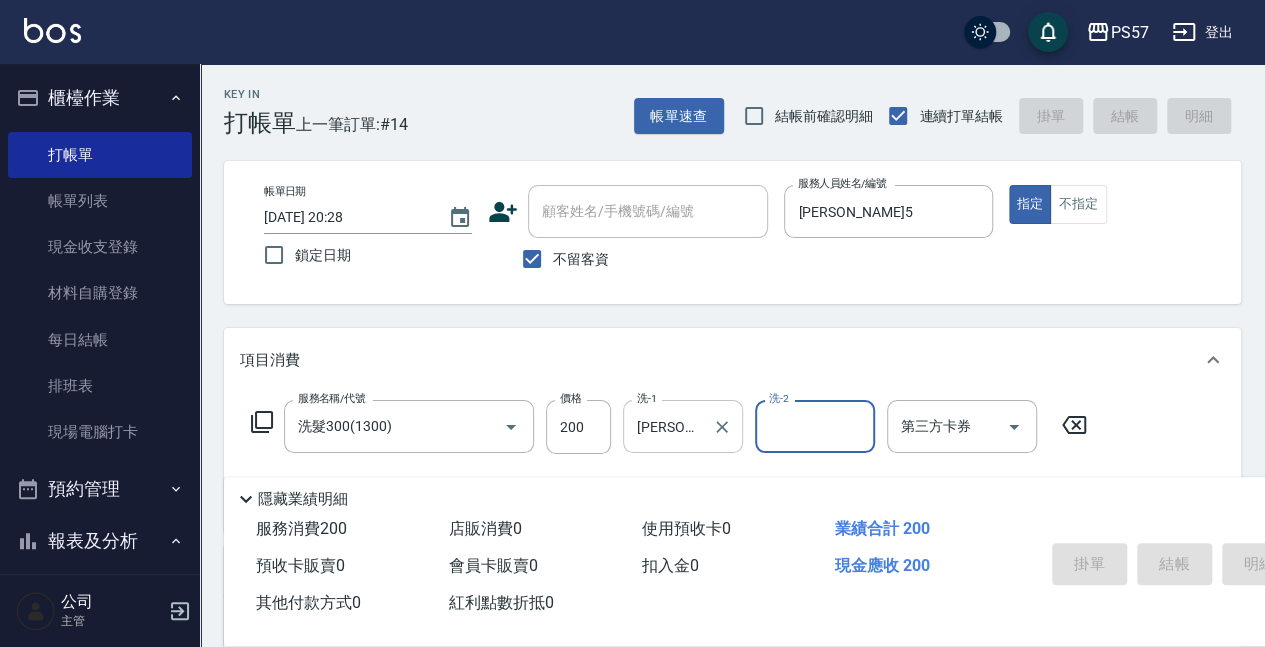 type 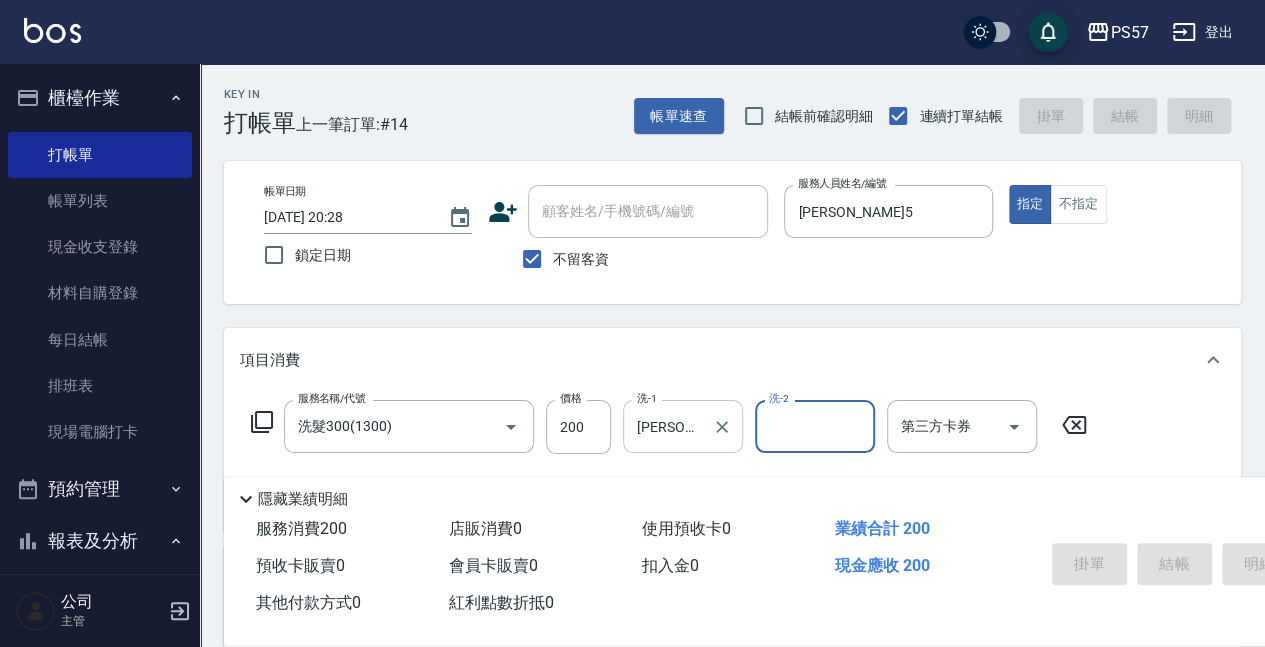 type 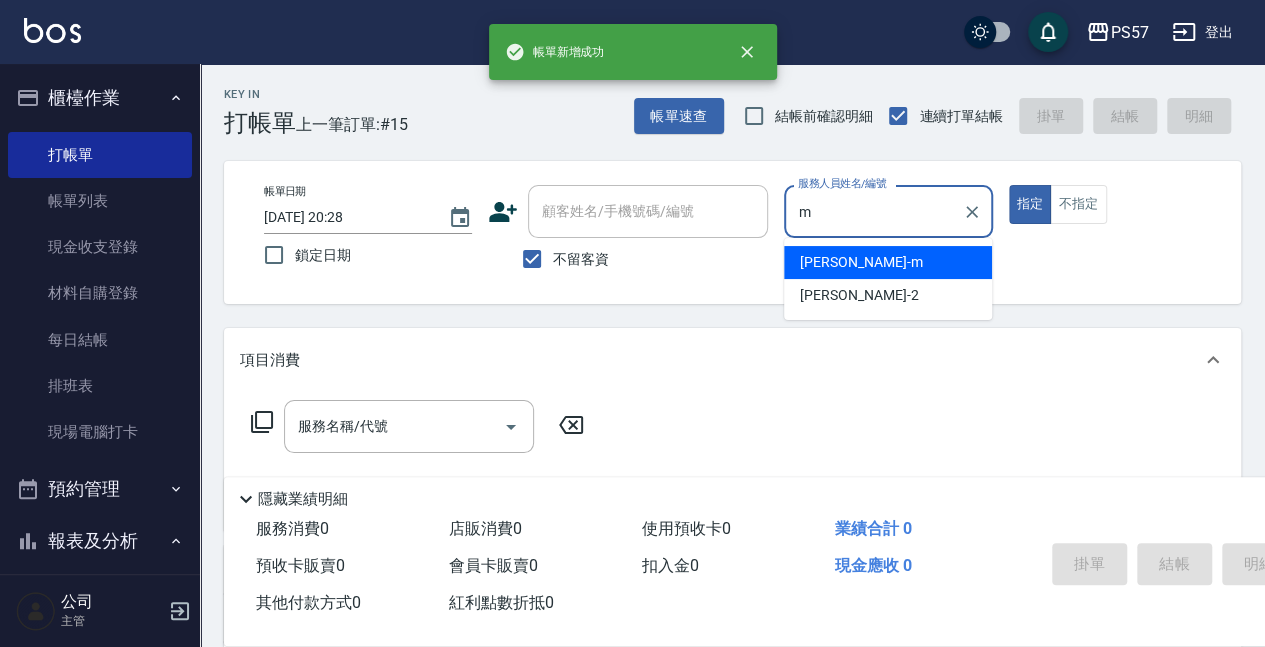 type on "[PERSON_NAME]-m" 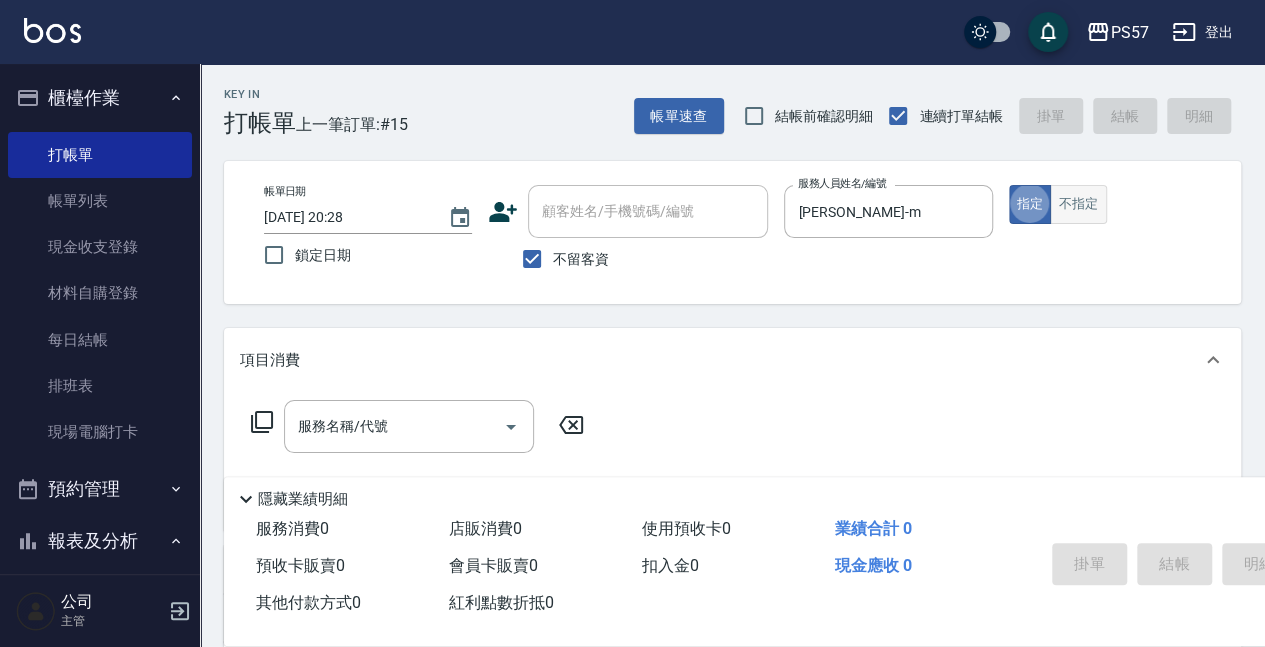 click on "不指定" at bounding box center [1078, 204] 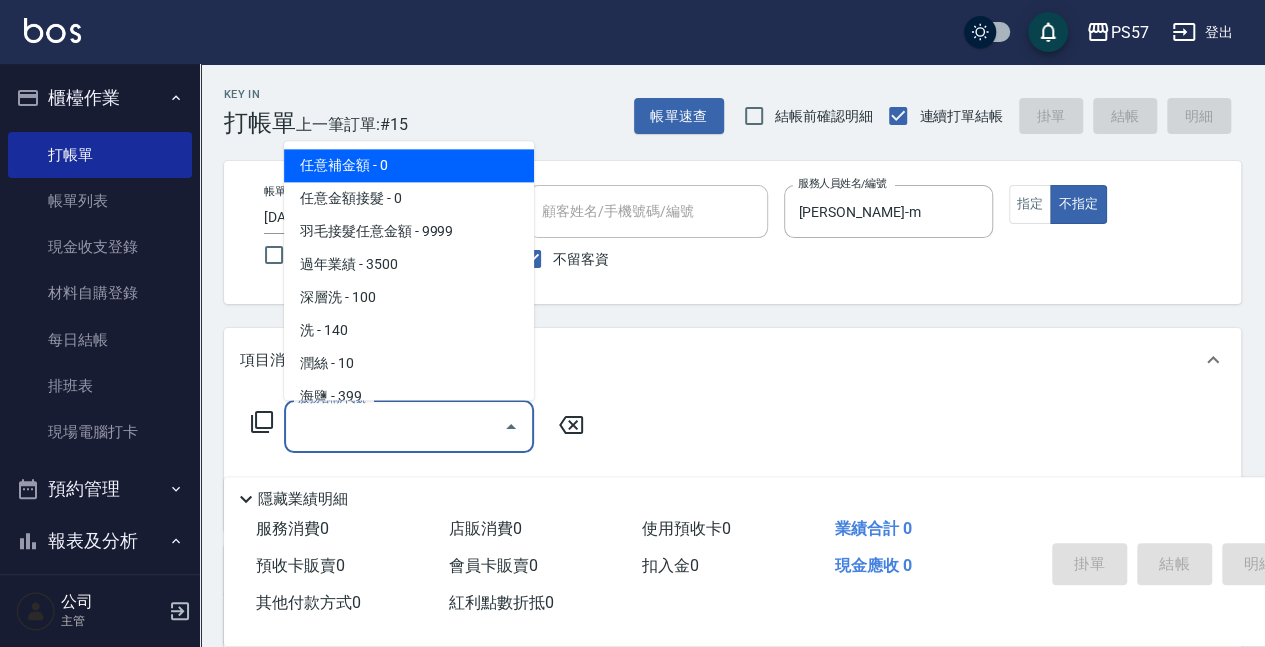 click on "服務名稱/代號" at bounding box center (394, 426) 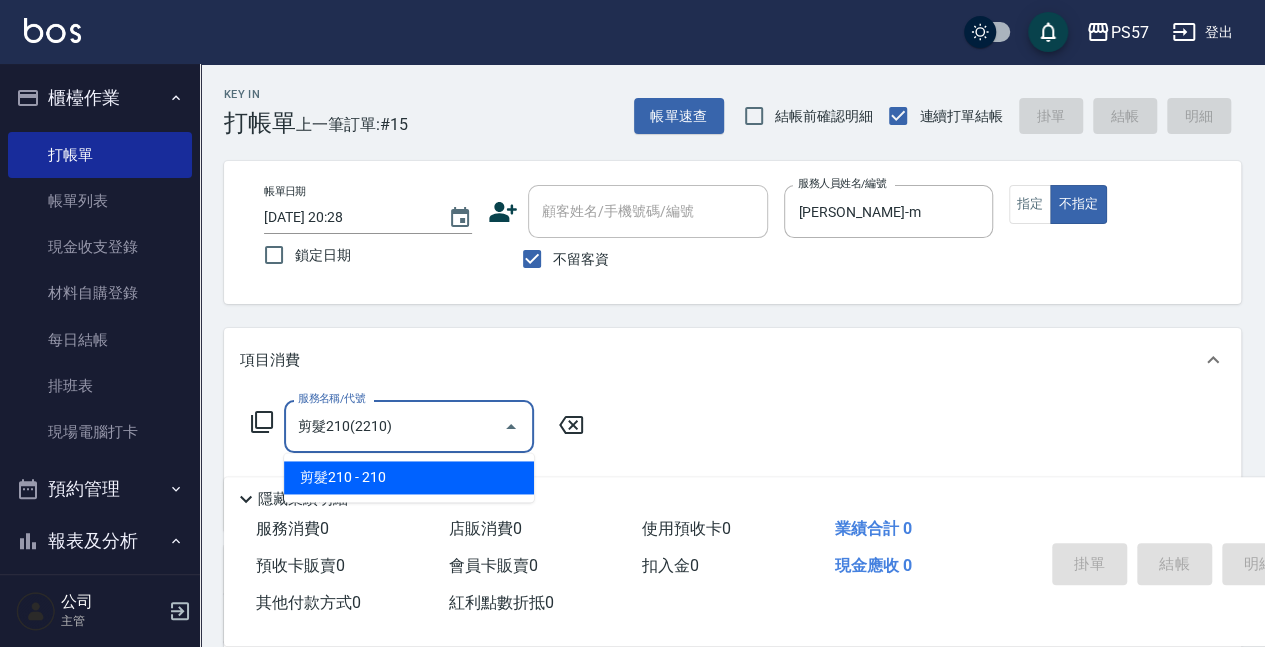 type on "剪髮210(2210)" 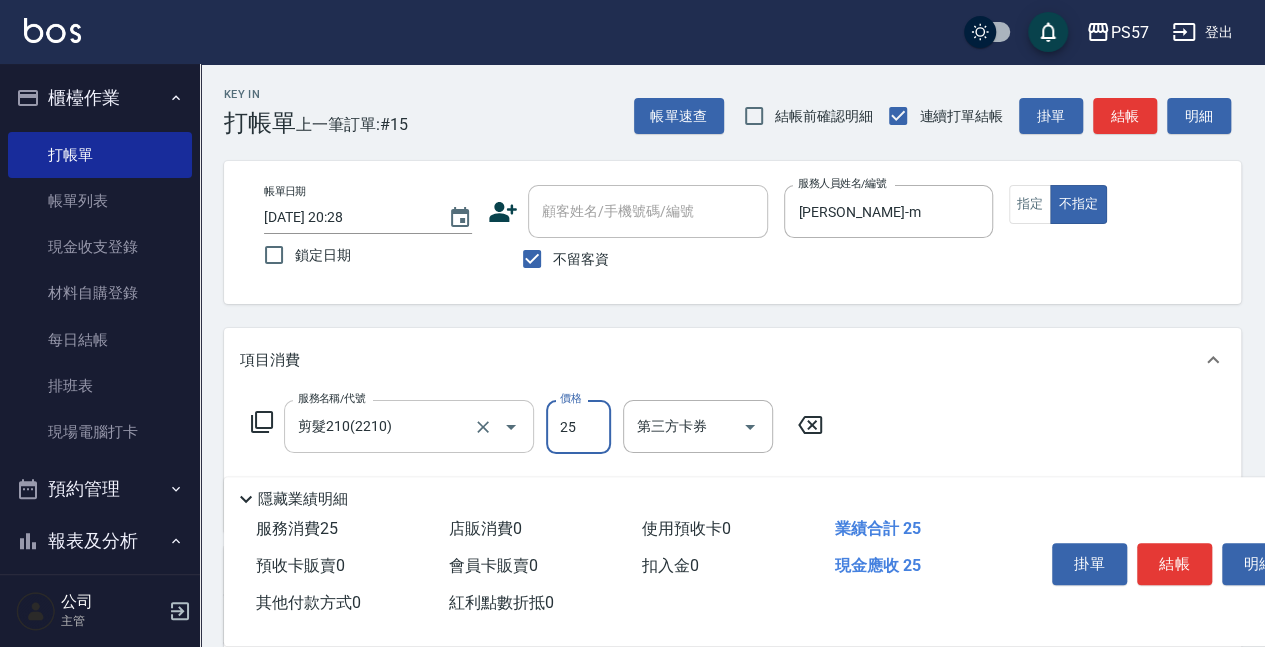 type on "250" 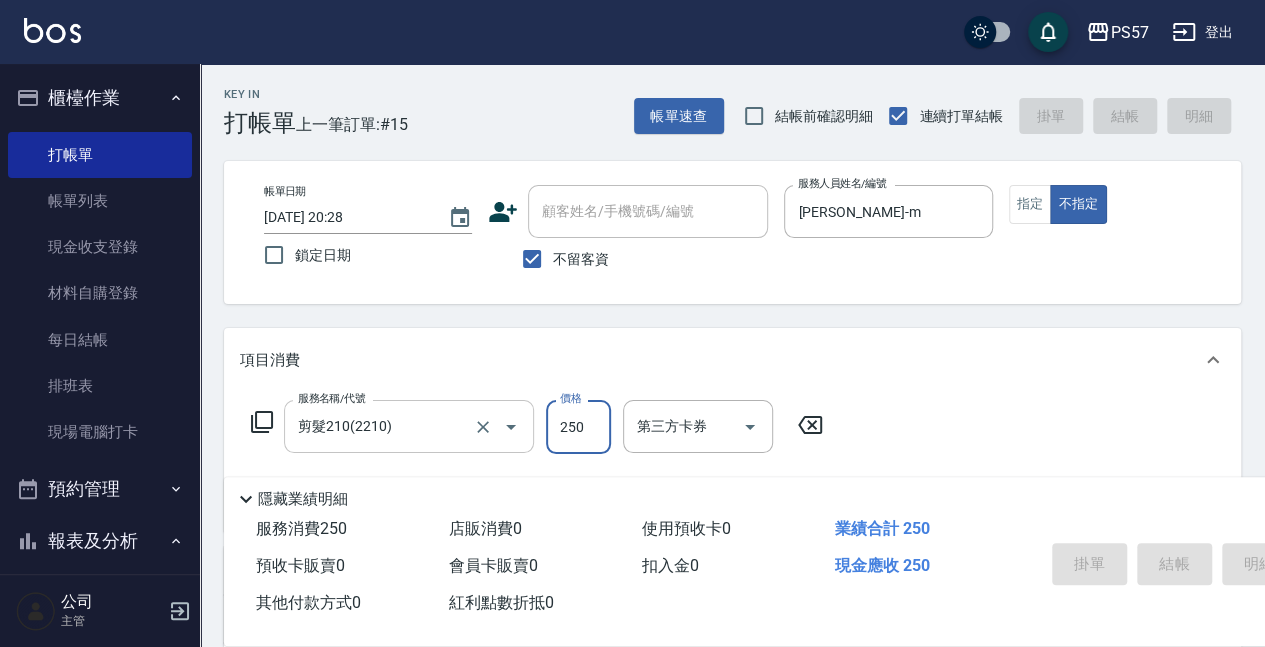 type 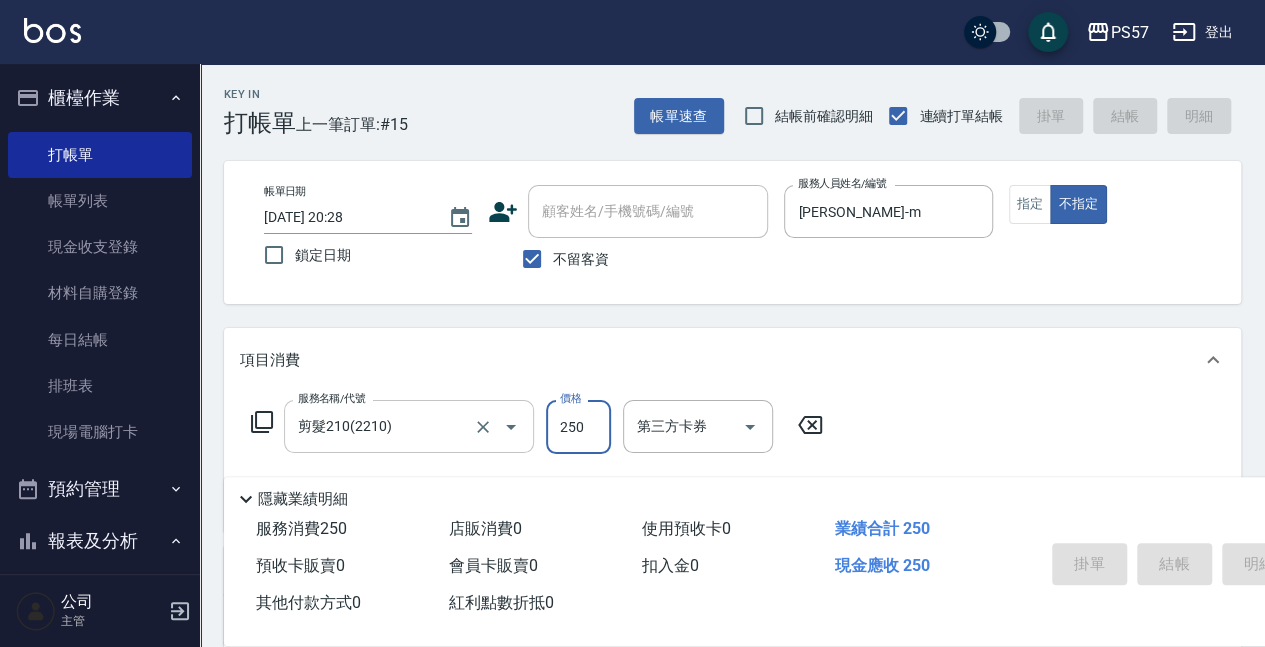 type 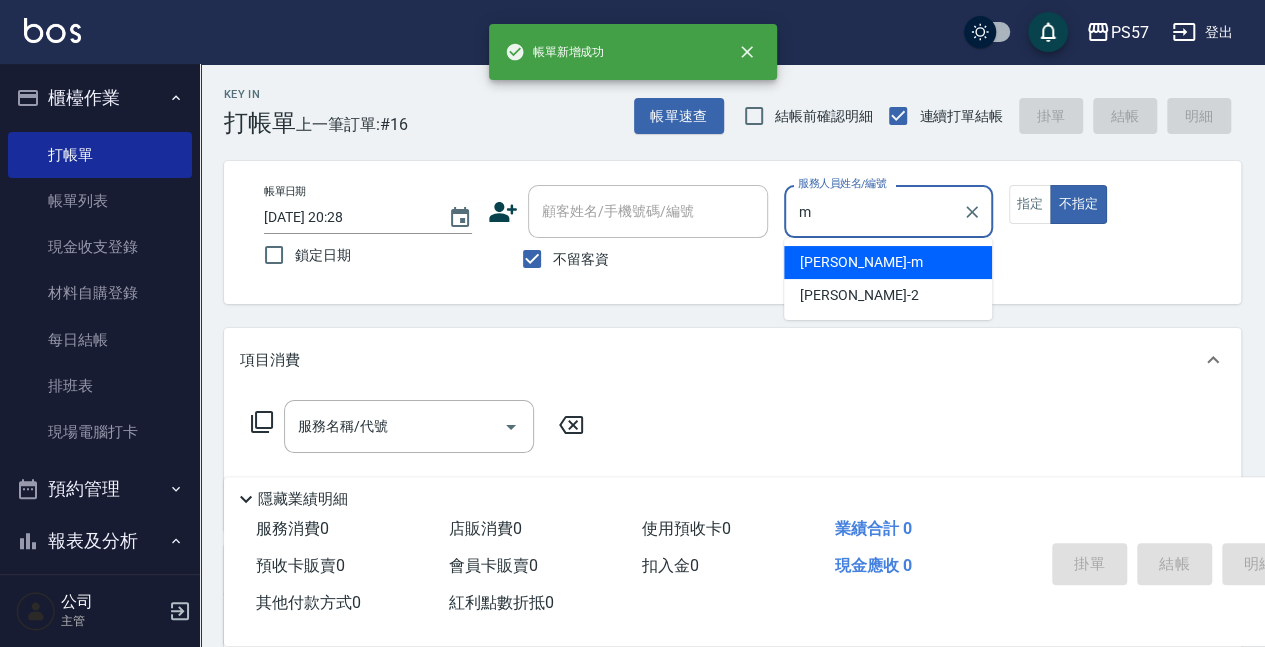 type on "[PERSON_NAME]-m" 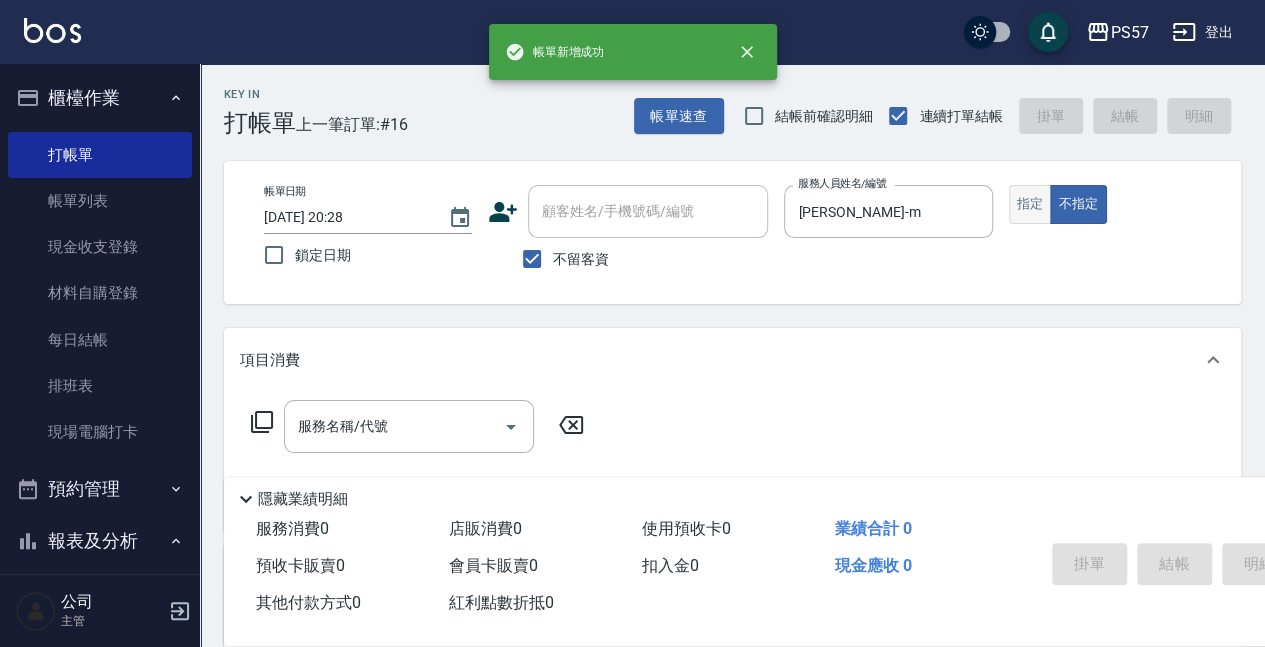 click on "指定" at bounding box center (1030, 204) 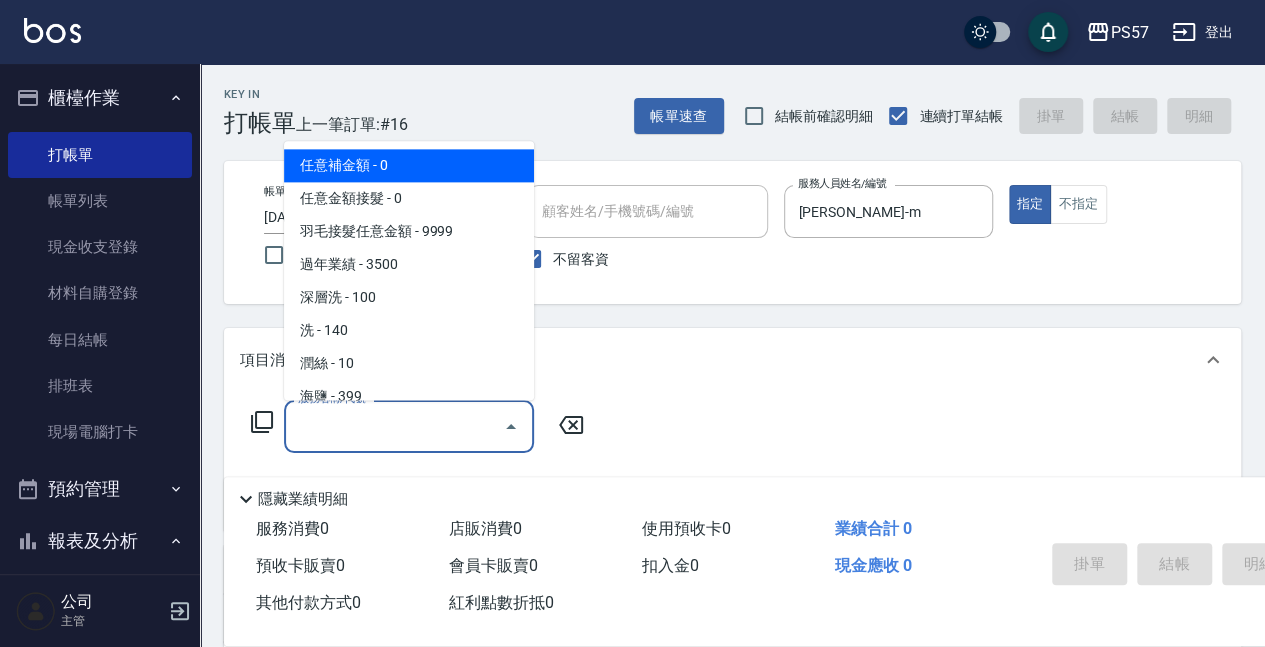 click on "服務名稱/代號 服務名稱/代號" at bounding box center [409, 426] 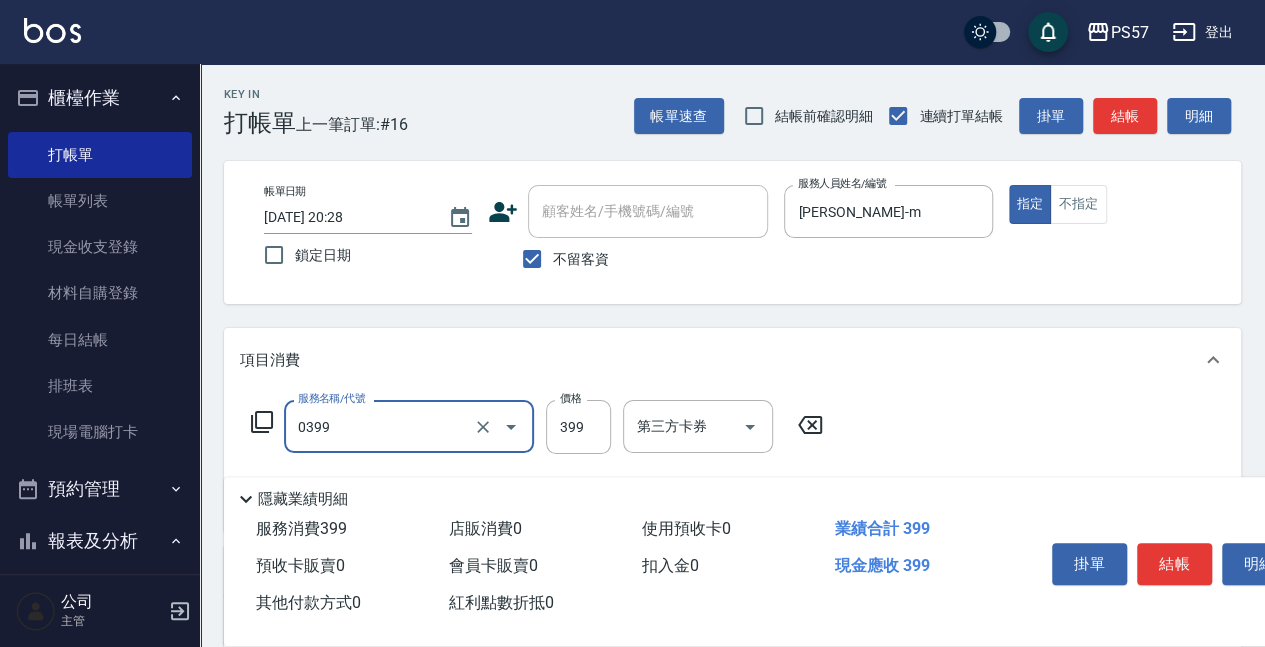 type on "SPA399(0399)" 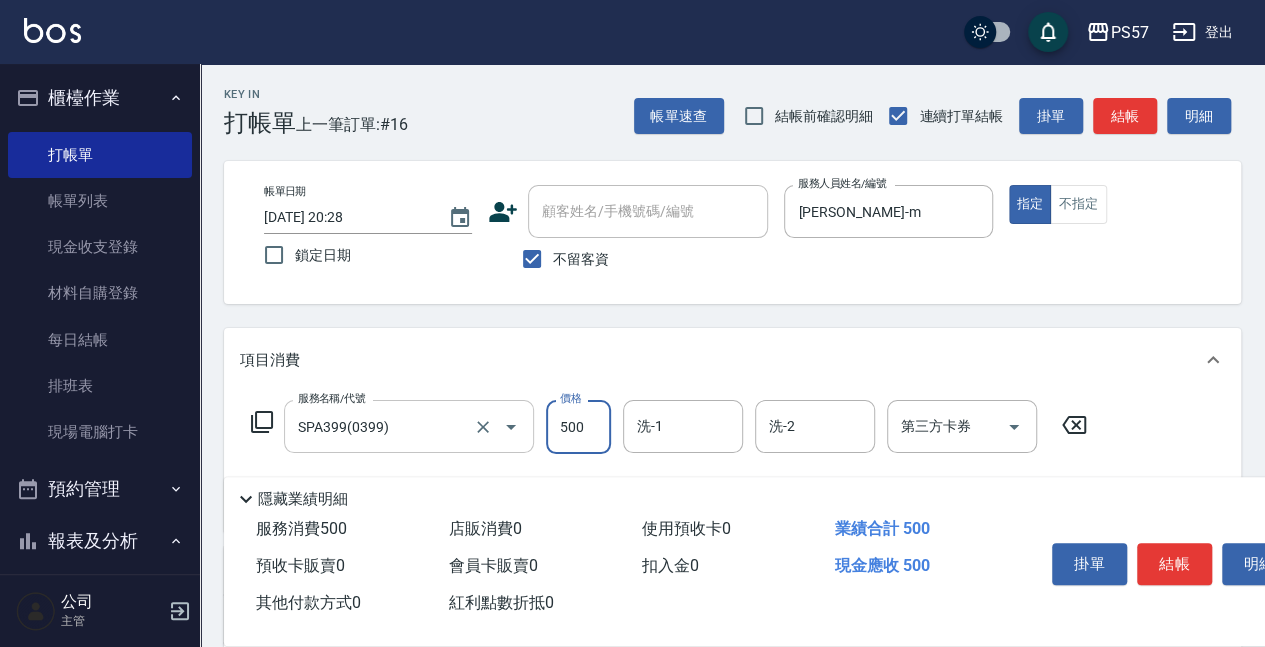 type on "500" 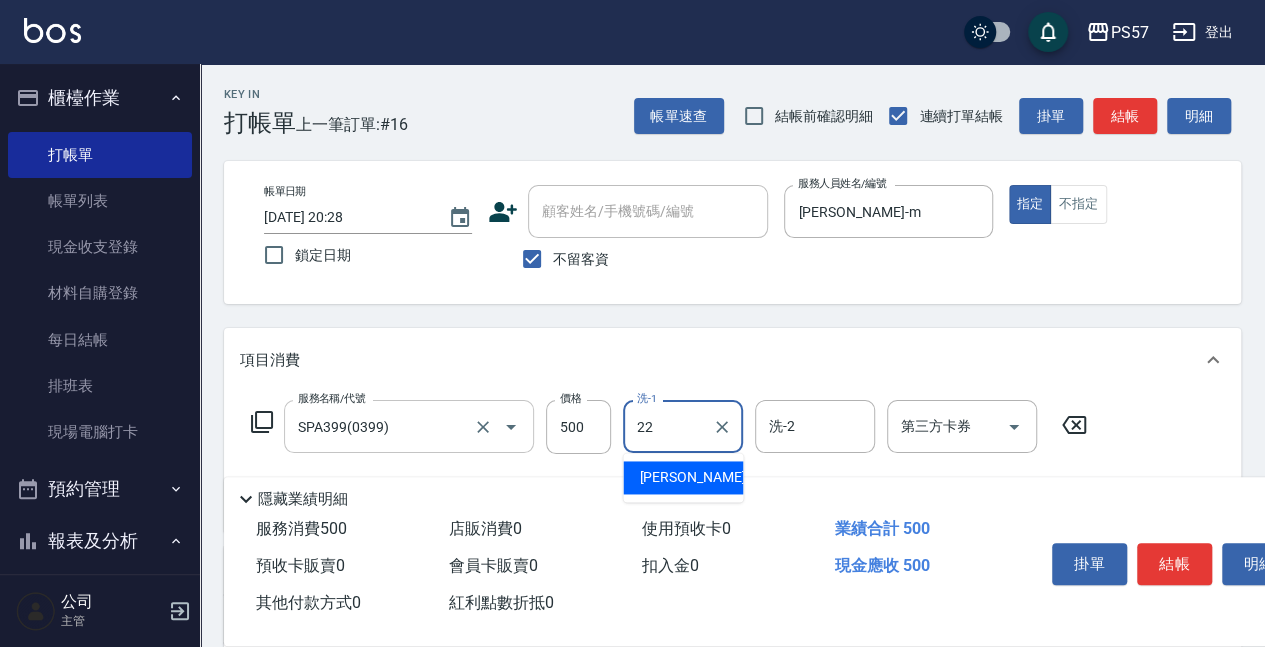 type on "[PERSON_NAME]-22" 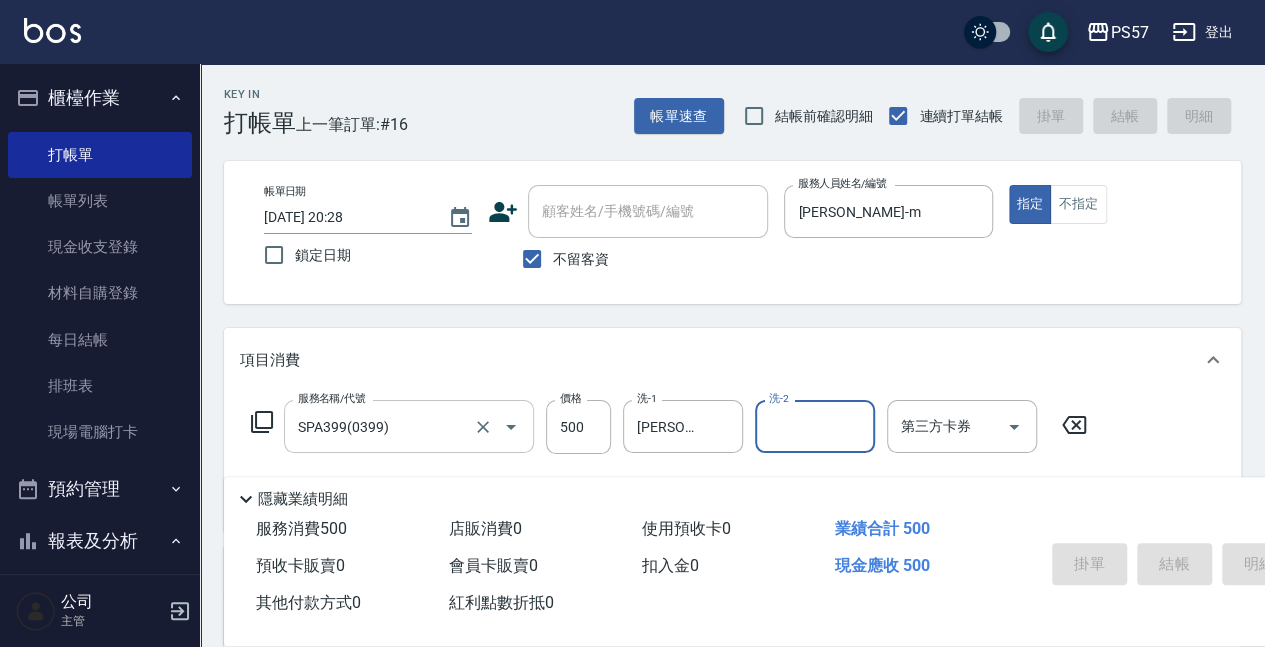 type on "[DATE] 20:29" 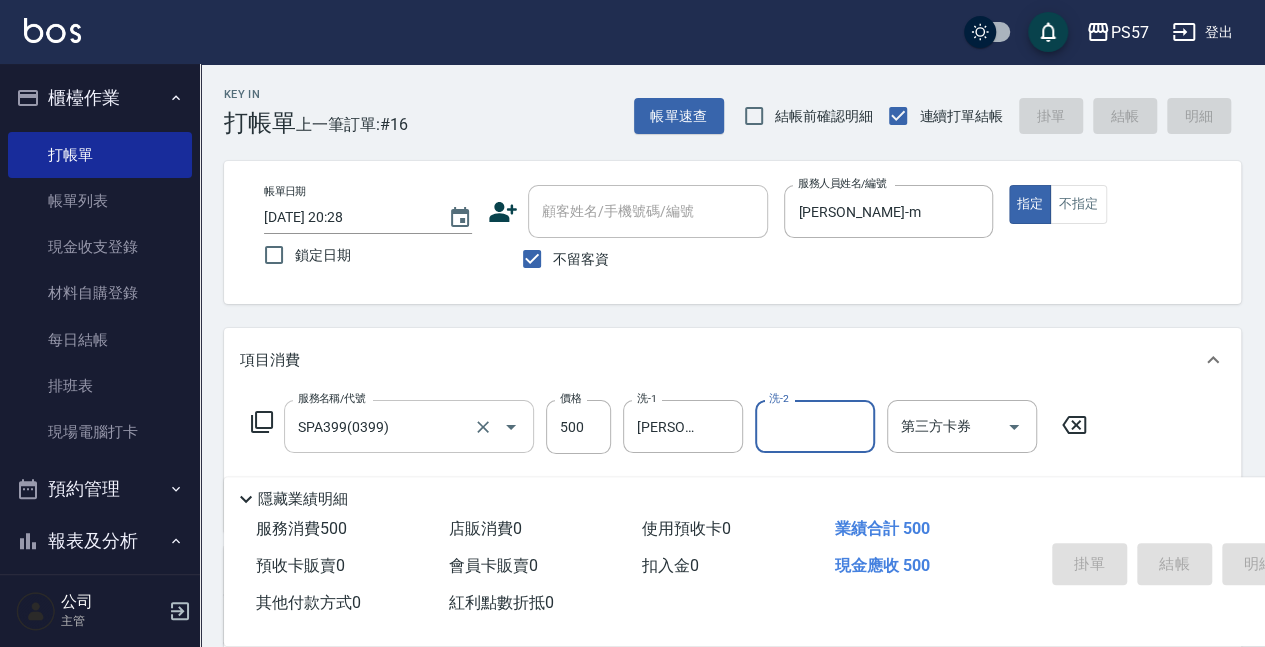 type 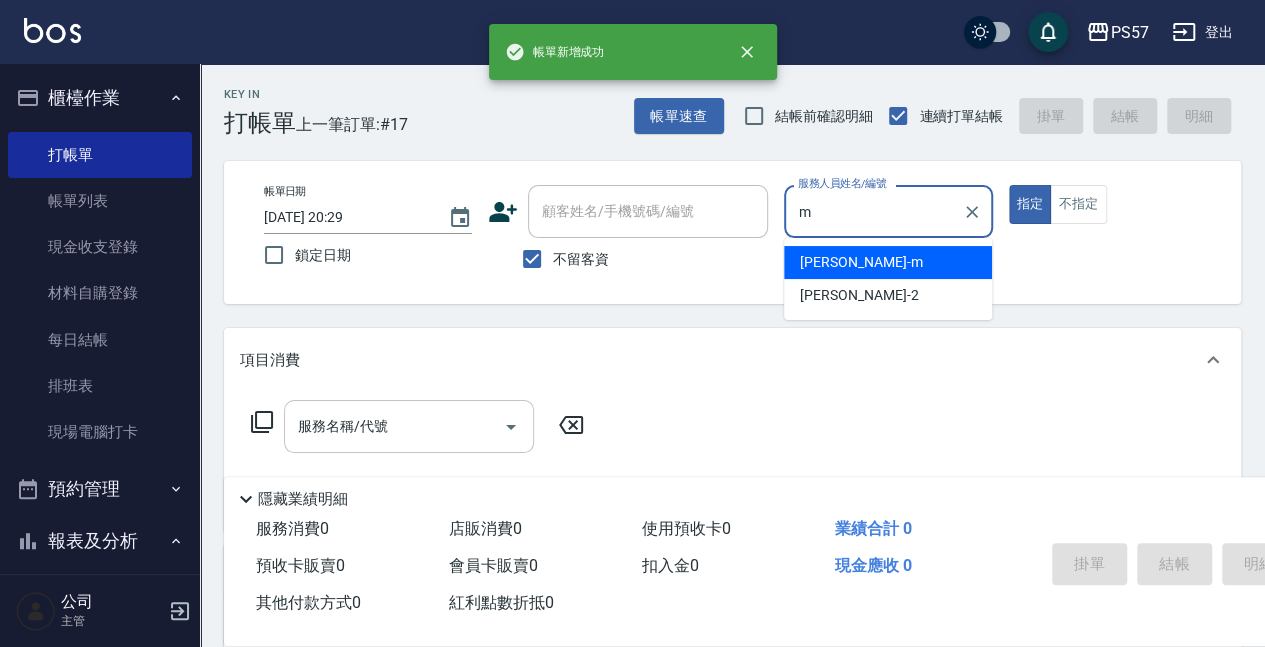 type on "[PERSON_NAME]-m" 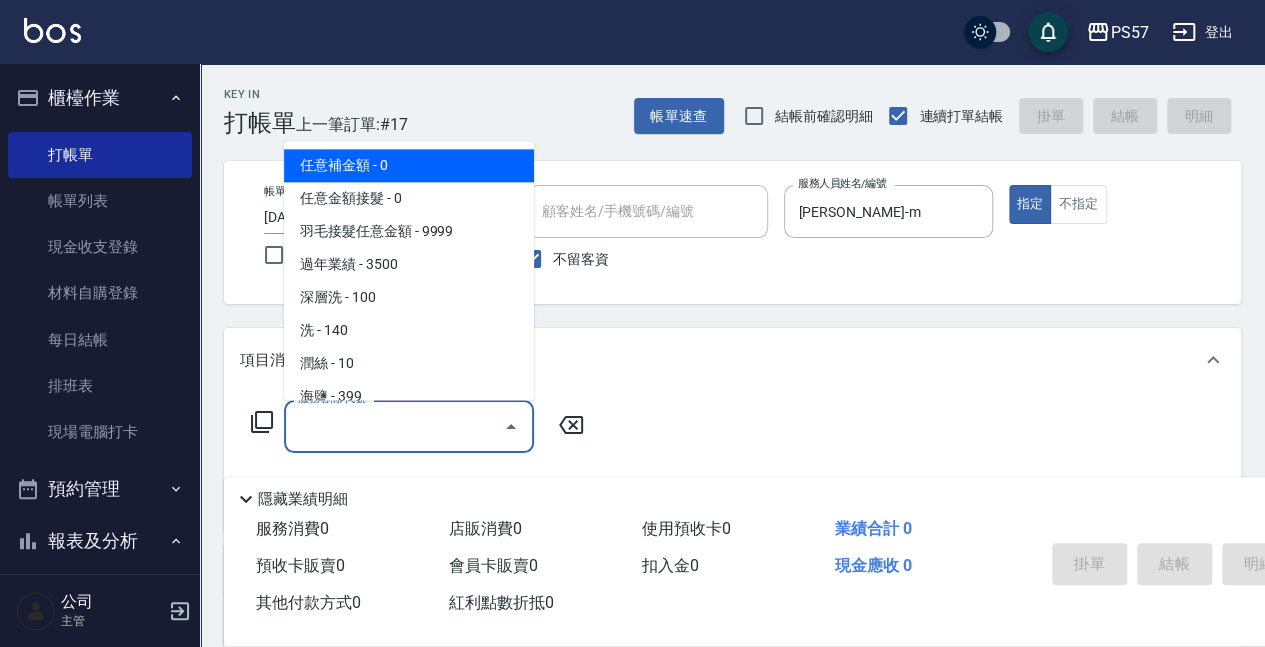 click on "服務名稱/代號" at bounding box center [394, 426] 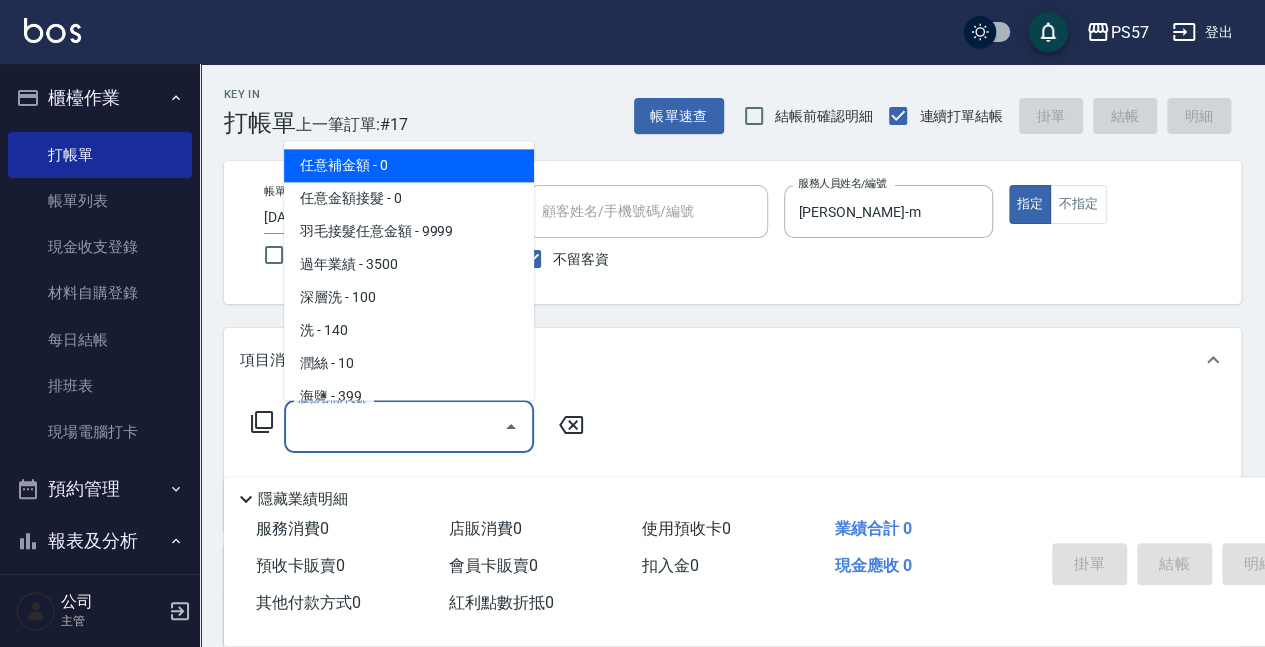 type on "0" 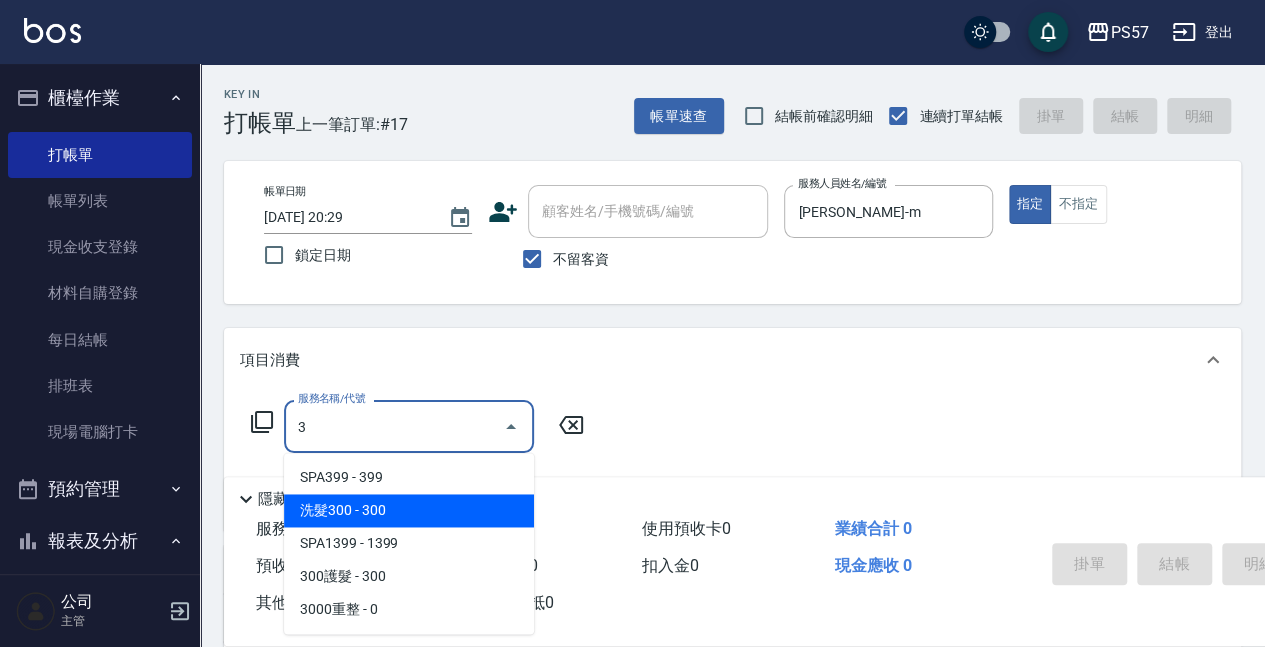 click on "洗髮300 - 300" at bounding box center (409, 510) 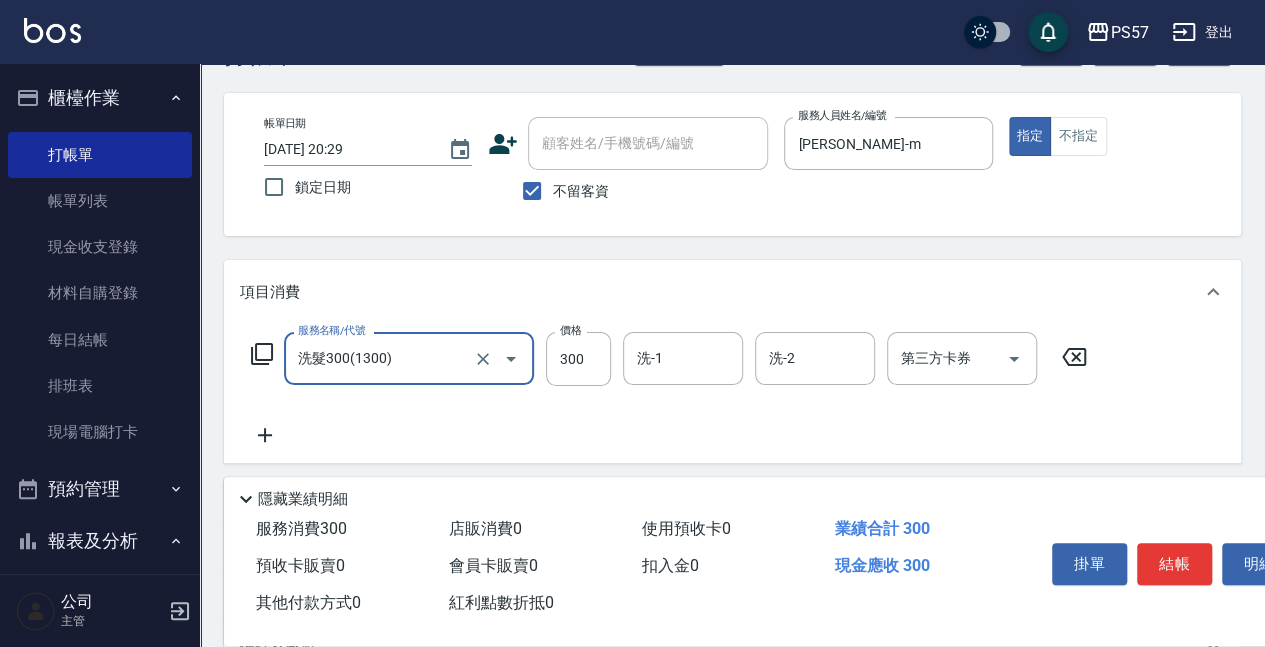 scroll, scrollTop: 133, scrollLeft: 0, axis: vertical 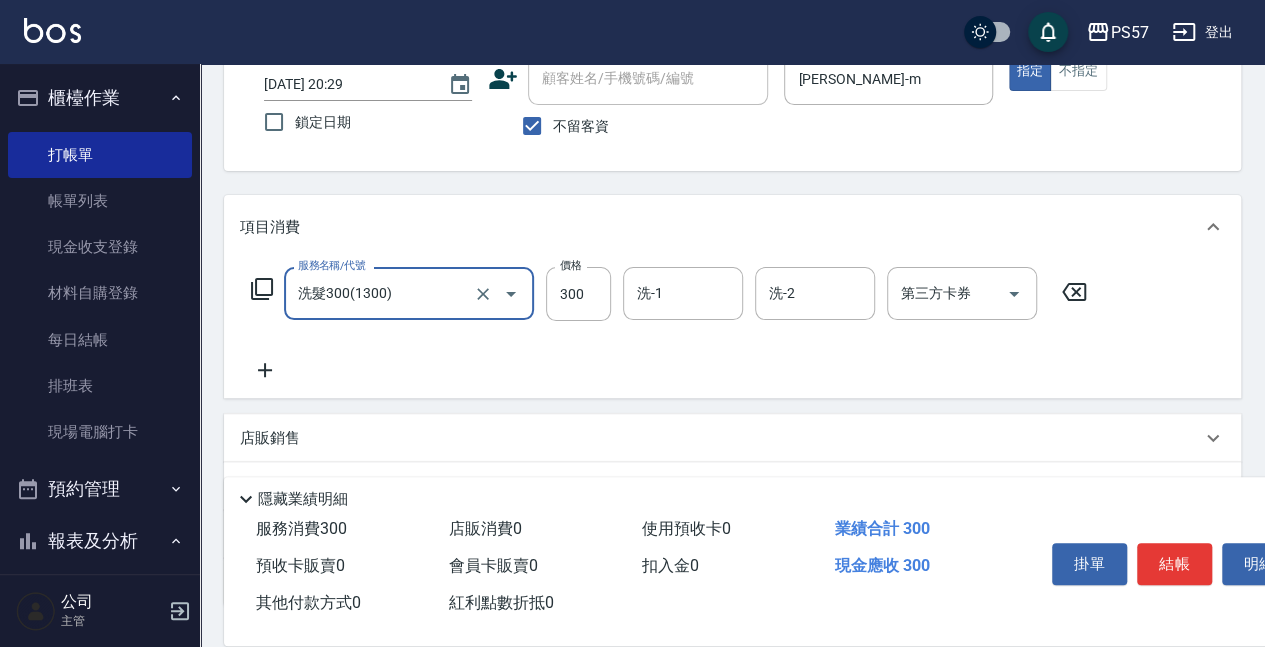 type on "洗髮300(1300)" 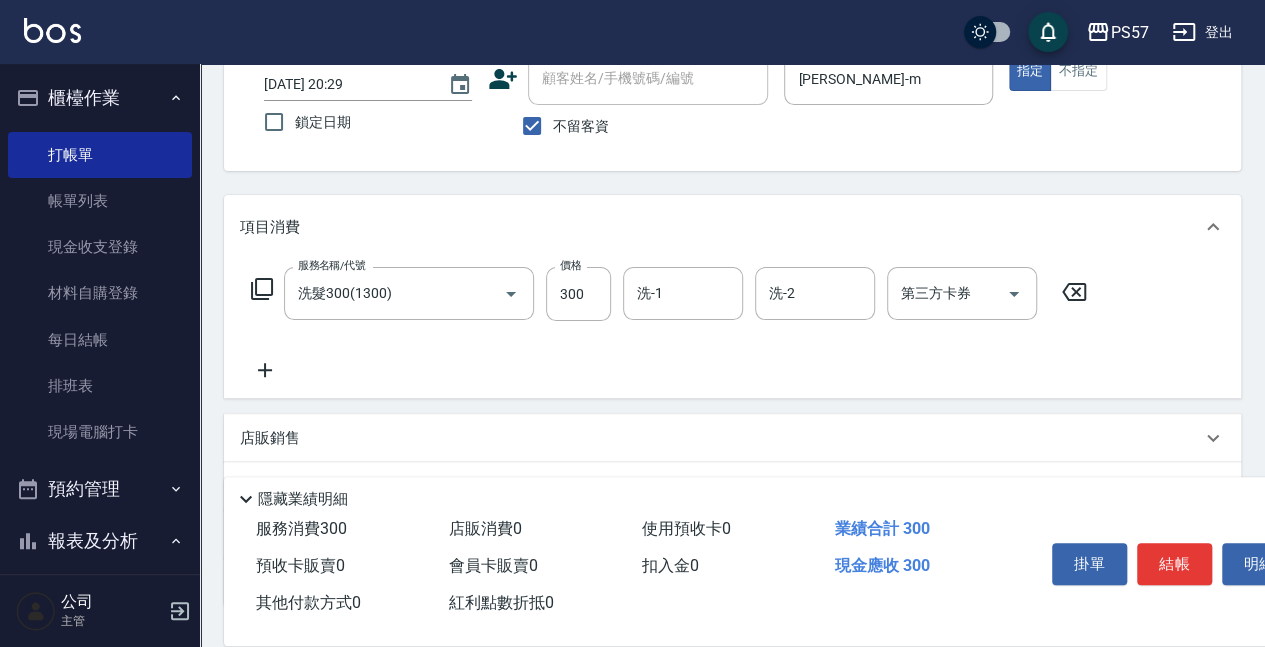 click 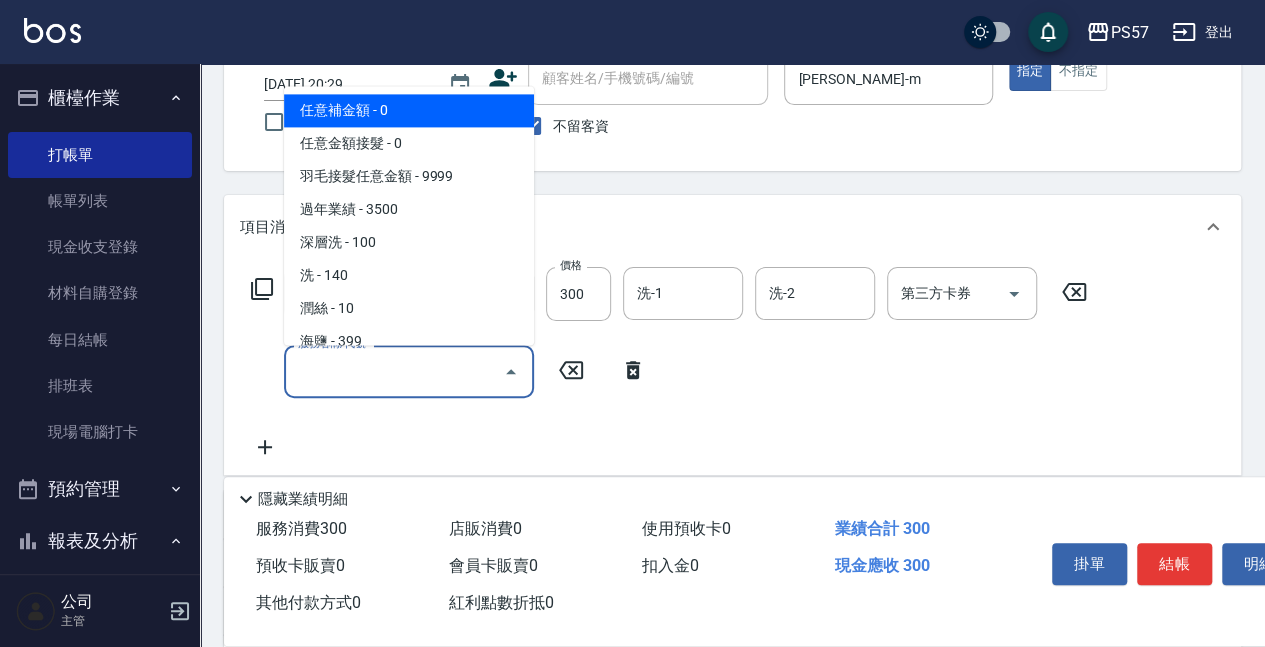 click on "服務名稱/代號" at bounding box center (394, 371) 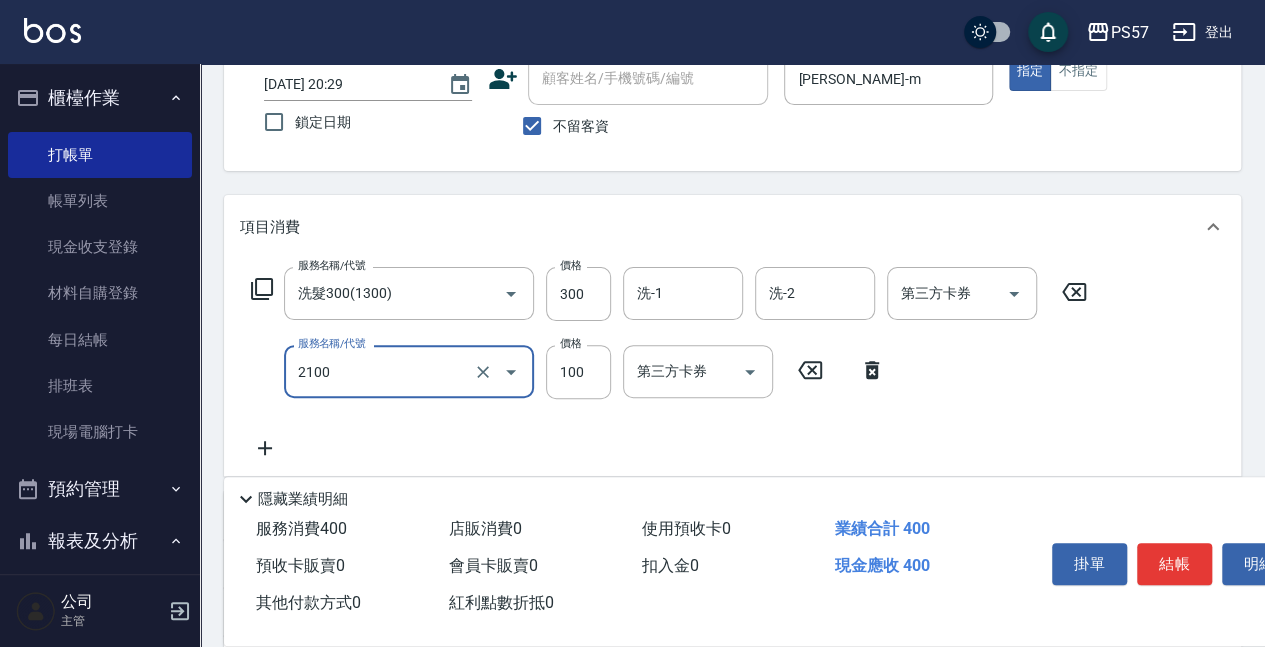 type on "剪髮100(2100)" 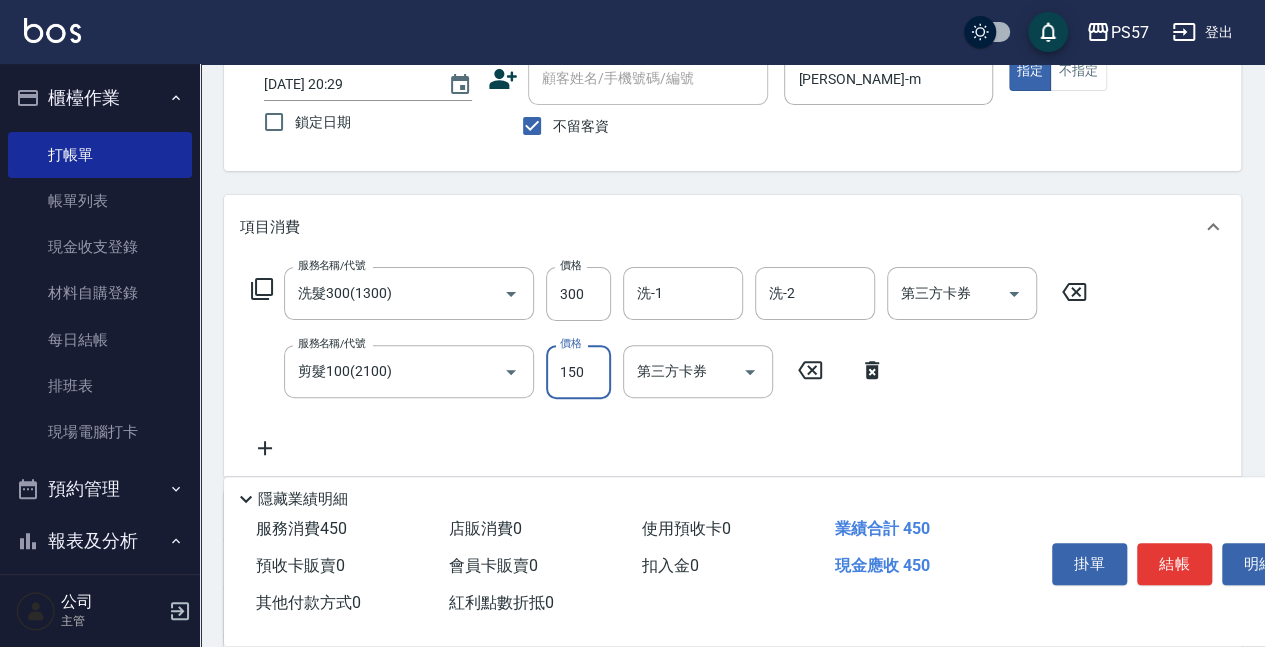 type on "150" 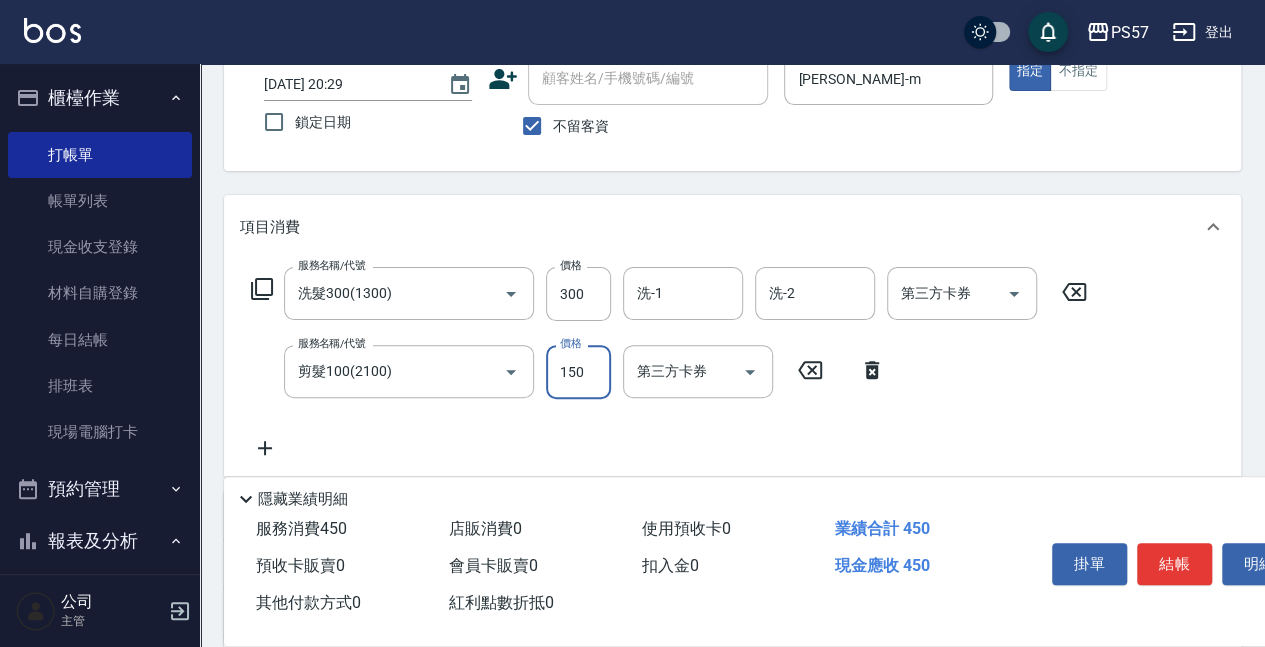 click on "洗-1" at bounding box center [683, 293] 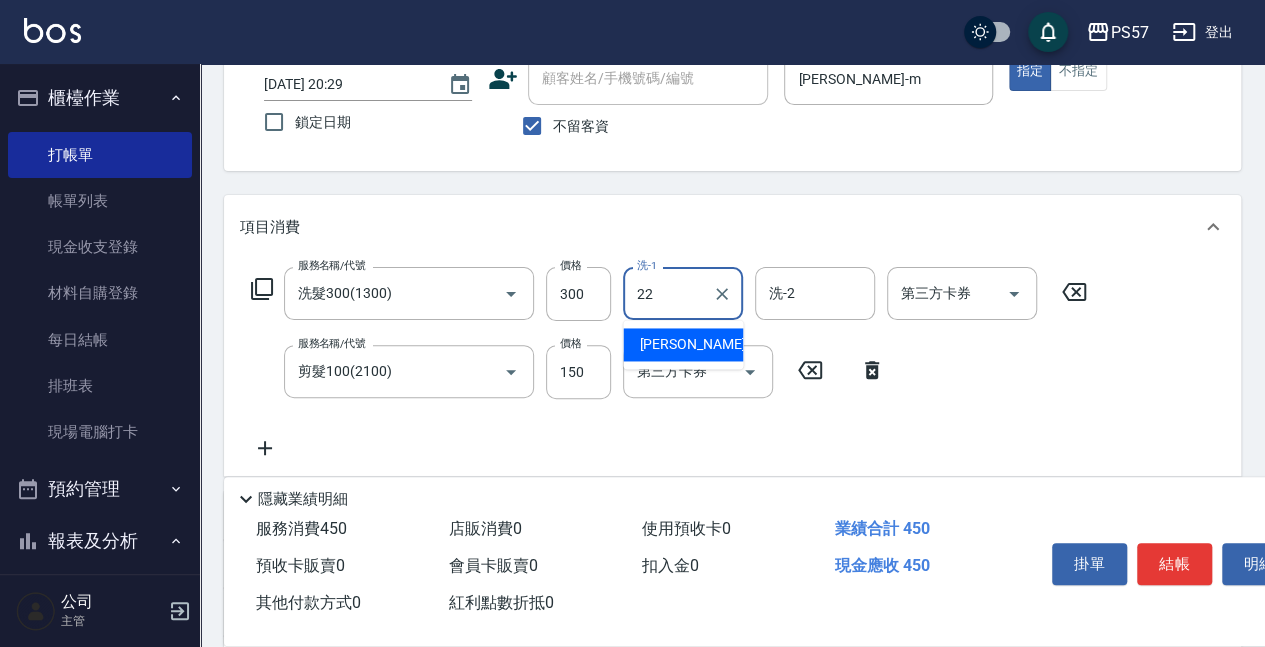 type on "[PERSON_NAME]-22" 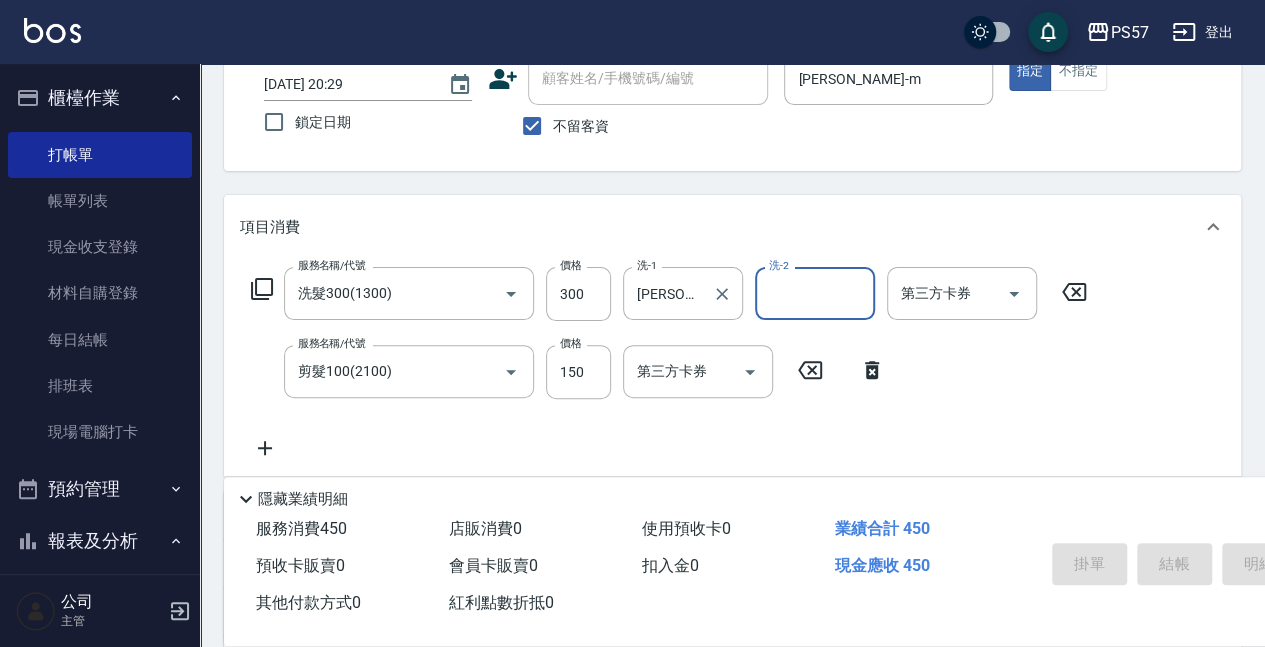 type 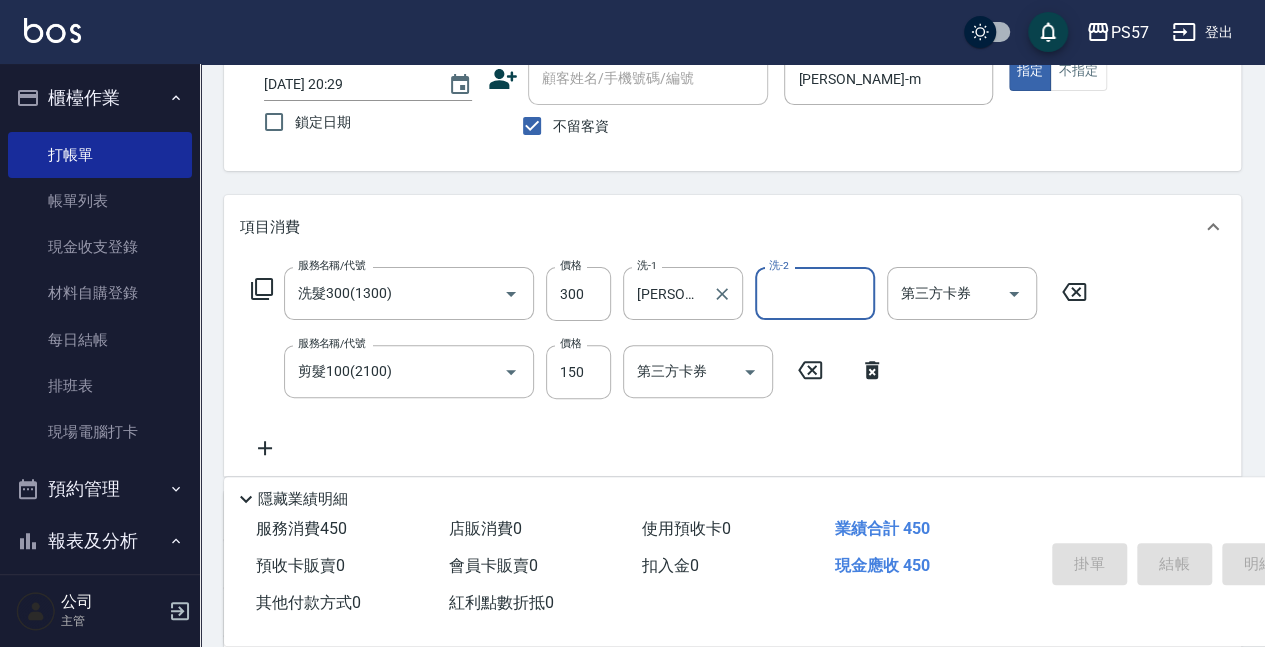type 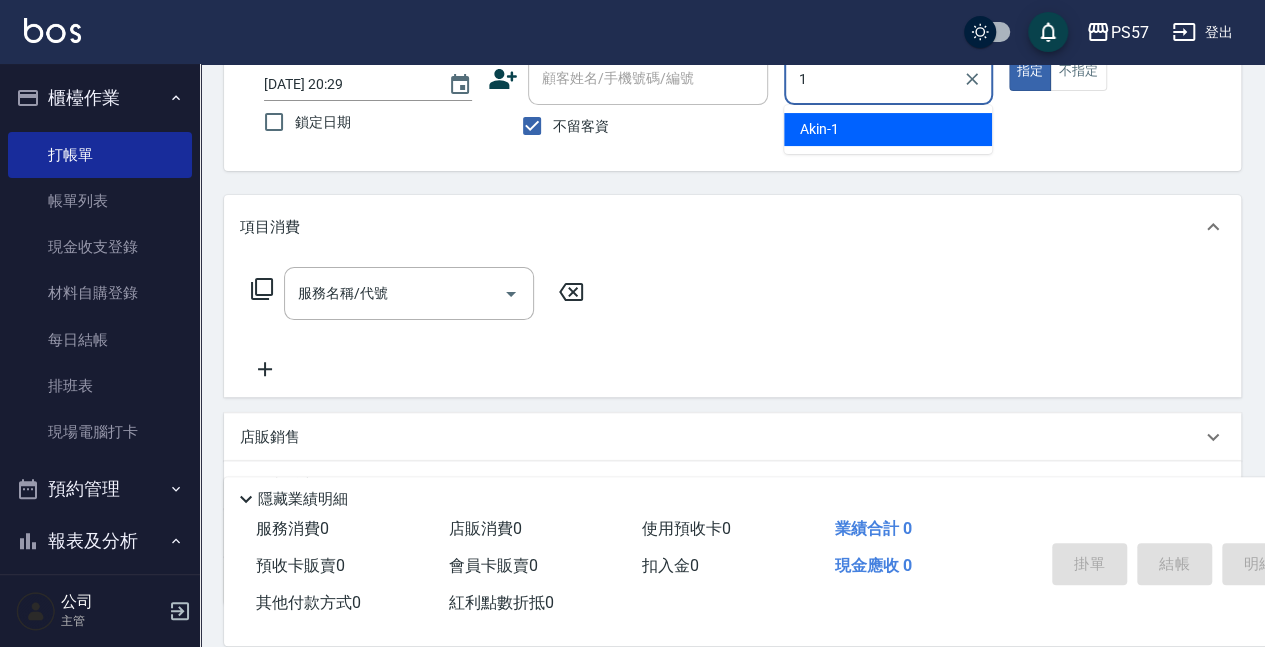 type on "Akin-1" 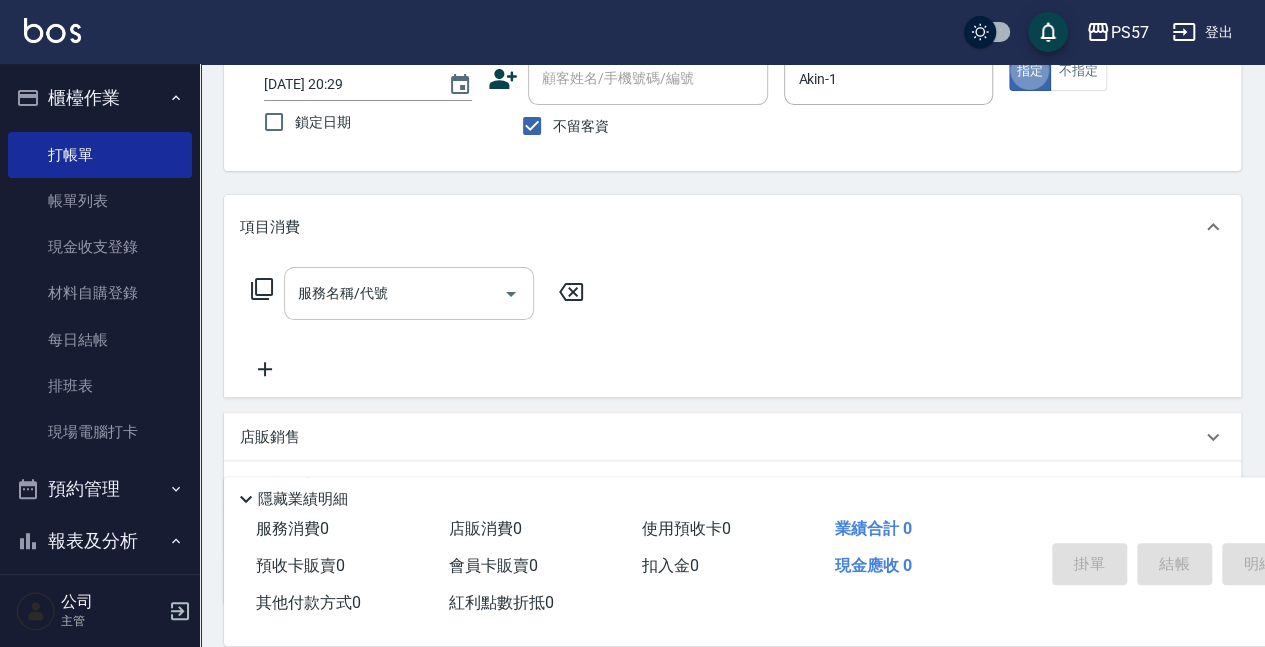 click on "服務名稱/代號" at bounding box center [394, 293] 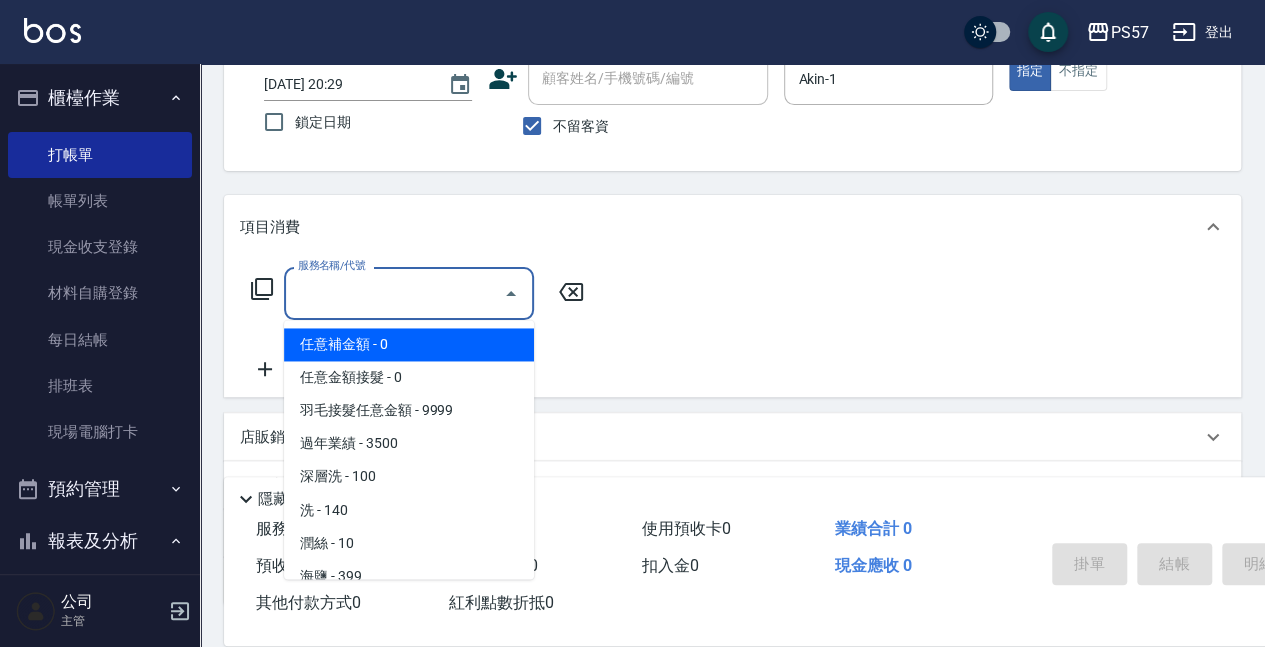 type on "3" 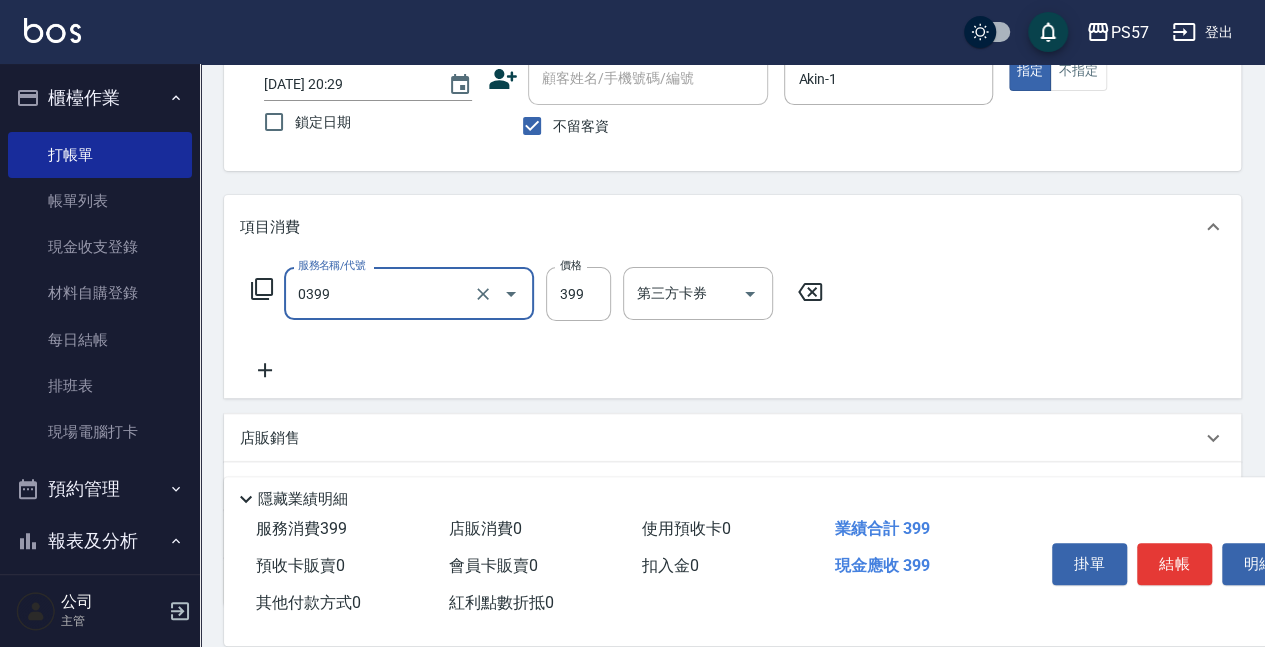 type on "SPA399(0399)" 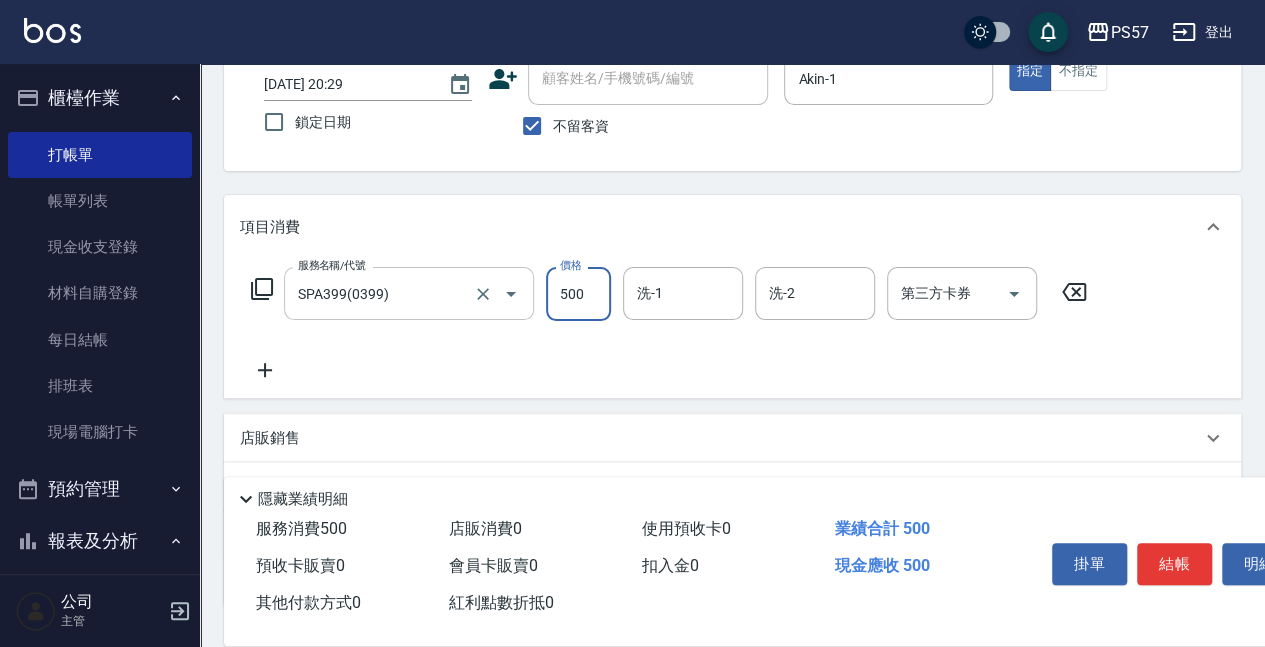 type on "500" 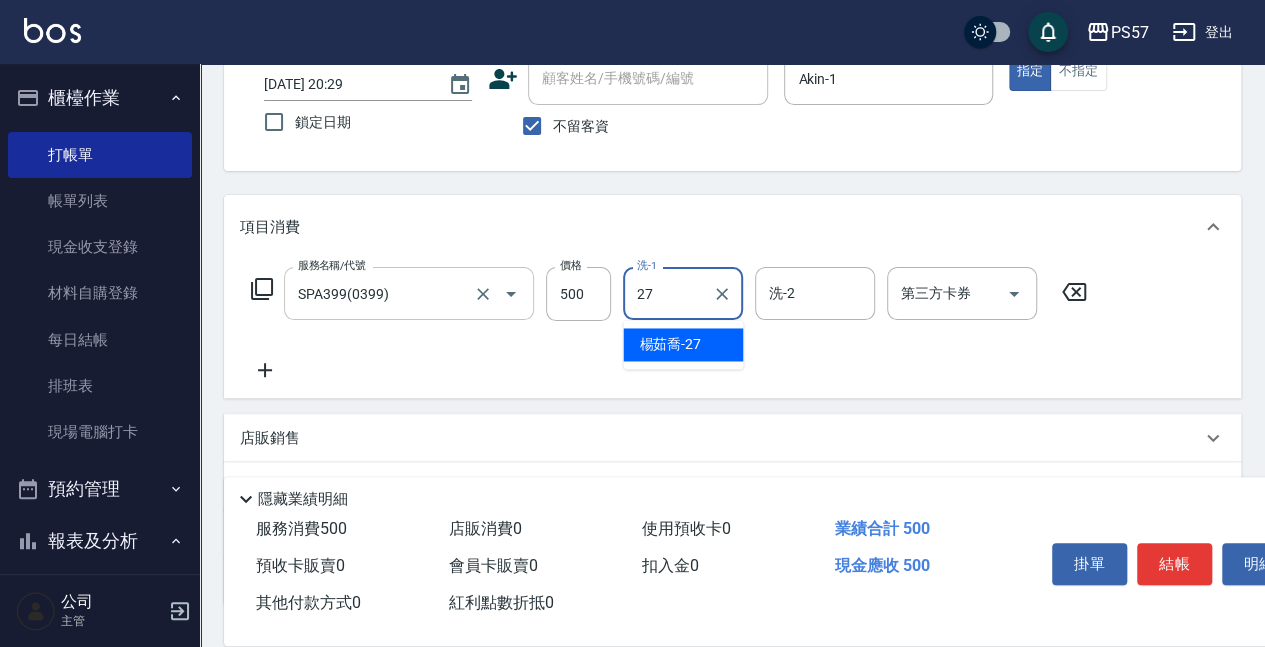 type on "[PERSON_NAME]-27" 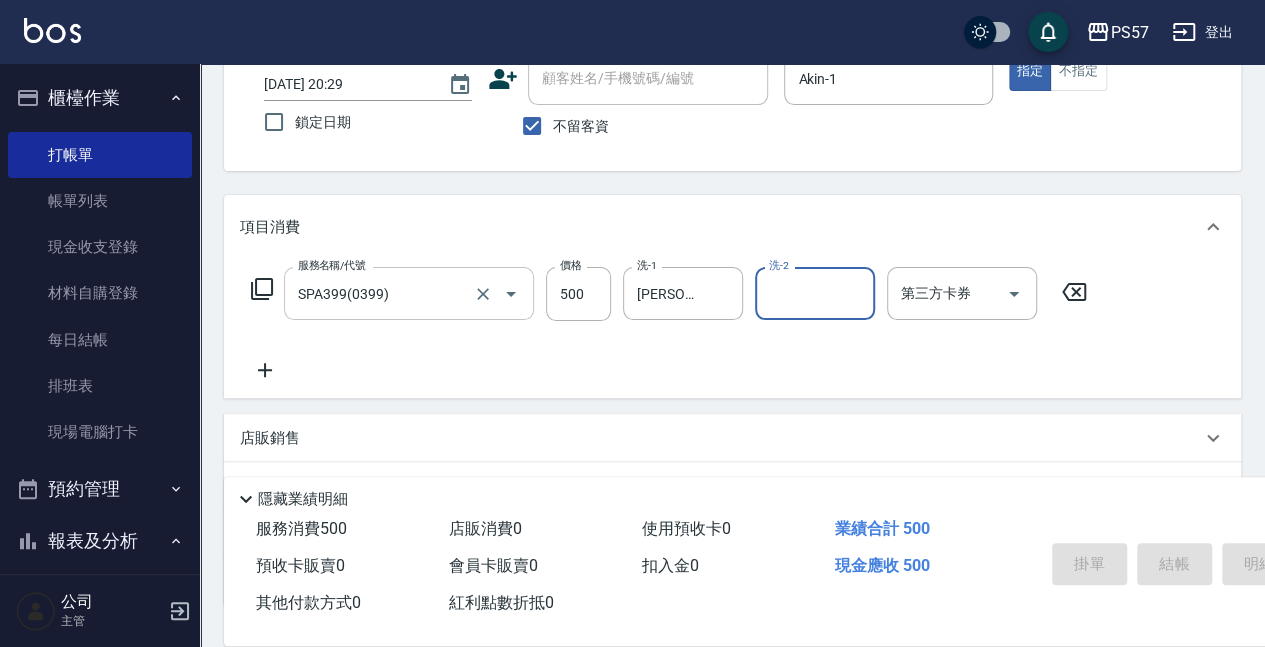 type 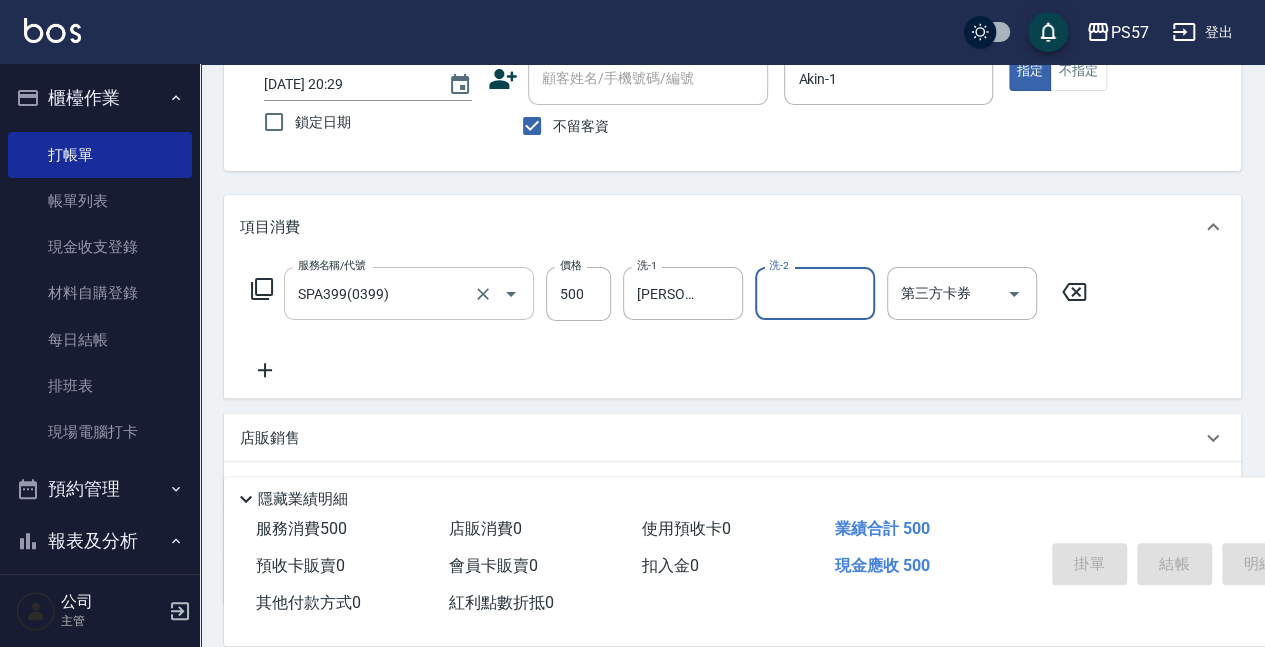 type 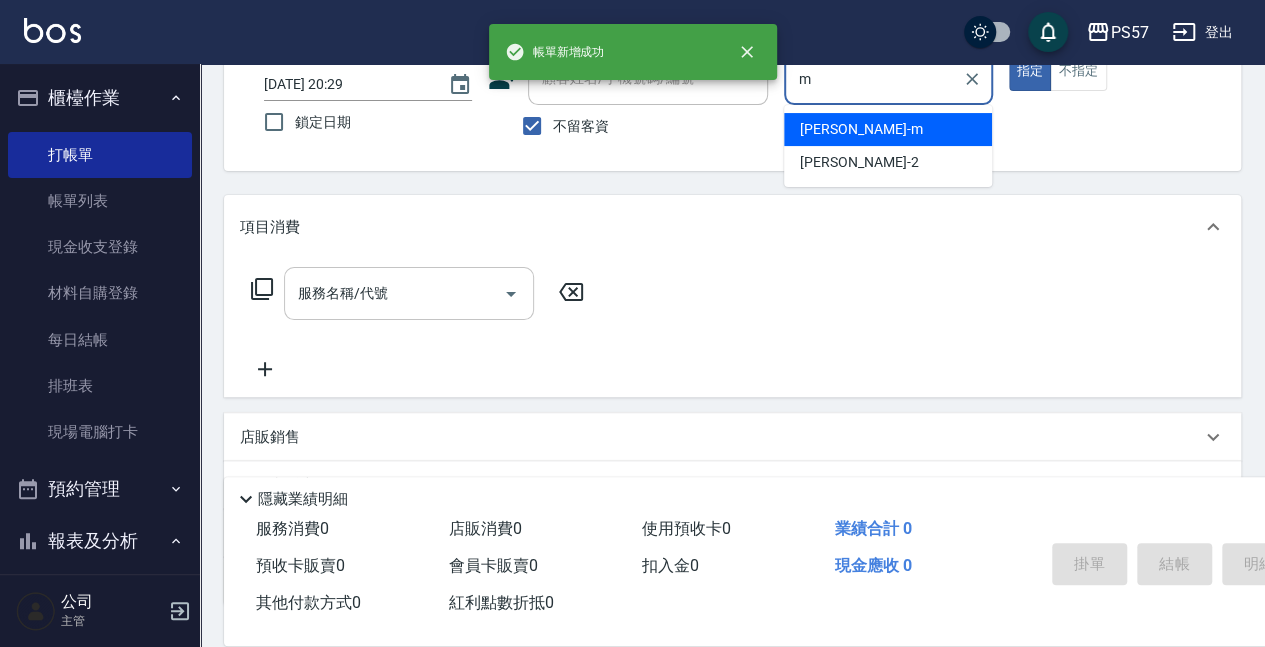 type on "[PERSON_NAME]-m" 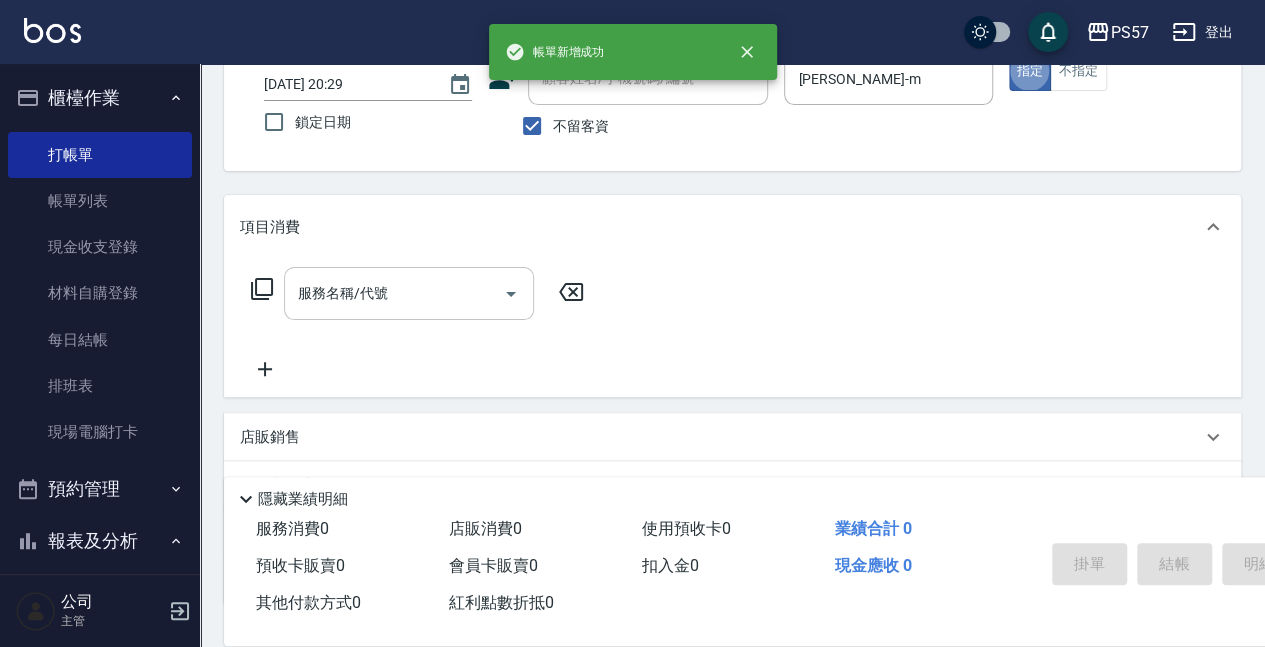 click on "服務名稱/代號" at bounding box center (394, 293) 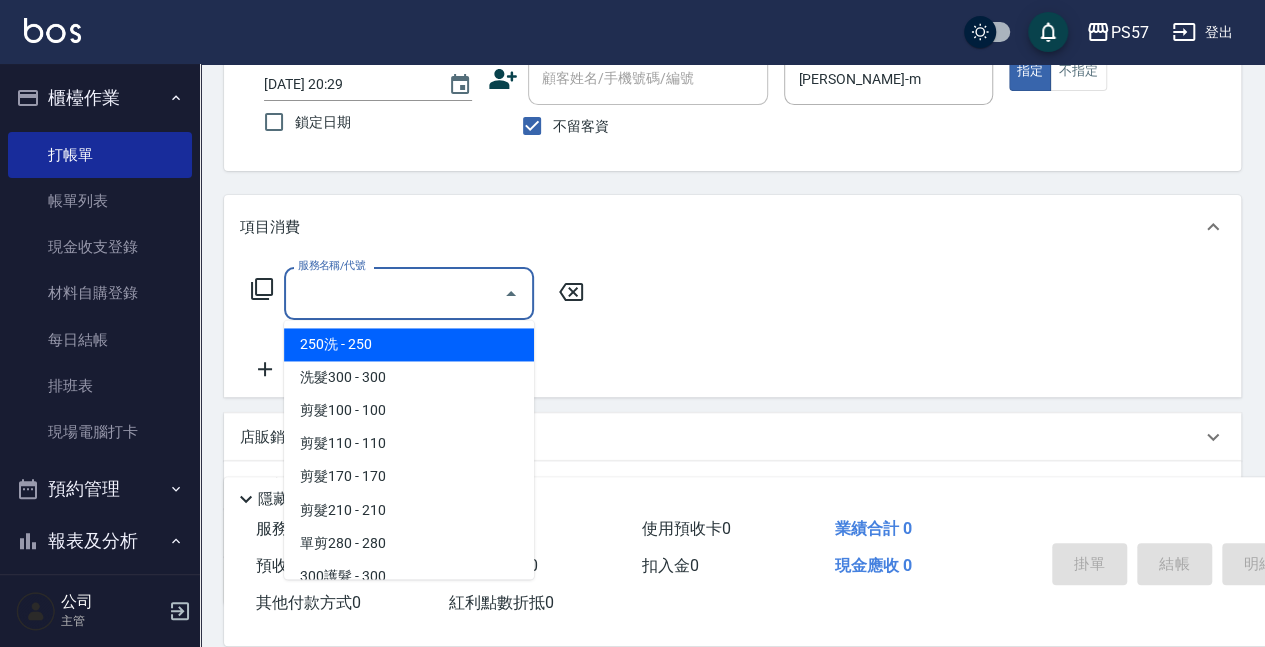 type on "0" 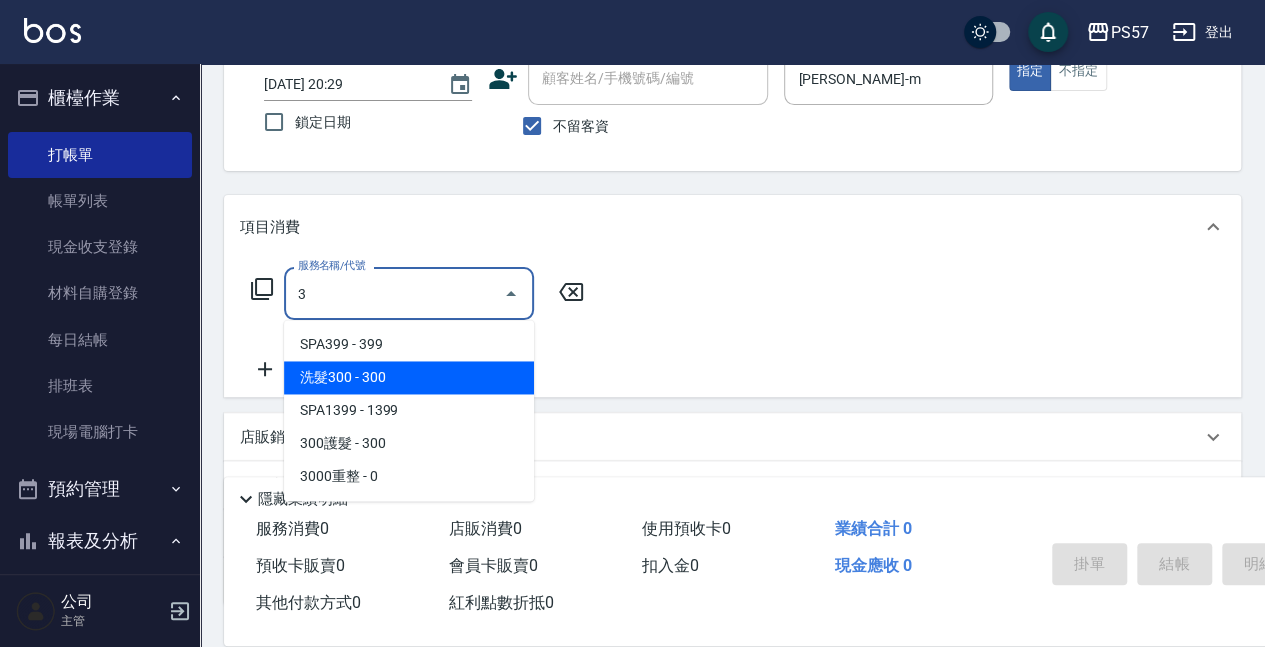 click on "洗髮300 - 300" at bounding box center [409, 377] 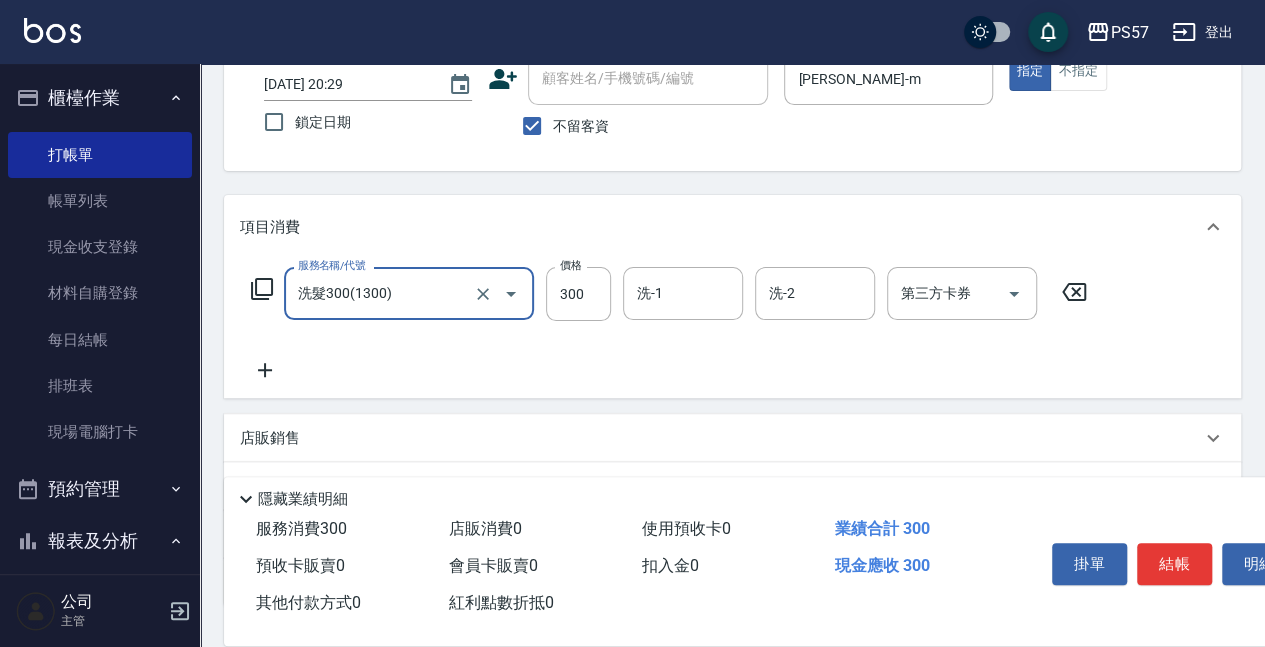 type on "洗髮300(1300)" 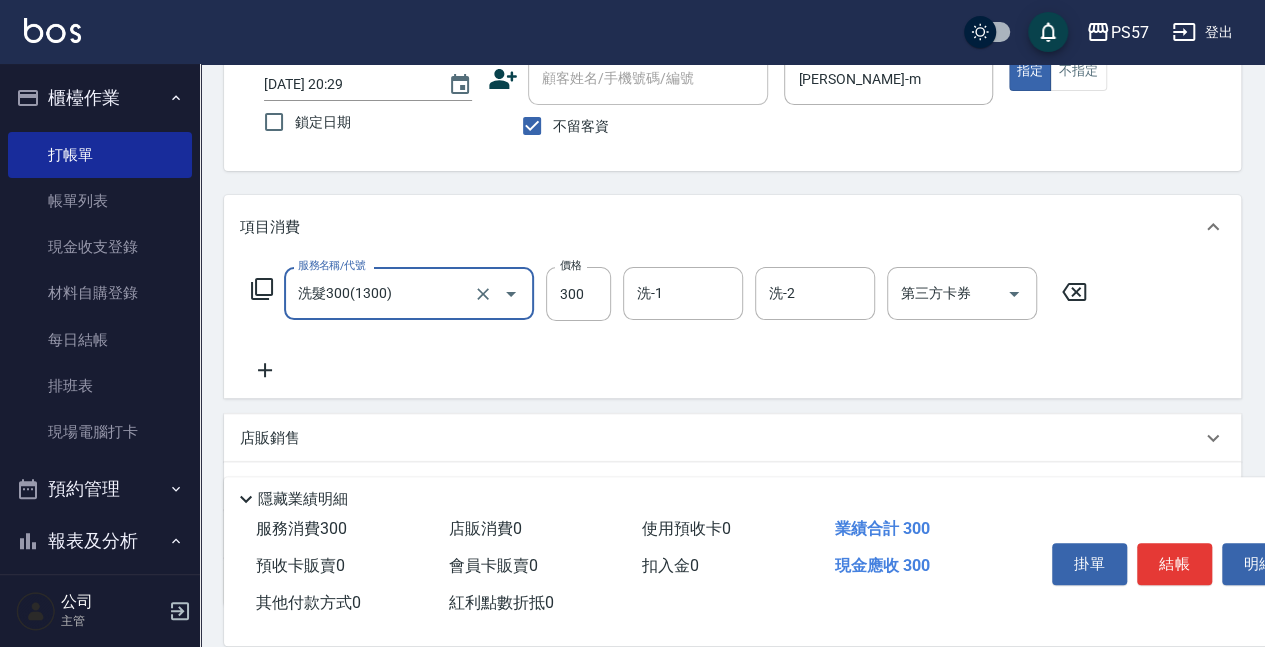click 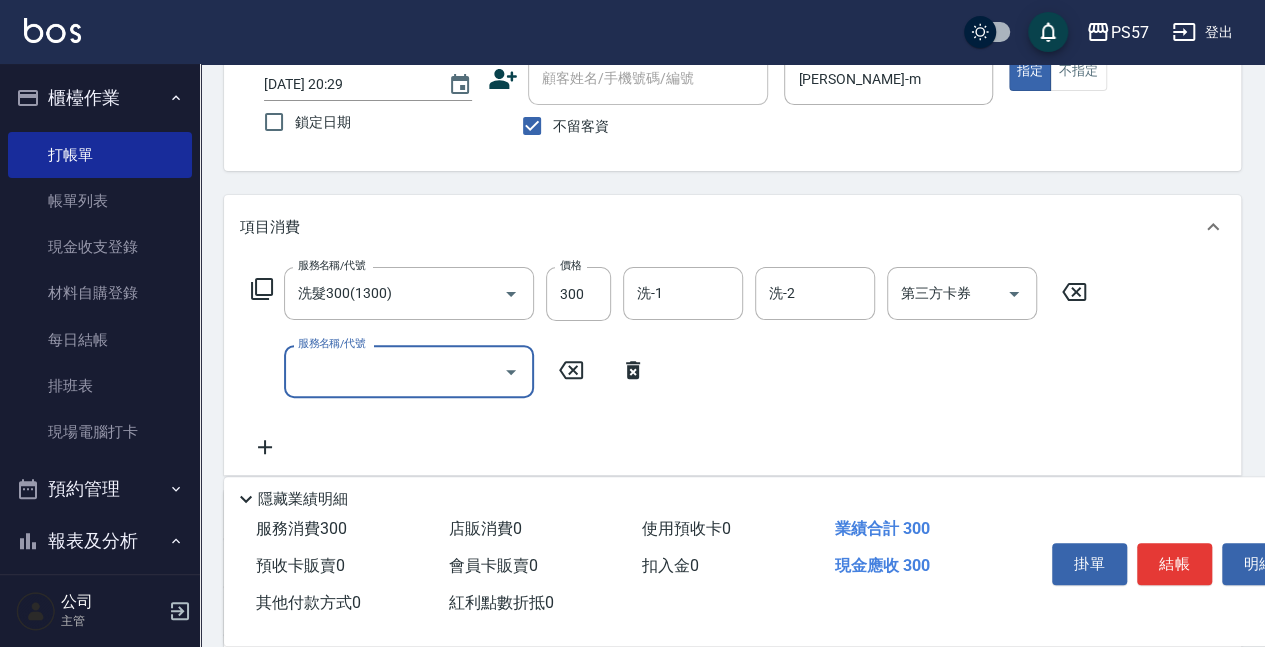 click on "服務名稱/代號" at bounding box center (394, 371) 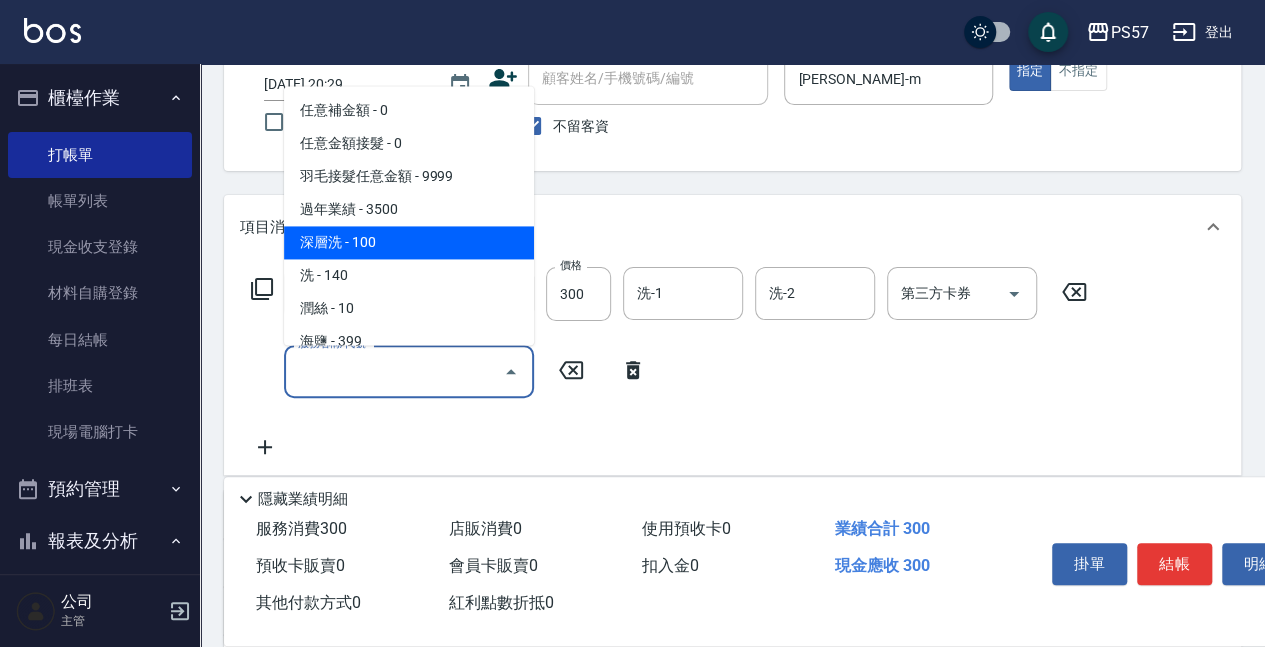 click on "深層洗 - 100" at bounding box center (409, 243) 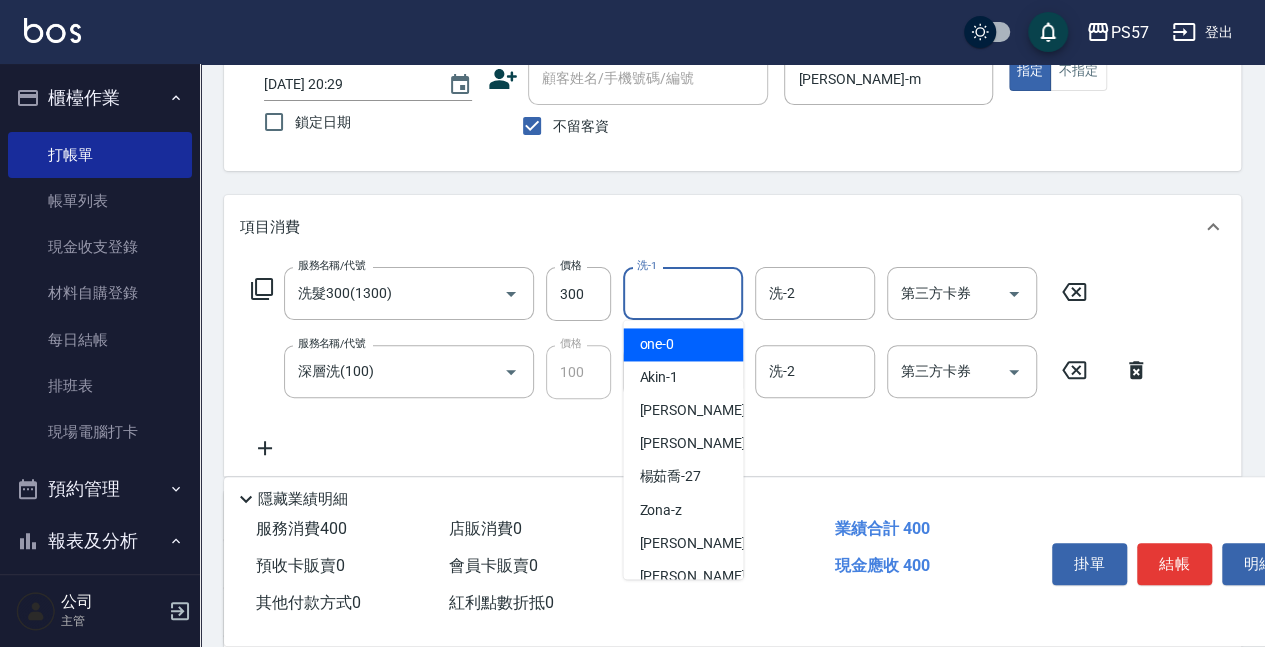 click on "洗-1" at bounding box center [683, 293] 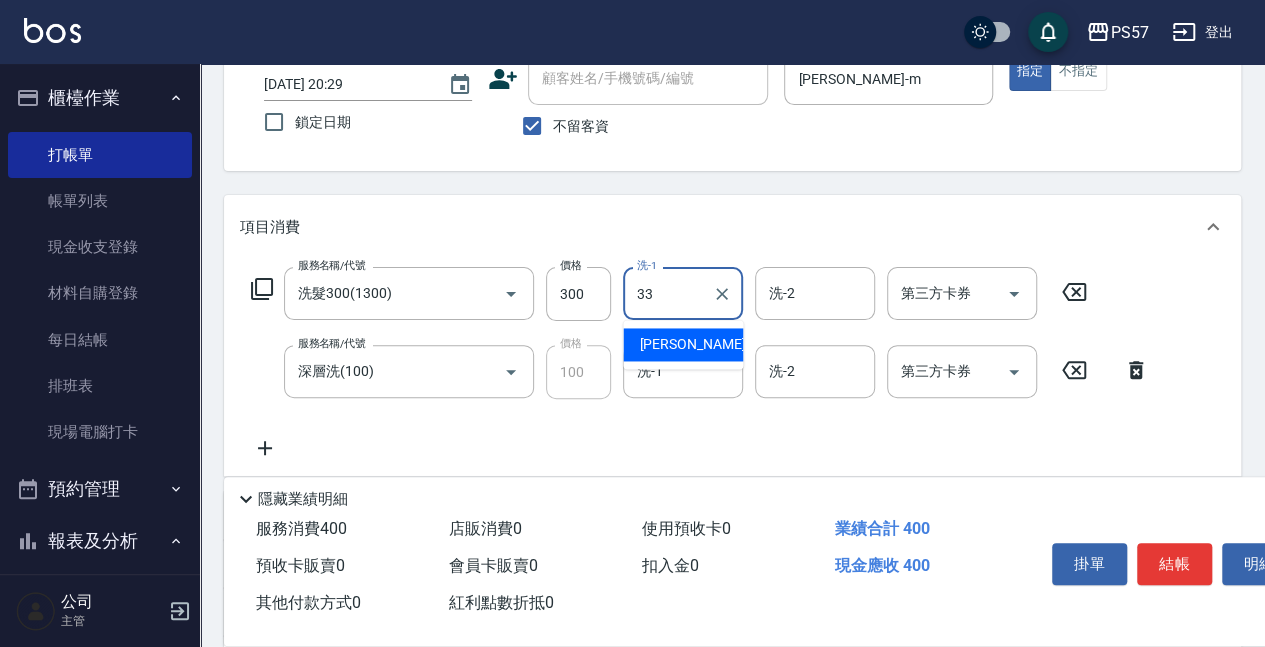 type on "[PERSON_NAME]-33" 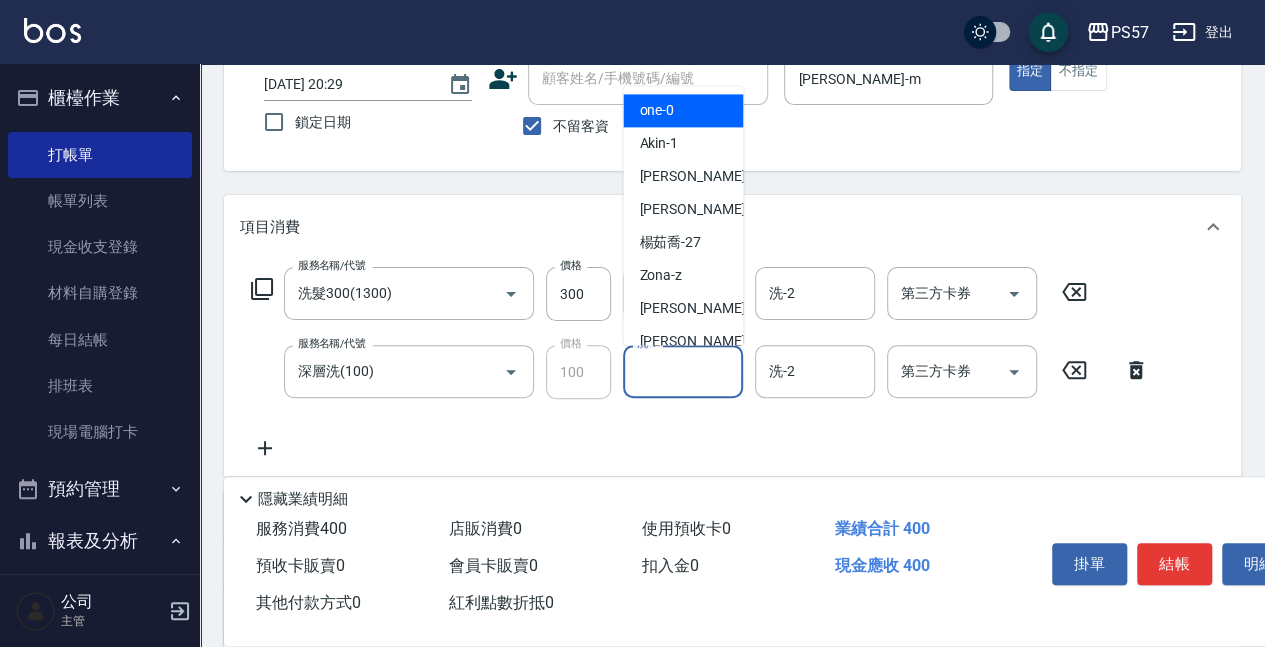 click on "洗-1" at bounding box center [683, 371] 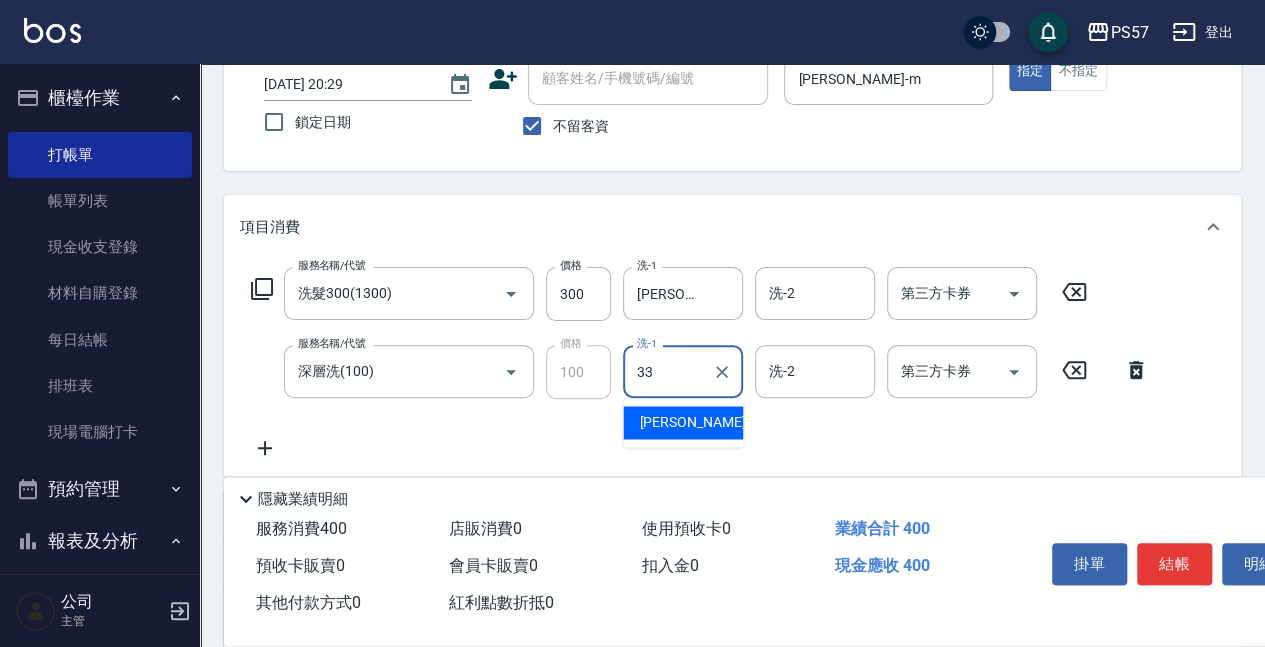 type on "[PERSON_NAME]-33" 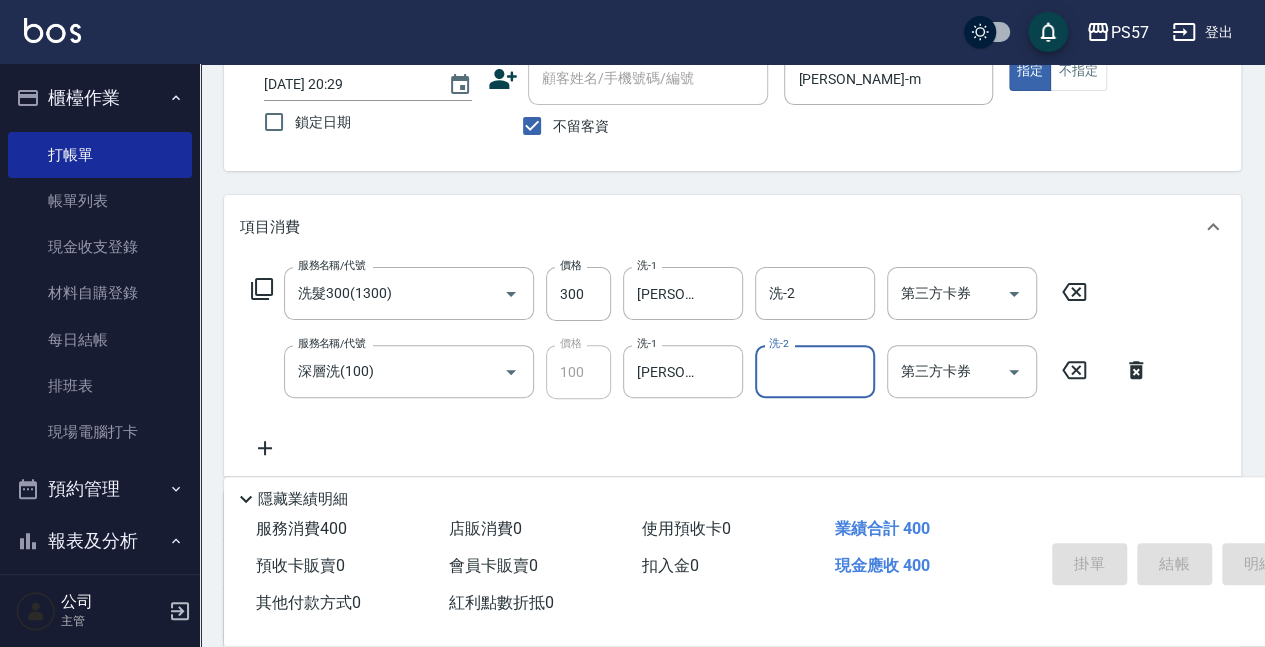 type 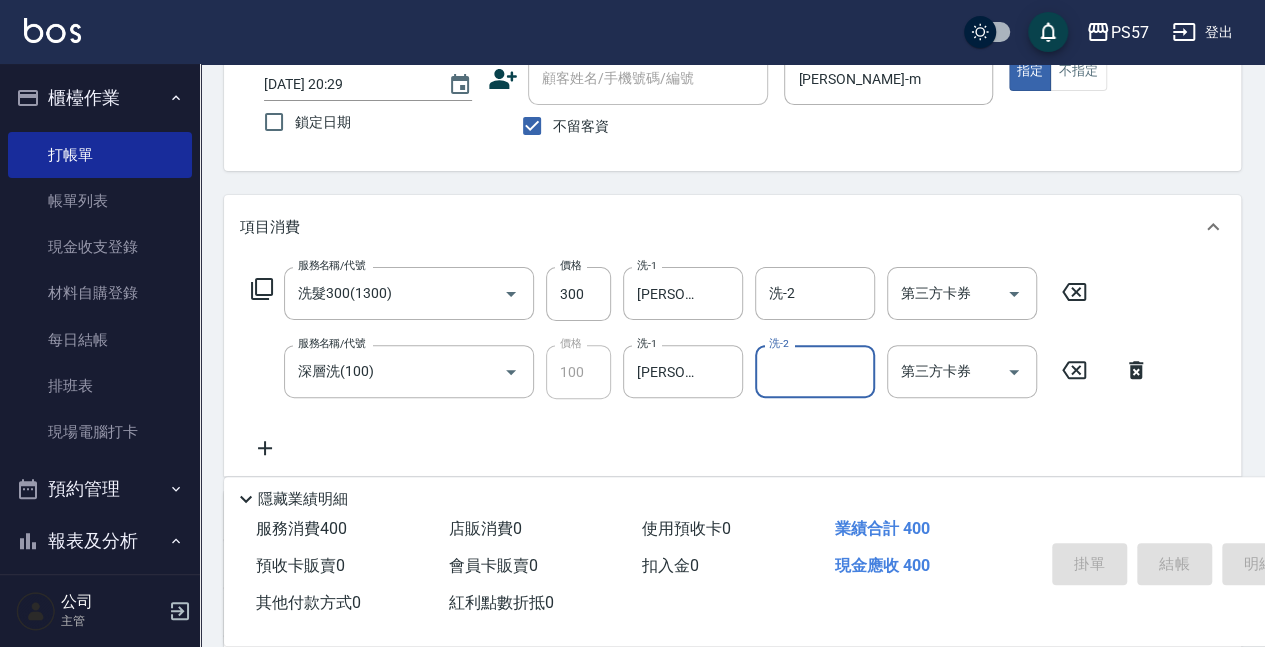 type 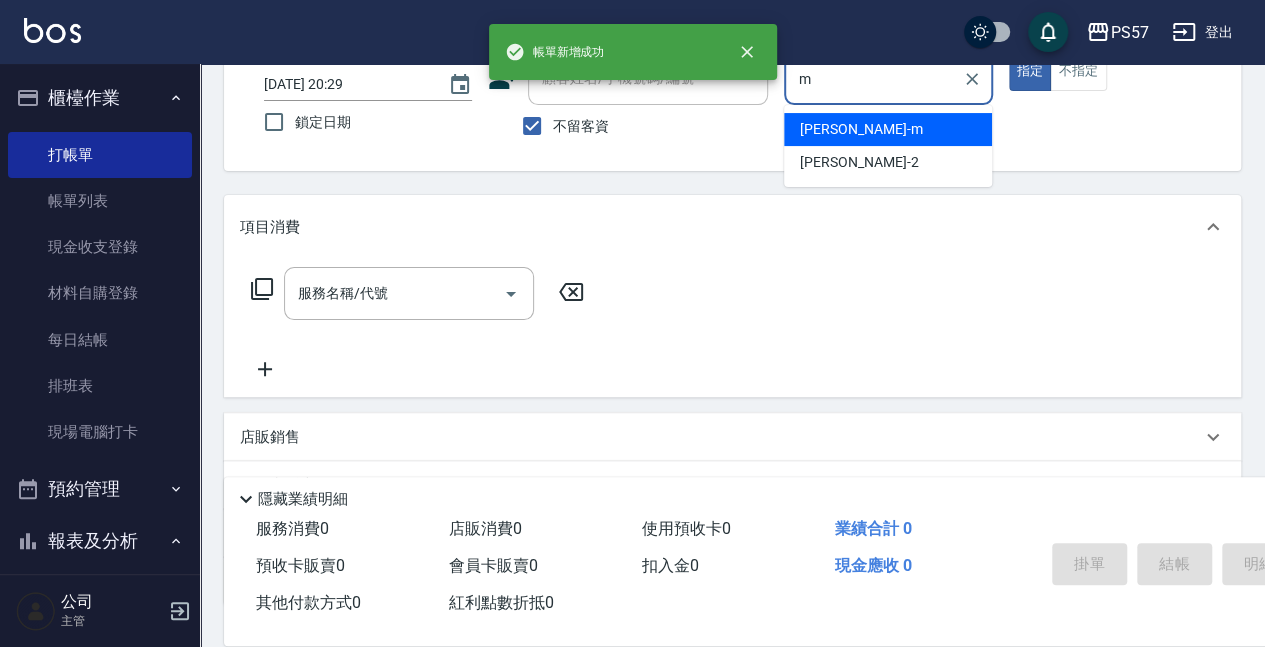 type on "[PERSON_NAME]-m" 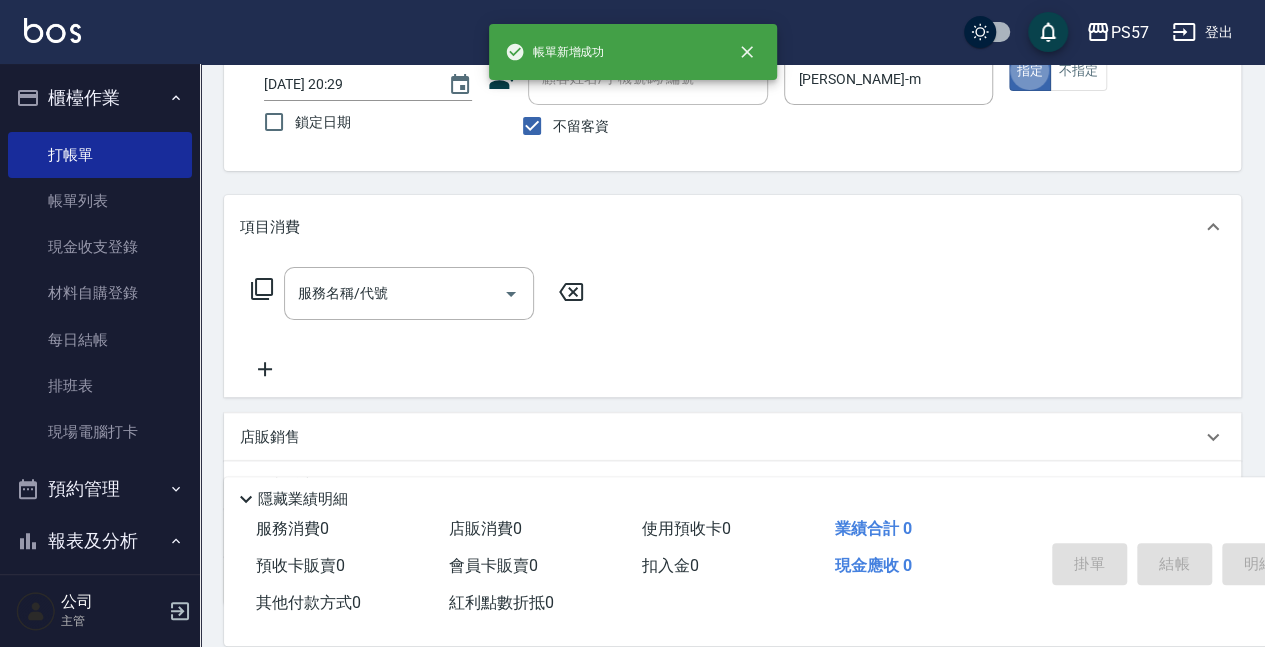click on "服務名稱/代號 服務名稱/代號" at bounding box center (418, 324) 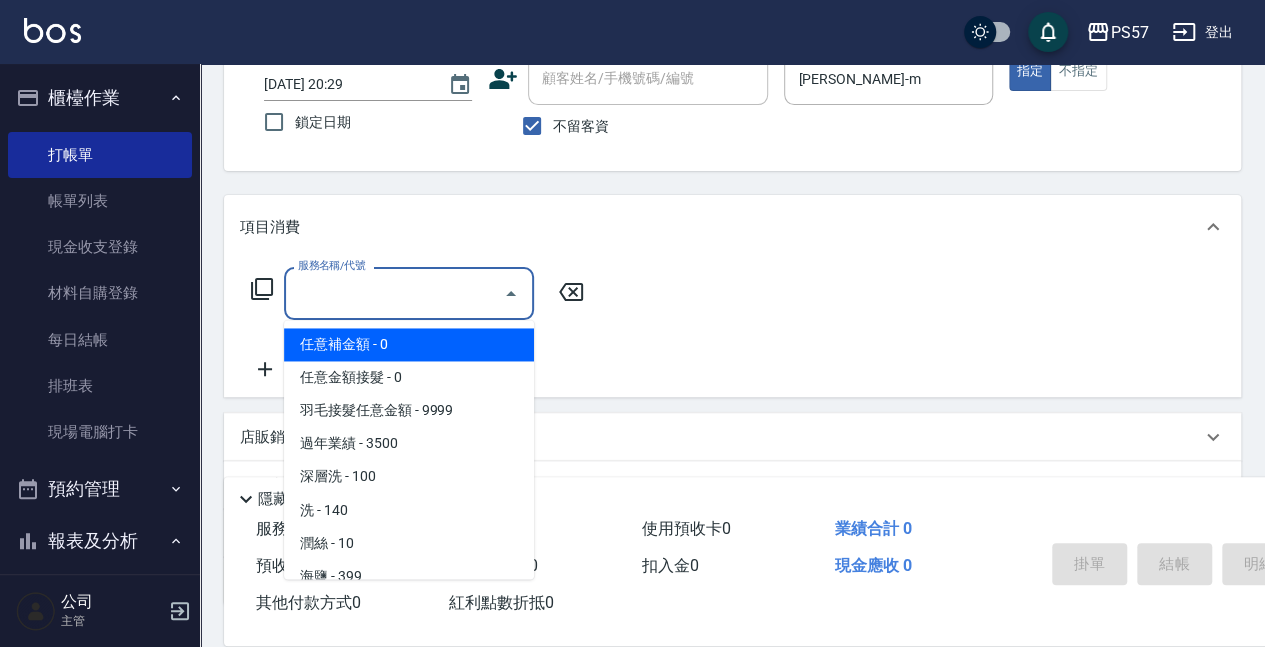 click on "服務名稱/代號" at bounding box center (394, 293) 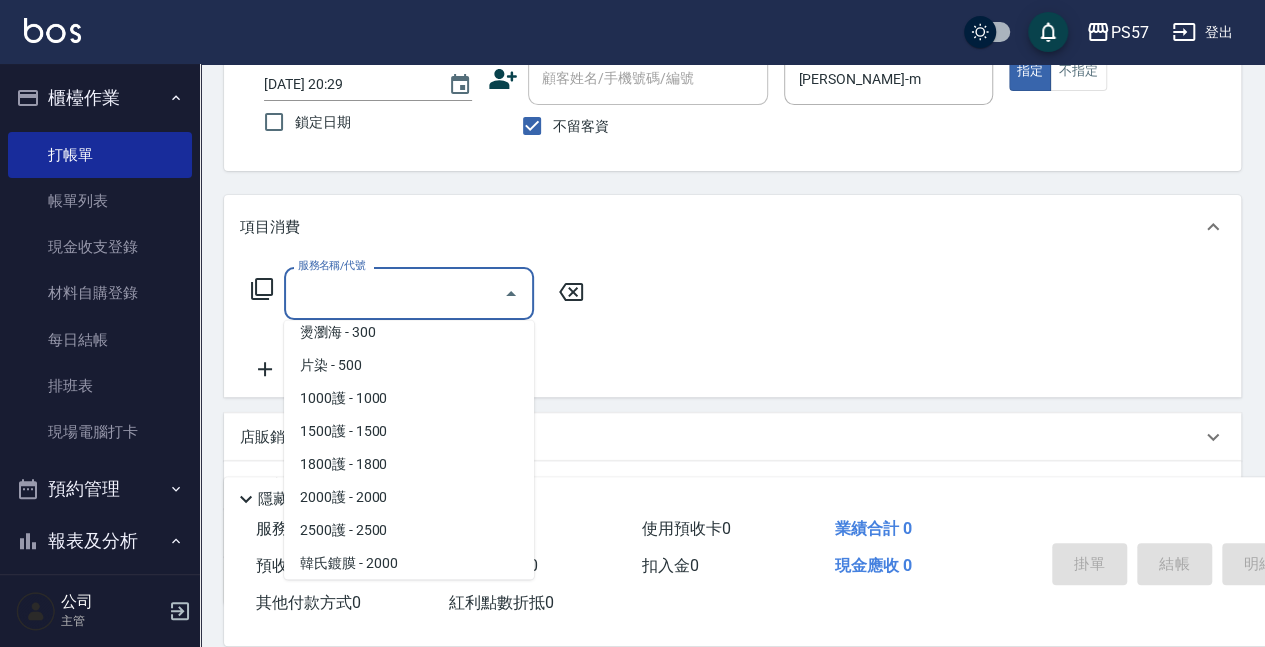 scroll, scrollTop: 1869, scrollLeft: 0, axis: vertical 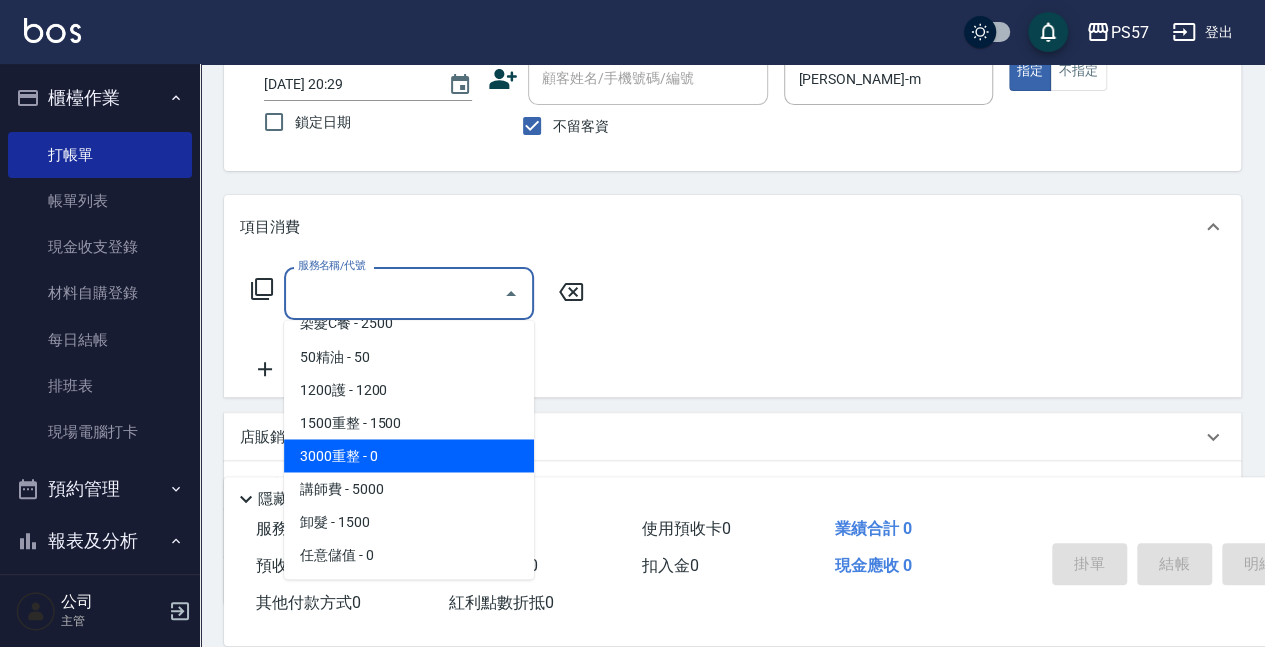 click on "3000重整 - 0" at bounding box center [409, 455] 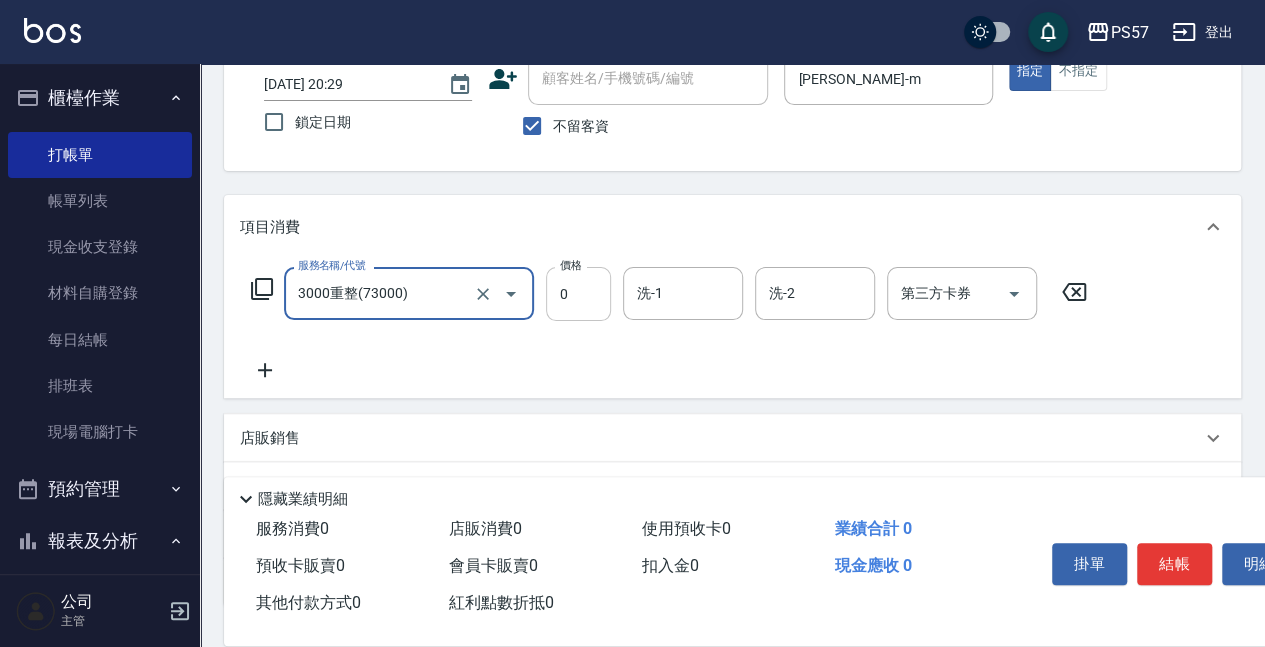 click on "0" at bounding box center [578, 294] 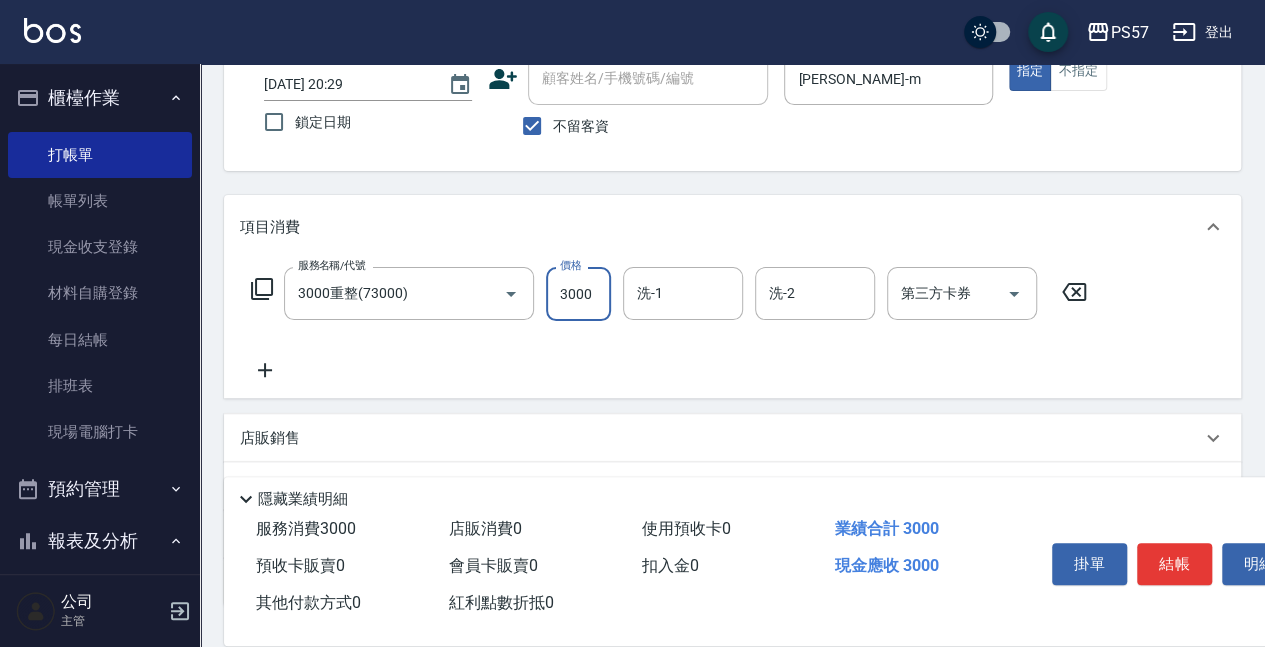 type on "3000" 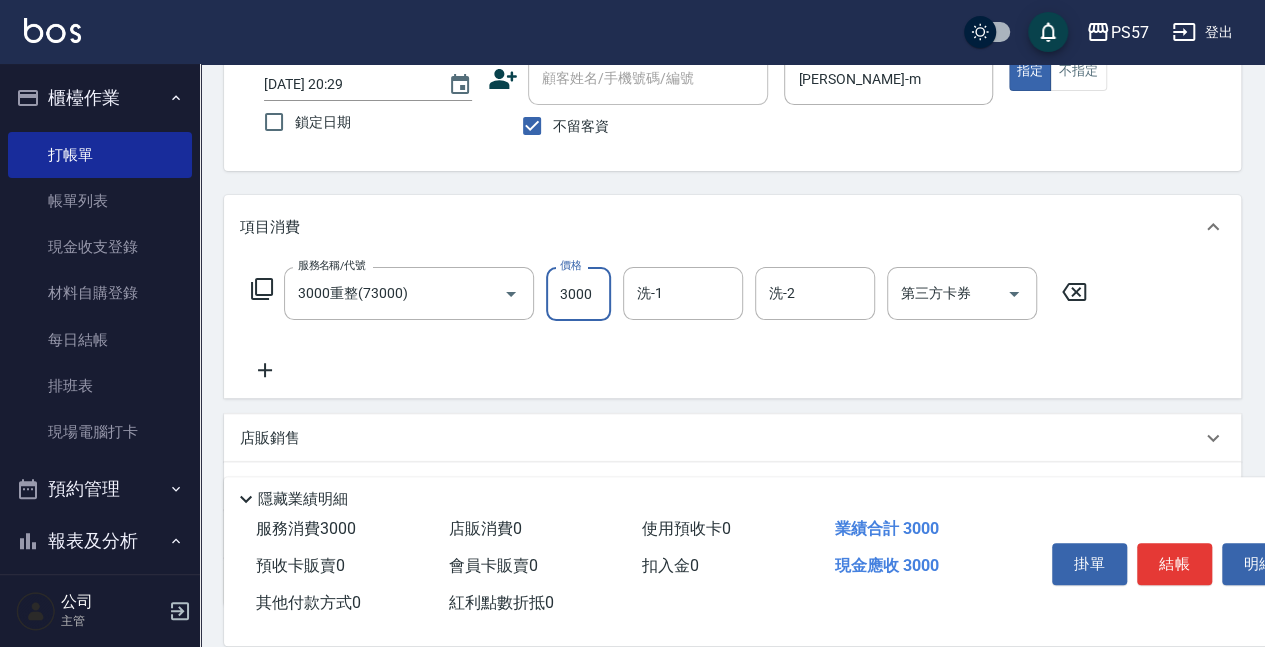 click 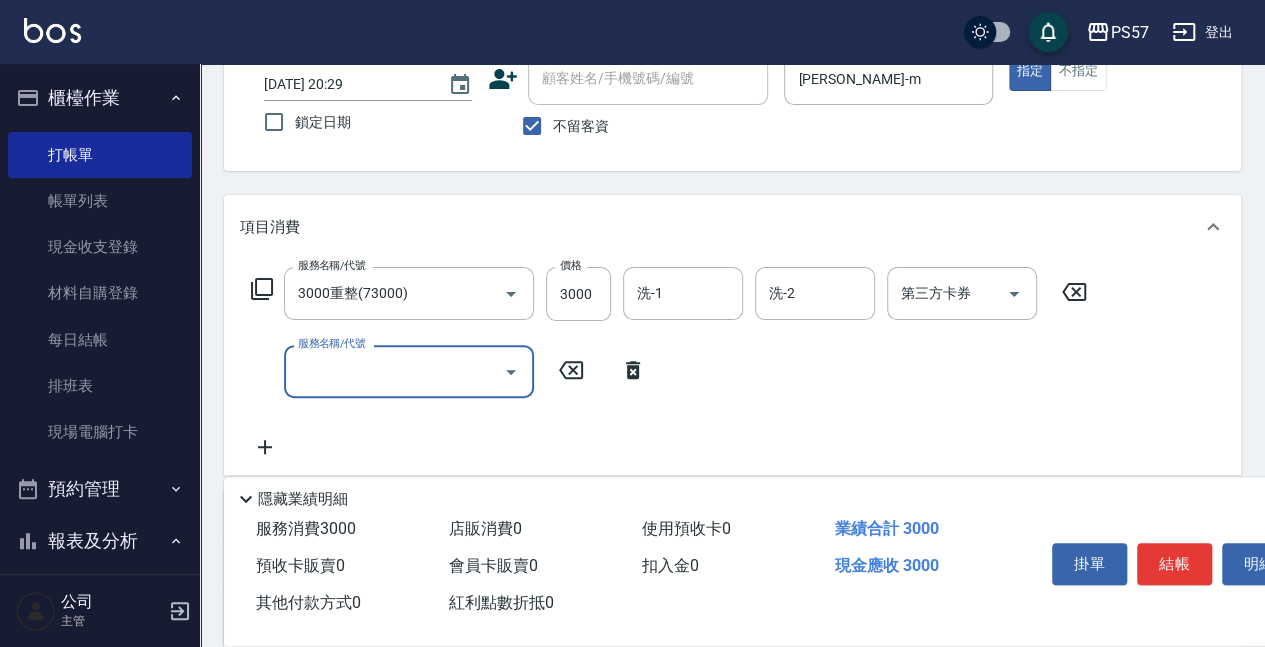 click on "服務名稱/代號" at bounding box center (394, 371) 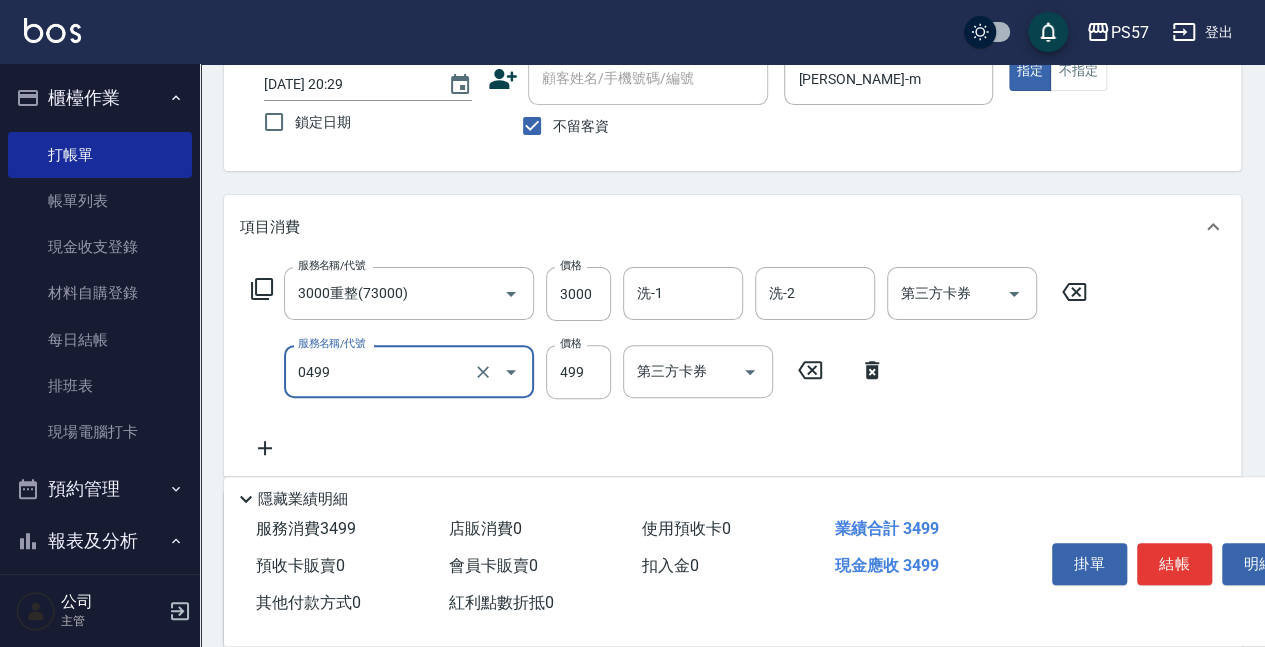 type on "SPA499(0499)" 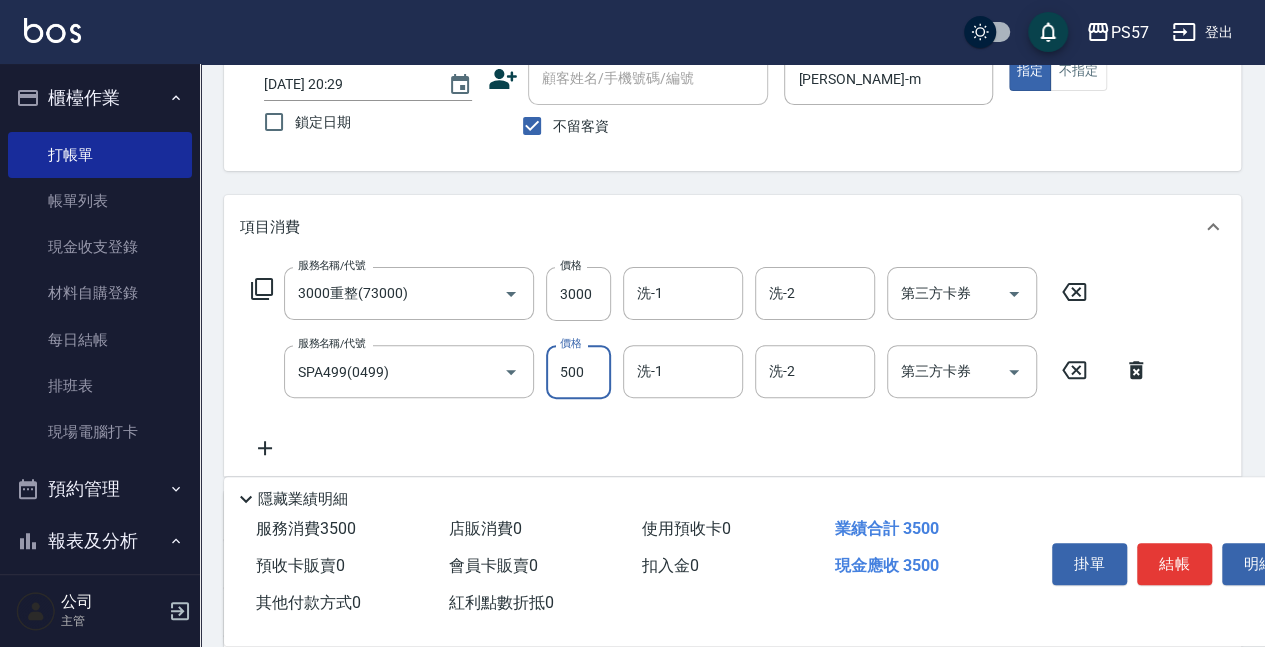 type on "500" 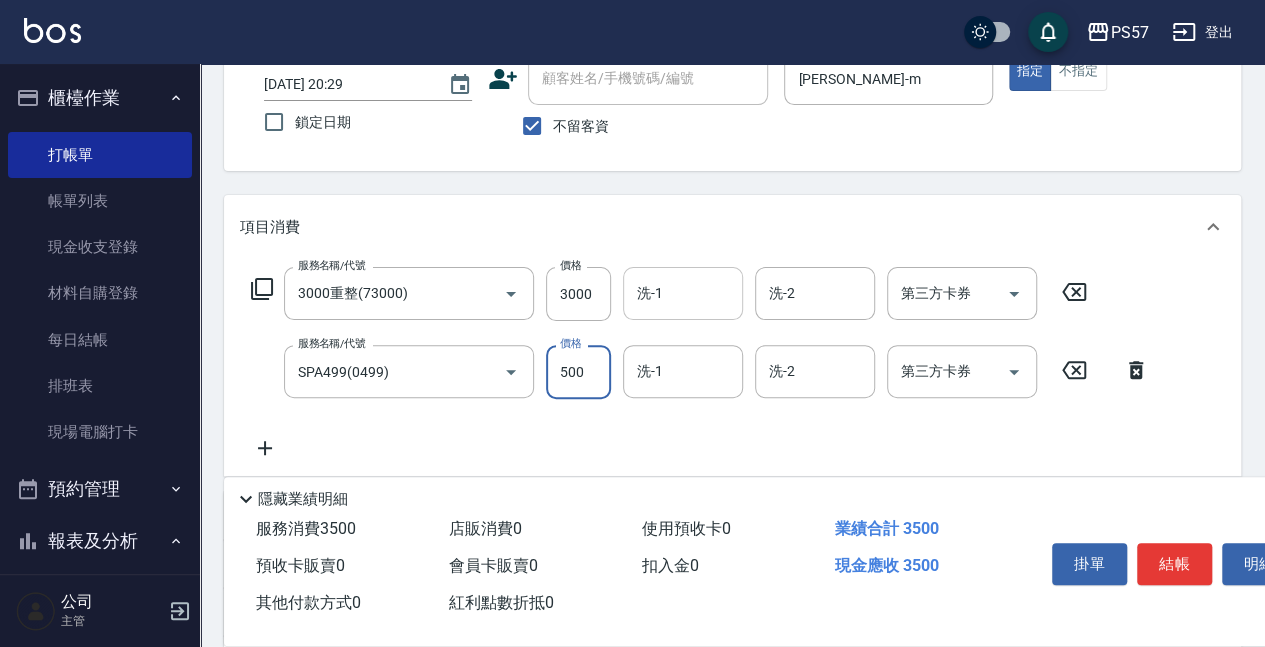 click on "洗-1" at bounding box center [683, 293] 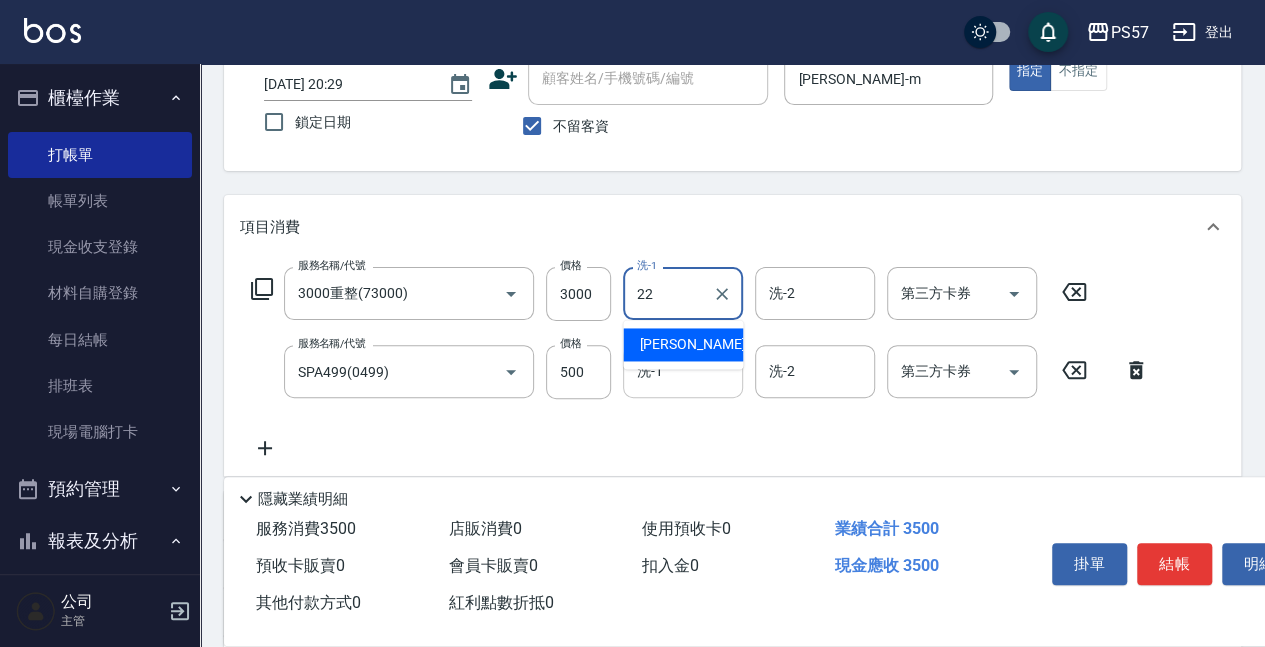 type on "[PERSON_NAME]-22" 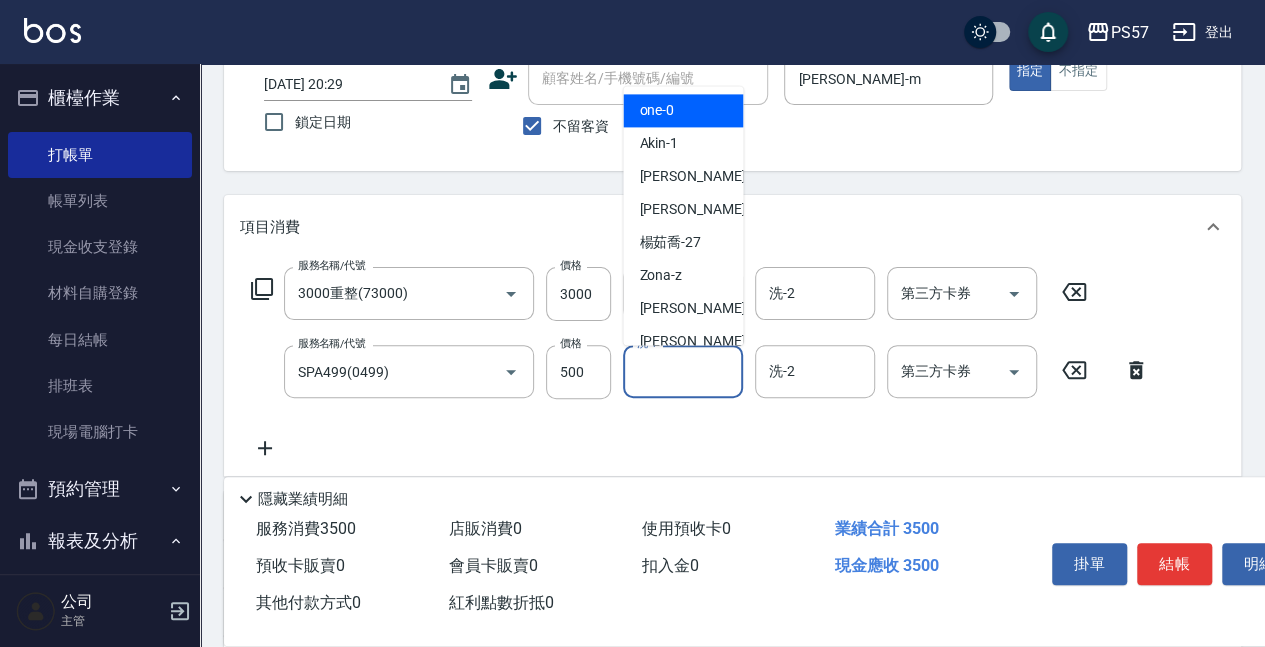 click on "洗-1" at bounding box center [683, 371] 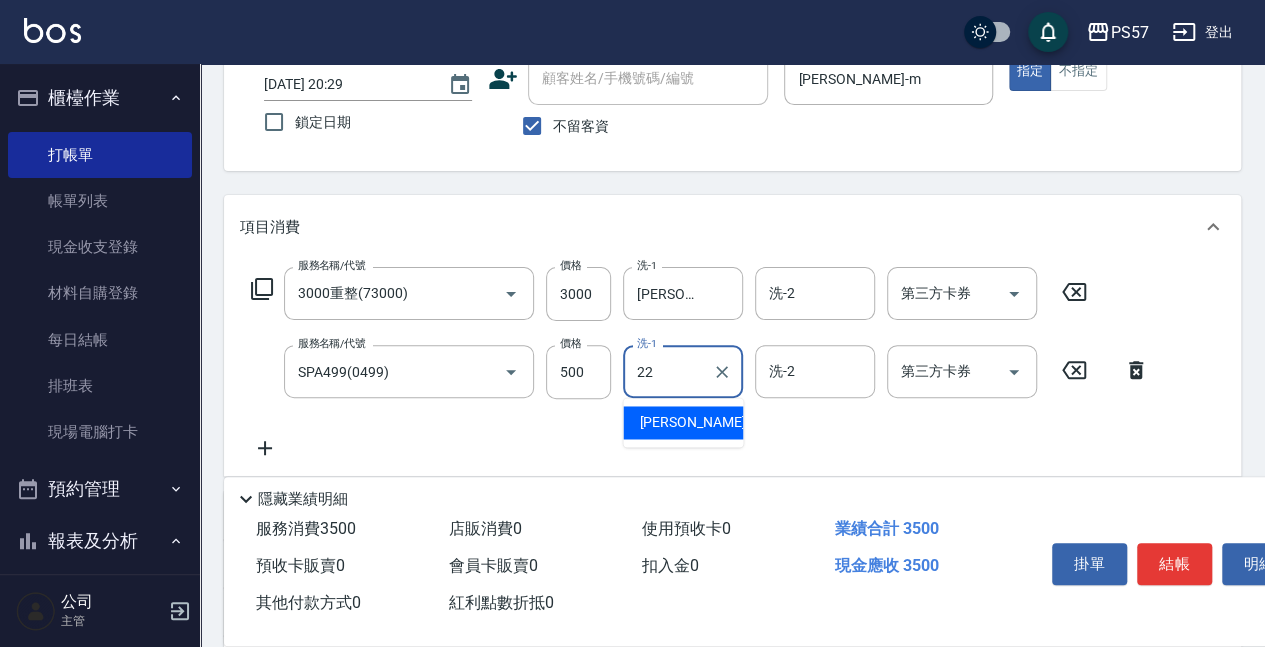 type on "[PERSON_NAME]-22" 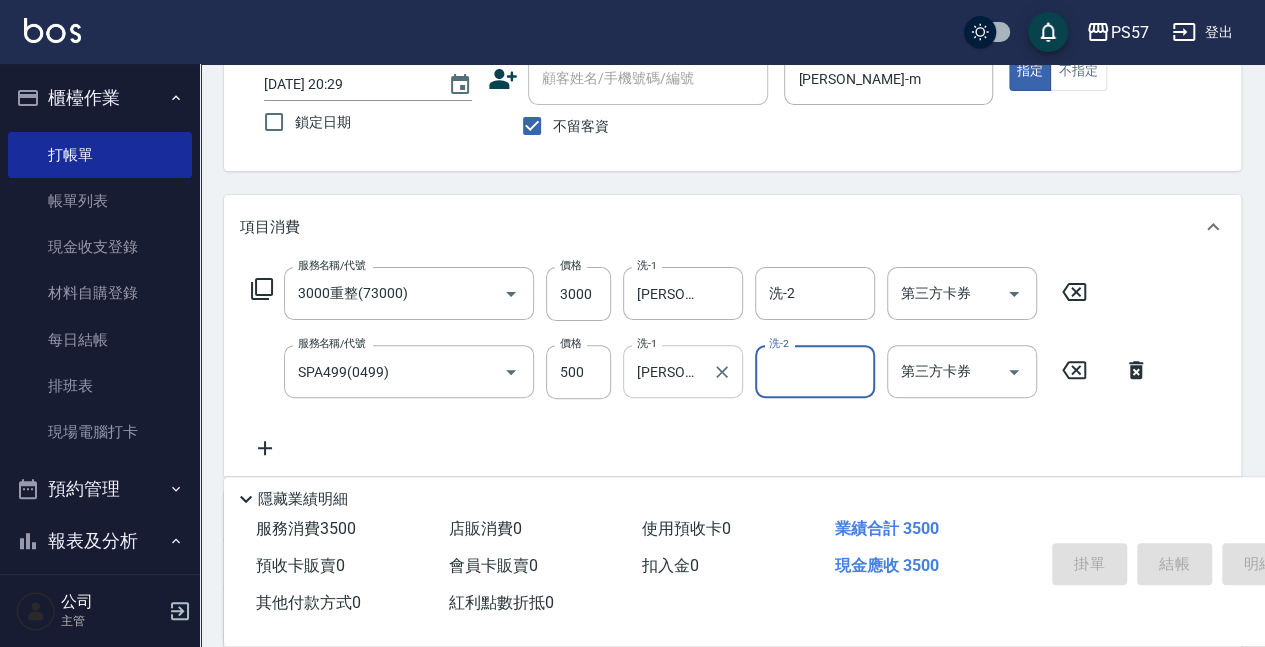 type 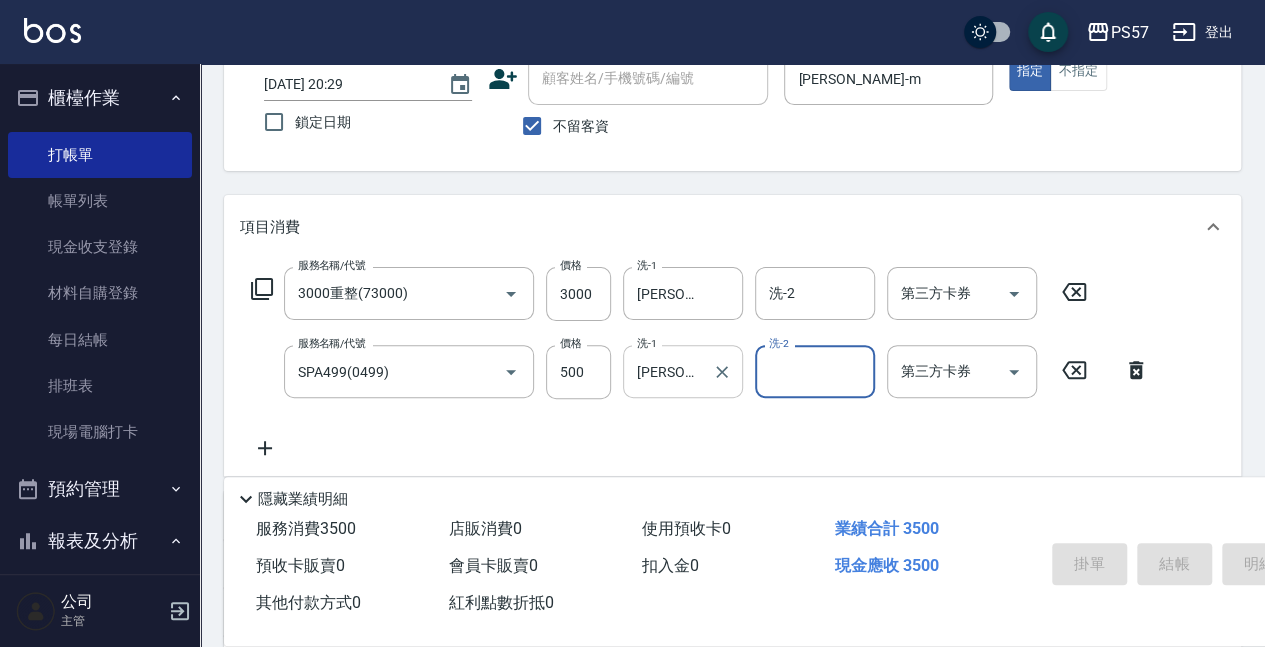 type 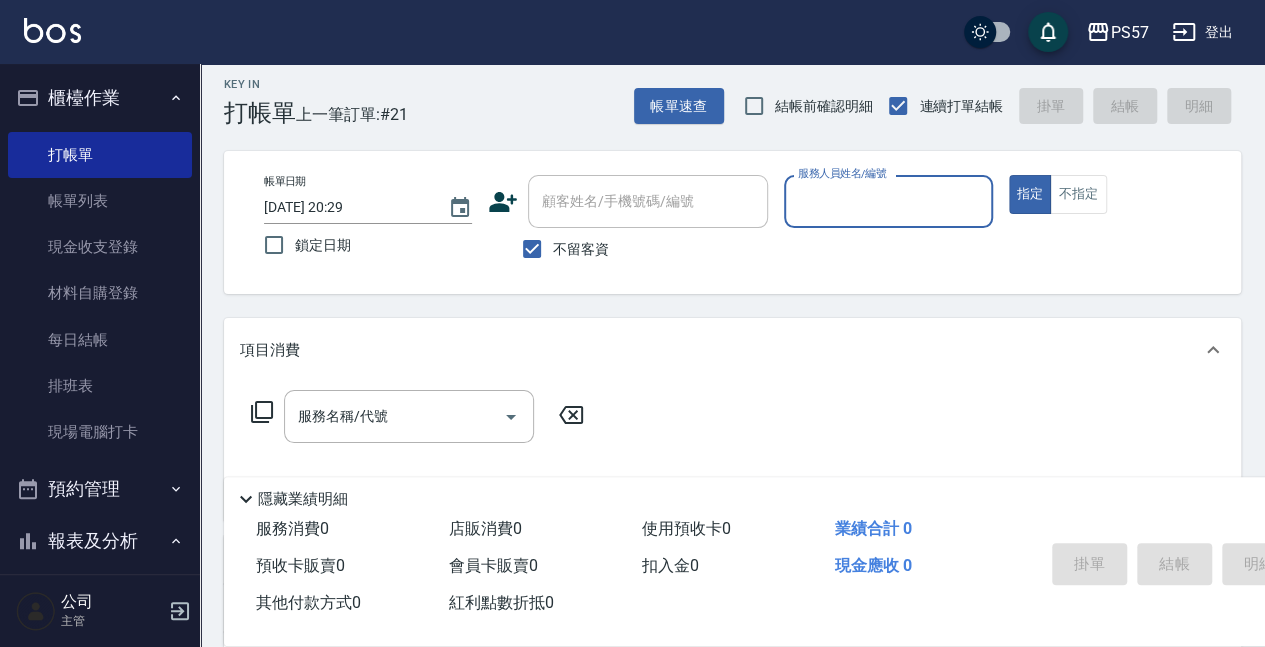 scroll, scrollTop: 0, scrollLeft: 0, axis: both 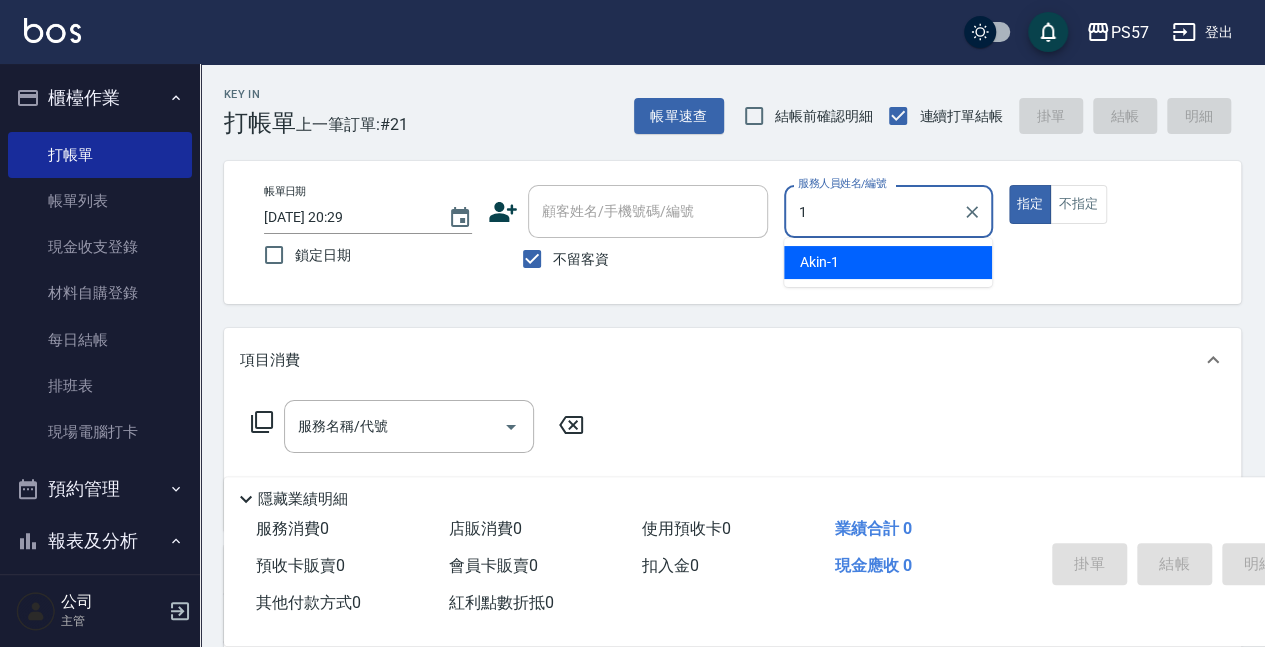 type on "Akin-1" 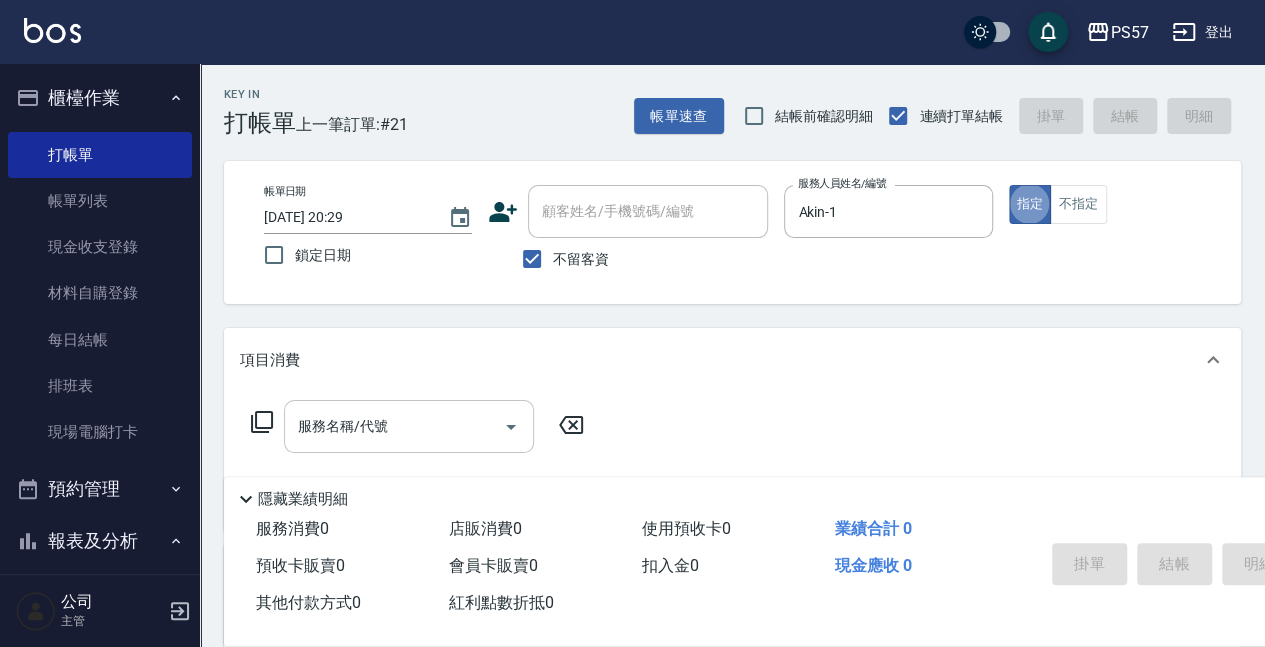 click on "服務名稱/代號" at bounding box center [409, 426] 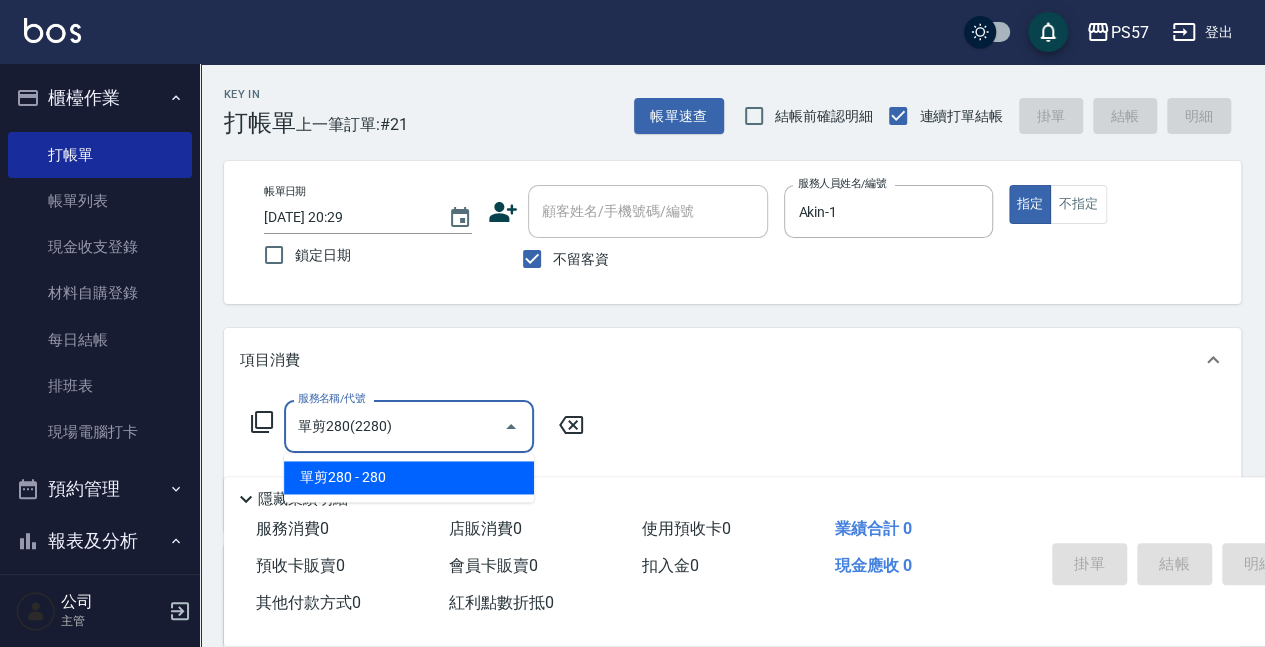 type on "單剪280(2280)" 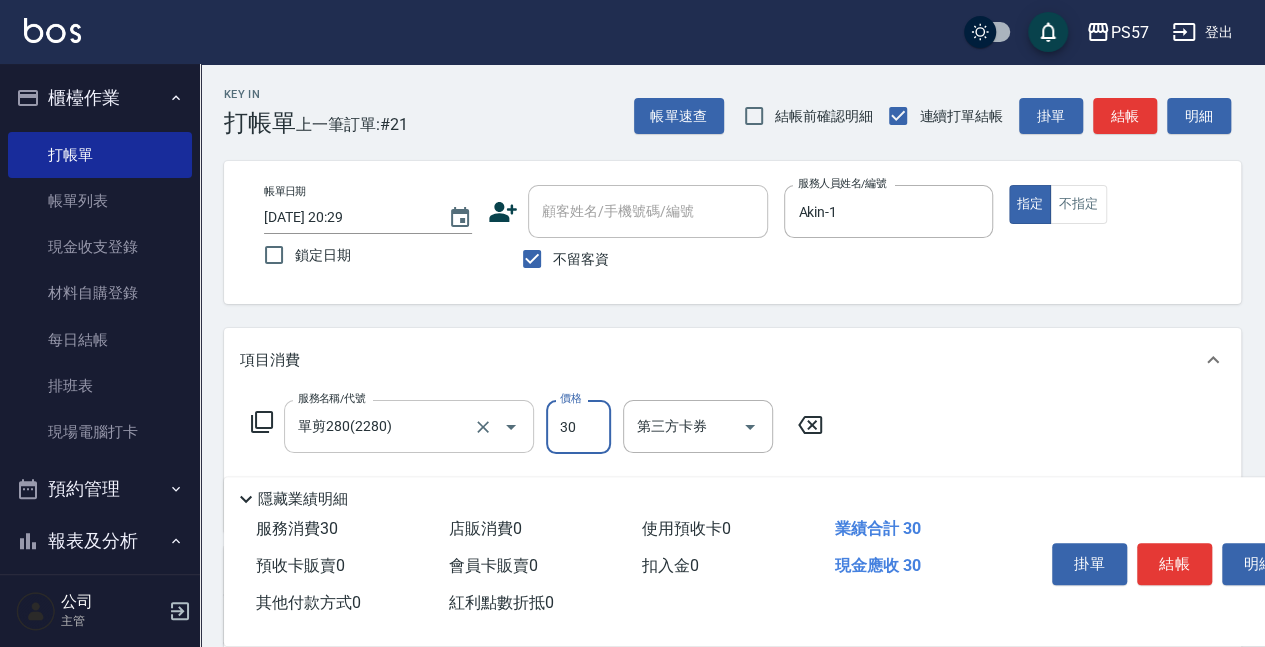 type on "300" 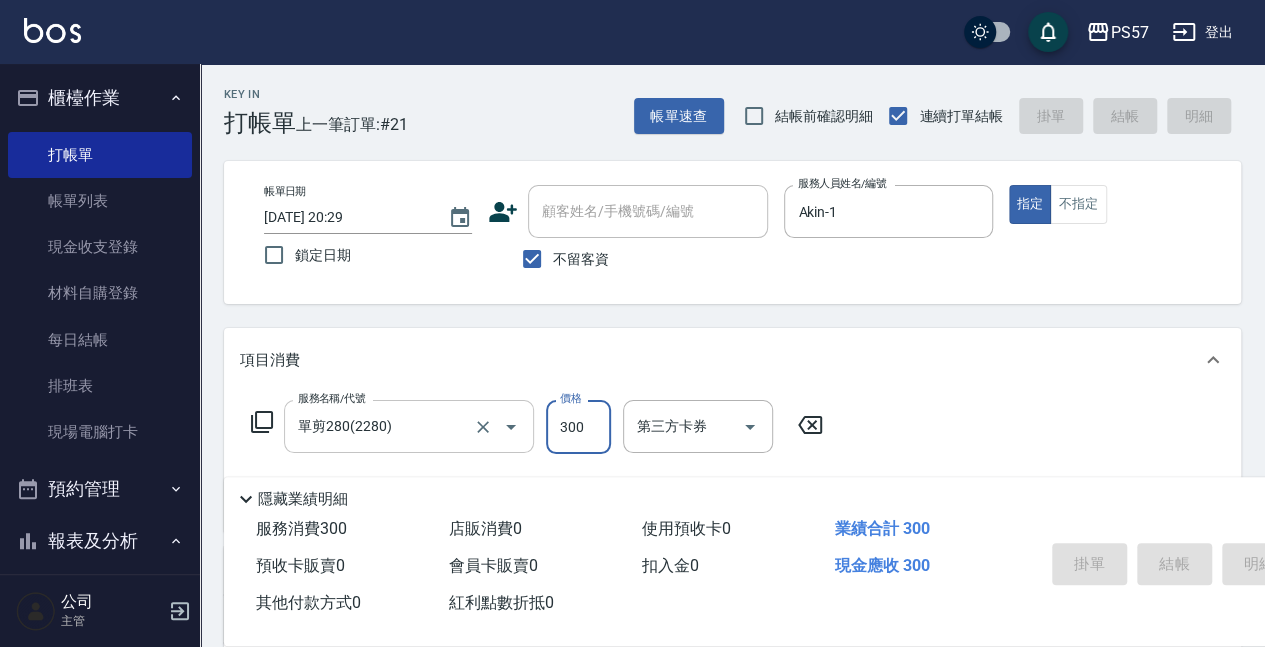 type on "[DATE] 20:31" 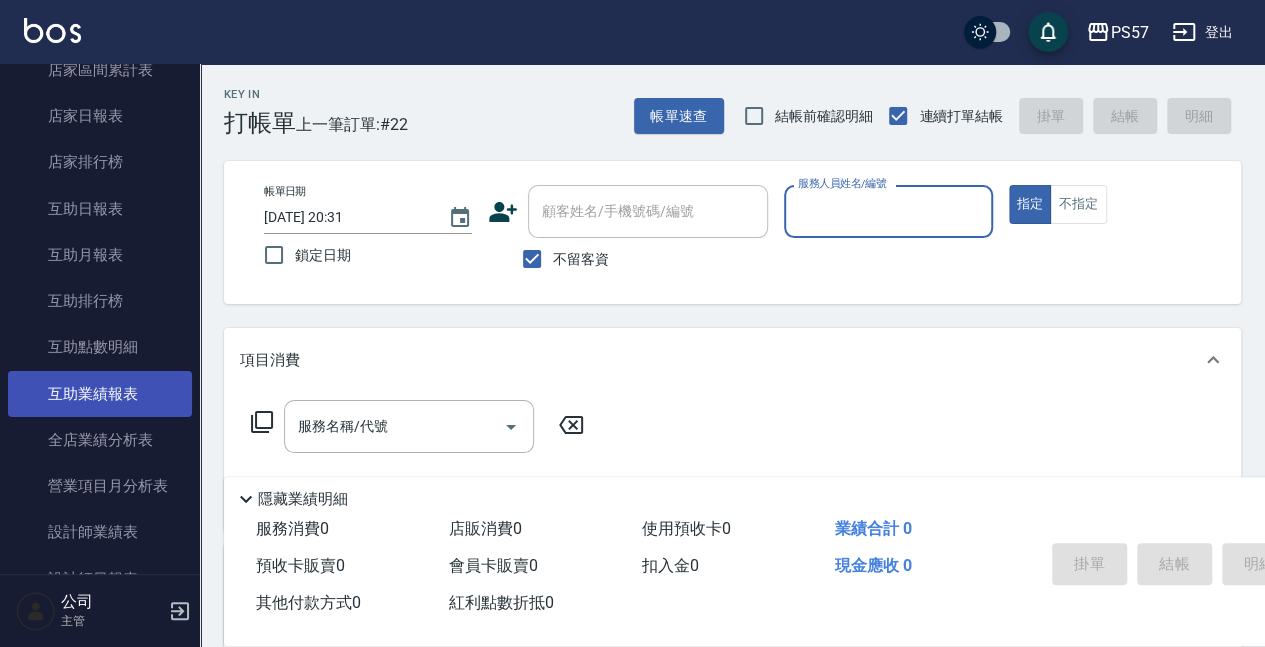 scroll, scrollTop: 666, scrollLeft: 0, axis: vertical 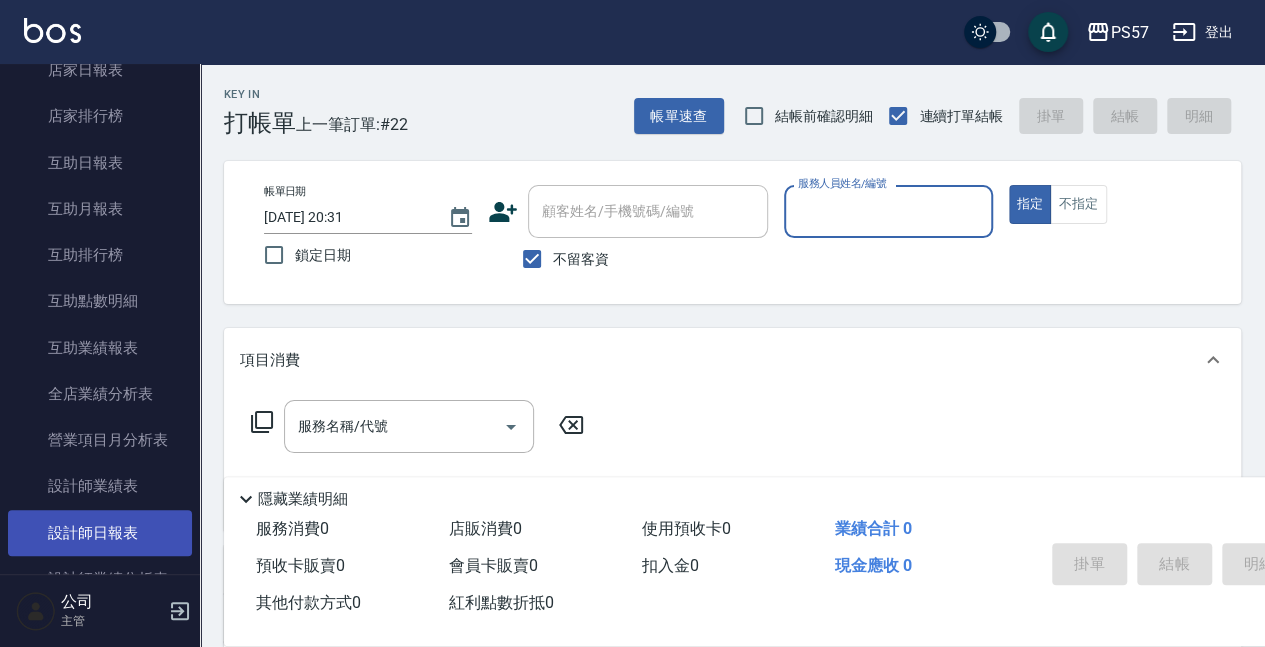 click on "設計師日報表" at bounding box center [100, 533] 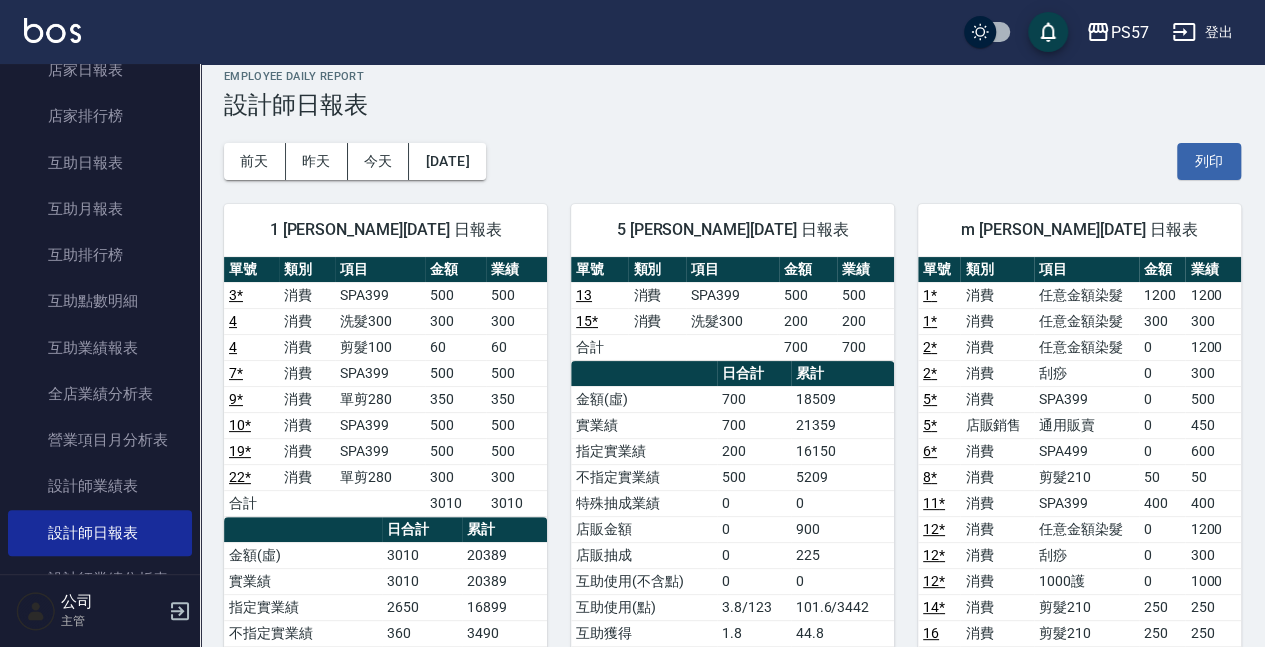 scroll, scrollTop: 0, scrollLeft: 0, axis: both 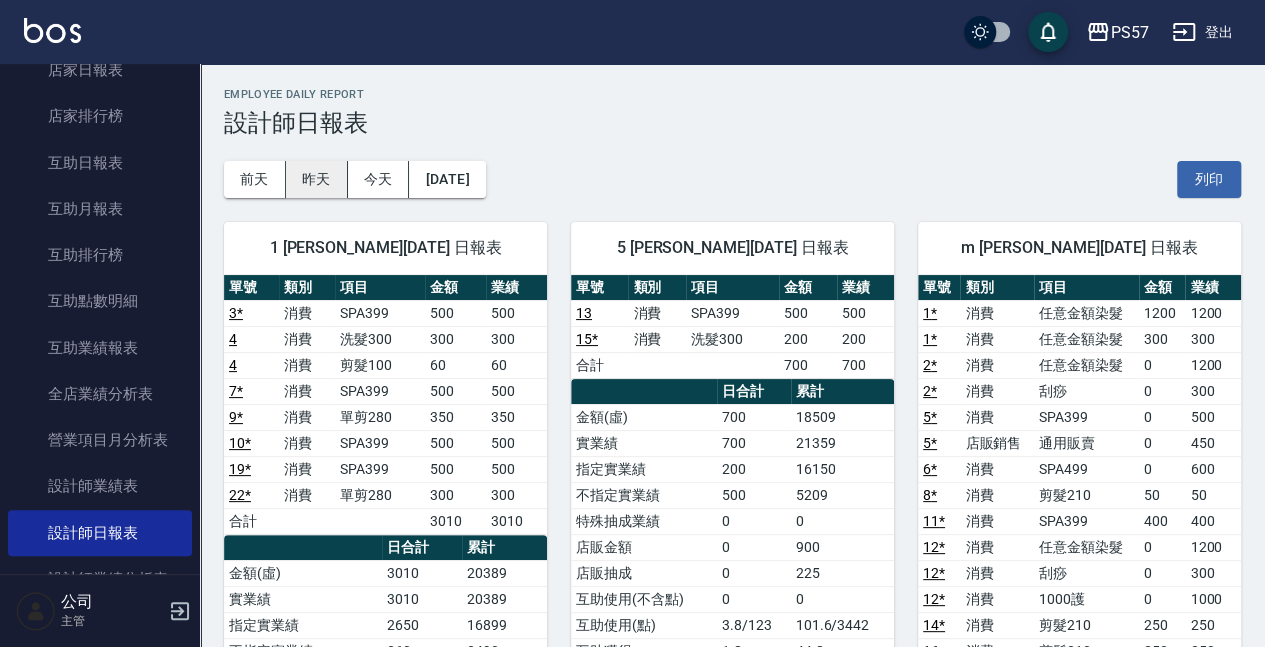 click on "昨天" at bounding box center [317, 179] 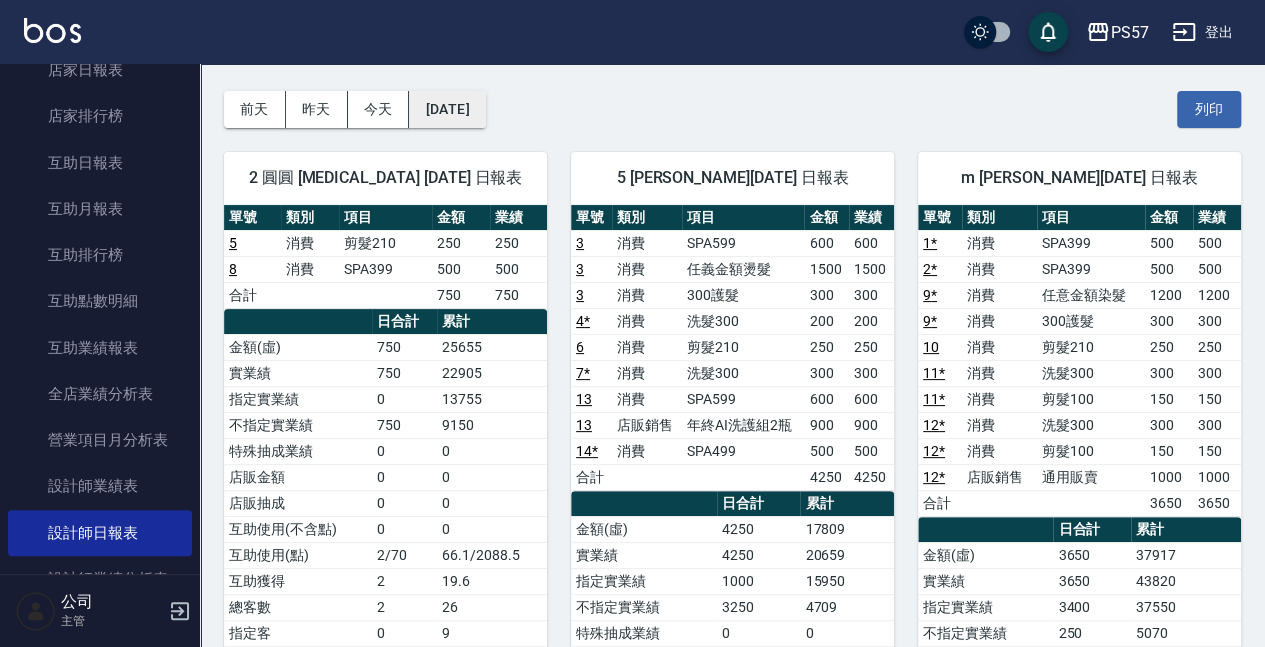 scroll, scrollTop: 0, scrollLeft: 0, axis: both 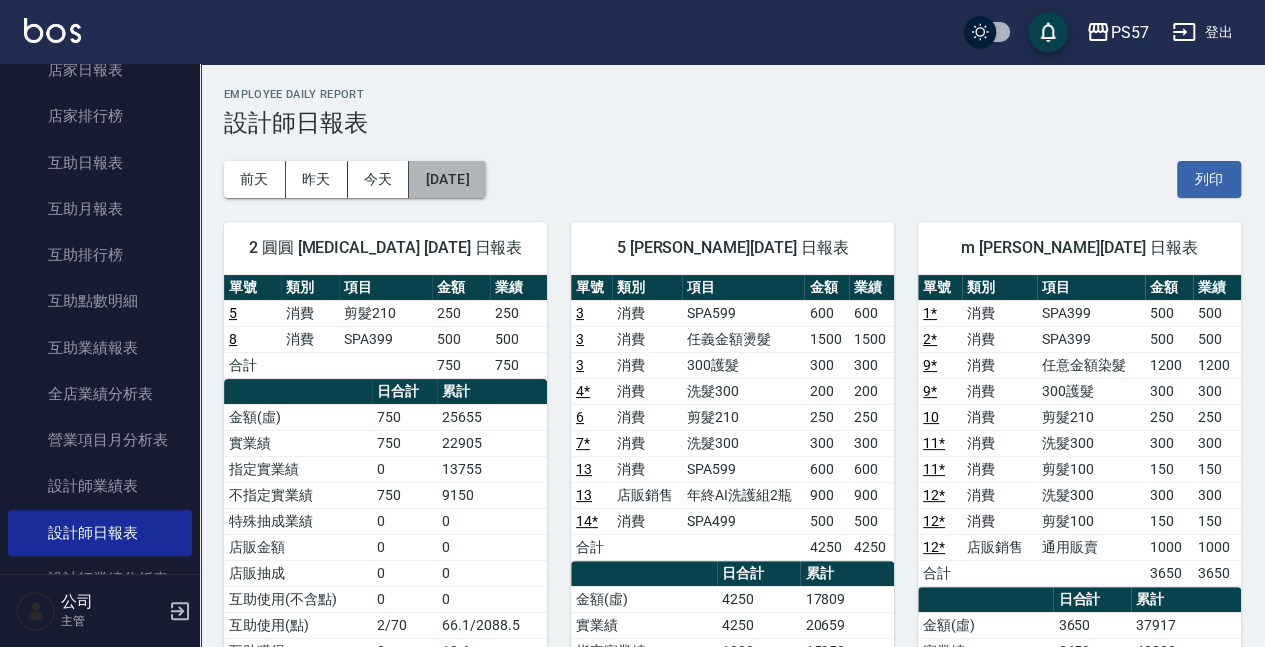 click on "[DATE]" at bounding box center (447, 179) 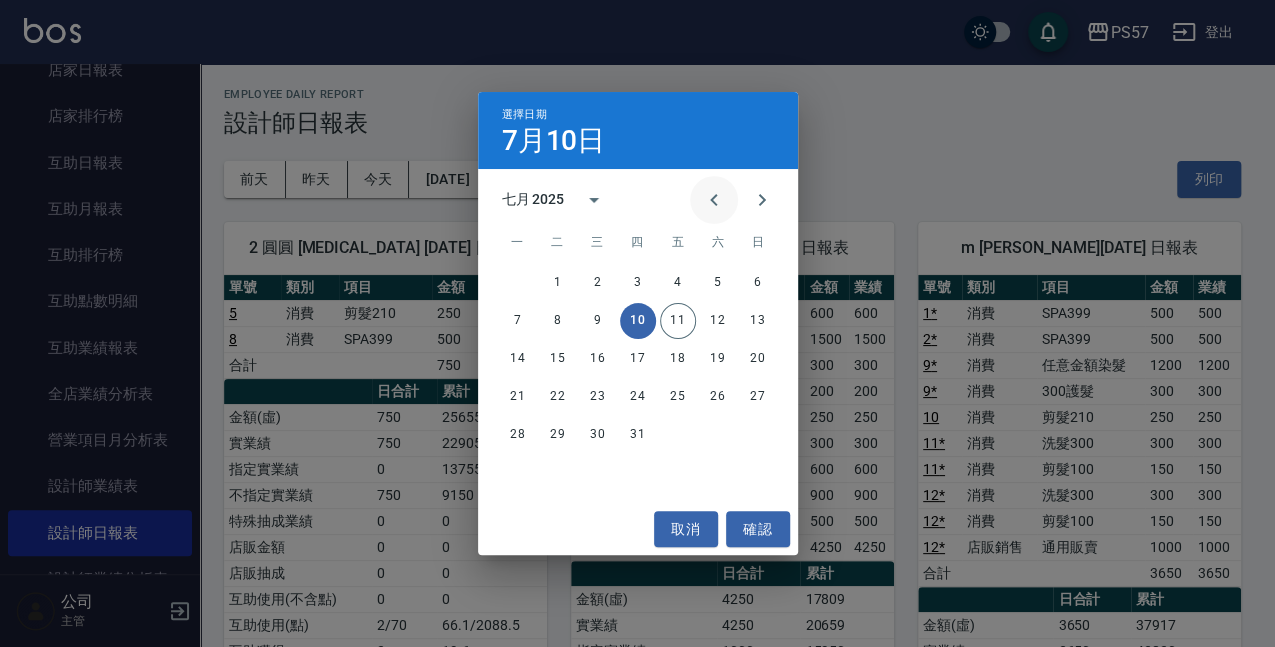 click 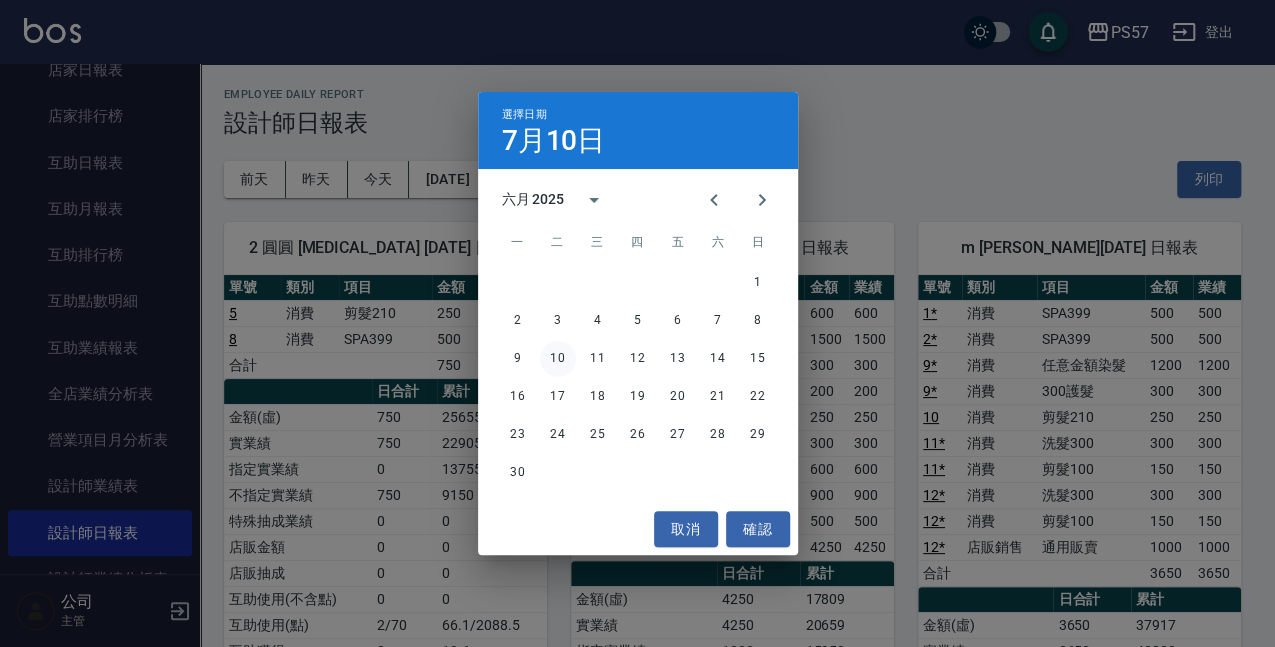 click on "10" at bounding box center (558, 359) 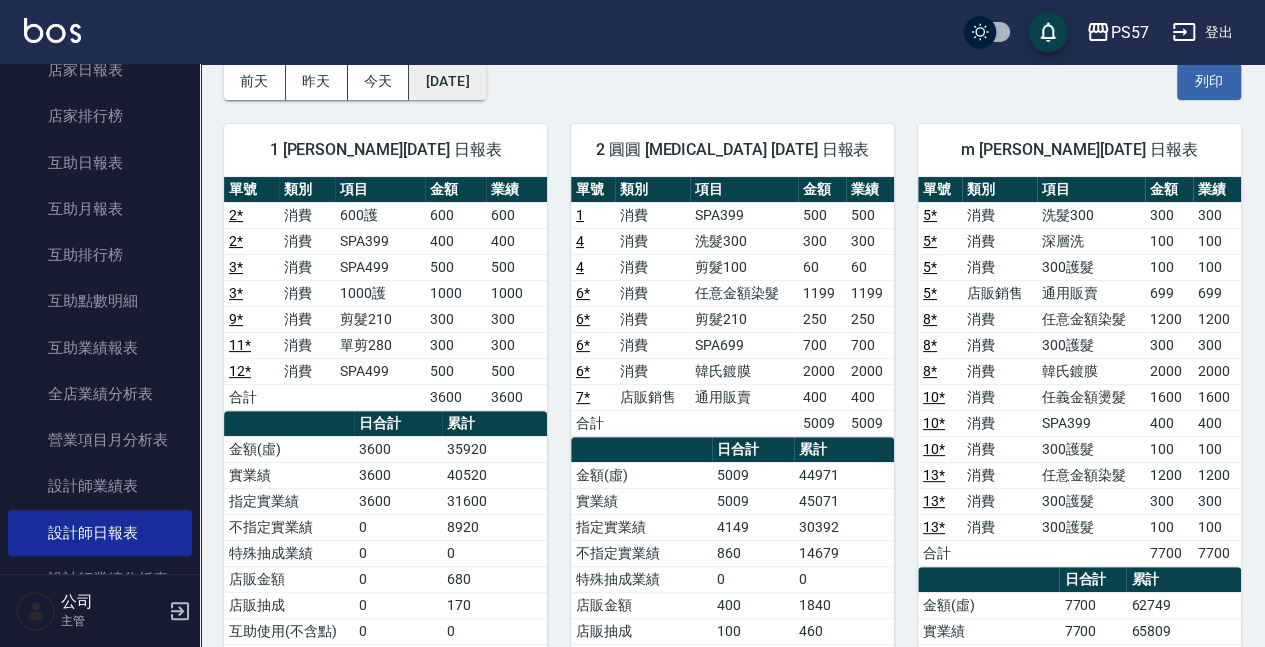 scroll, scrollTop: 0, scrollLeft: 0, axis: both 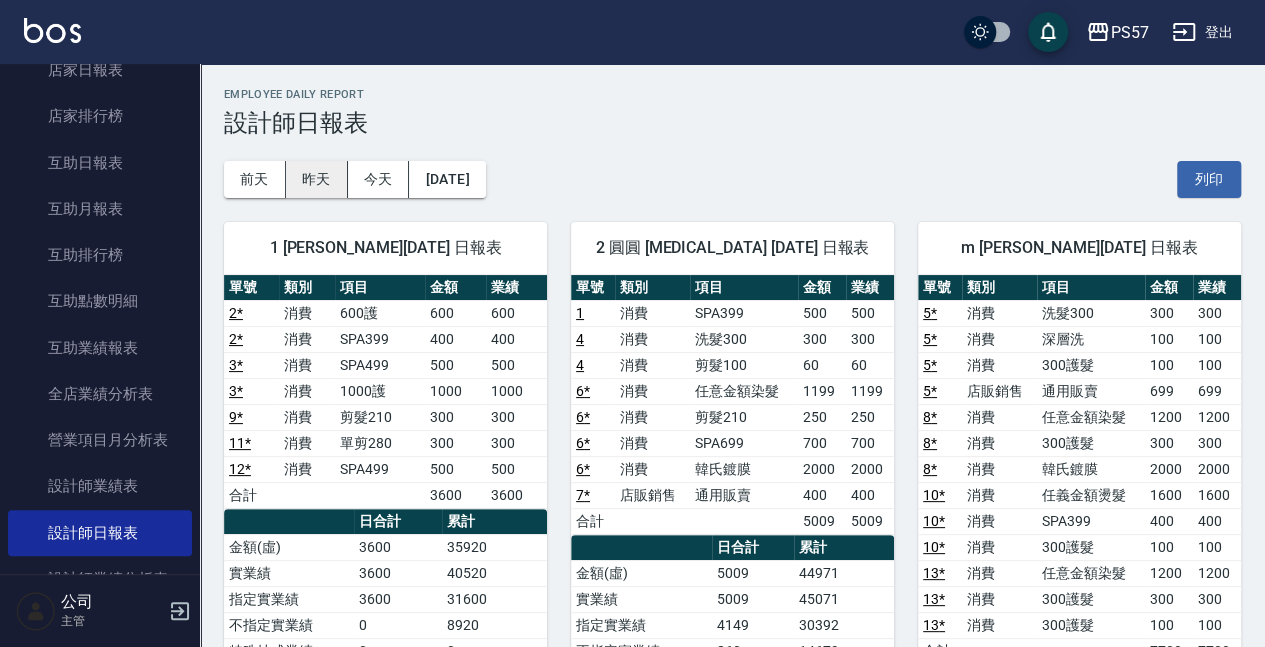 click on "昨天" at bounding box center (317, 179) 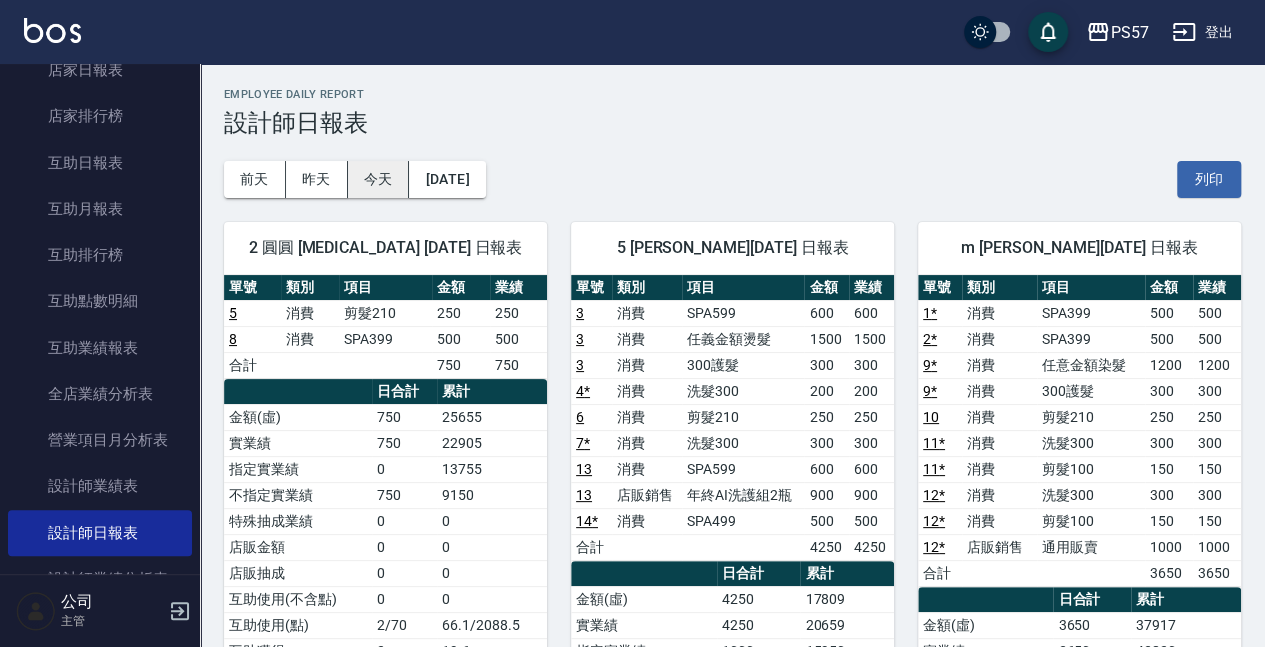 click on "今天" at bounding box center [379, 179] 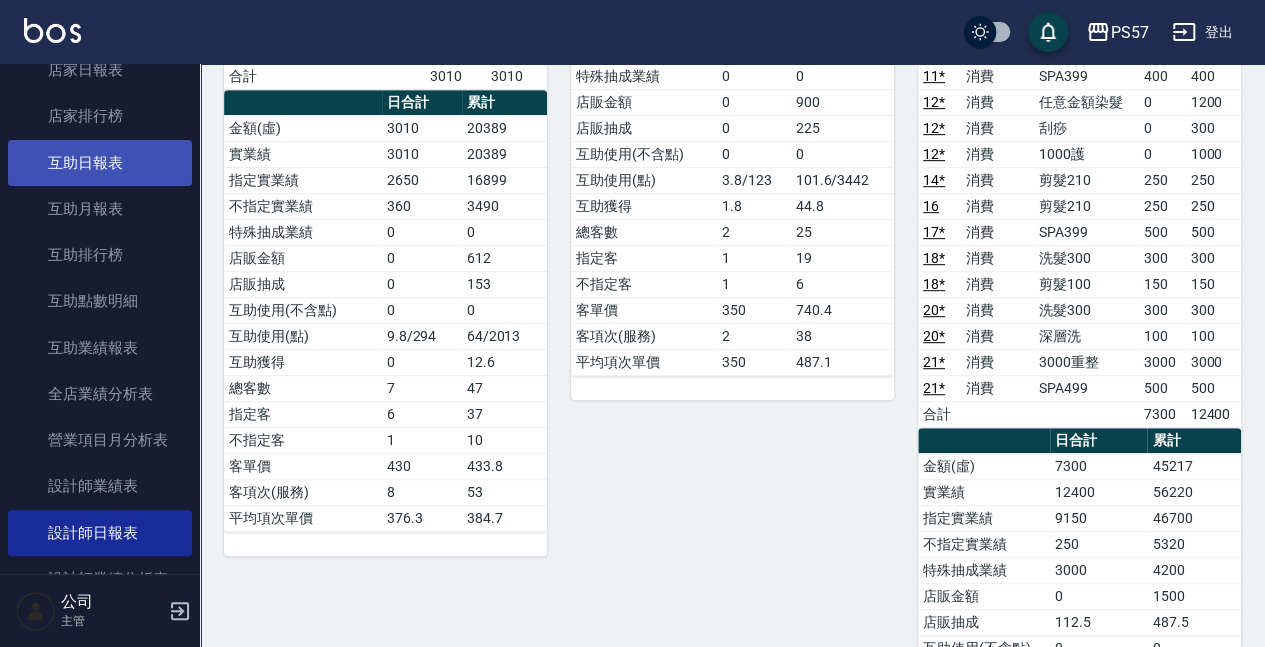 scroll, scrollTop: 368, scrollLeft: 0, axis: vertical 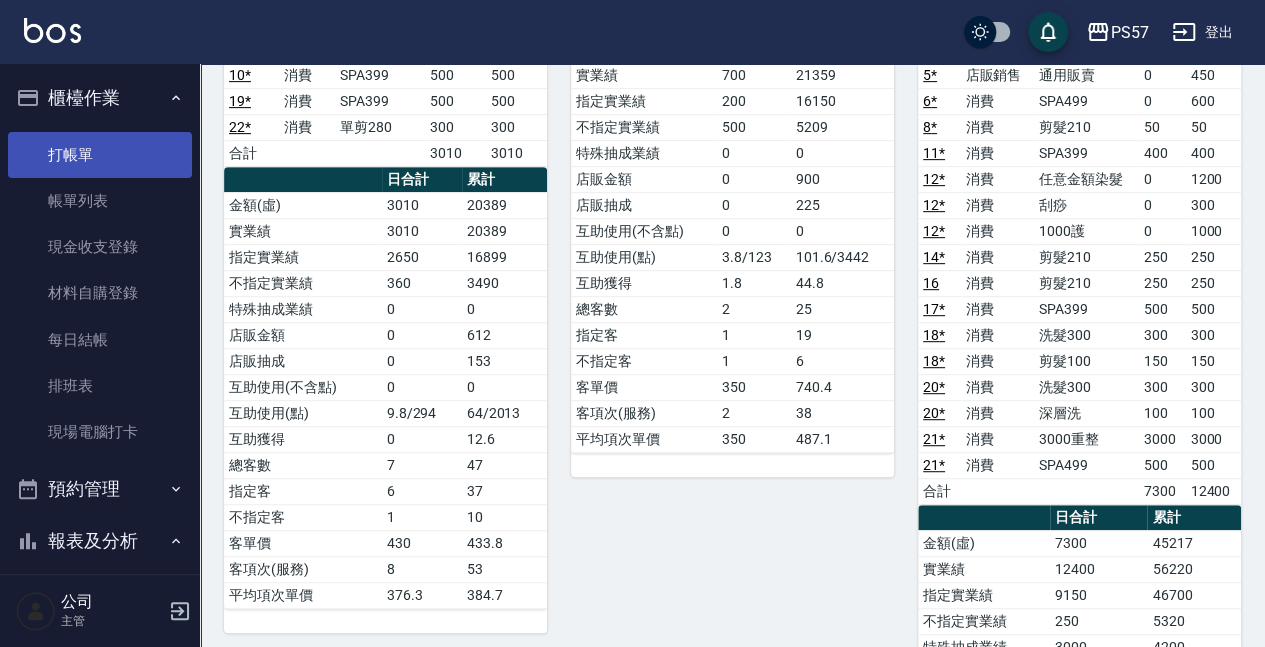 click on "打帳單" at bounding box center [100, 155] 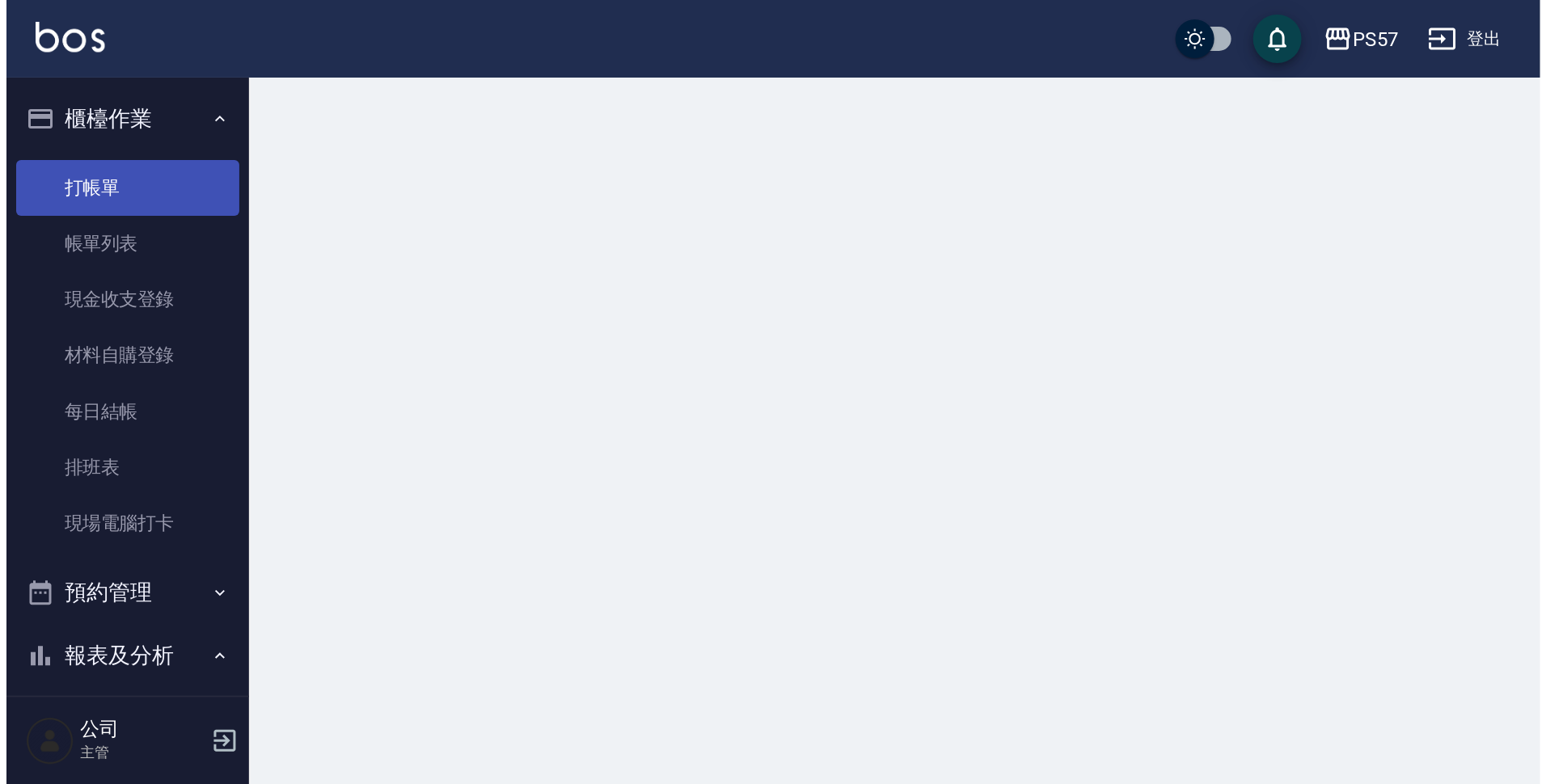 scroll, scrollTop: 0, scrollLeft: 0, axis: both 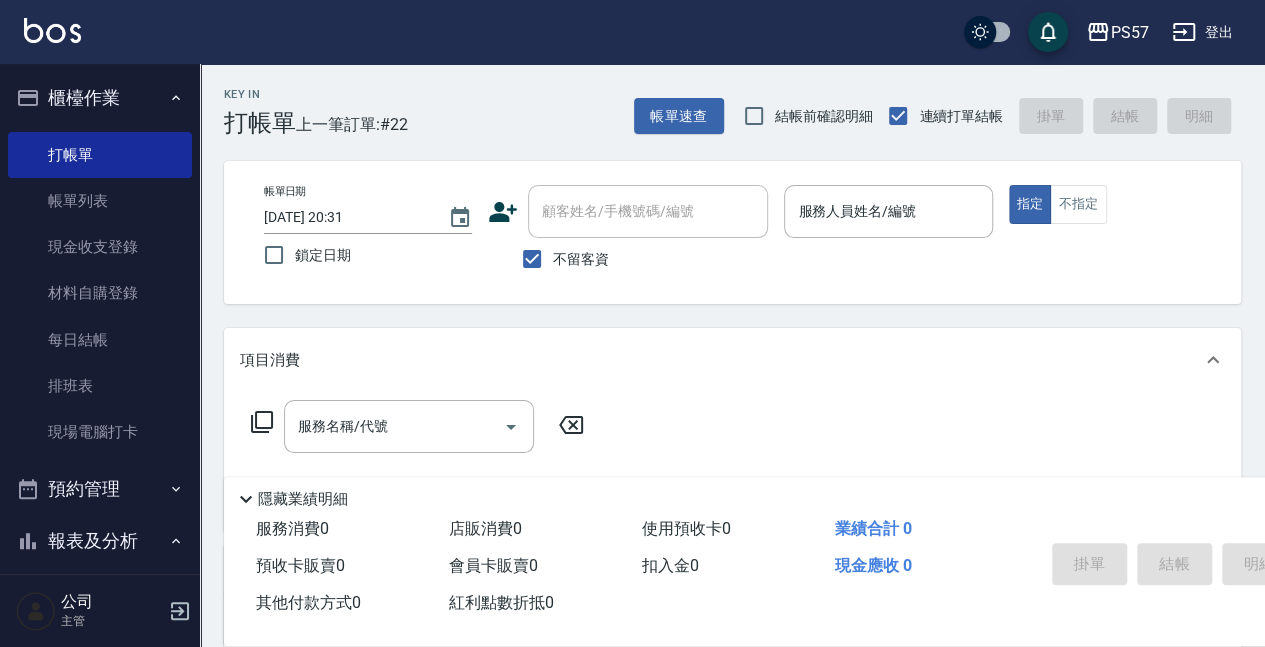 drag, startPoint x: 1156, startPoint y: 378, endPoint x: 877, endPoint y: 451, distance: 288.3921 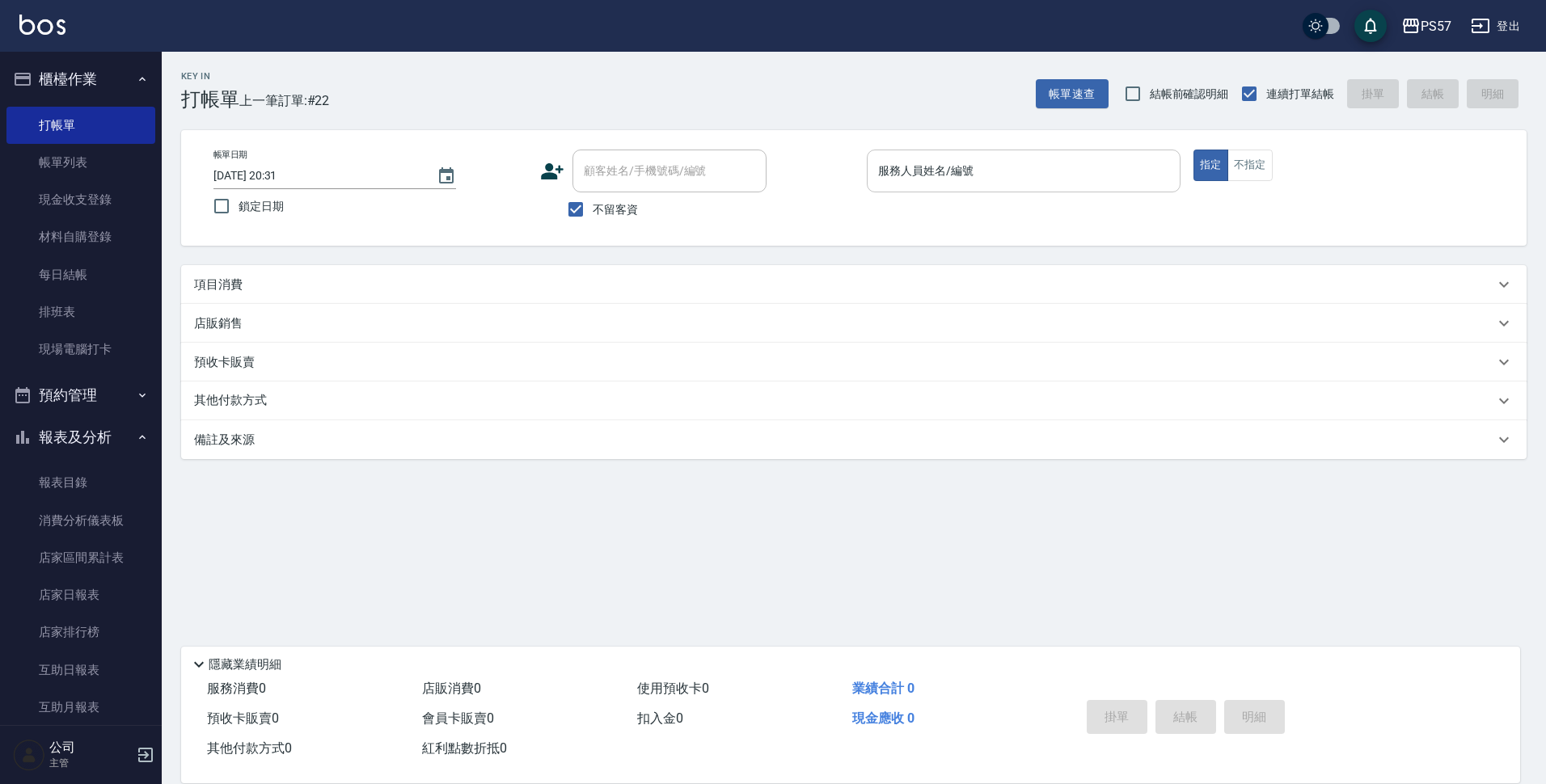 click on "服務人員姓名/編號" at bounding box center (1024, 171) 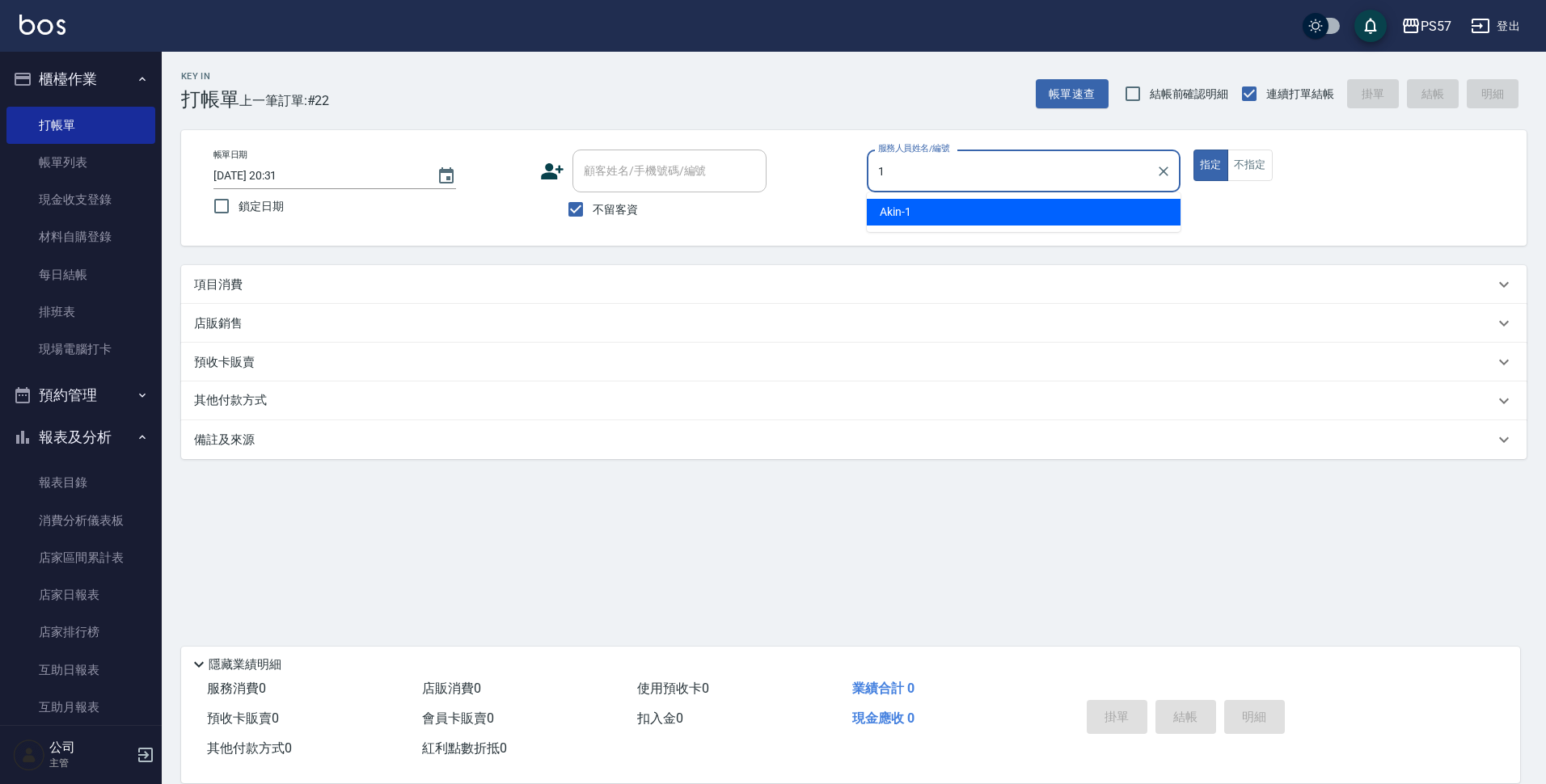 type on "Akin-1" 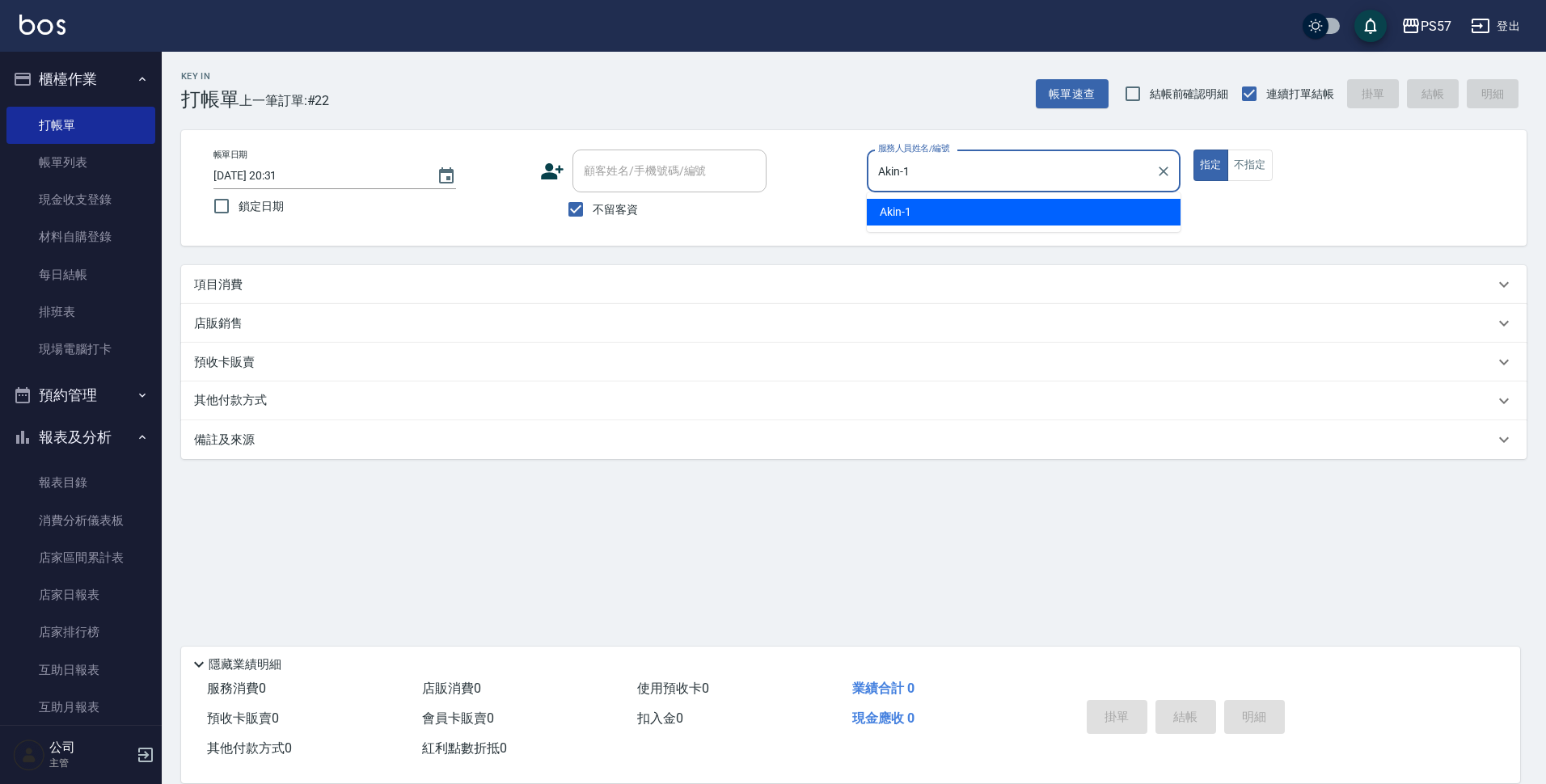 type on "true" 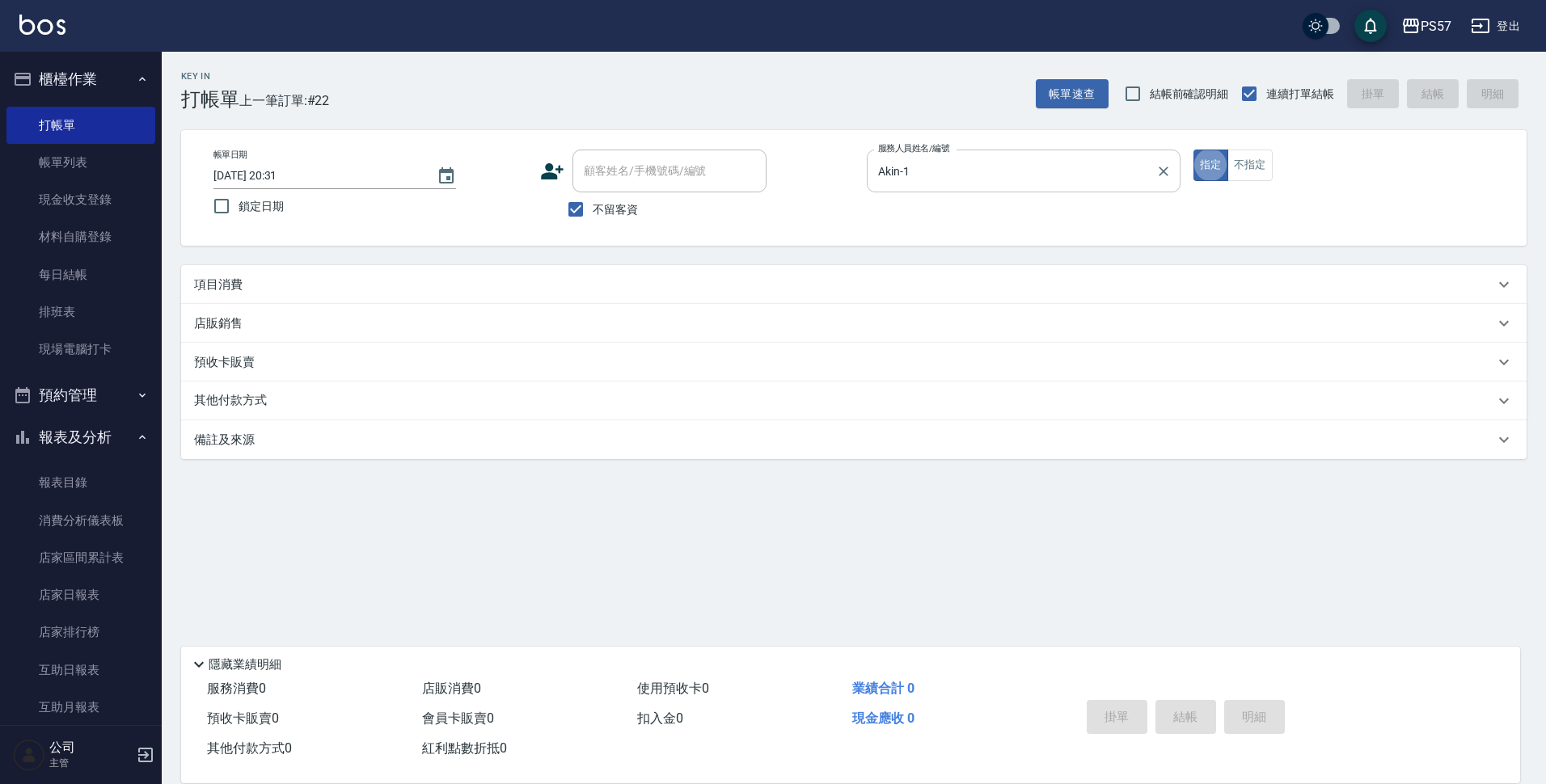click on "指定" at bounding box center (1210, 165) 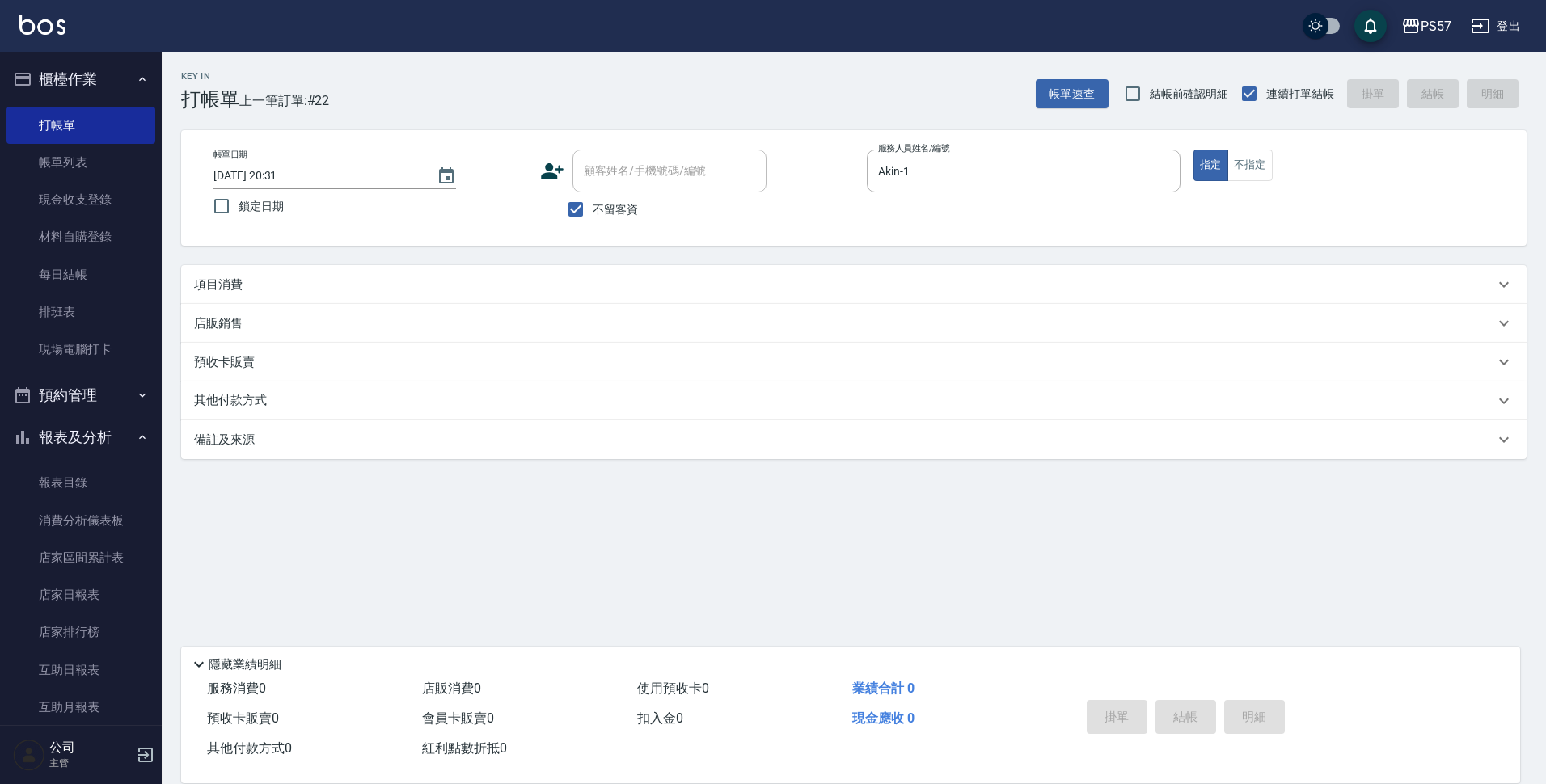 drag, startPoint x: 332, startPoint y: 292, endPoint x: 386, endPoint y: 276, distance: 56.32051 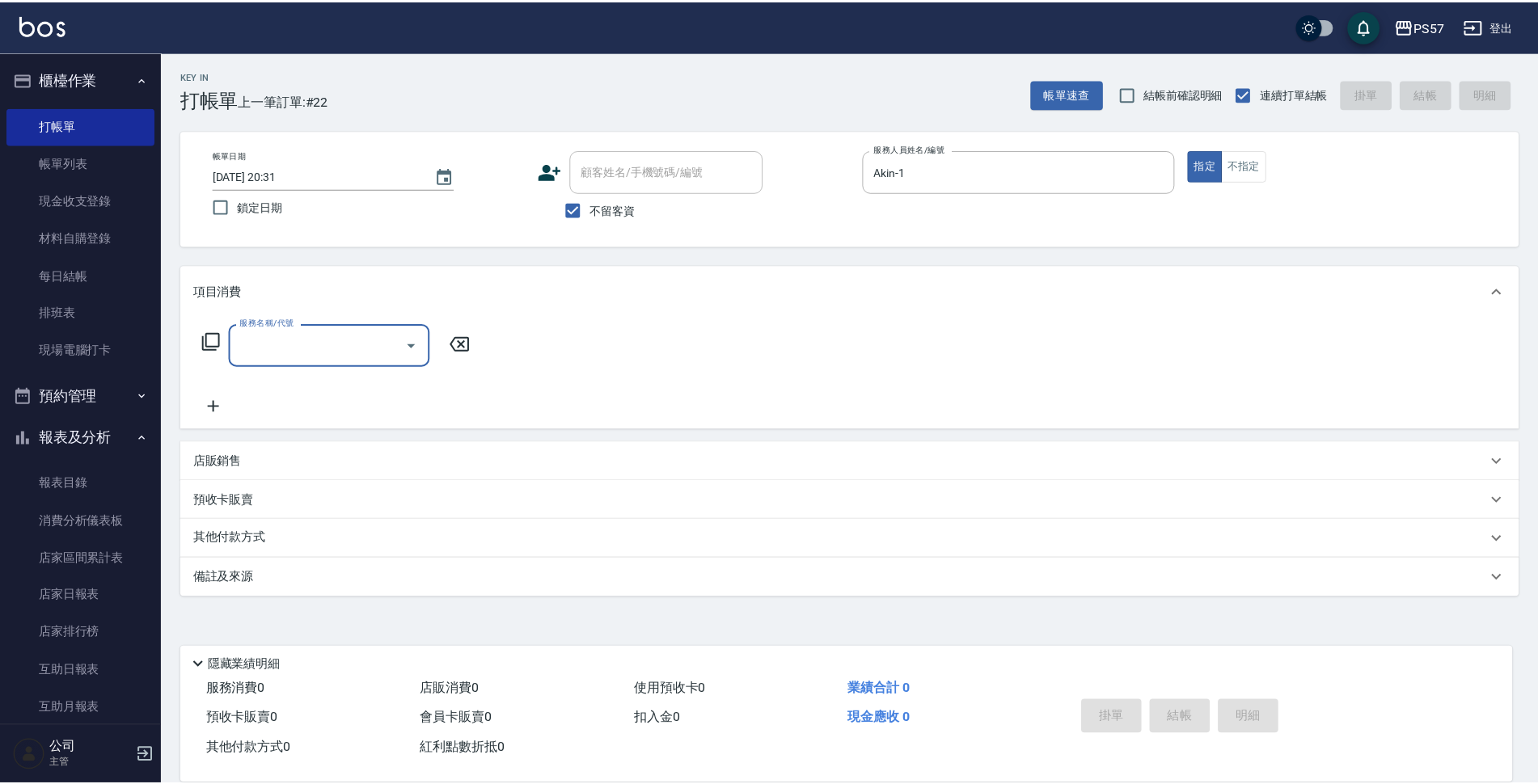scroll, scrollTop: 0, scrollLeft: 0, axis: both 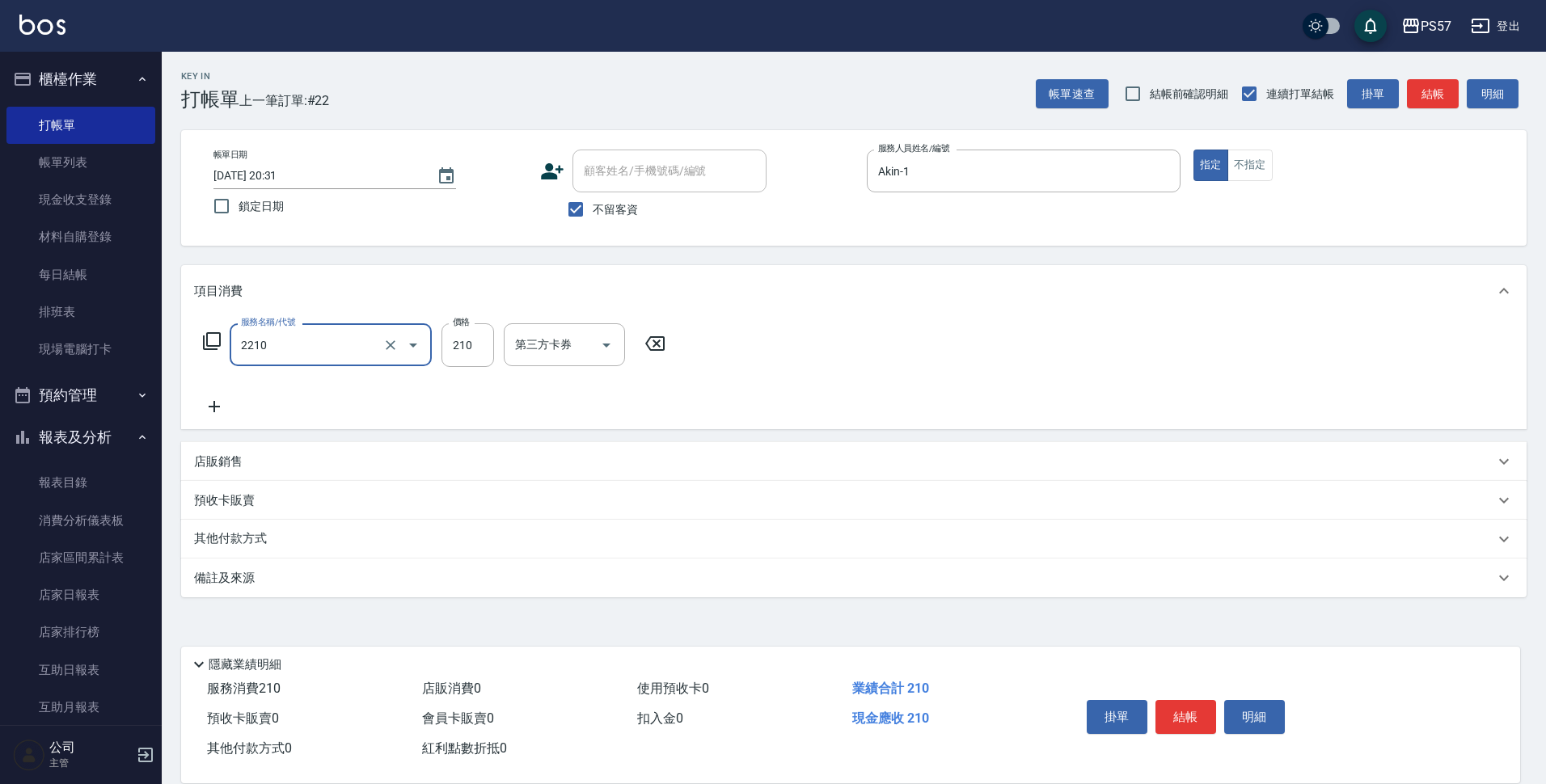 type on "剪髮210(2210)" 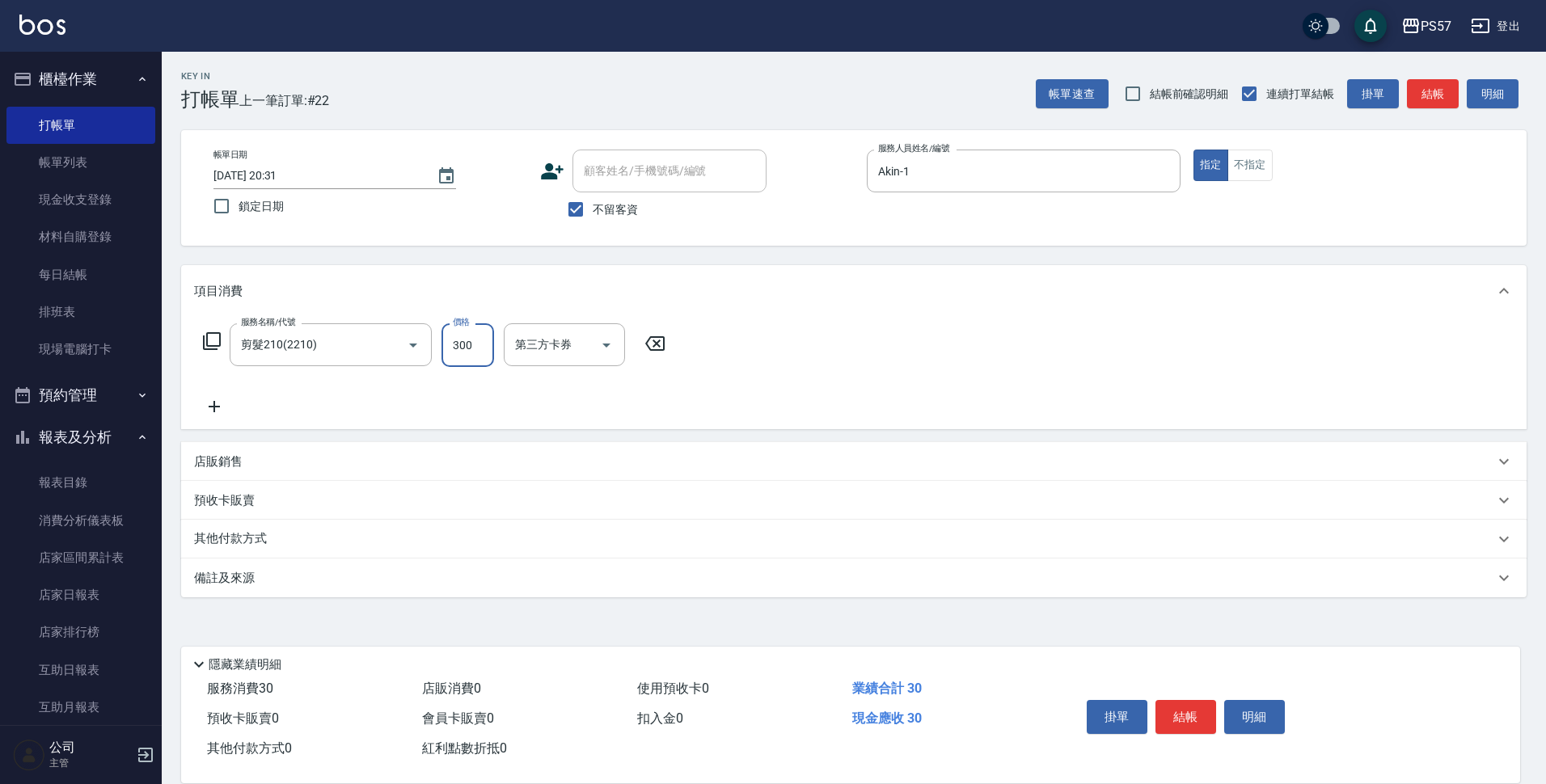 type on "300" 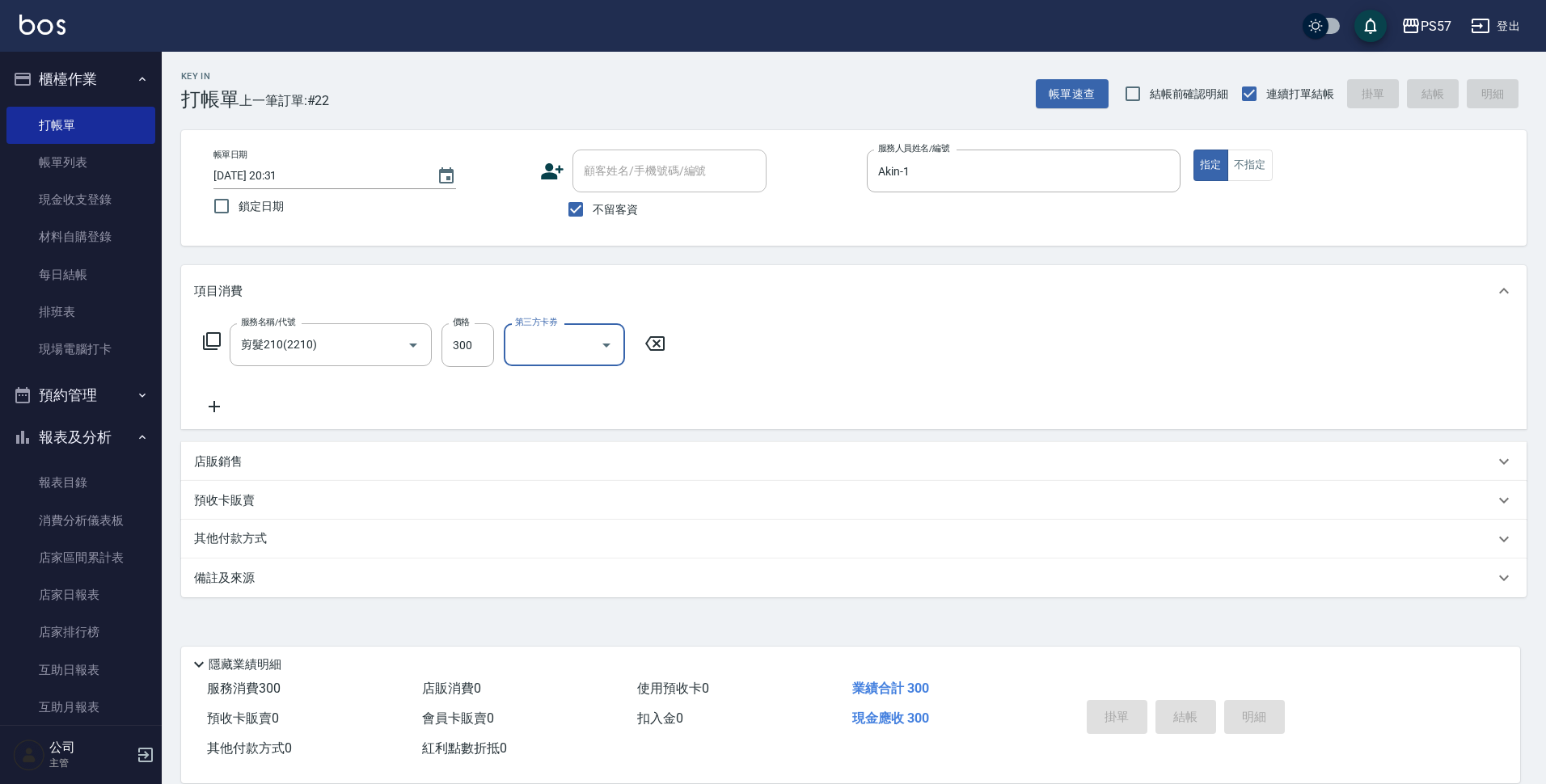 type on "[DATE] 21:06" 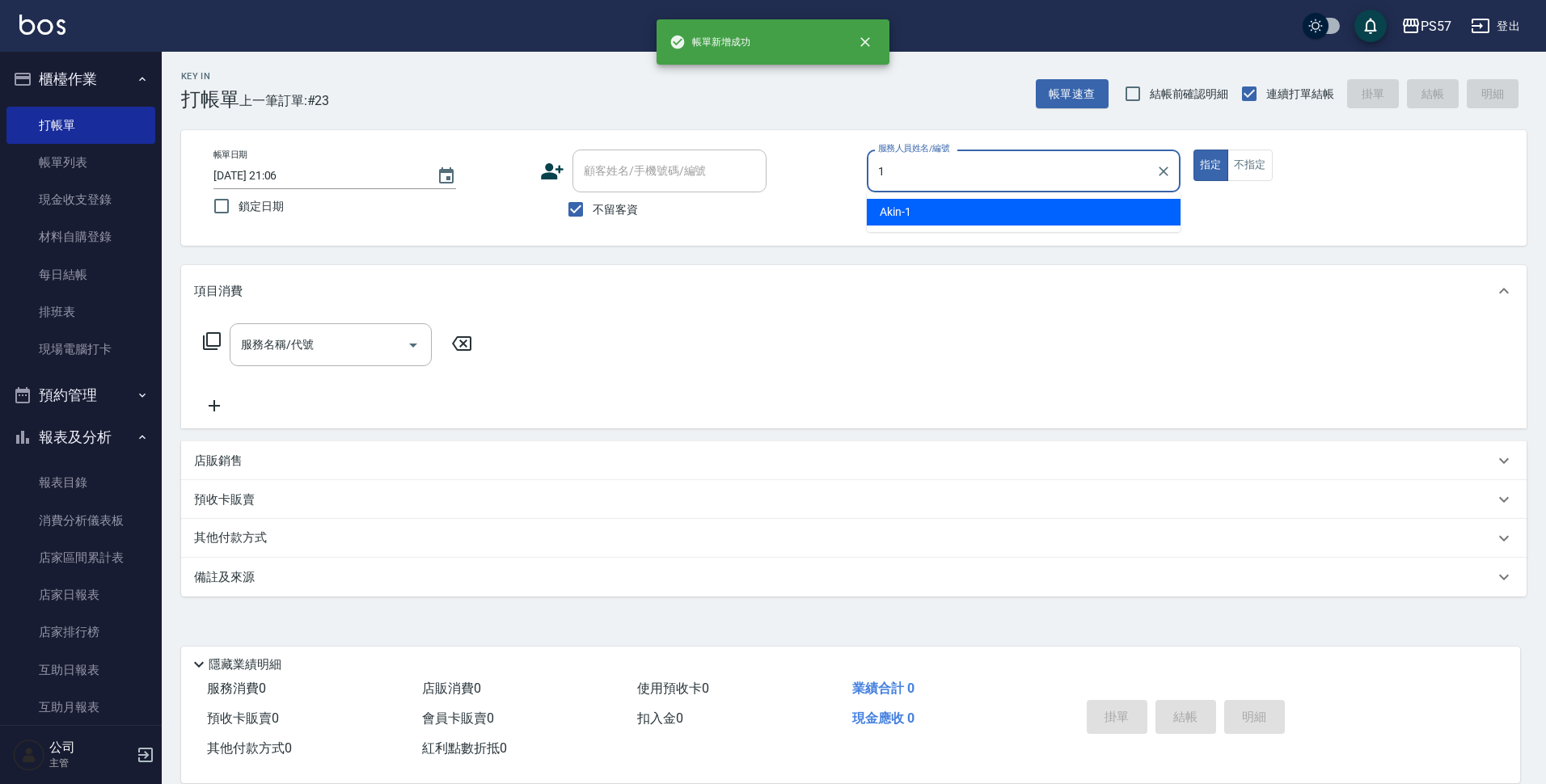 type on "Akin-1" 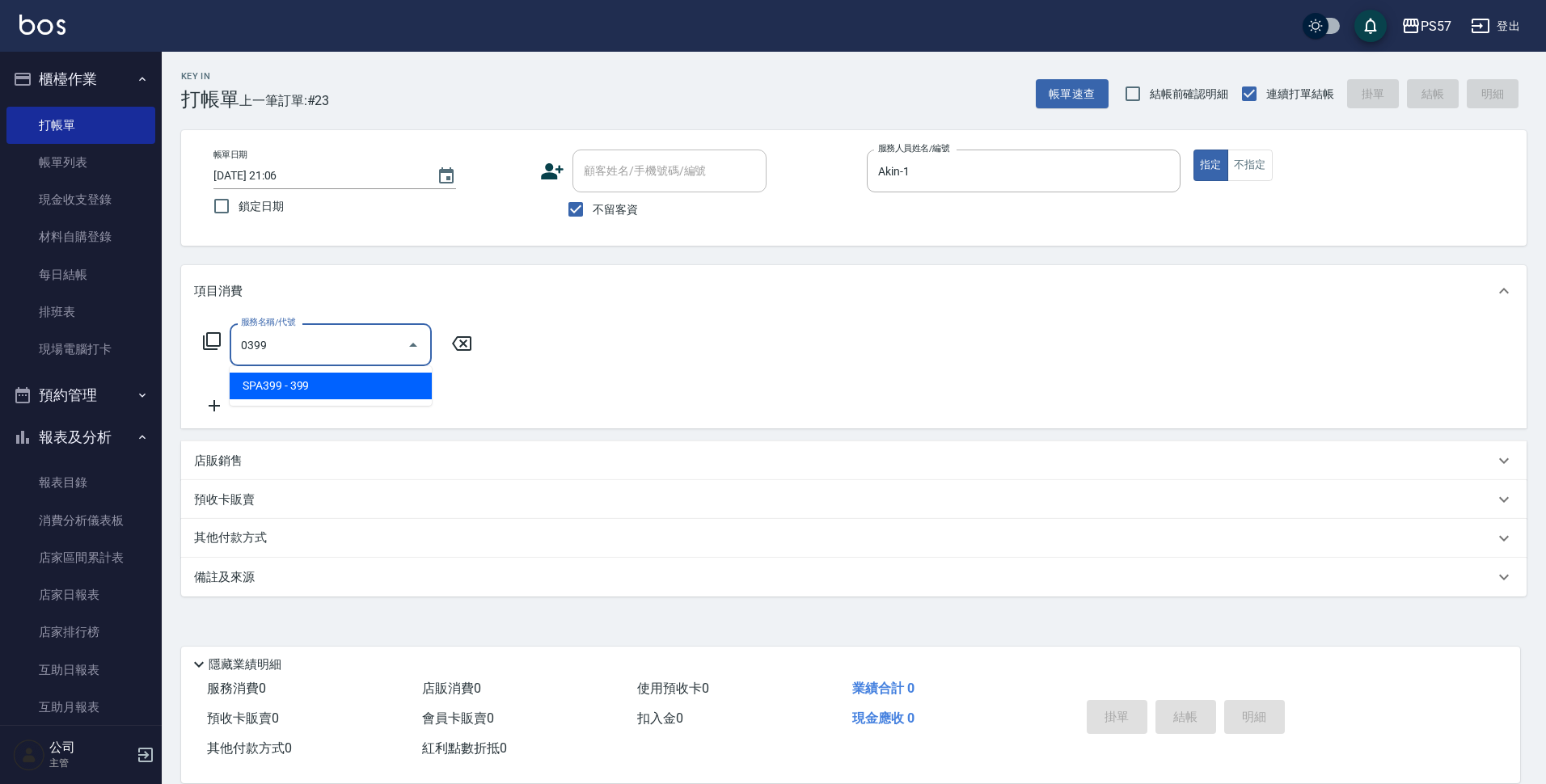 type on "SPA399(0399)" 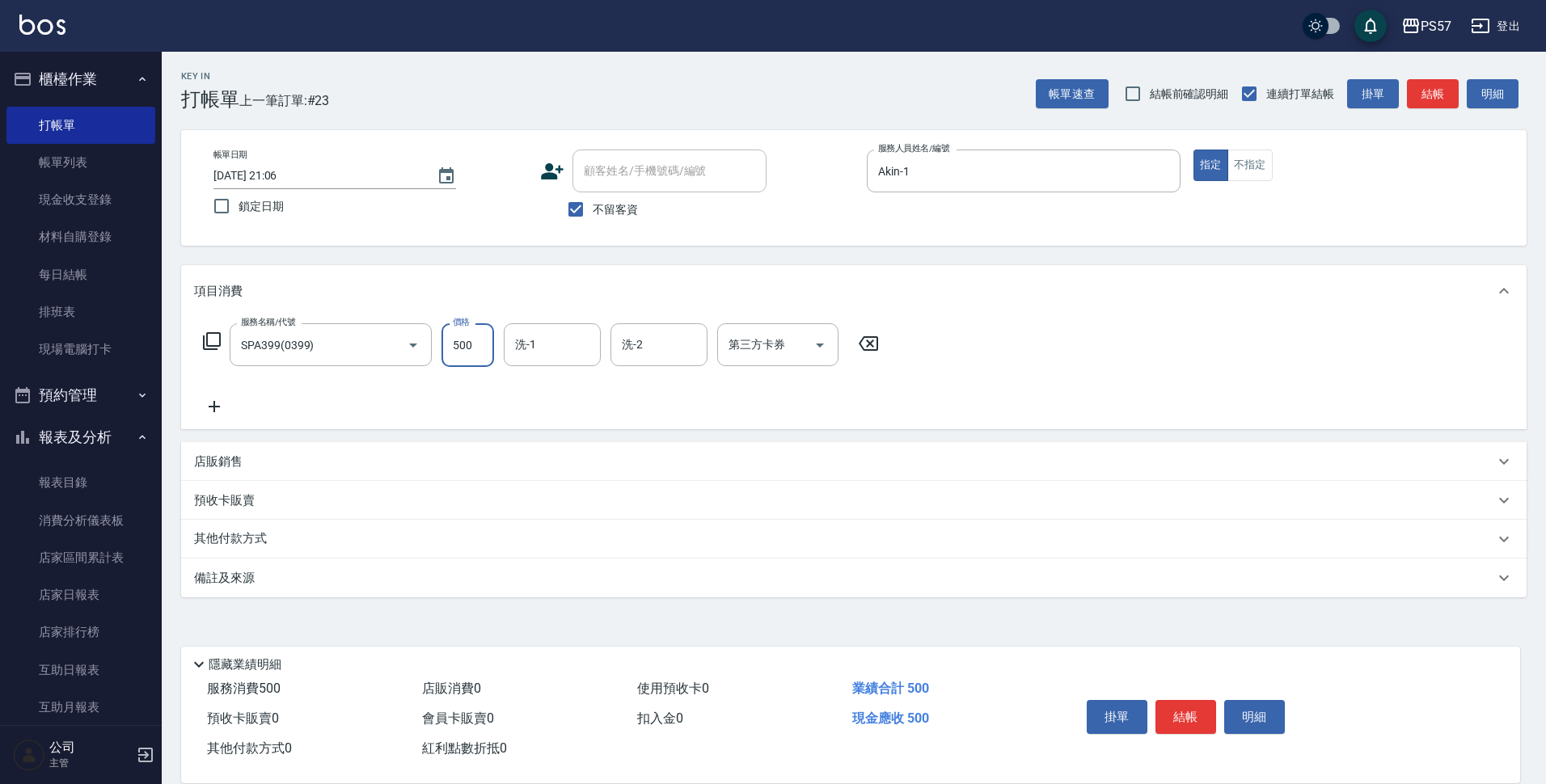 type on "500" 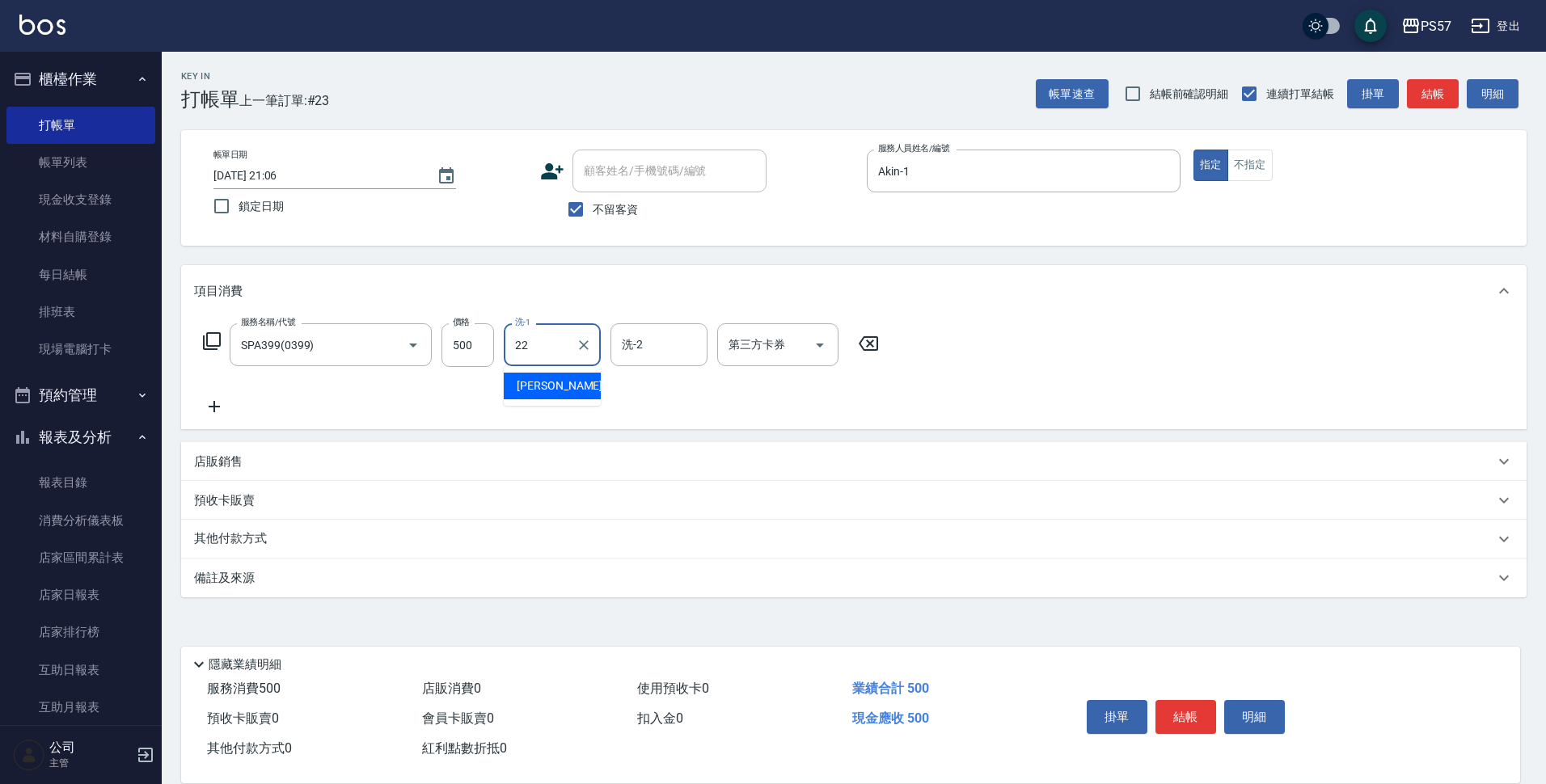 type on "[PERSON_NAME]-22" 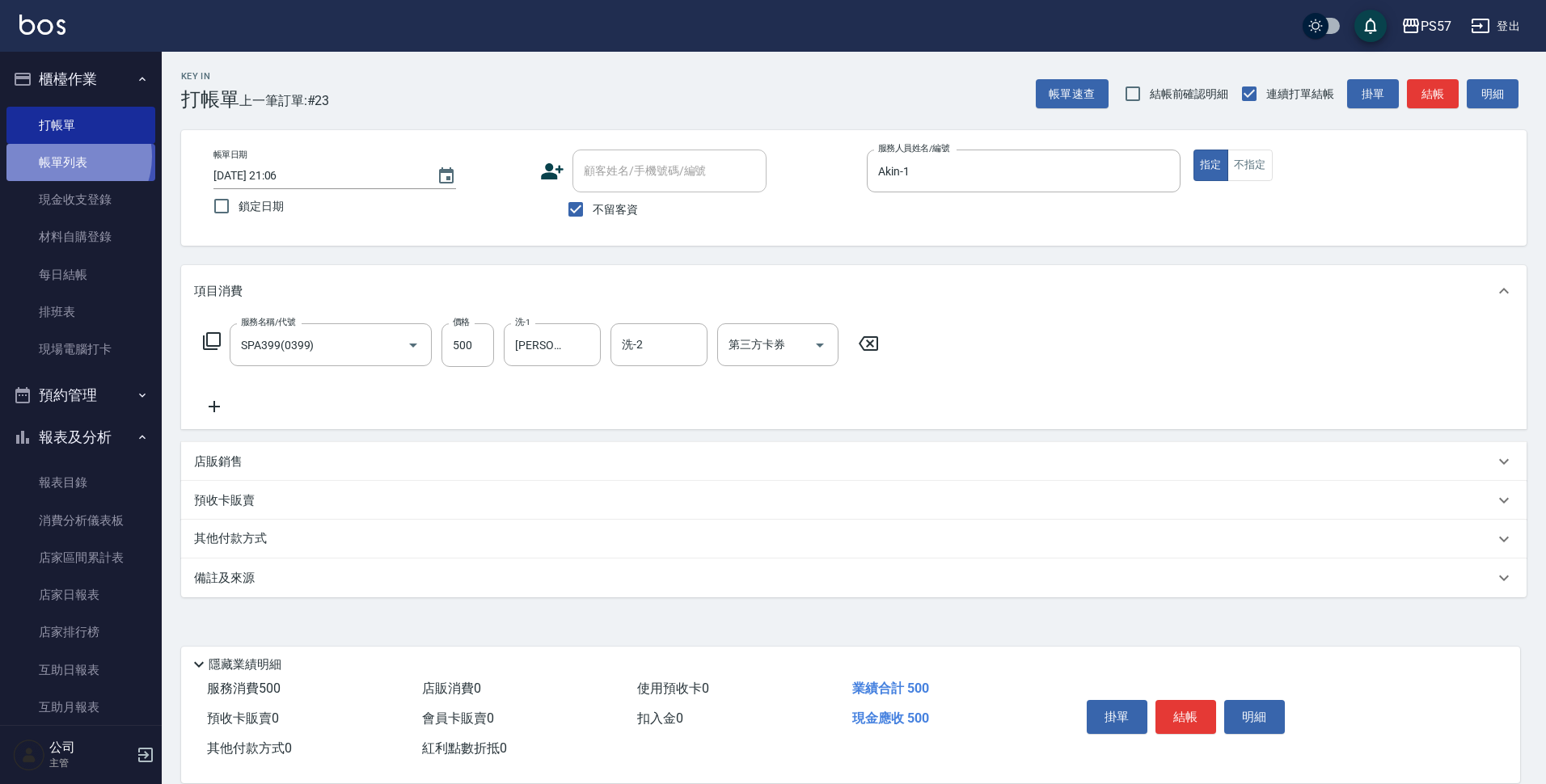 click on "帳單列表" at bounding box center [81, 162] 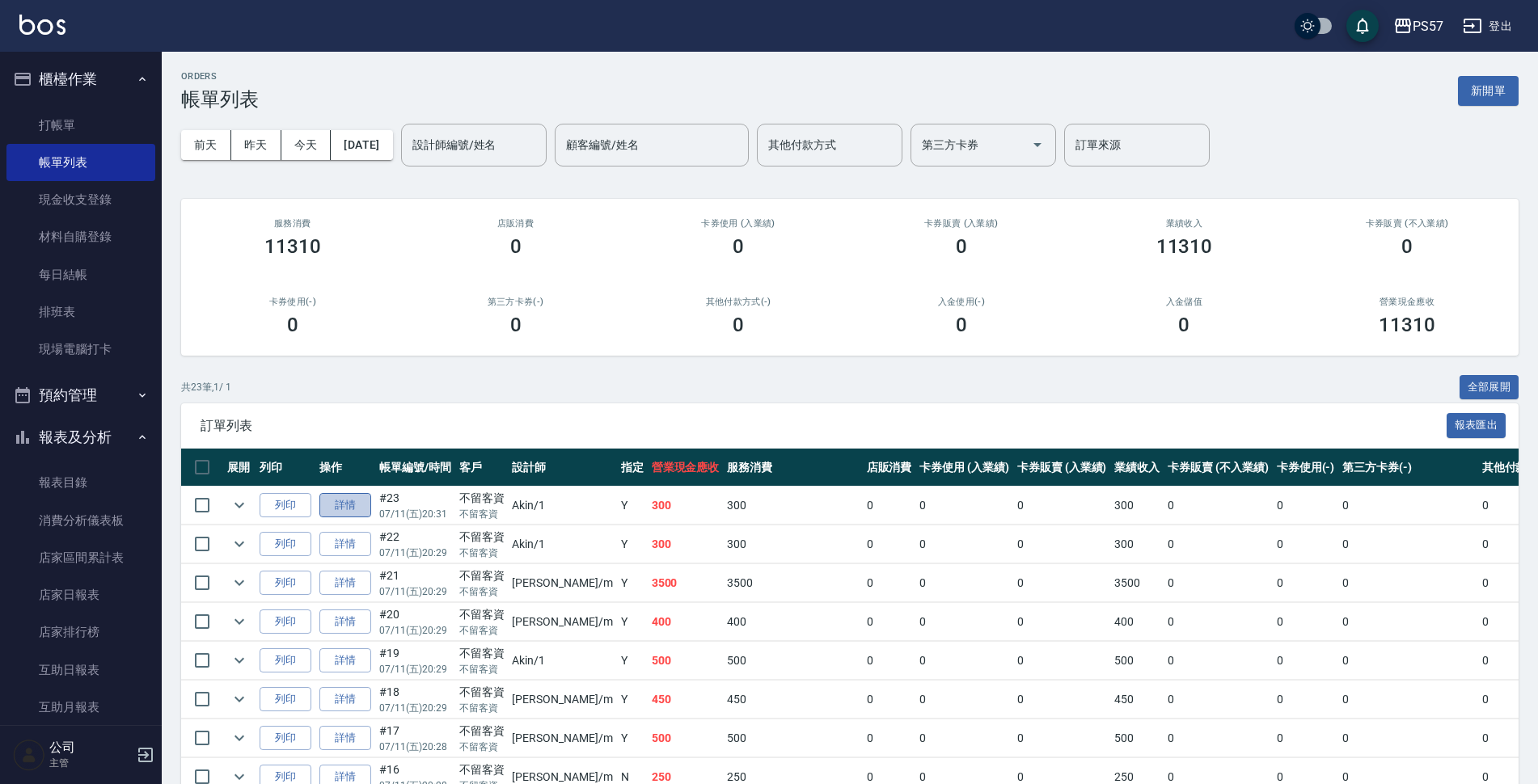 click on "詳情" at bounding box center (345, 505) 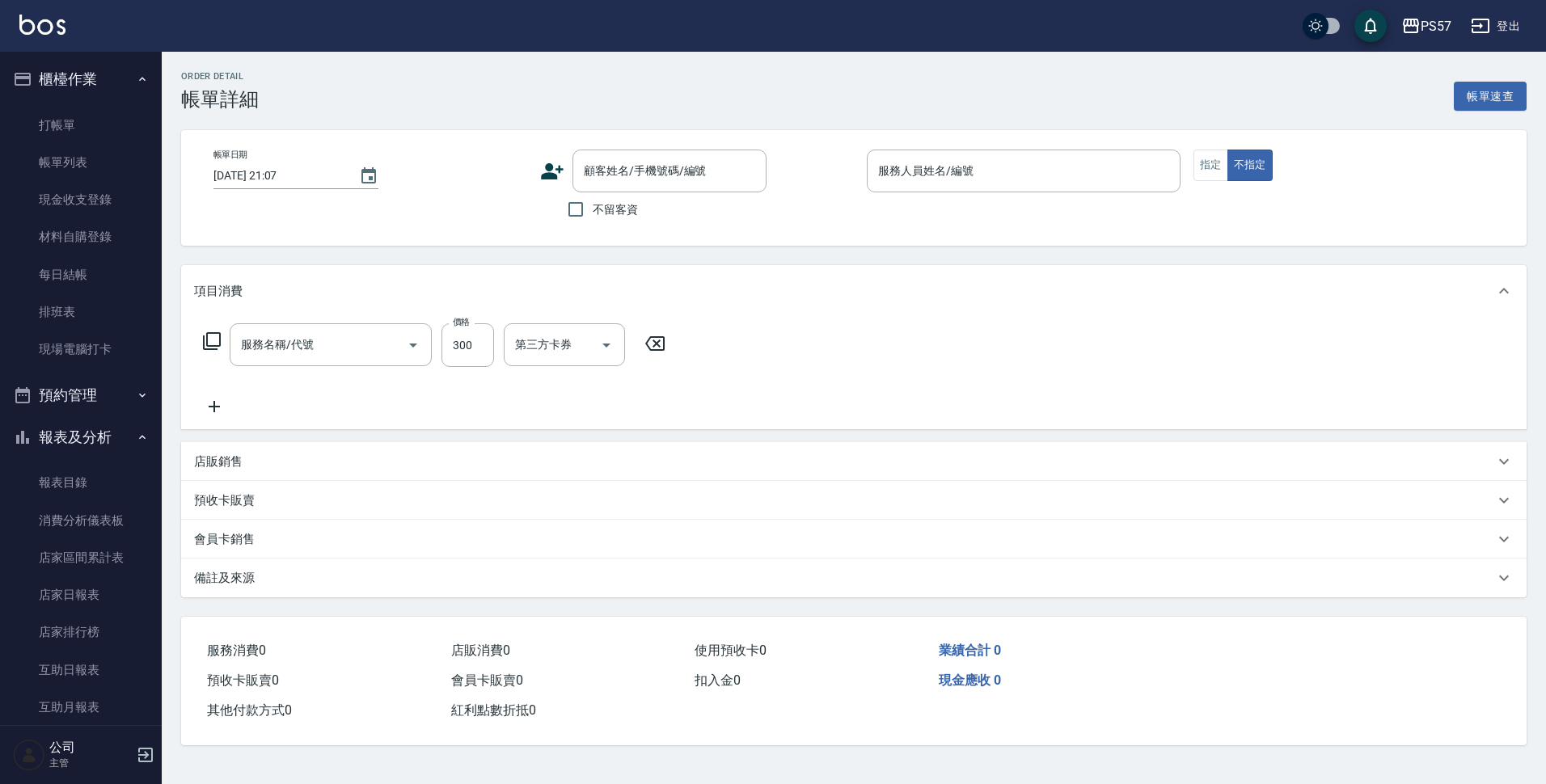 type on "[DATE] 20:31" 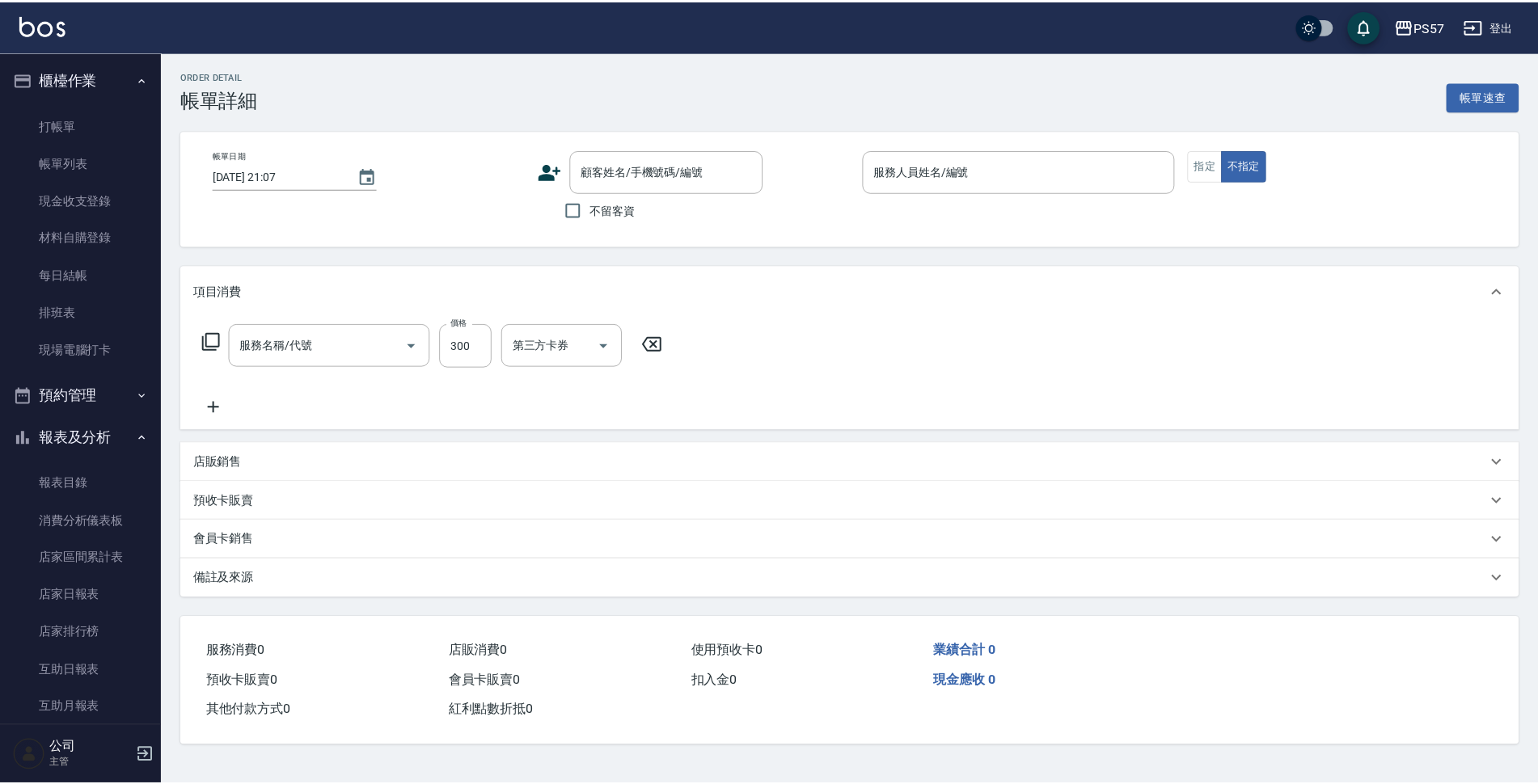 type 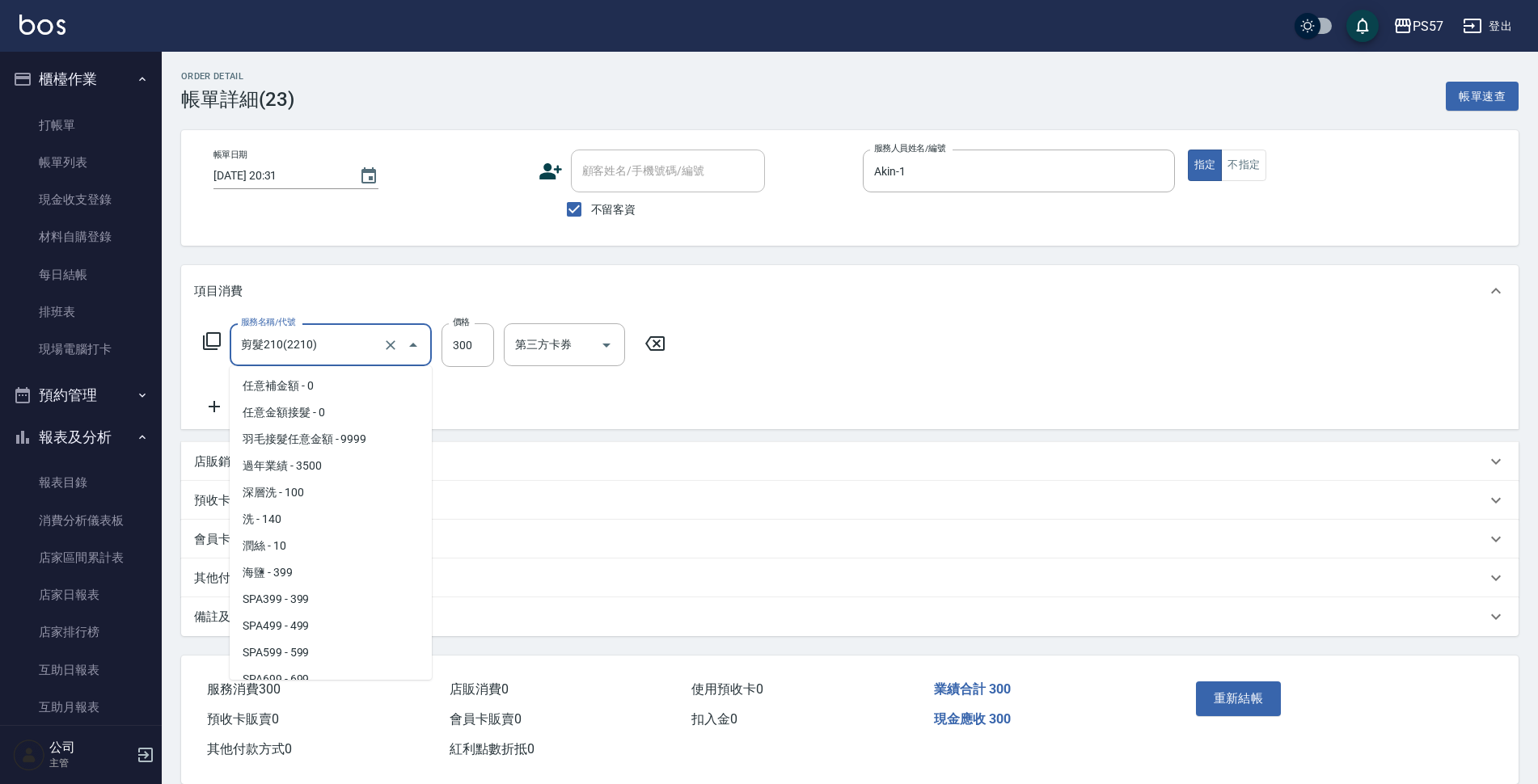 click on "剪髮210(2210)" at bounding box center [308, 344] 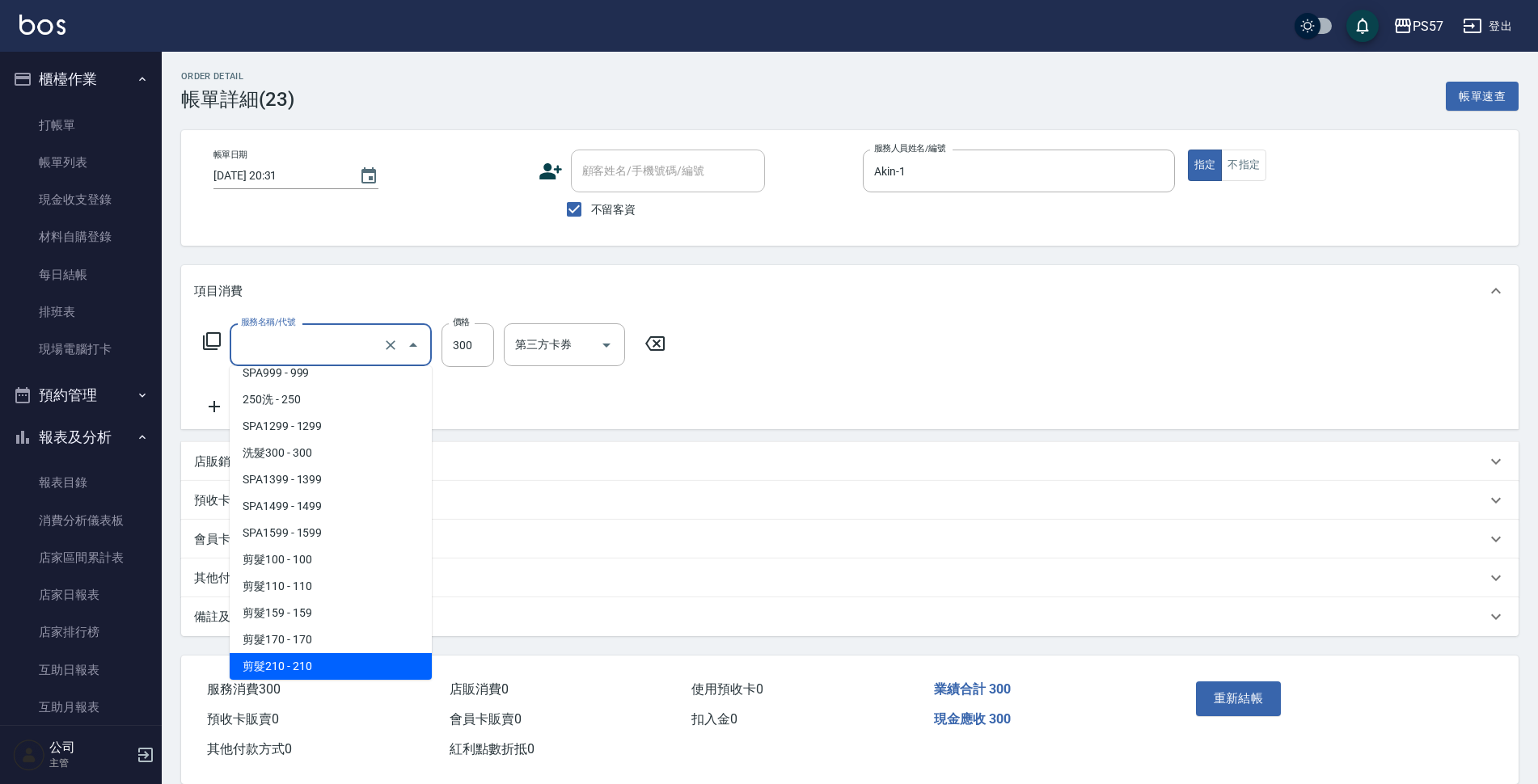 scroll, scrollTop: 0, scrollLeft: 0, axis: both 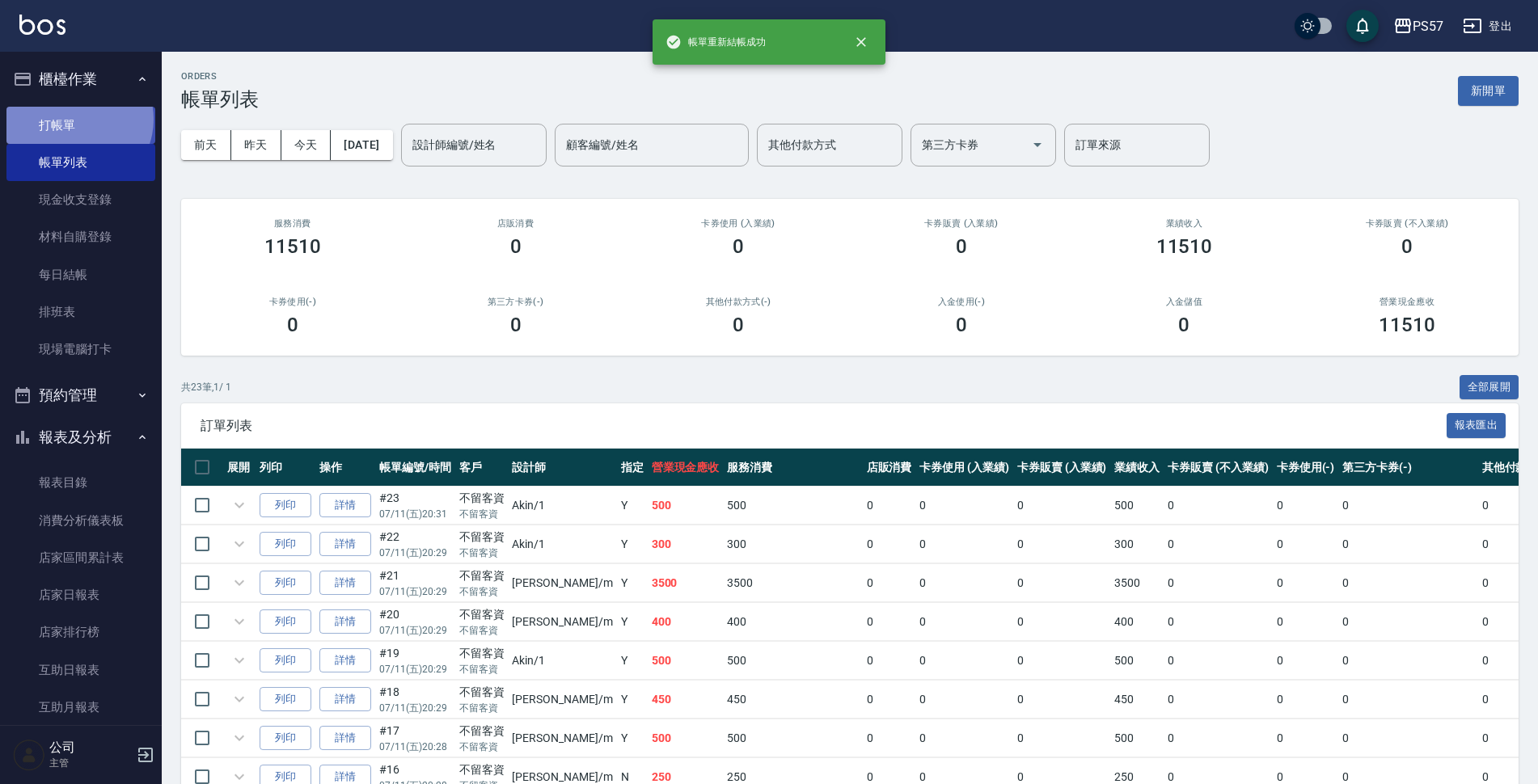 click on "打帳單" at bounding box center [81, 125] 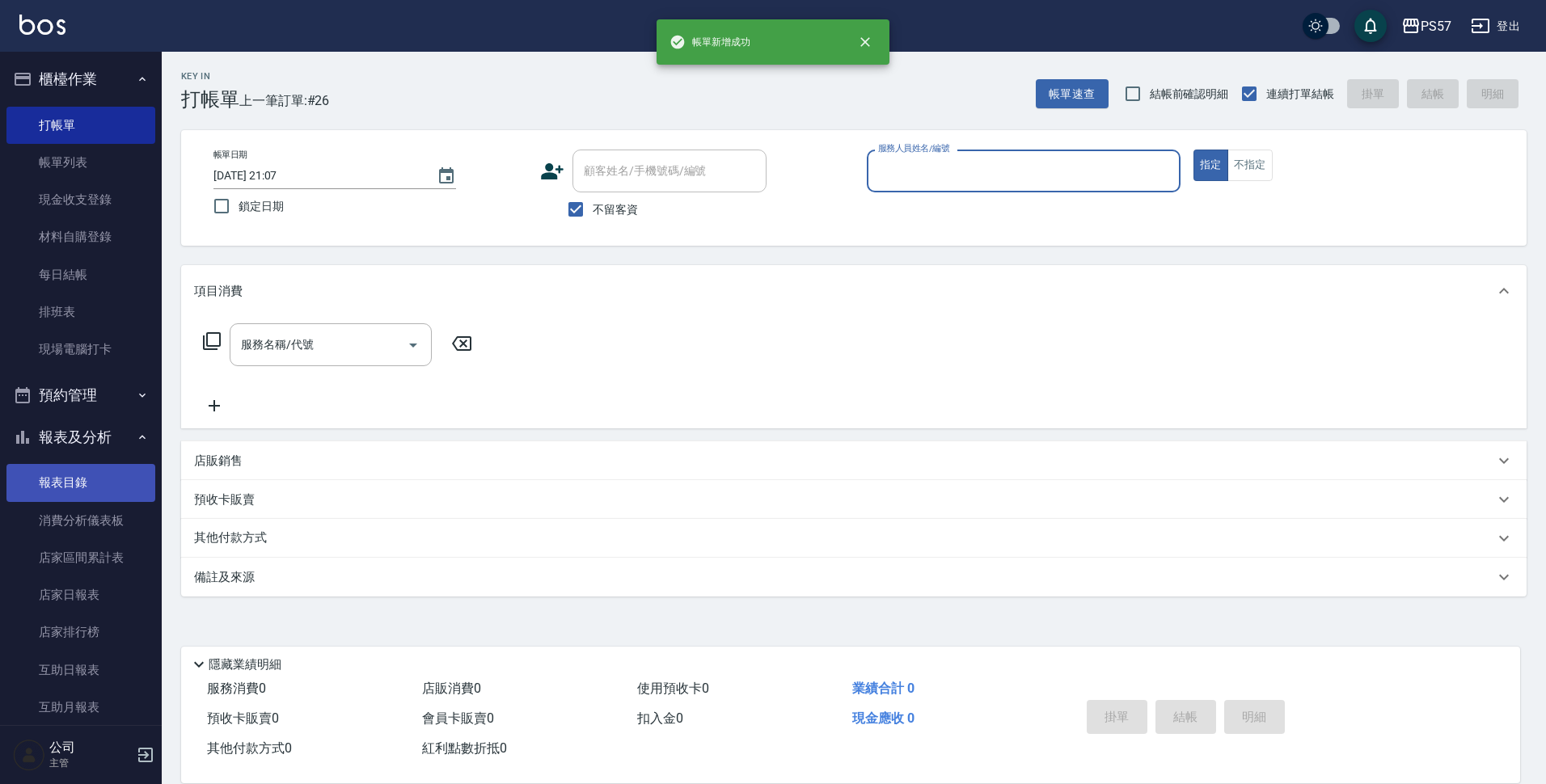 click on "報表目錄" at bounding box center (81, 483) 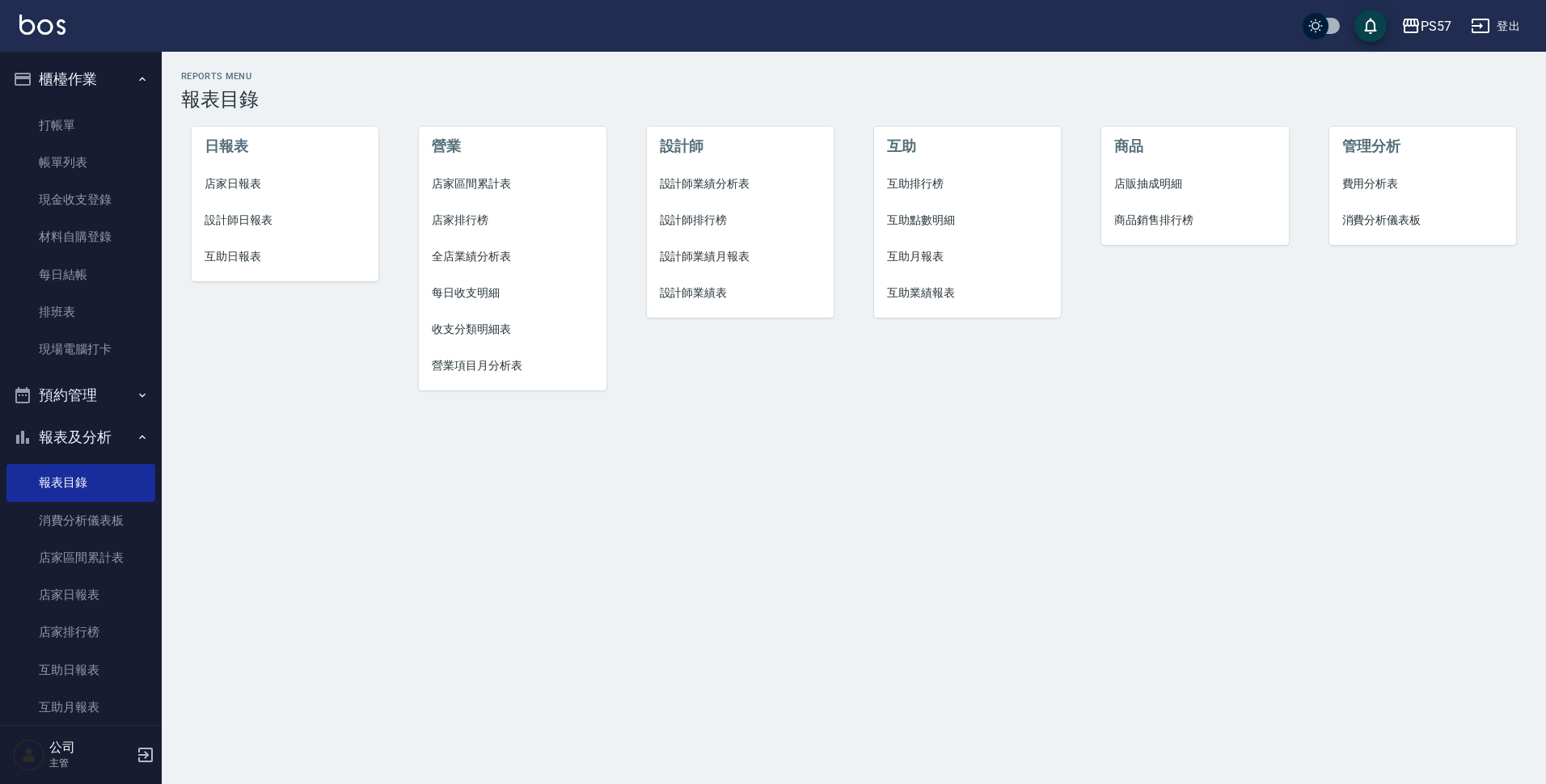 click on "設計師日報表" at bounding box center (285, 220) 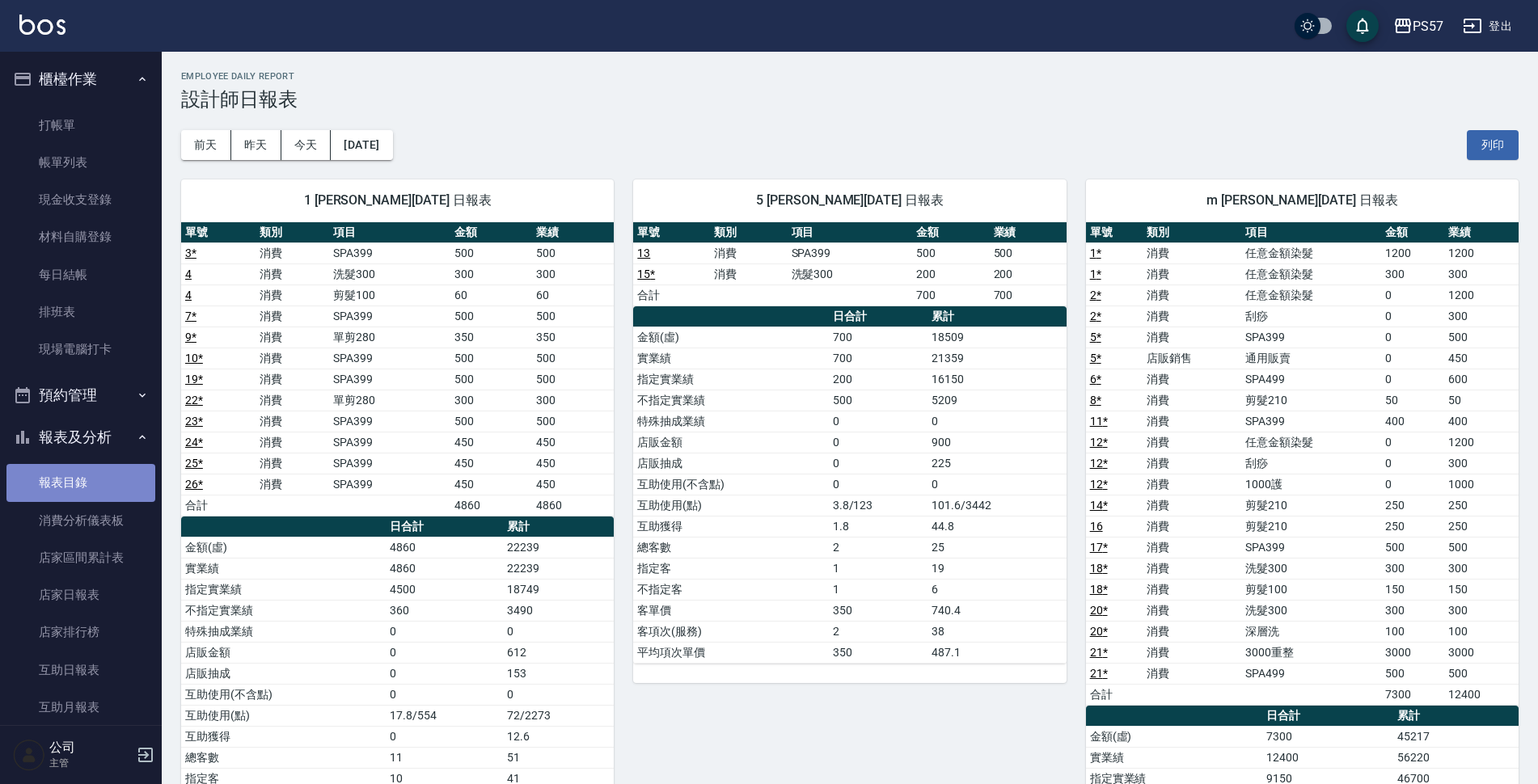click on "報表目錄" at bounding box center (81, 483) 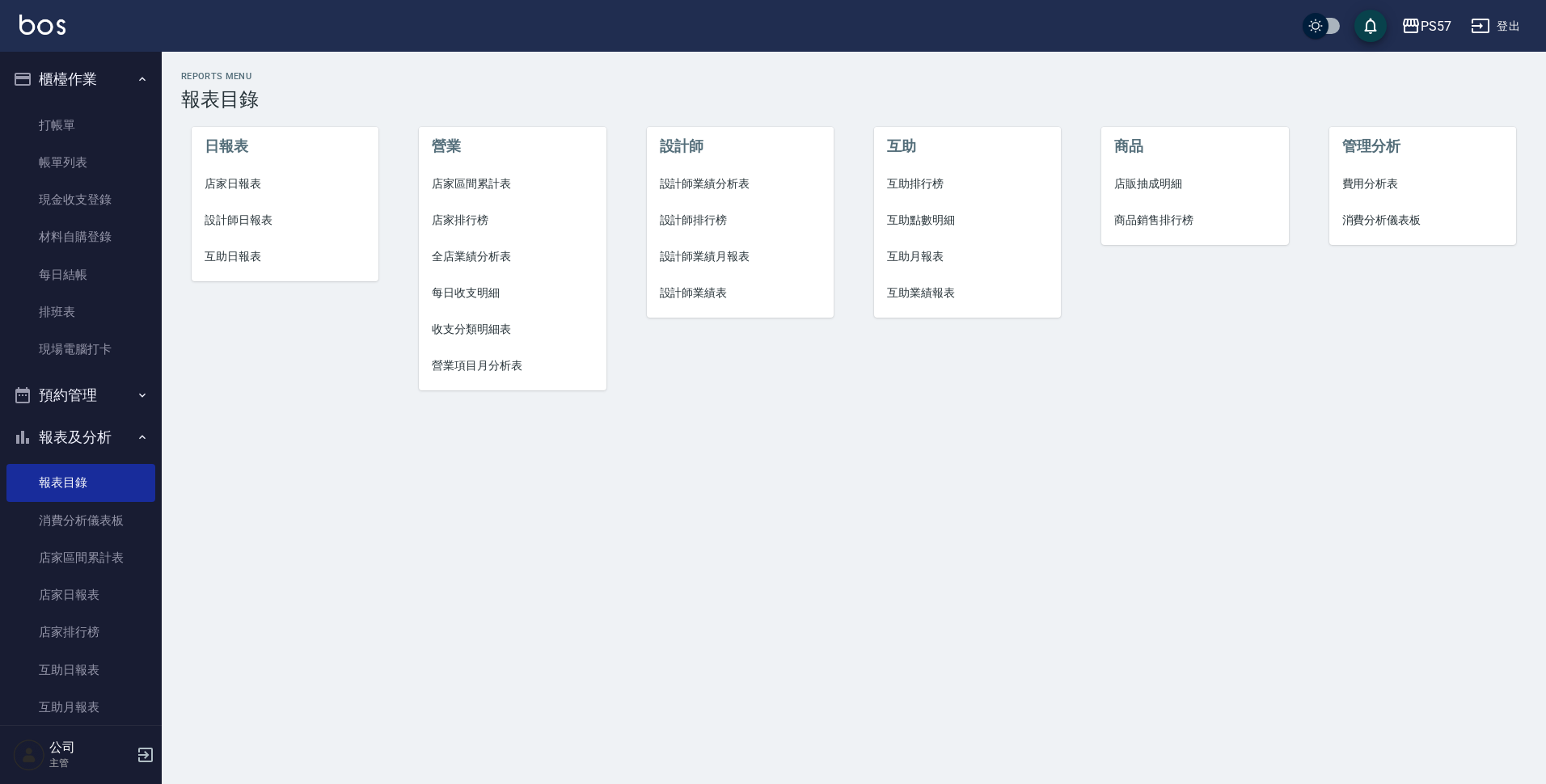 click on "店家日報表" at bounding box center (285, 183) 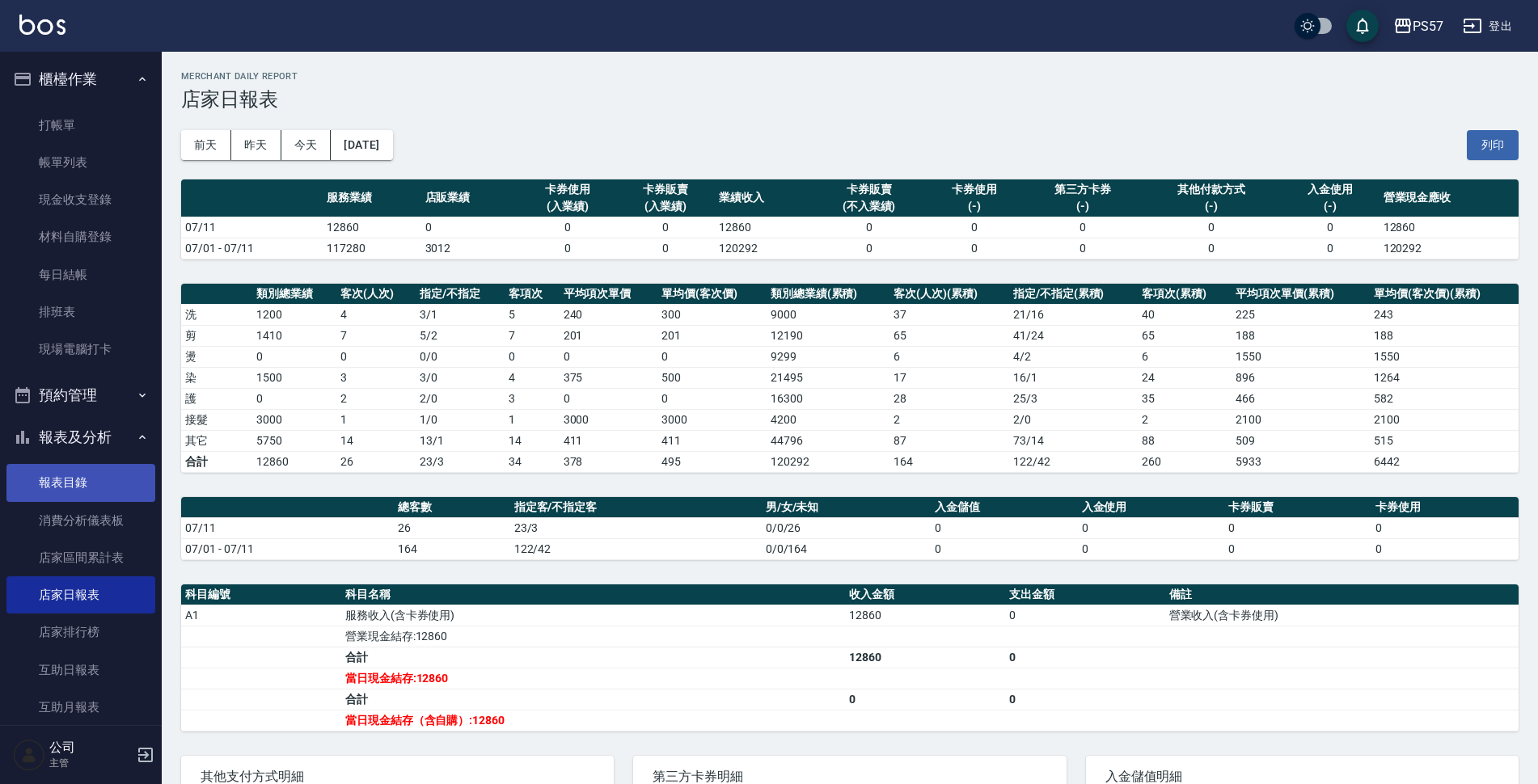 click on "報表目錄" at bounding box center (81, 483) 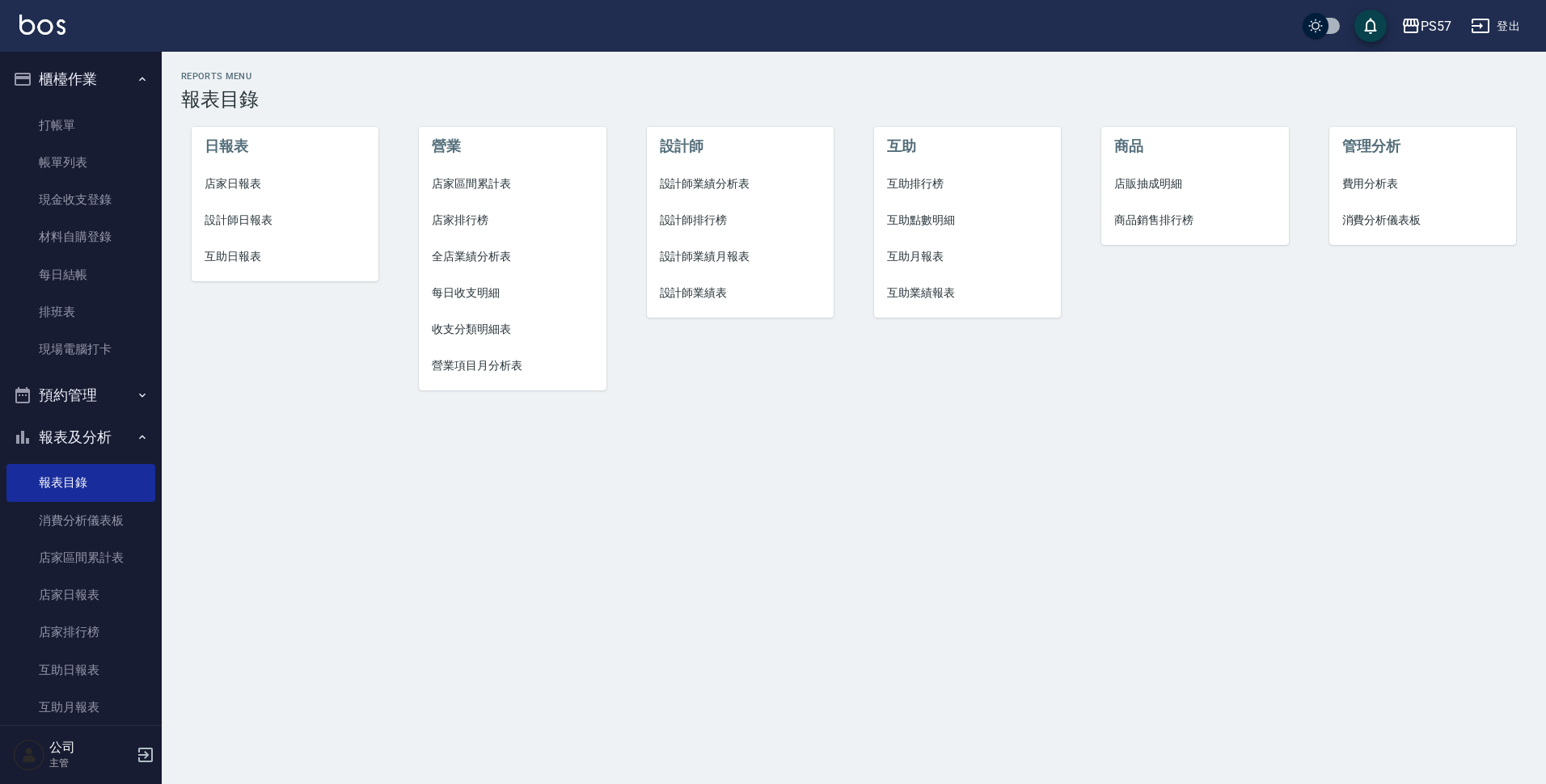 click on "設計師日報表" at bounding box center [285, 220] 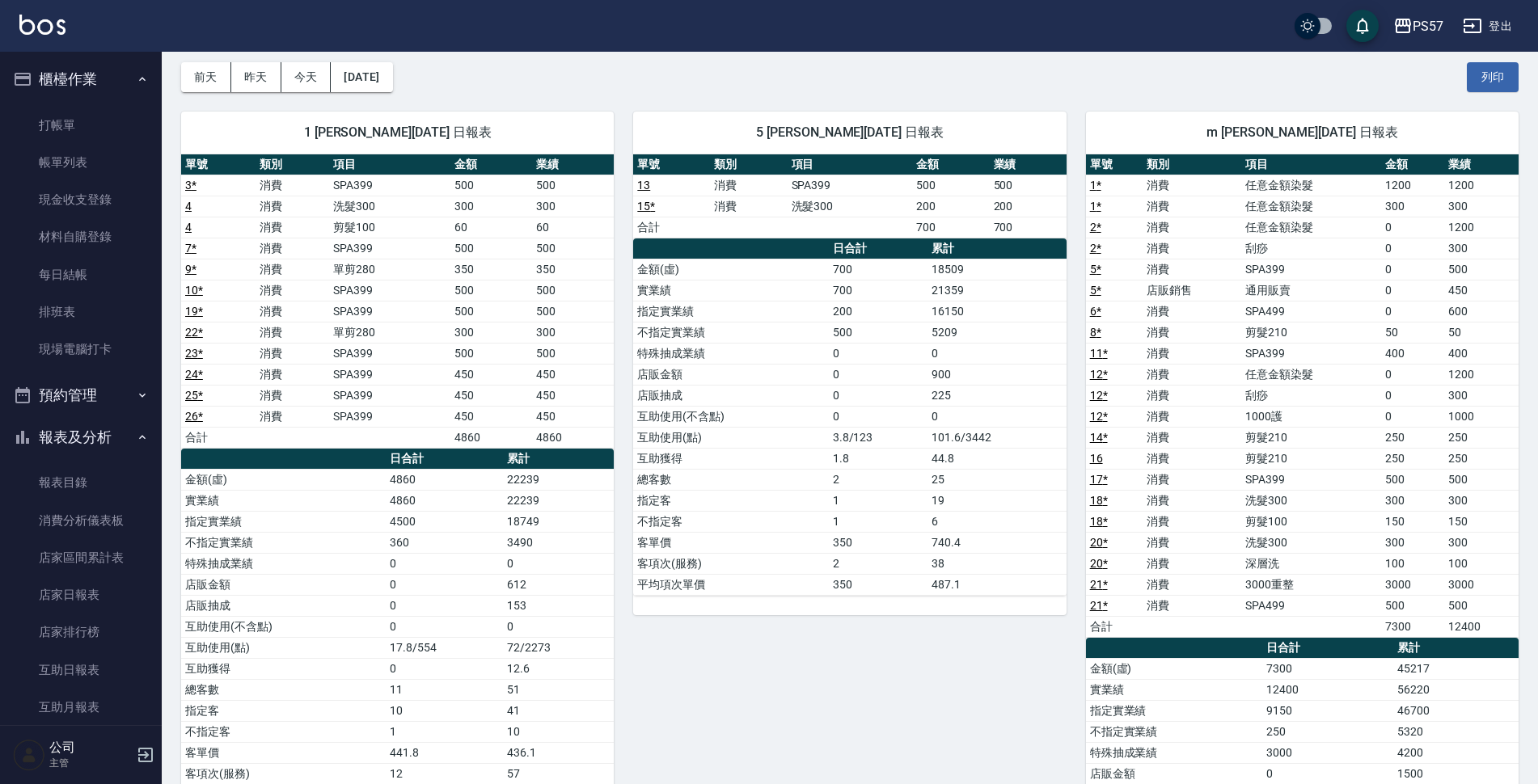 scroll, scrollTop: 162, scrollLeft: 0, axis: vertical 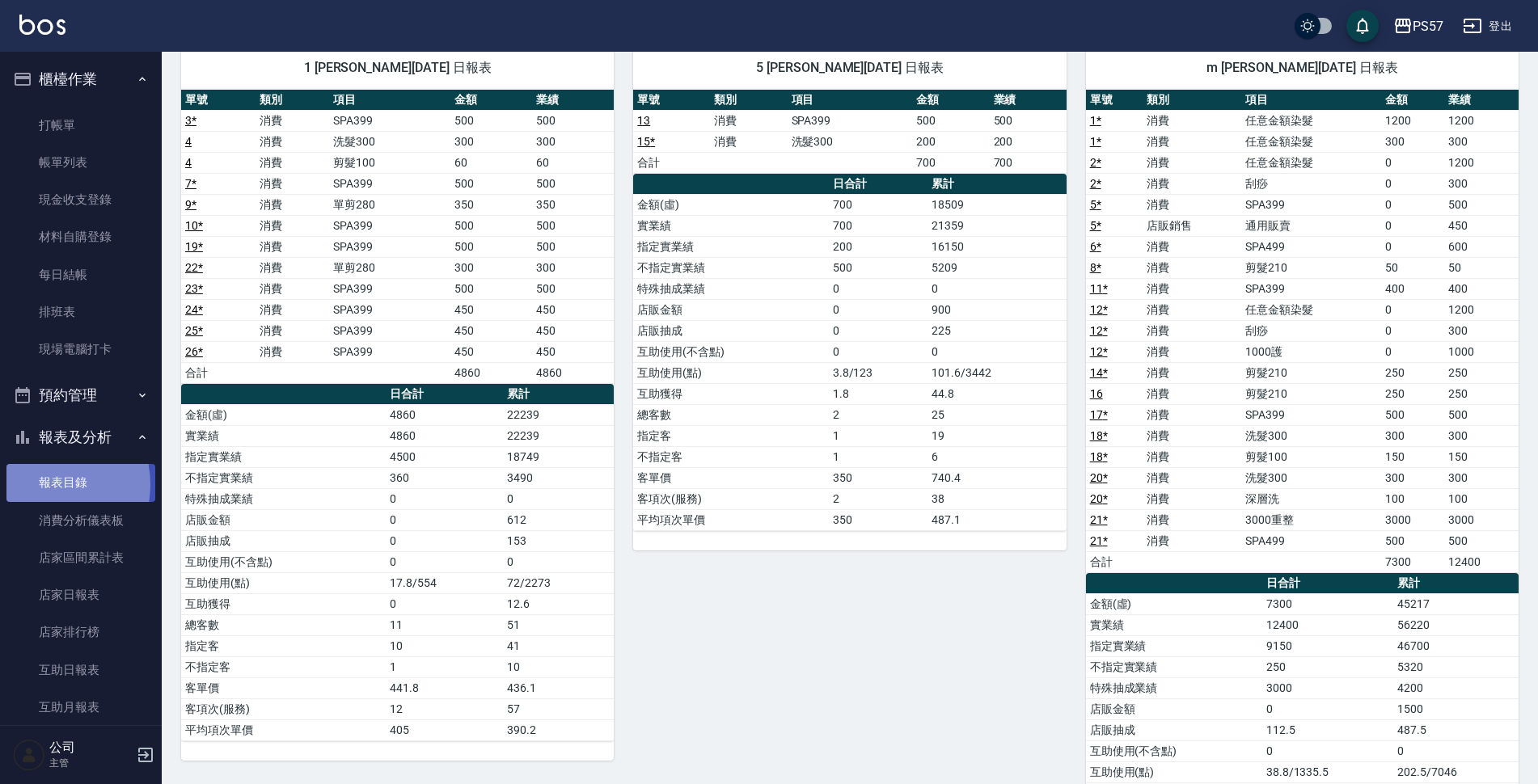click on "報表目錄" at bounding box center [81, 483] 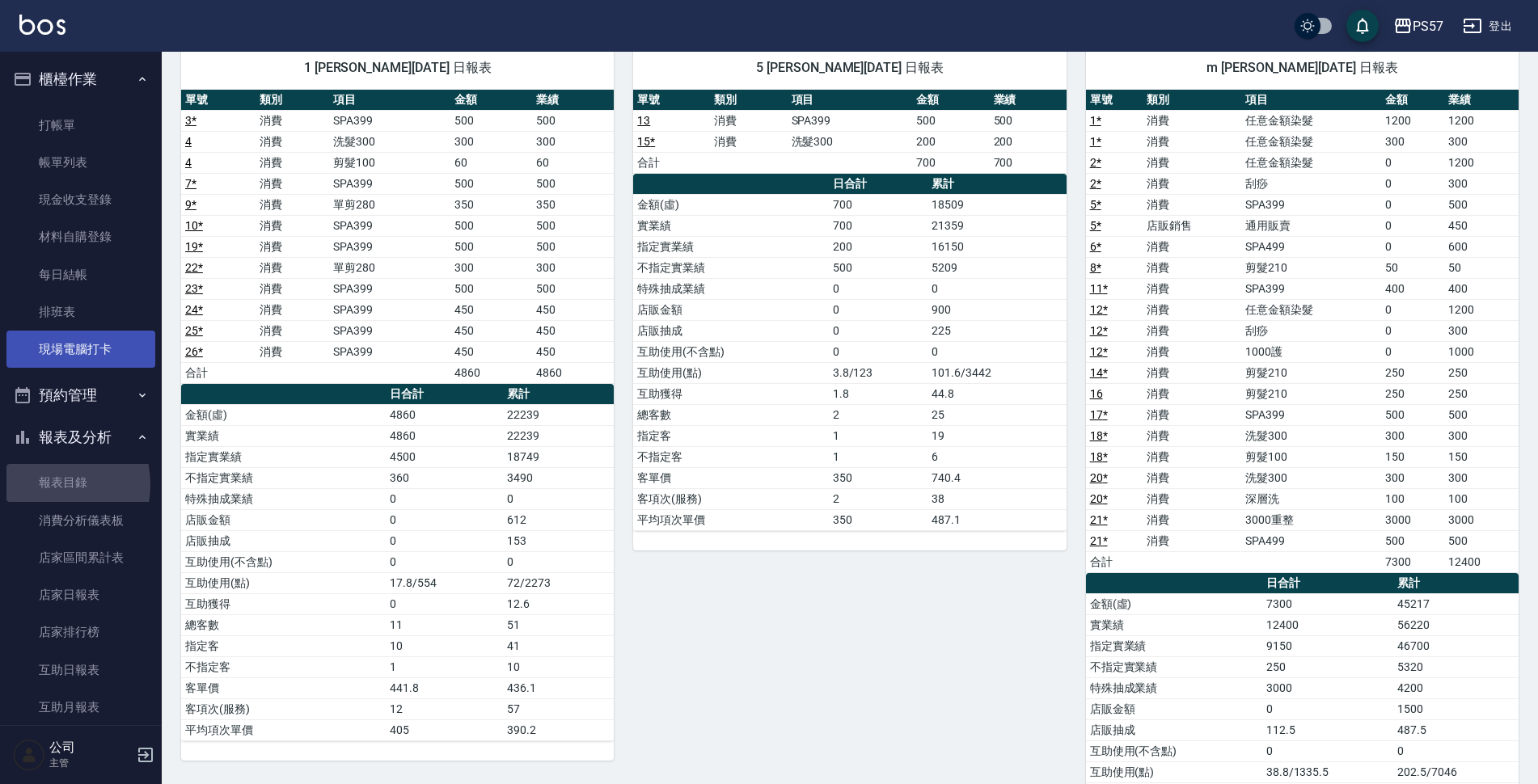 scroll, scrollTop: 0, scrollLeft: 0, axis: both 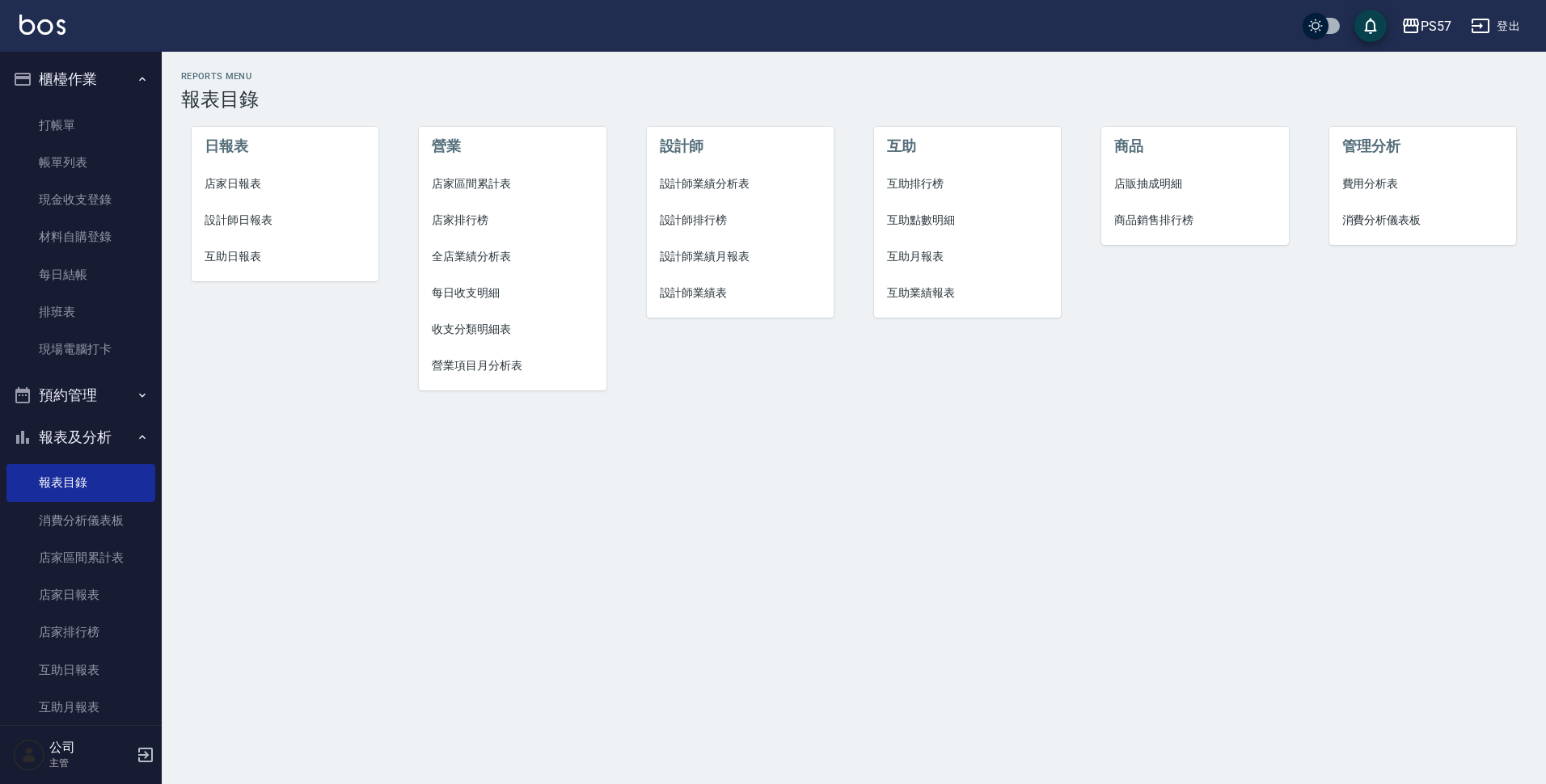 click on "互助日報表" at bounding box center [285, 256] 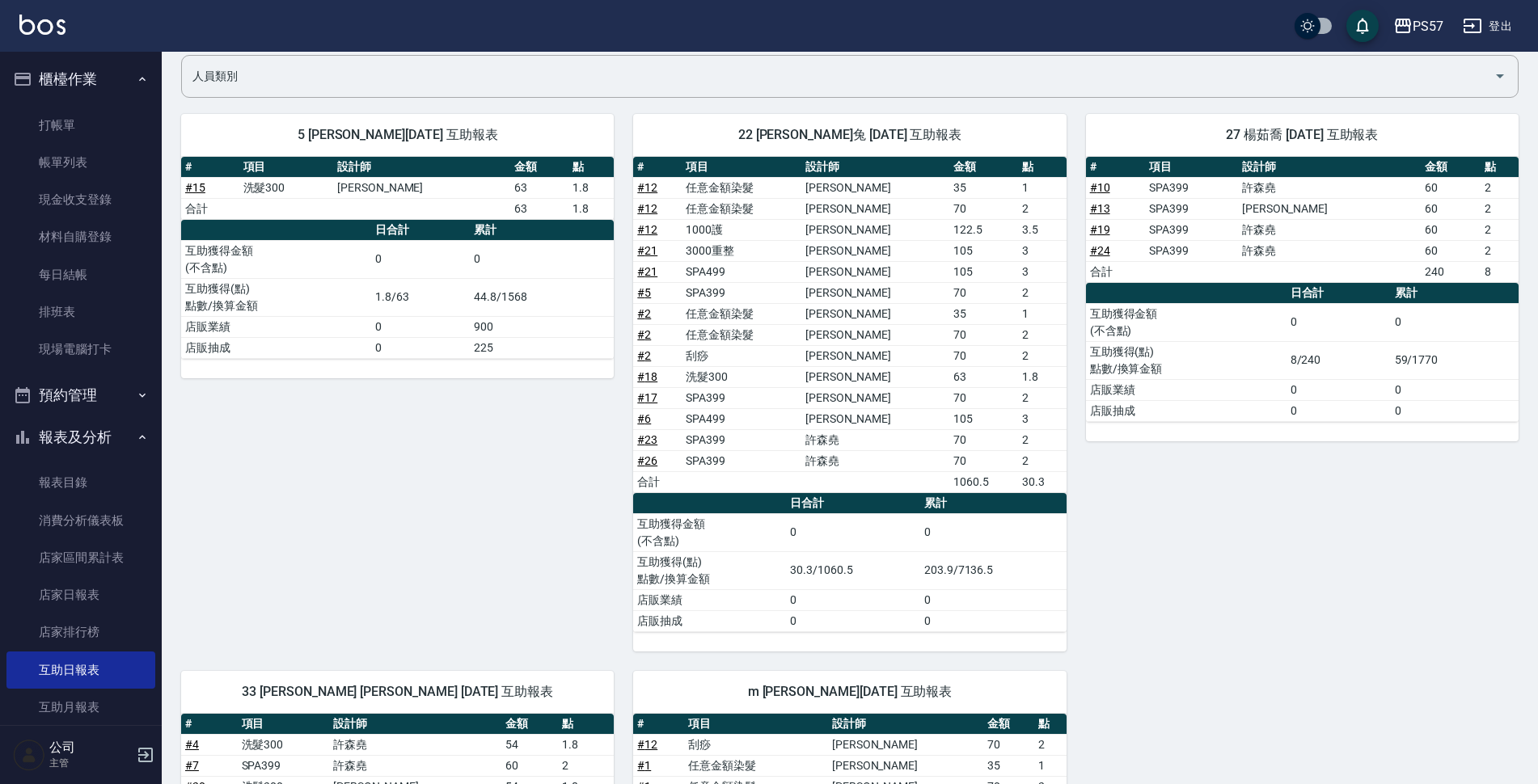 scroll, scrollTop: 162, scrollLeft: 0, axis: vertical 